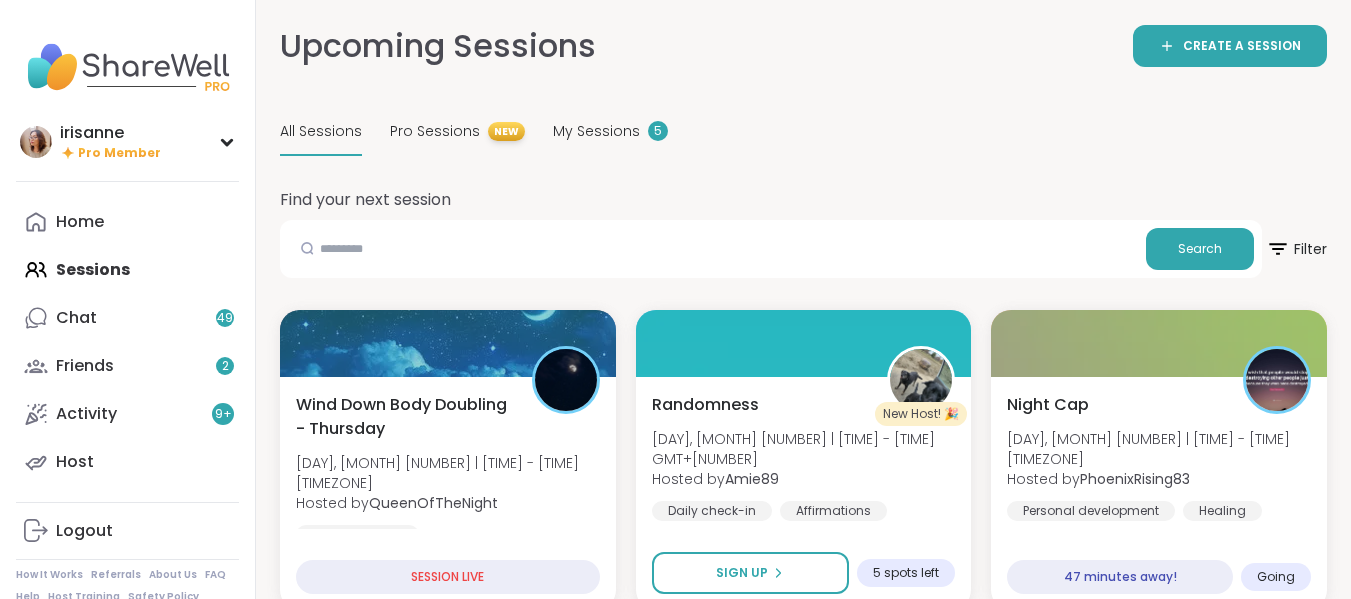 scroll, scrollTop: 1800, scrollLeft: 0, axis: vertical 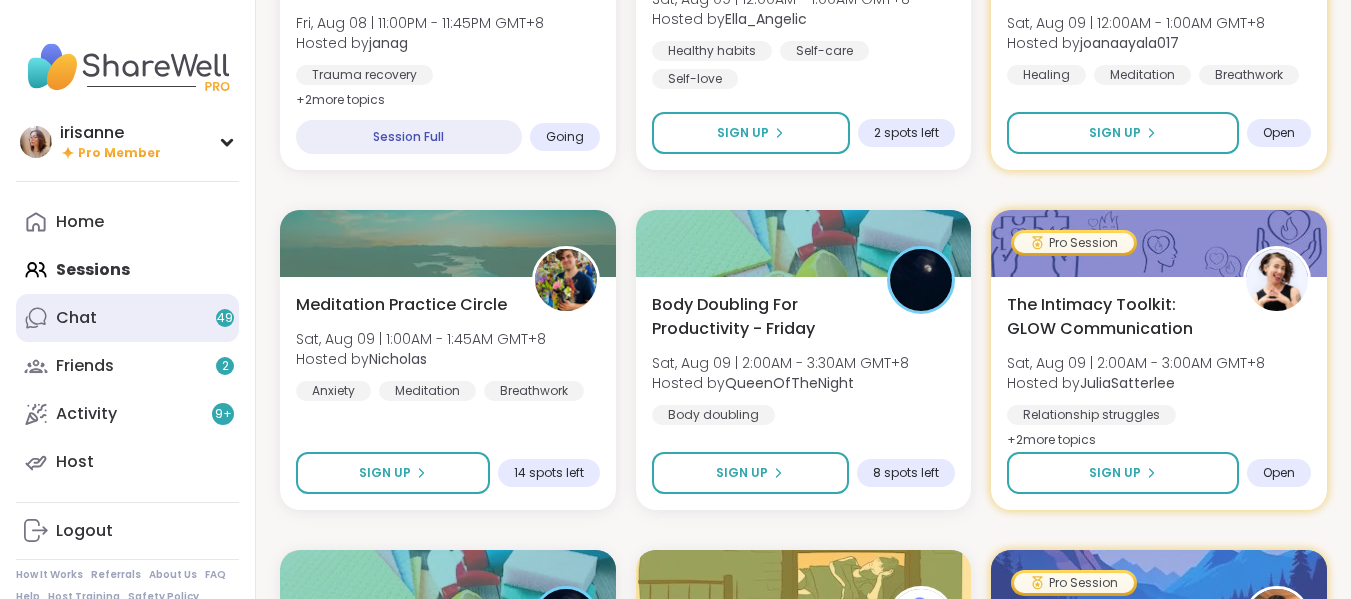 click on "Chat [NUMBER]" at bounding box center [127, 318] 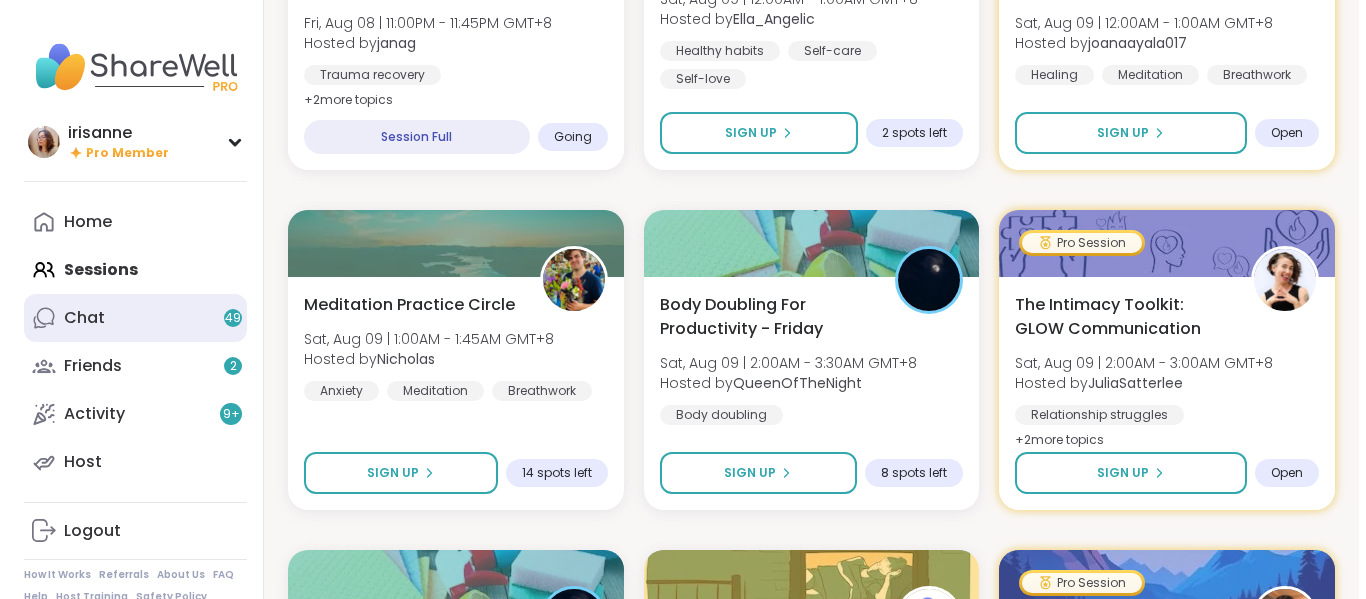 scroll, scrollTop: 0, scrollLeft: 0, axis: both 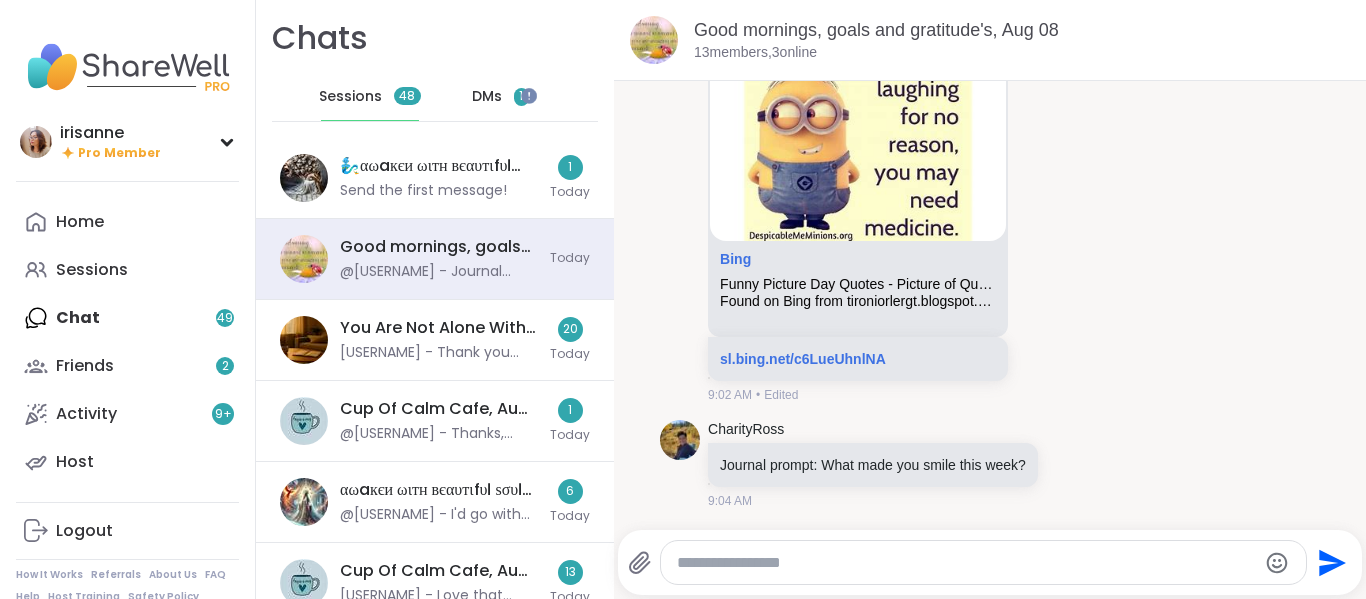 click on "DMs" at bounding box center (487, 97) 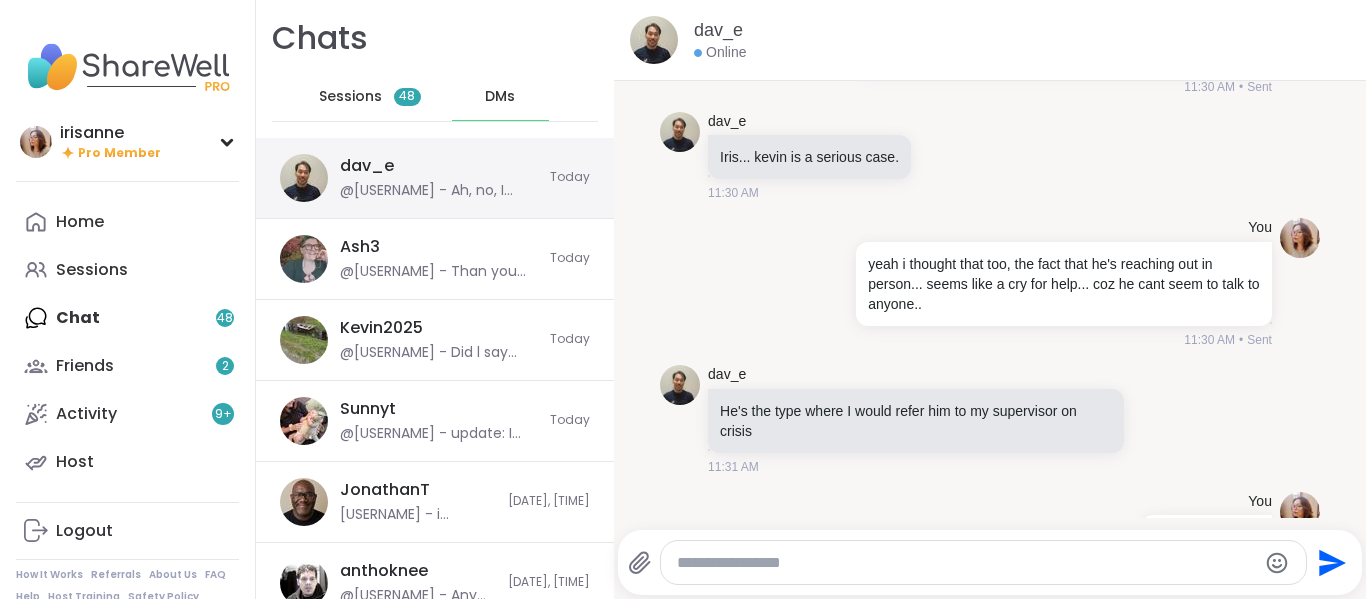 scroll, scrollTop: 11863, scrollLeft: 0, axis: vertical 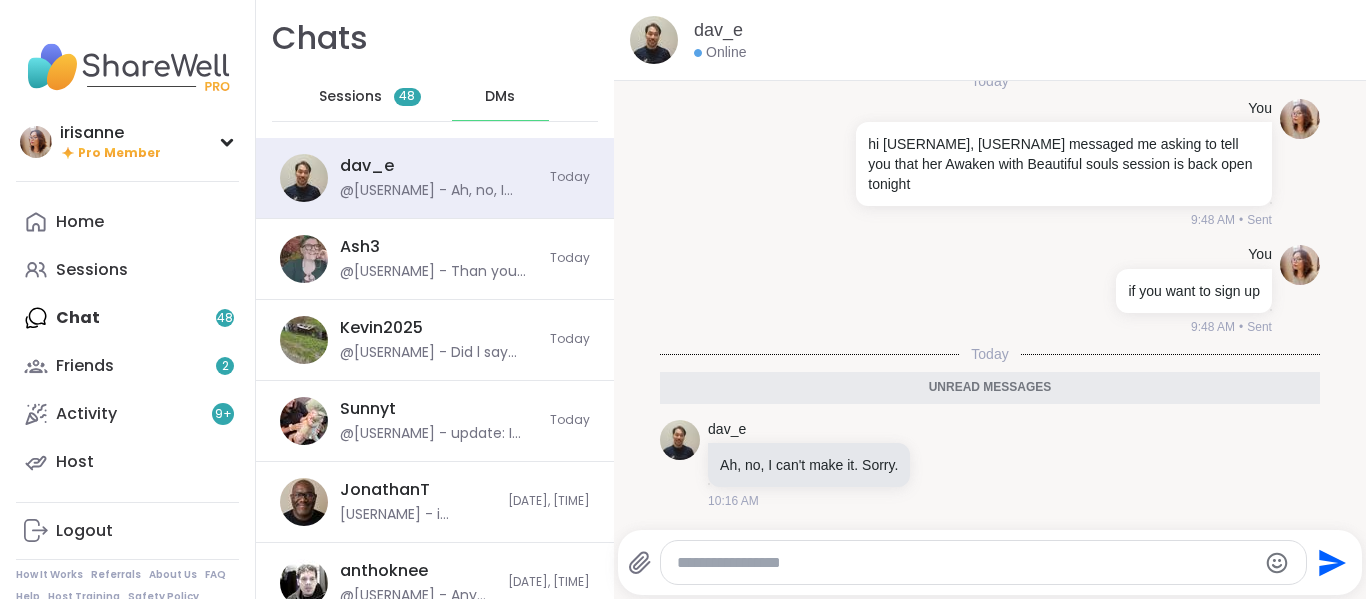 click at bounding box center (983, 562) 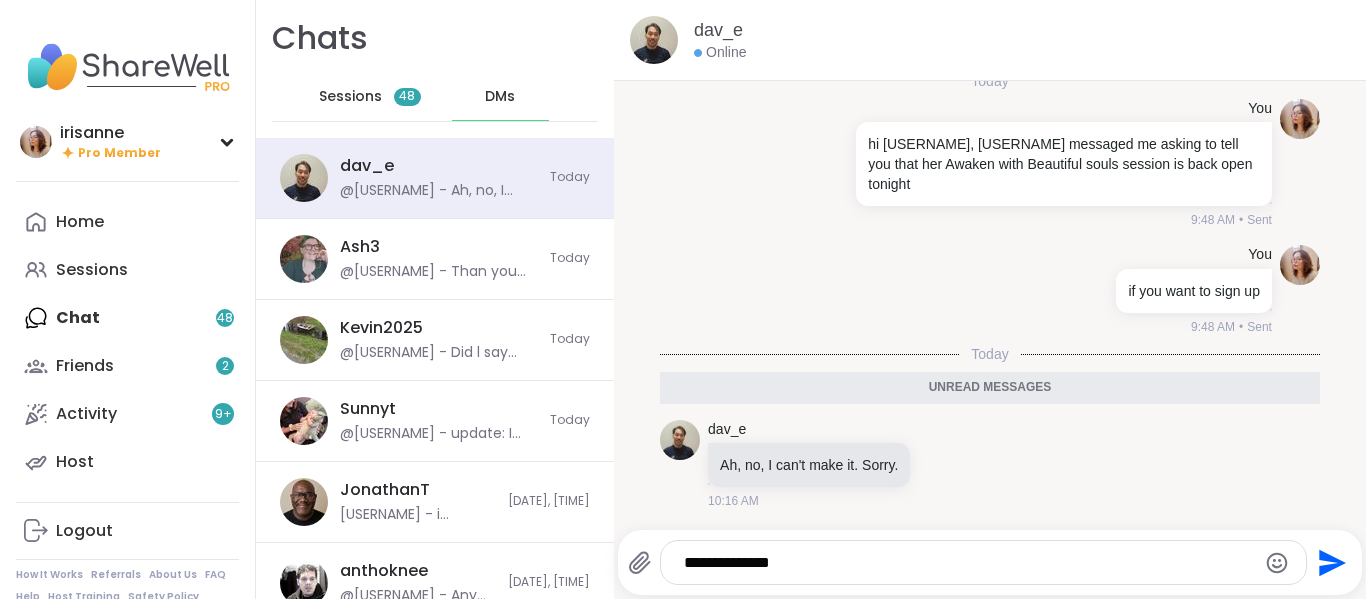 type on "**********" 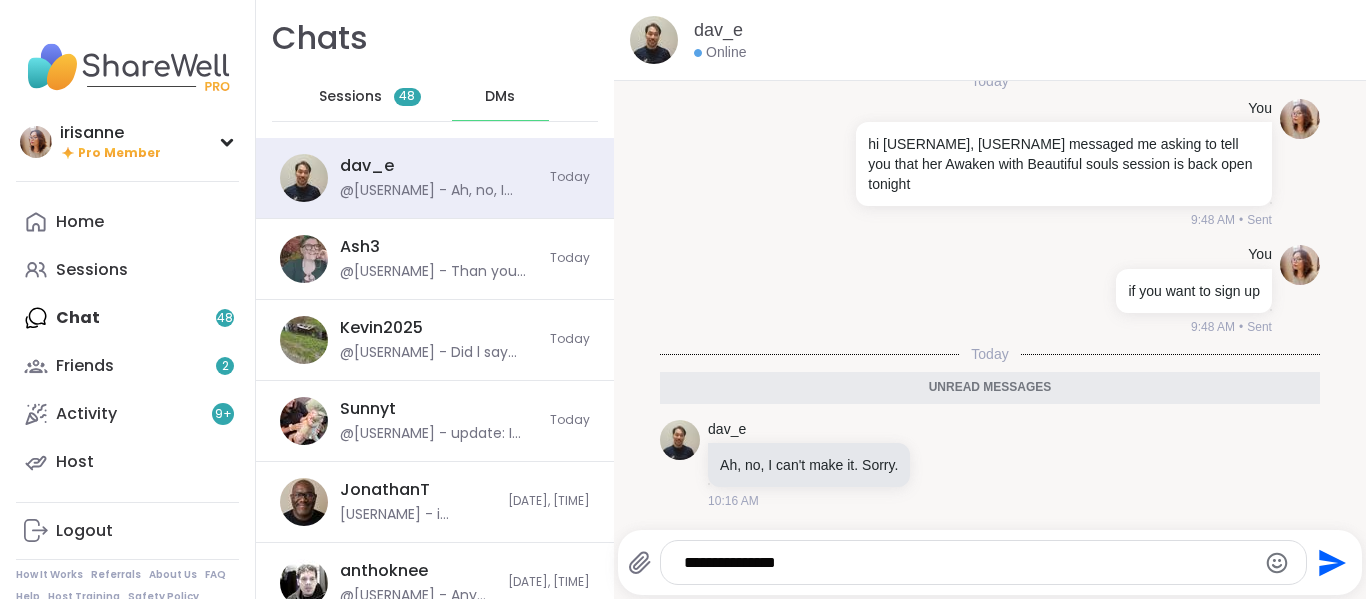 type 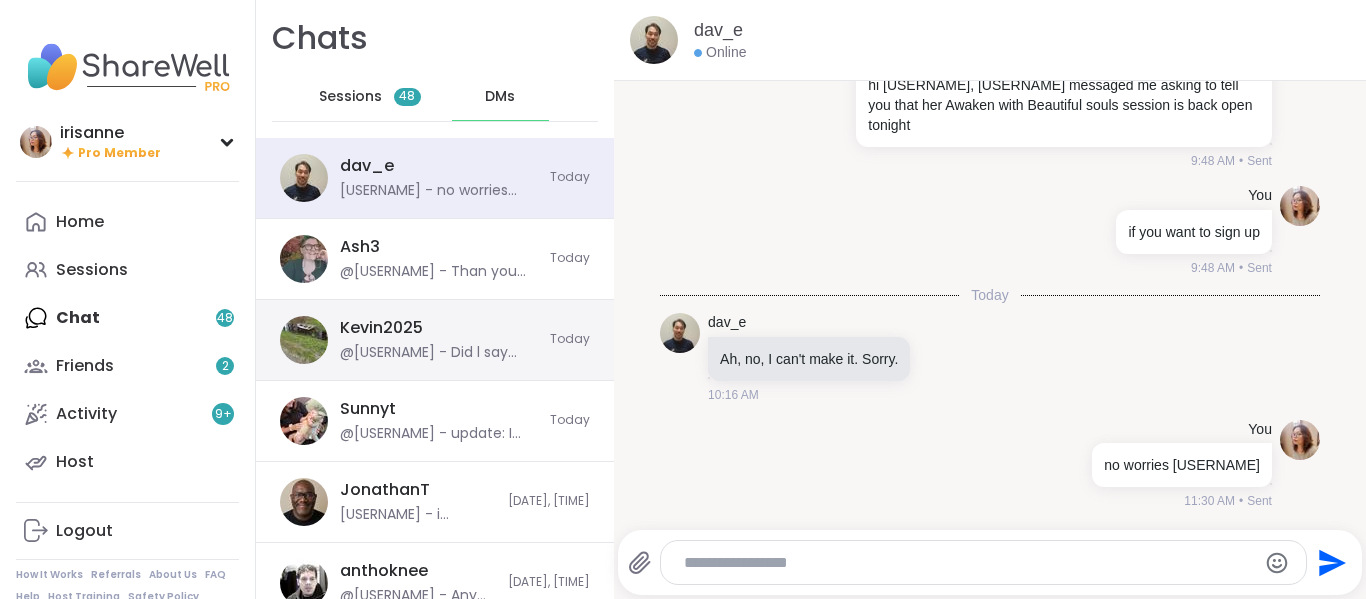 scroll, scrollTop: 11922, scrollLeft: 0, axis: vertical 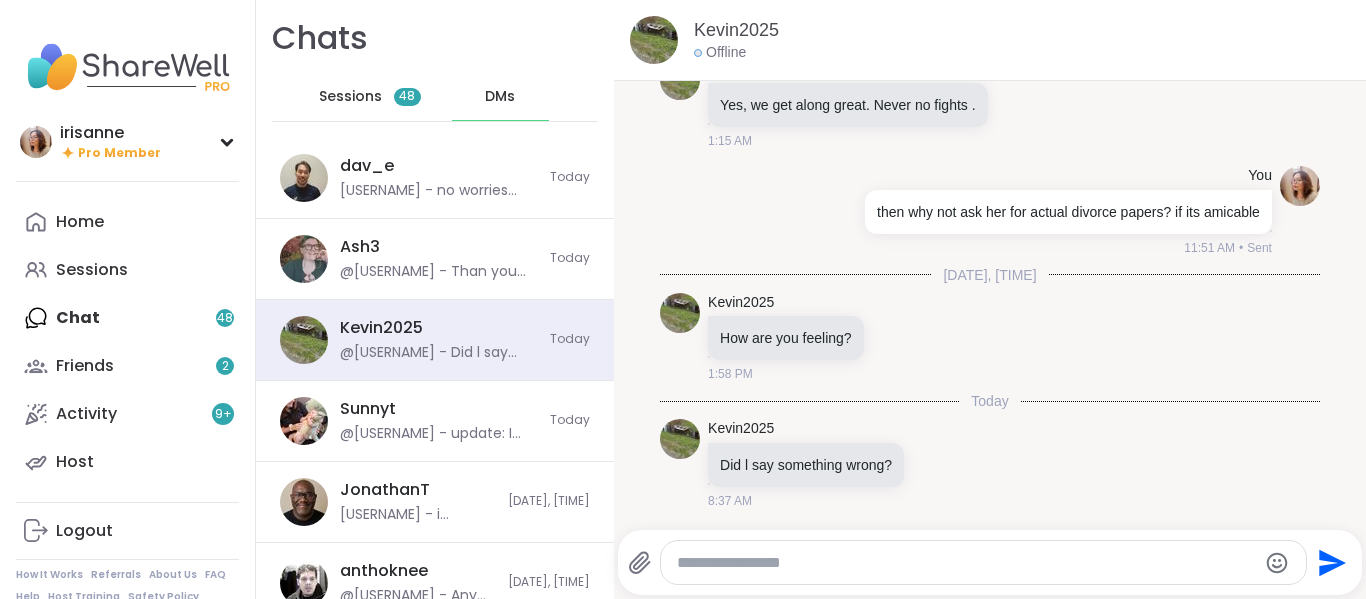 click at bounding box center [967, 563] 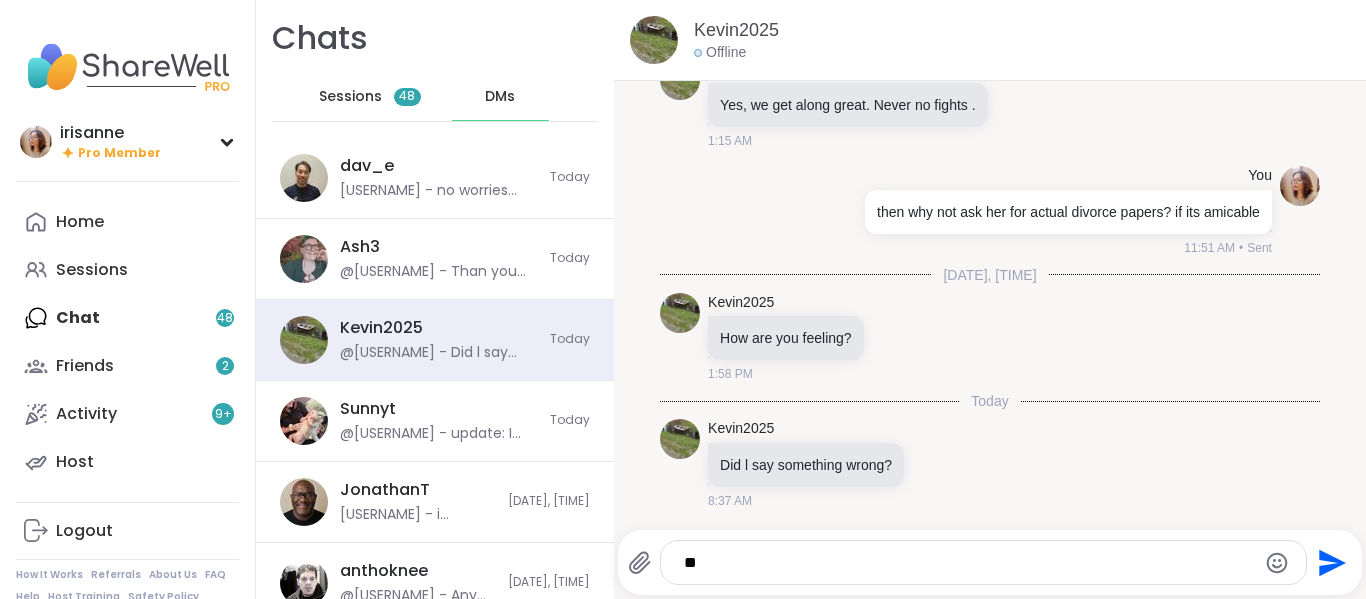 type on "*" 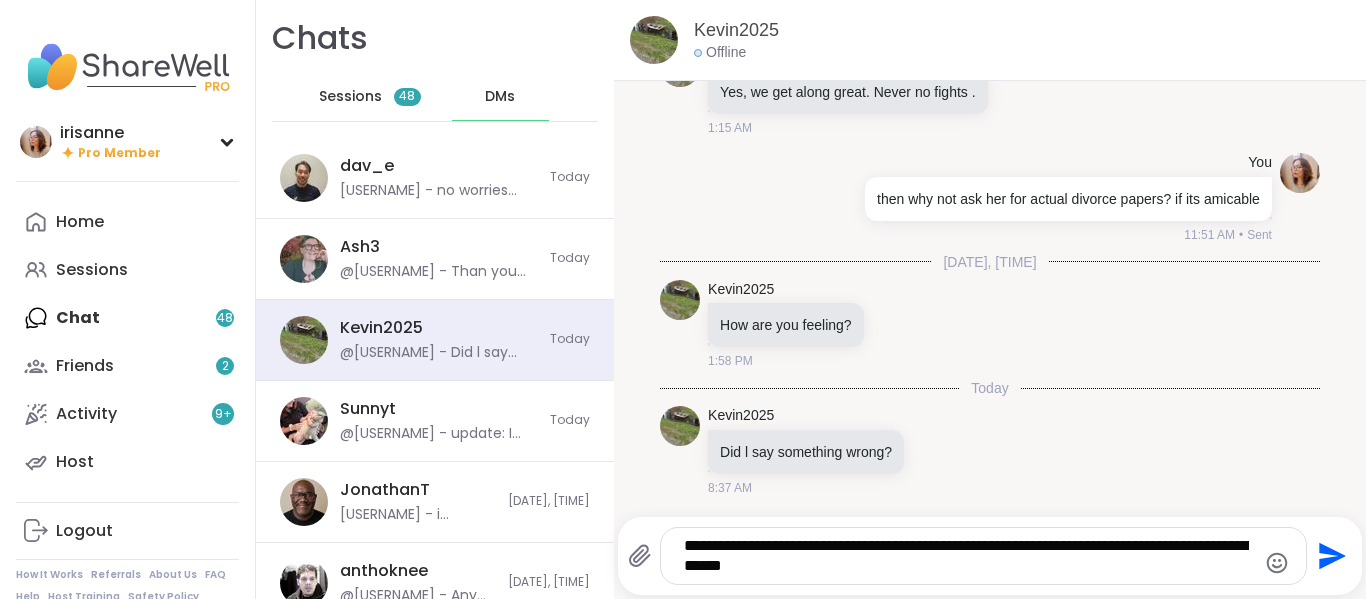 type on "**********" 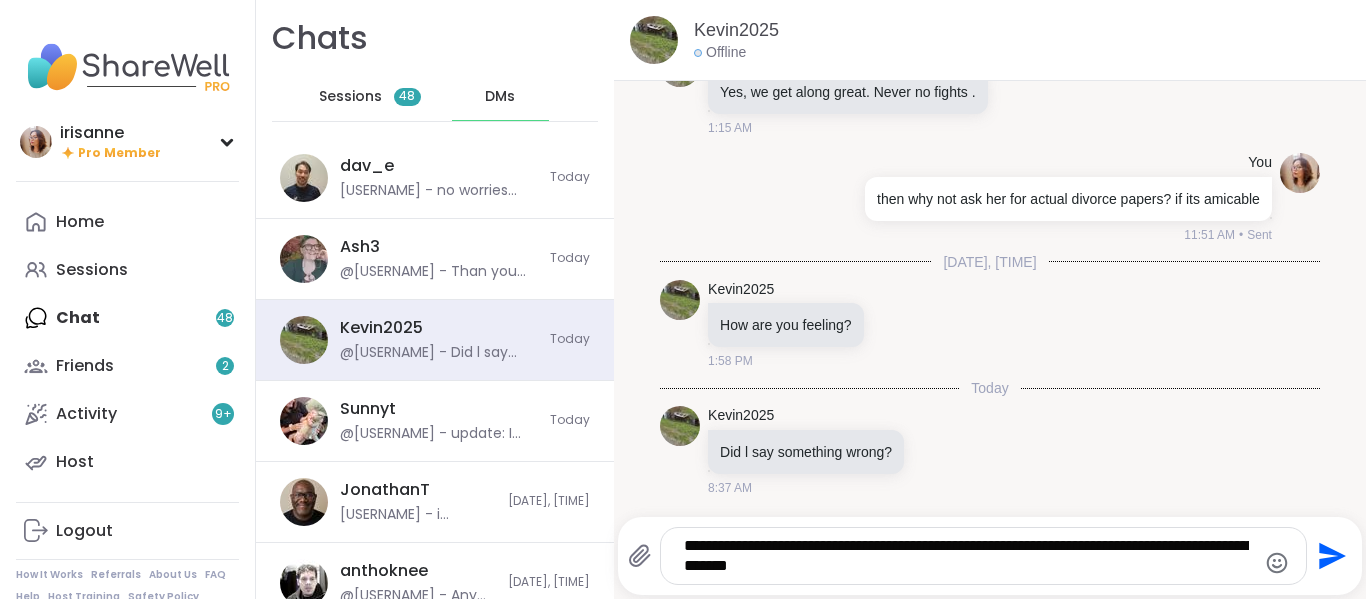 type 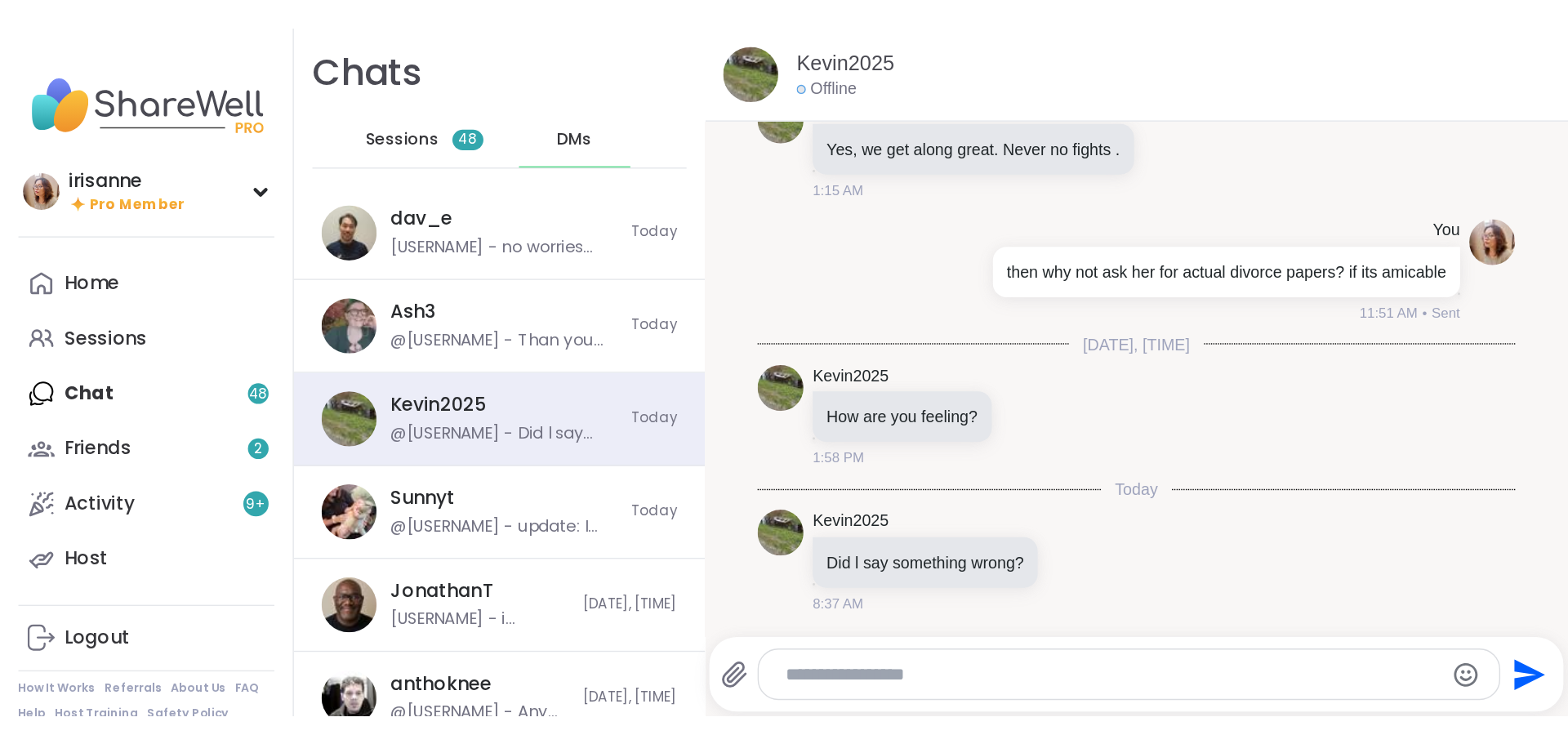 scroll, scrollTop: 9950, scrollLeft: 0, axis: vertical 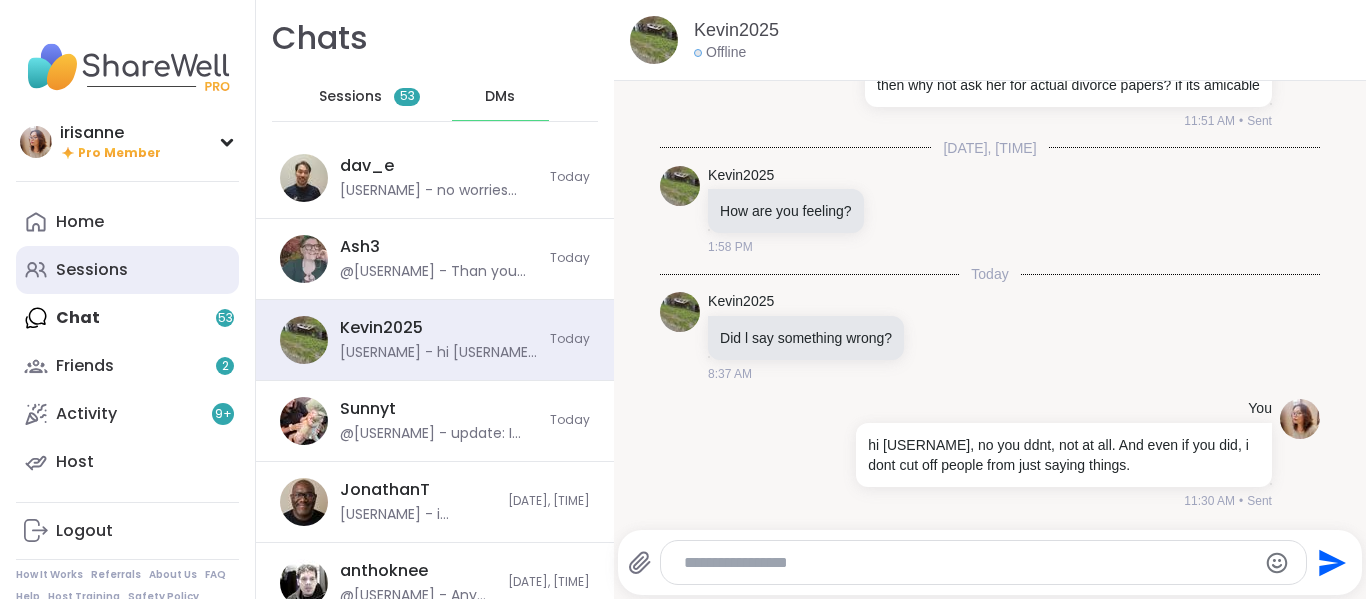 click on "Sessions" at bounding box center [127, 270] 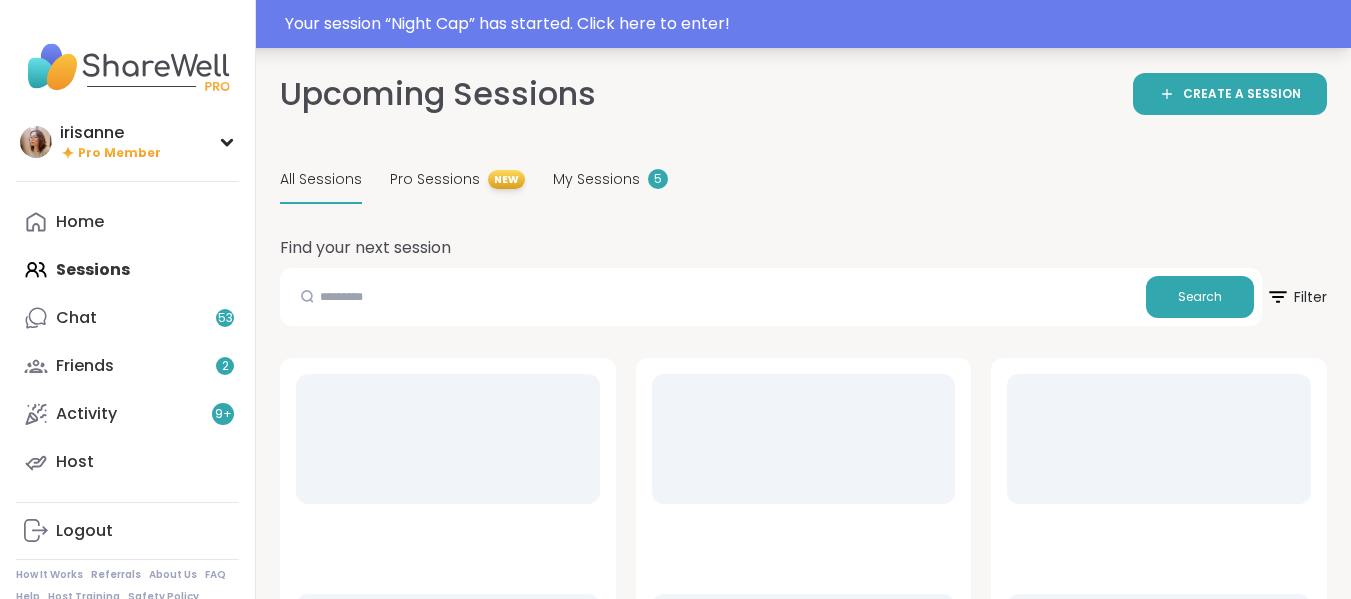 click on "Your session “ Night Cap ” has started. Click here to enter!" at bounding box center (675, 24) 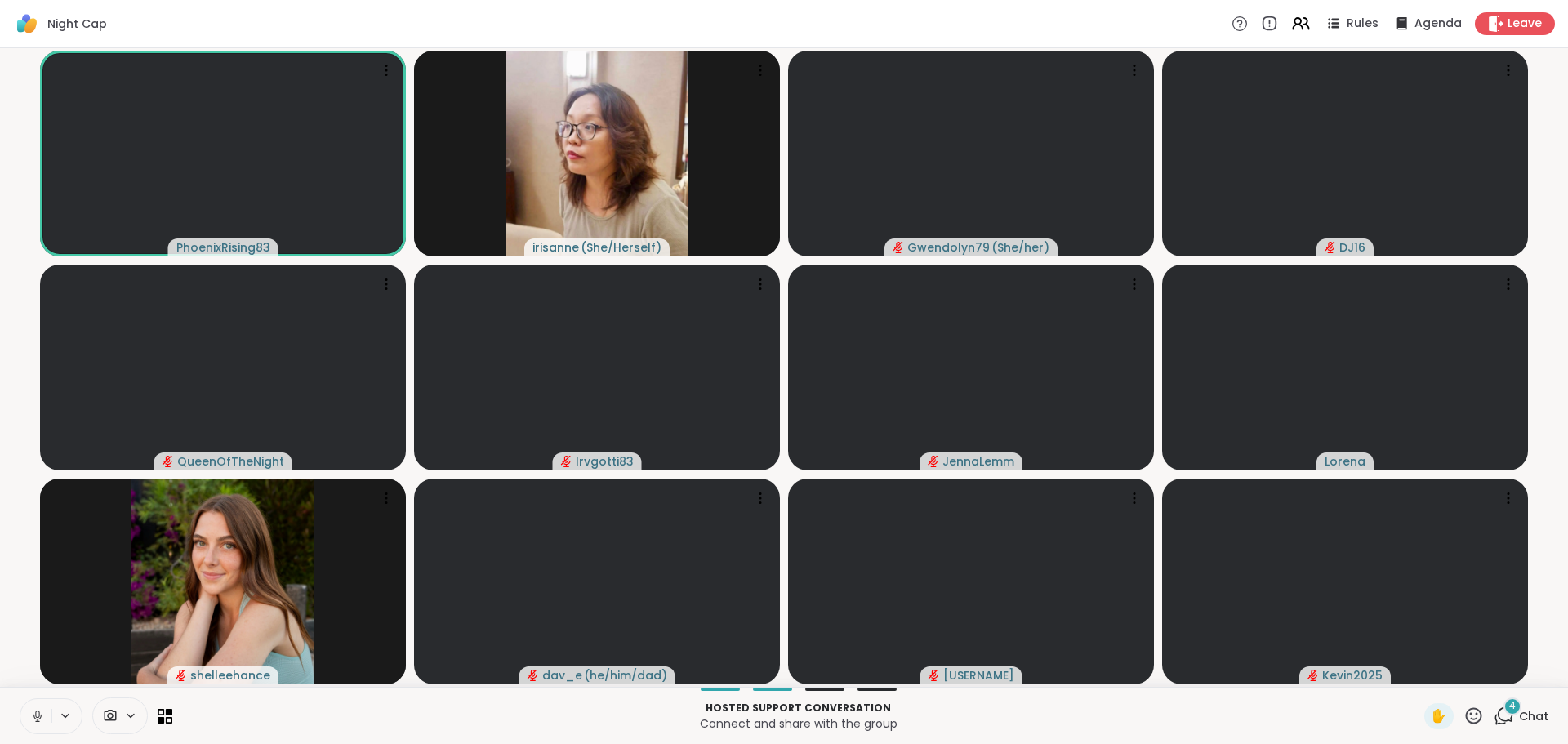 click at bounding box center (36, 716) 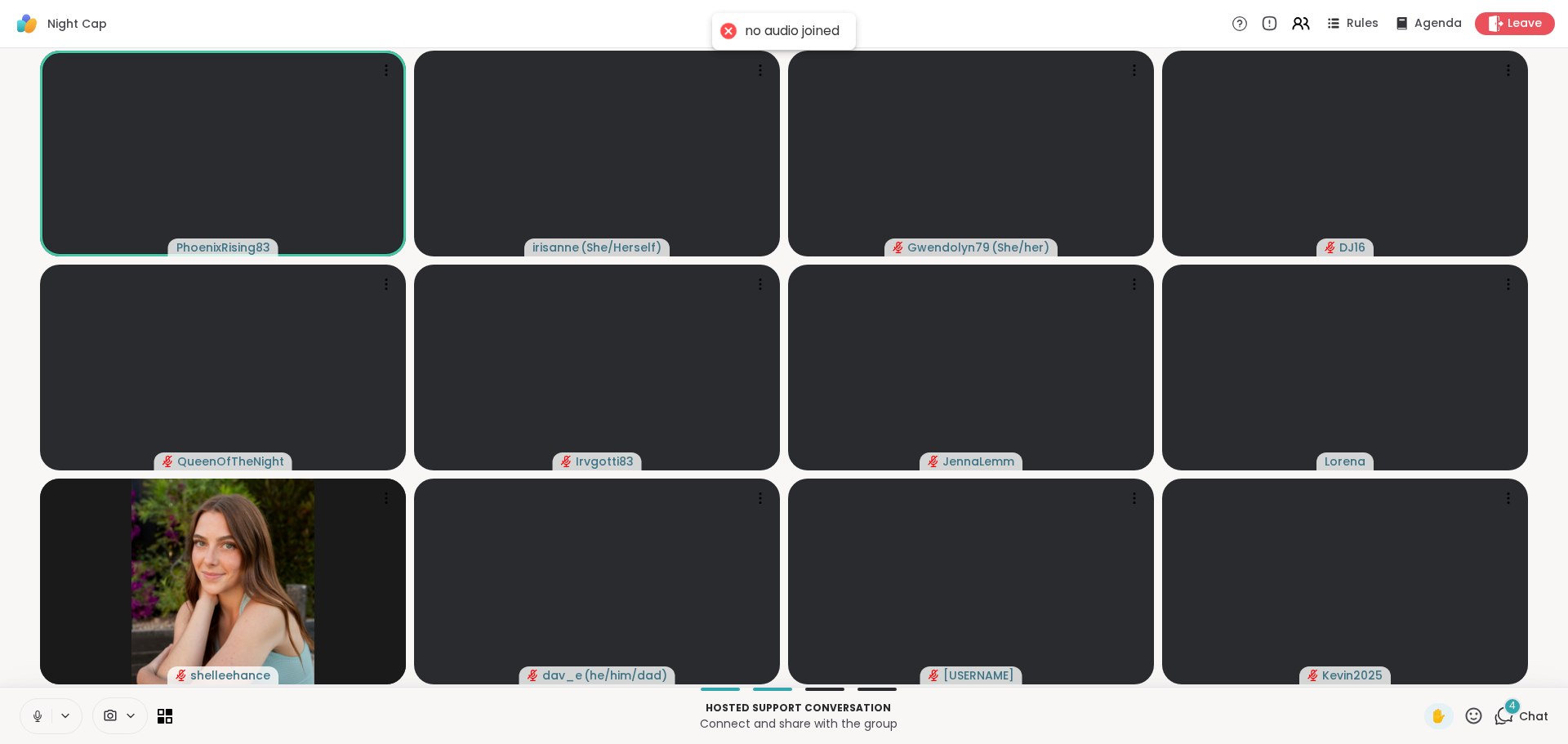 click 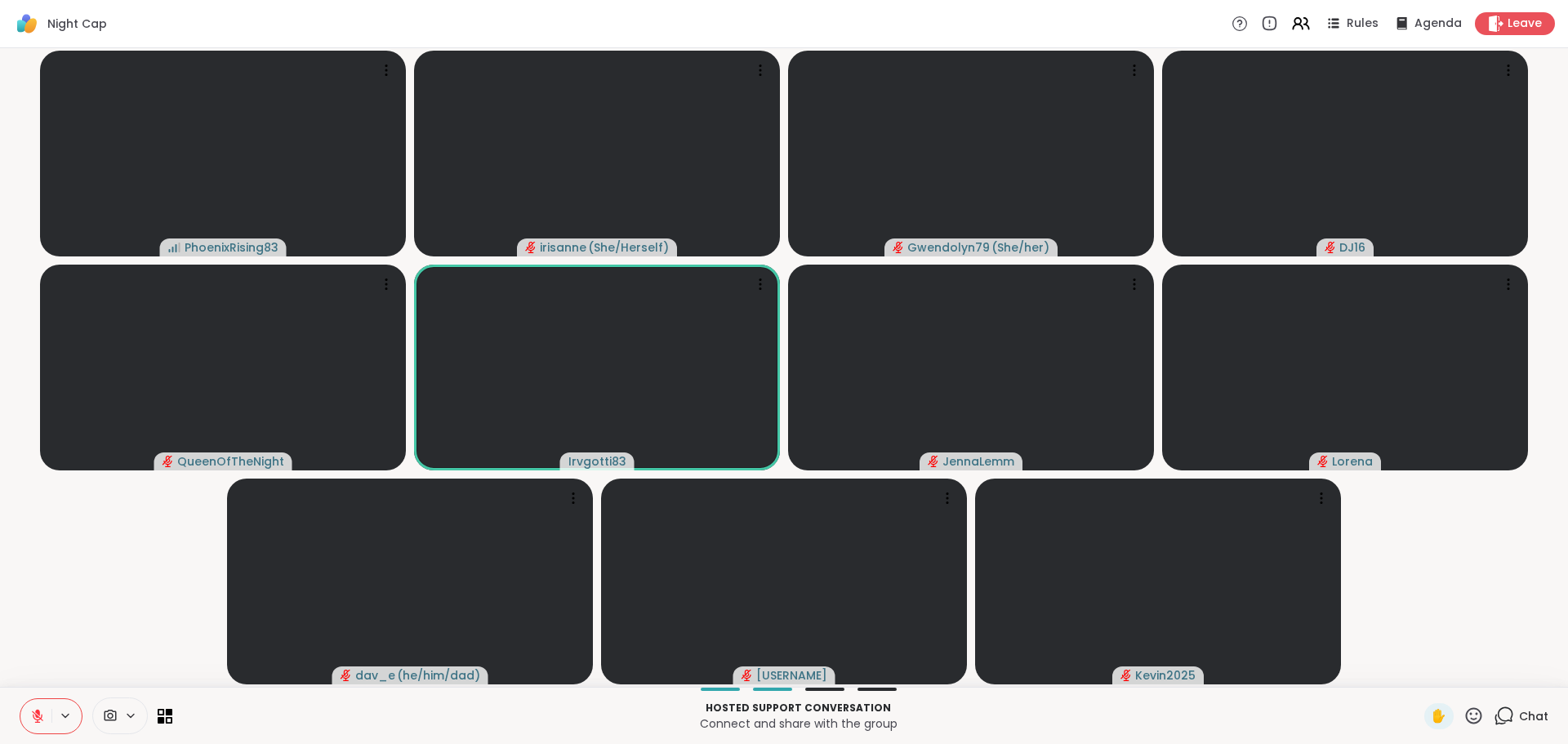 click 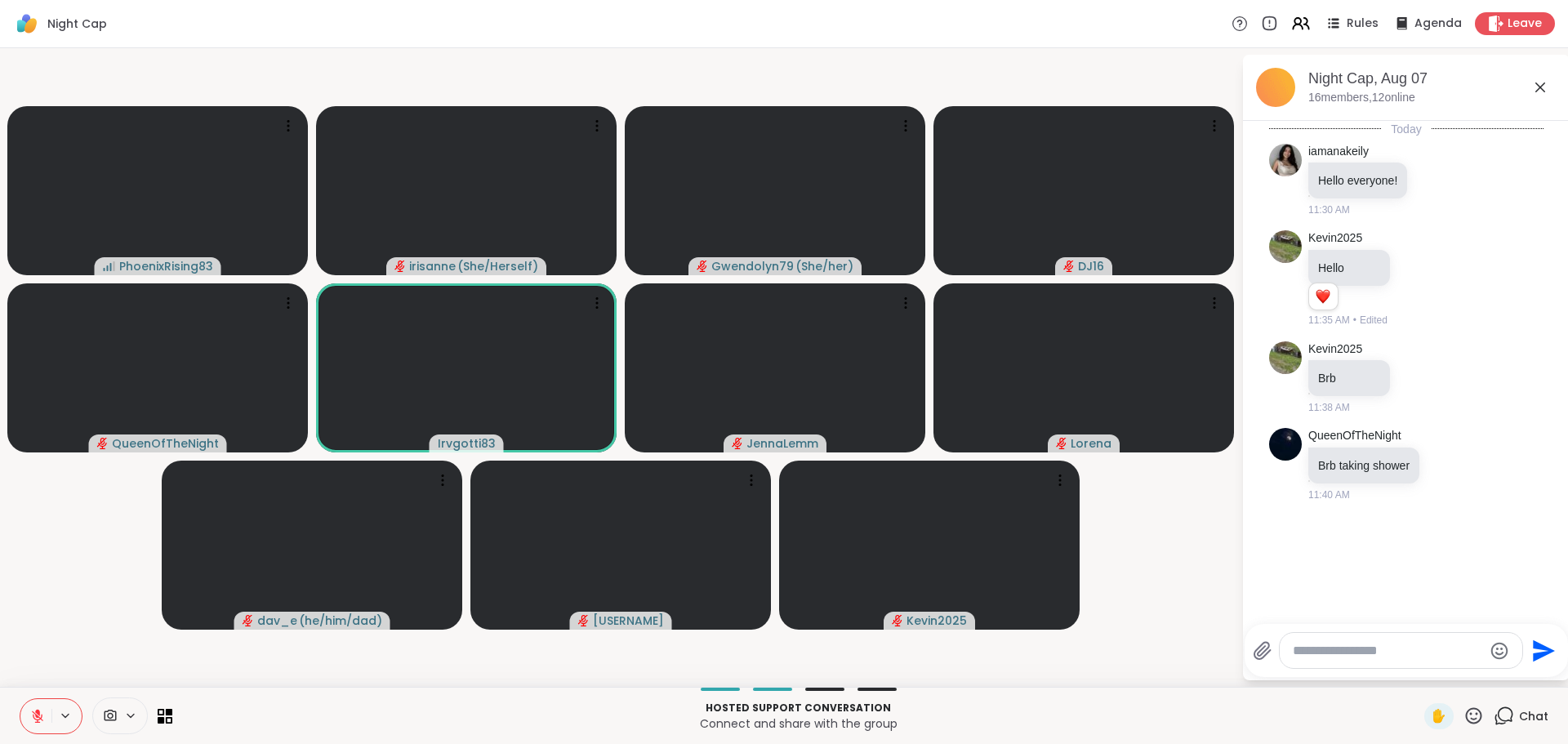 click at bounding box center [1401, 650] 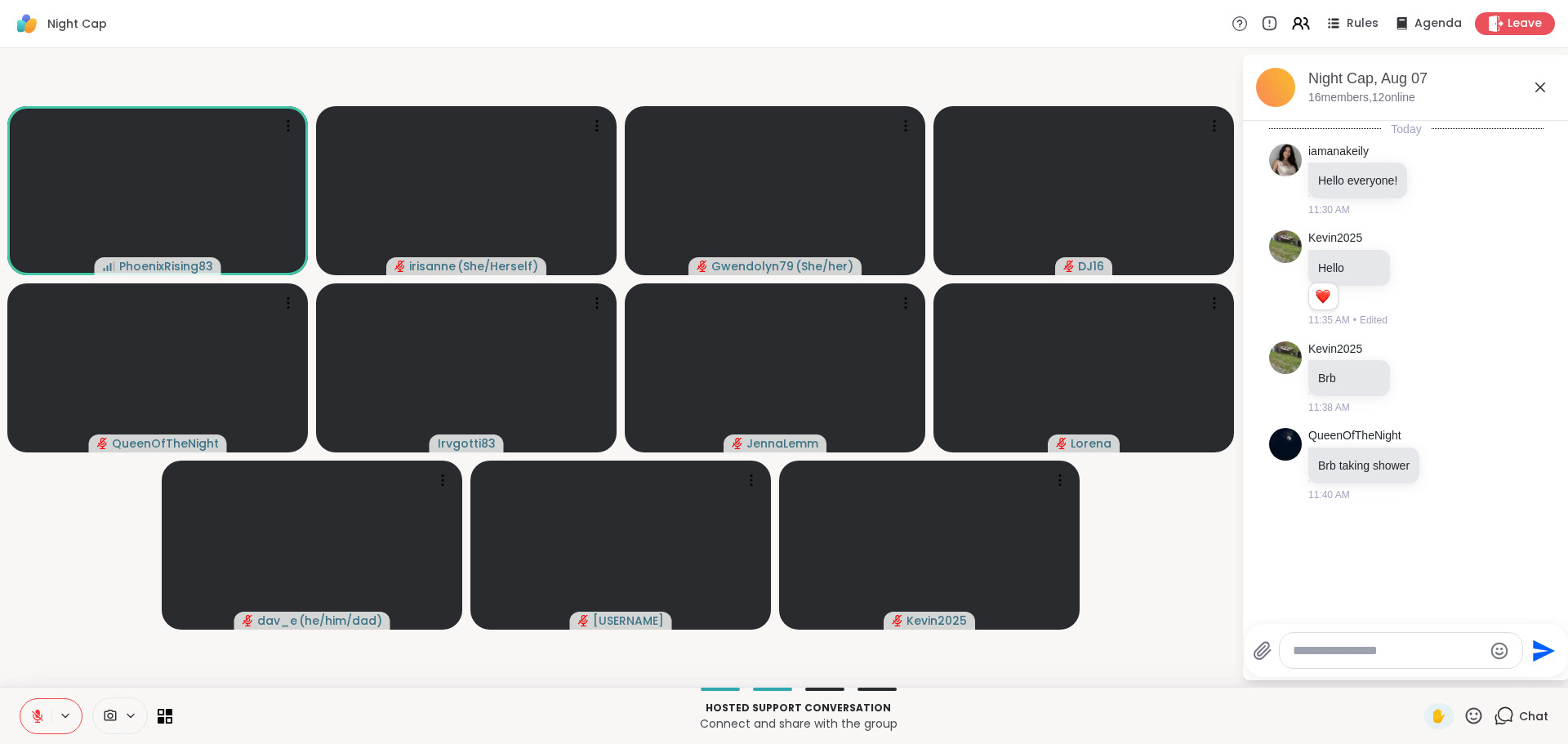 click at bounding box center [1388, 651] 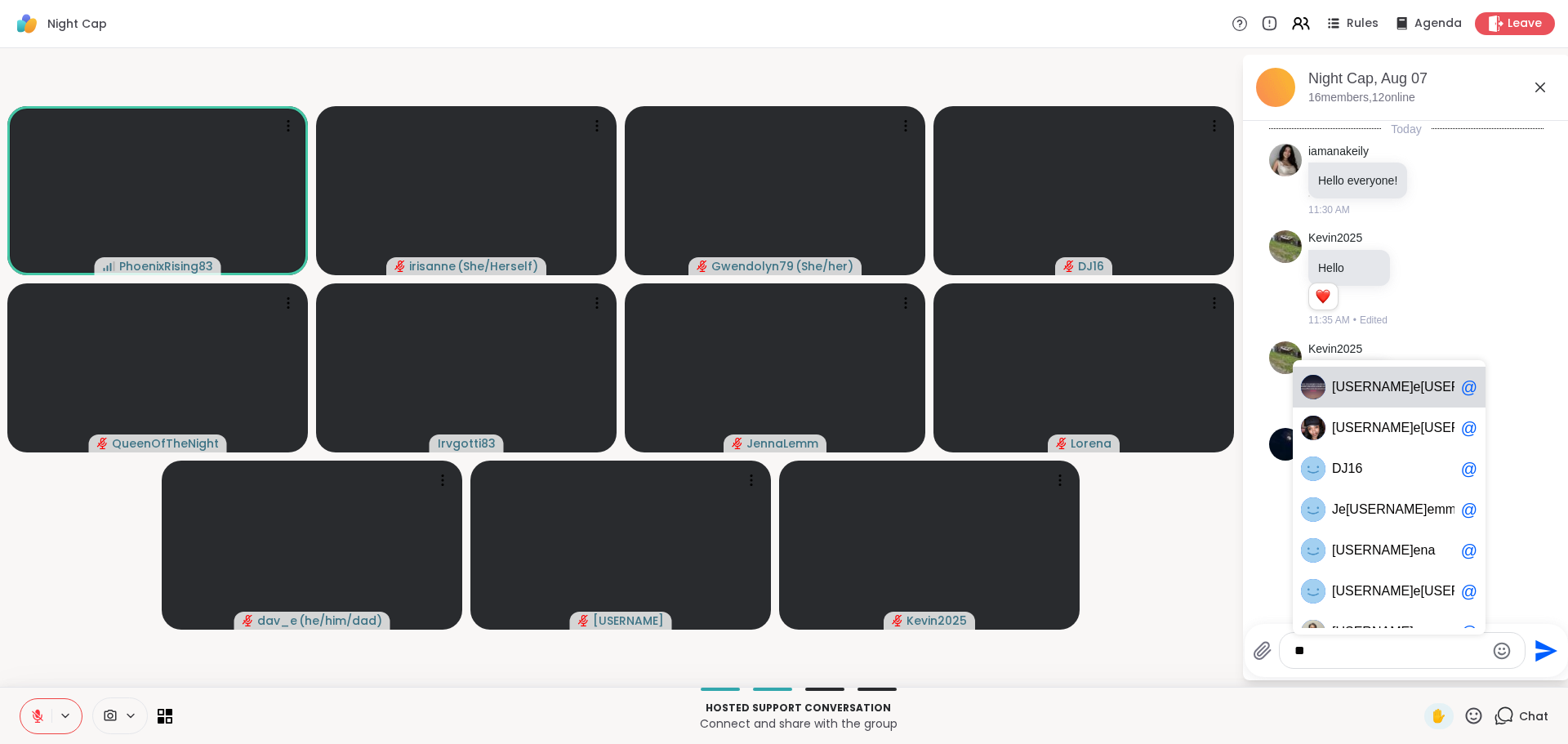 type on "*" 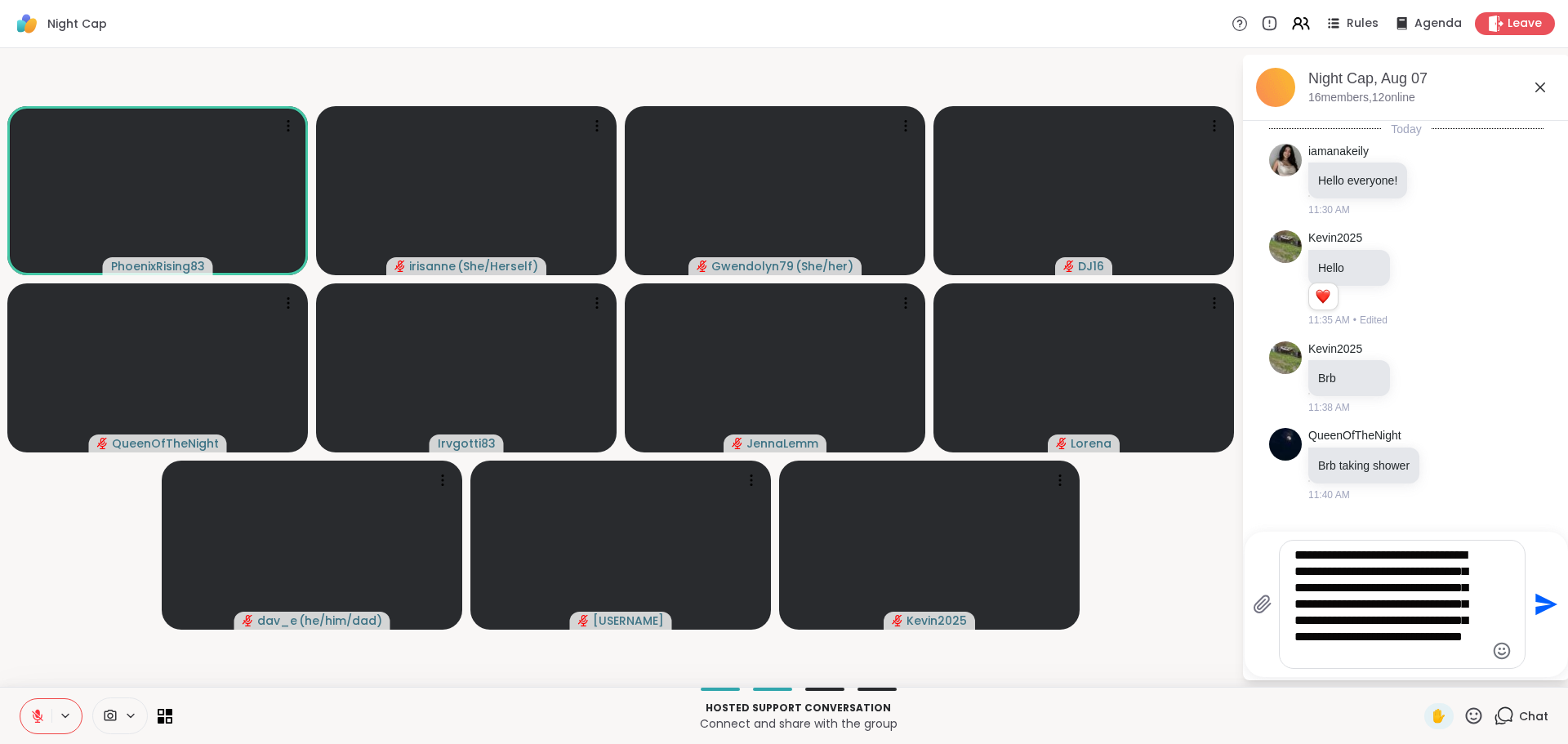drag, startPoint x: 1411, startPoint y: 591, endPoint x: 1343, endPoint y: 604, distance: 69.2315 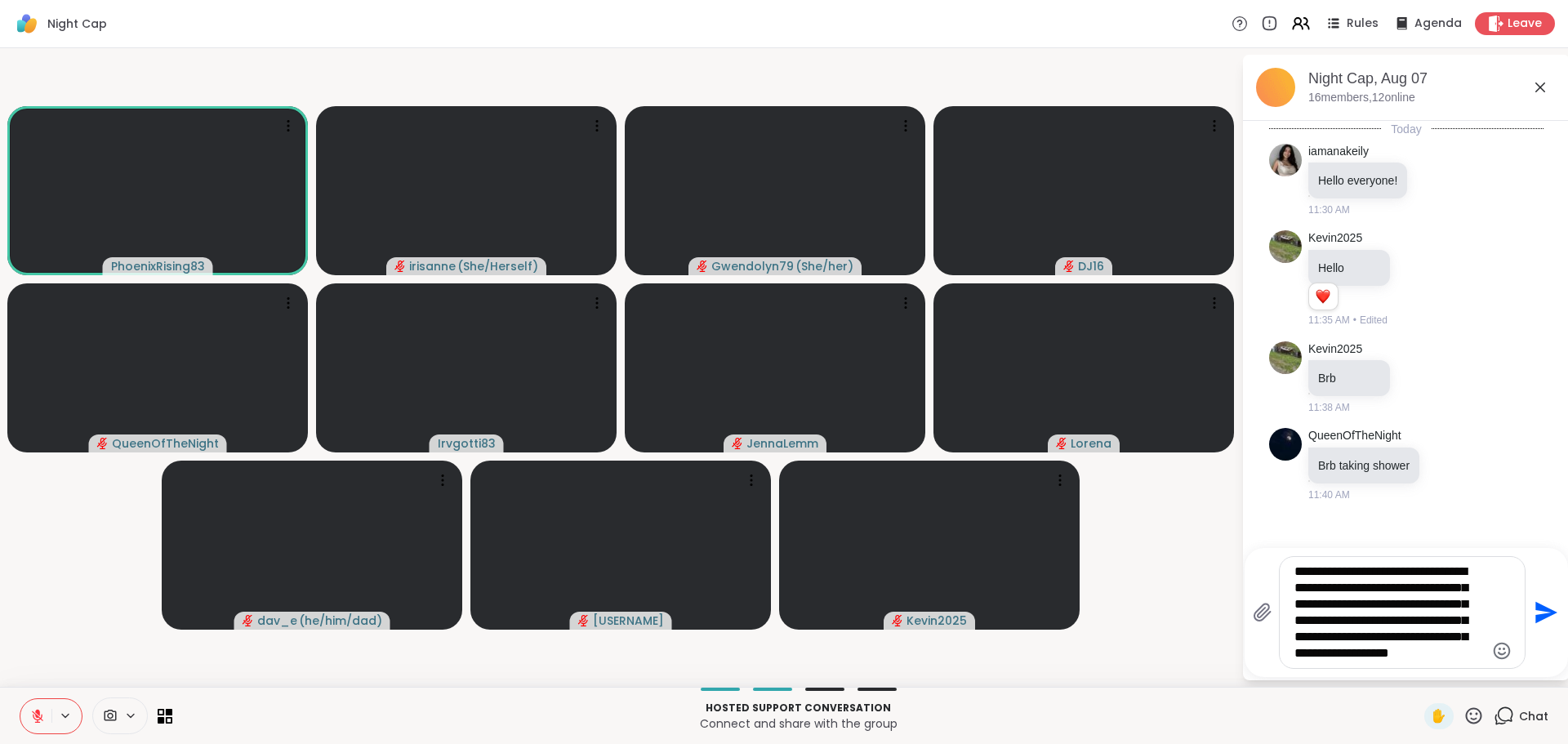 click on "**********" at bounding box center [1389, 613] 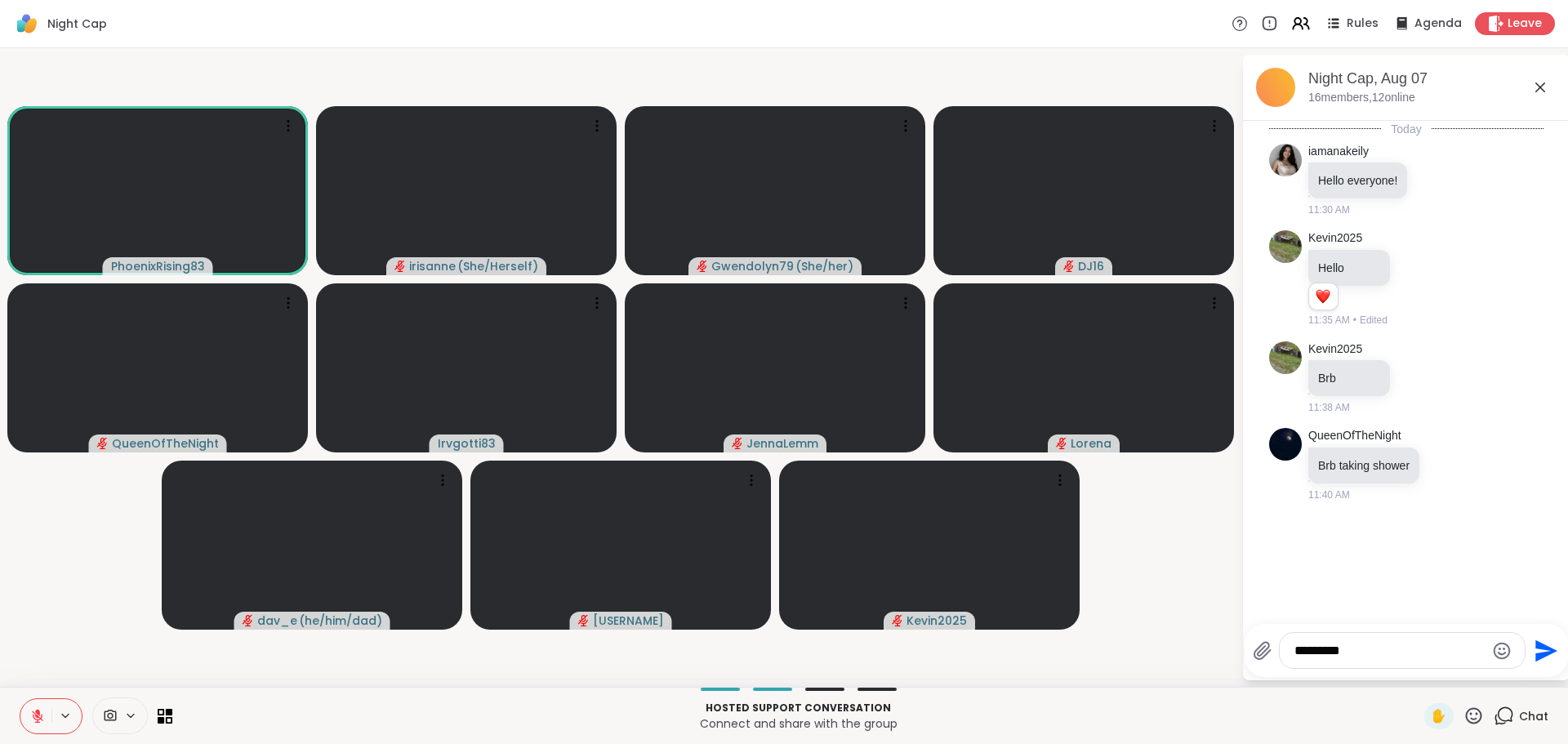 paste on "**********" 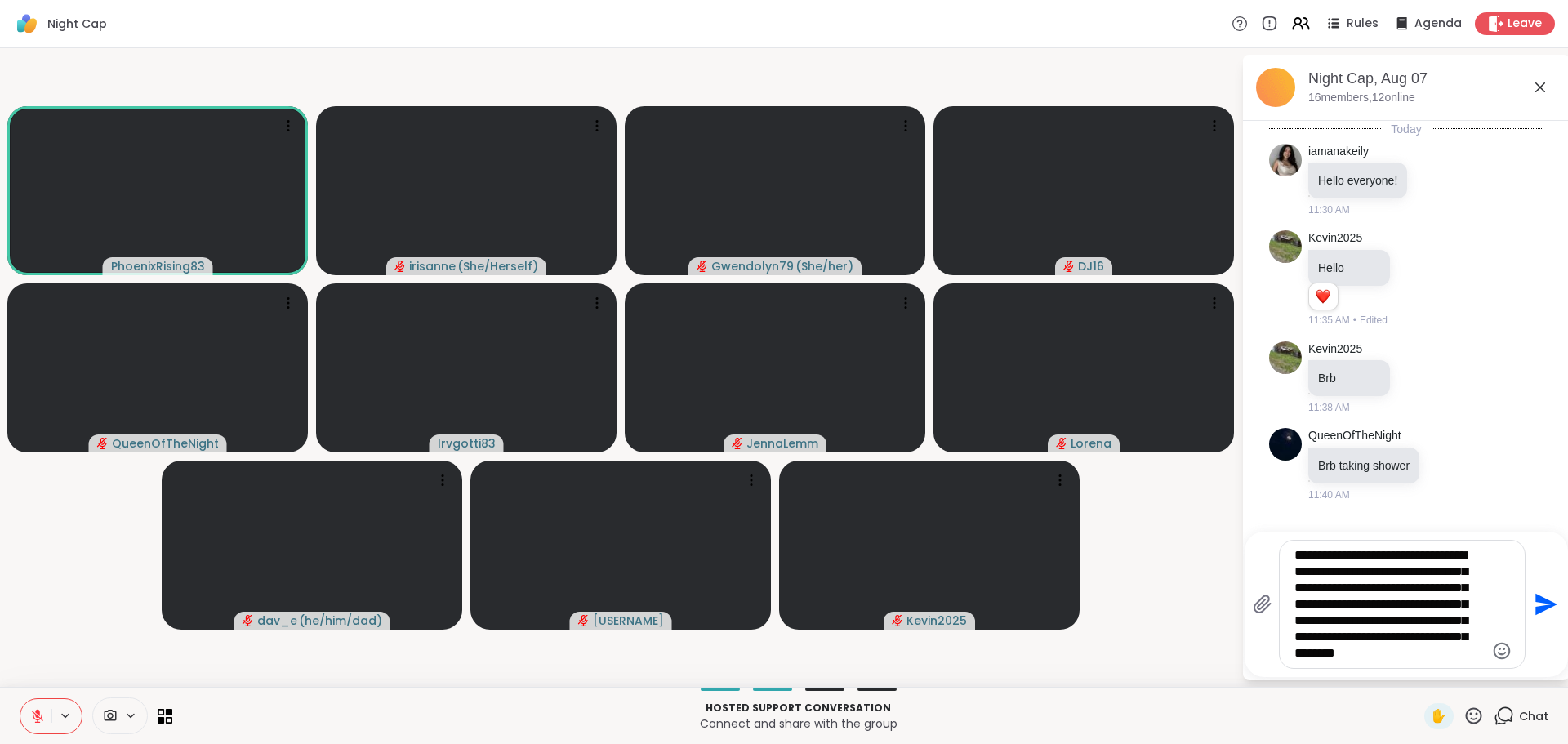 click on "**********" at bounding box center (1389, 604) 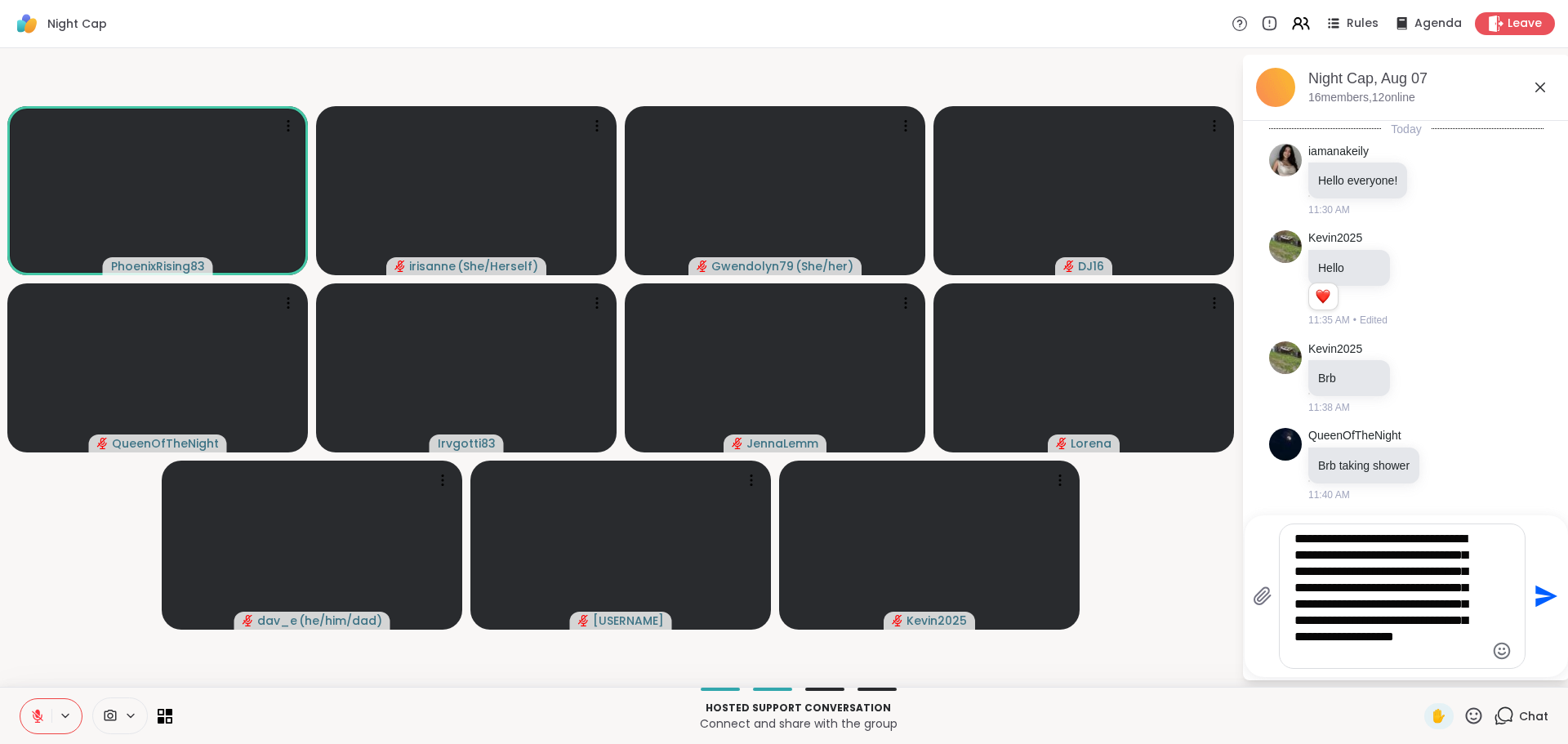 click on "**********" at bounding box center (1389, 596) 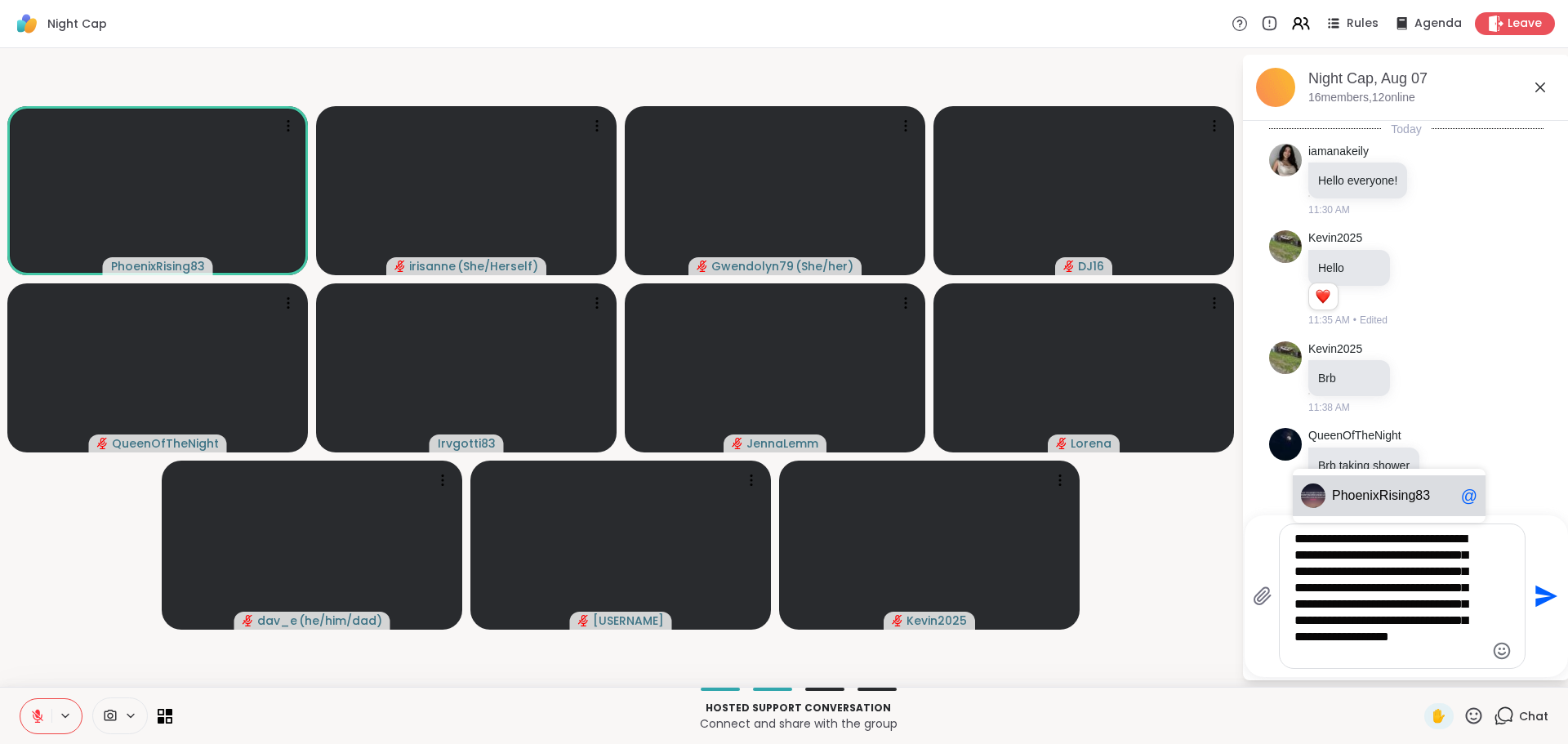 click on "PhoenixRising83" at bounding box center (1381, 496) 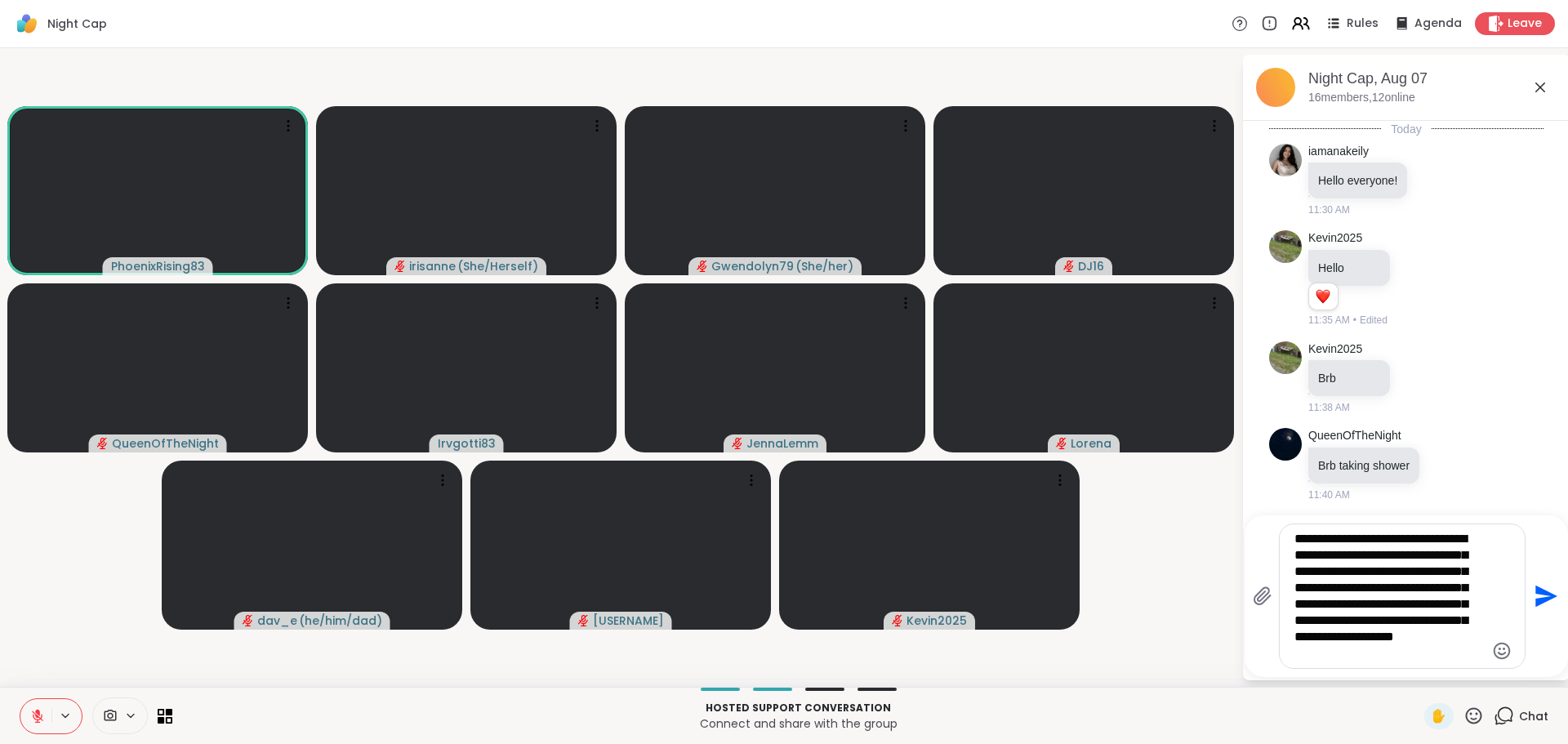 click 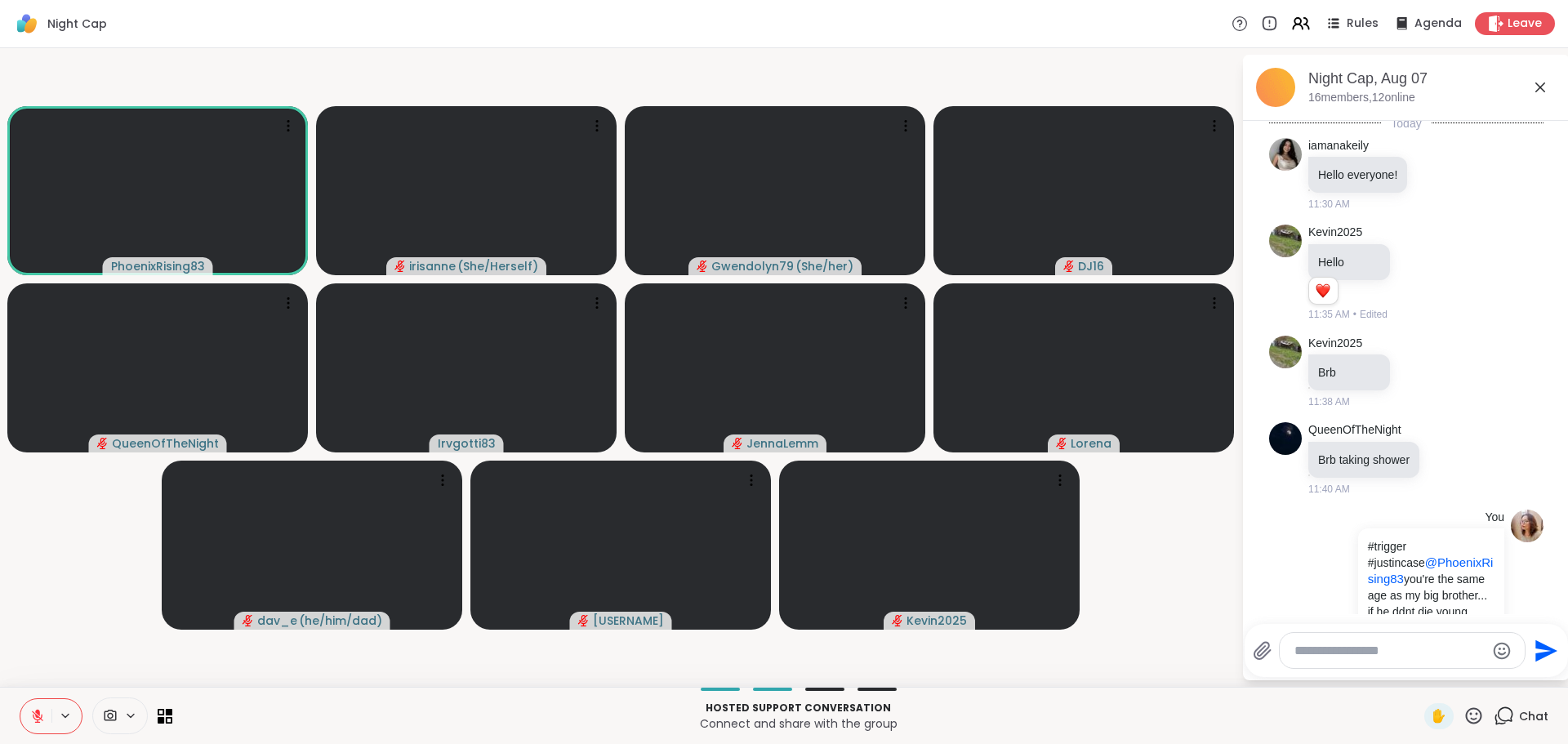 scroll, scrollTop: 0, scrollLeft: 0, axis: both 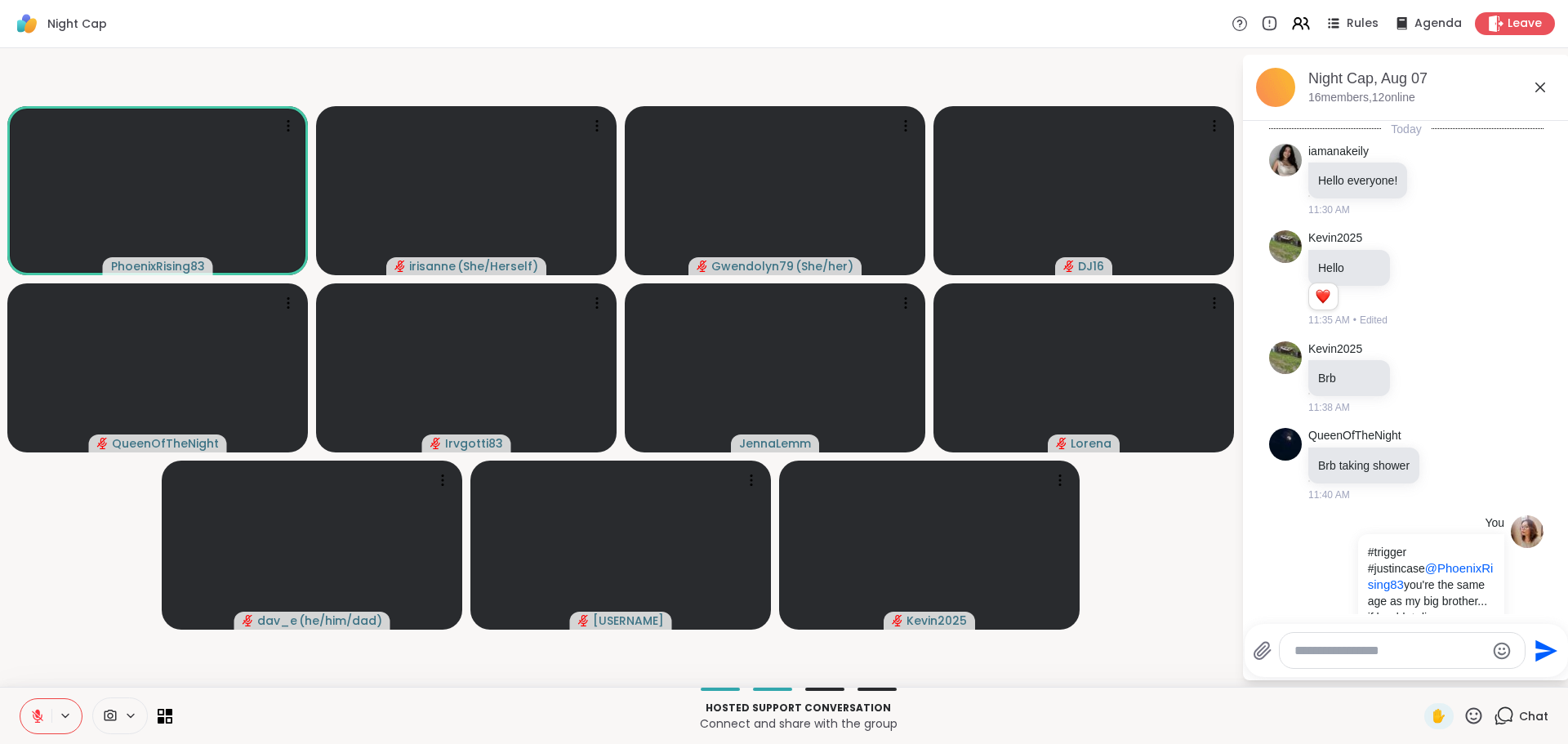 click on "[USERNAME] [USERNAME] ( She/Herself ) [USERNAME] [USERNAME] ( She/her ) [USERNAME] [USERNAME] [USERNAME] [USERNAME] [USERNAME] [USERNAME] [USERNAME] [USERNAME]" at bounding box center [621, 368] 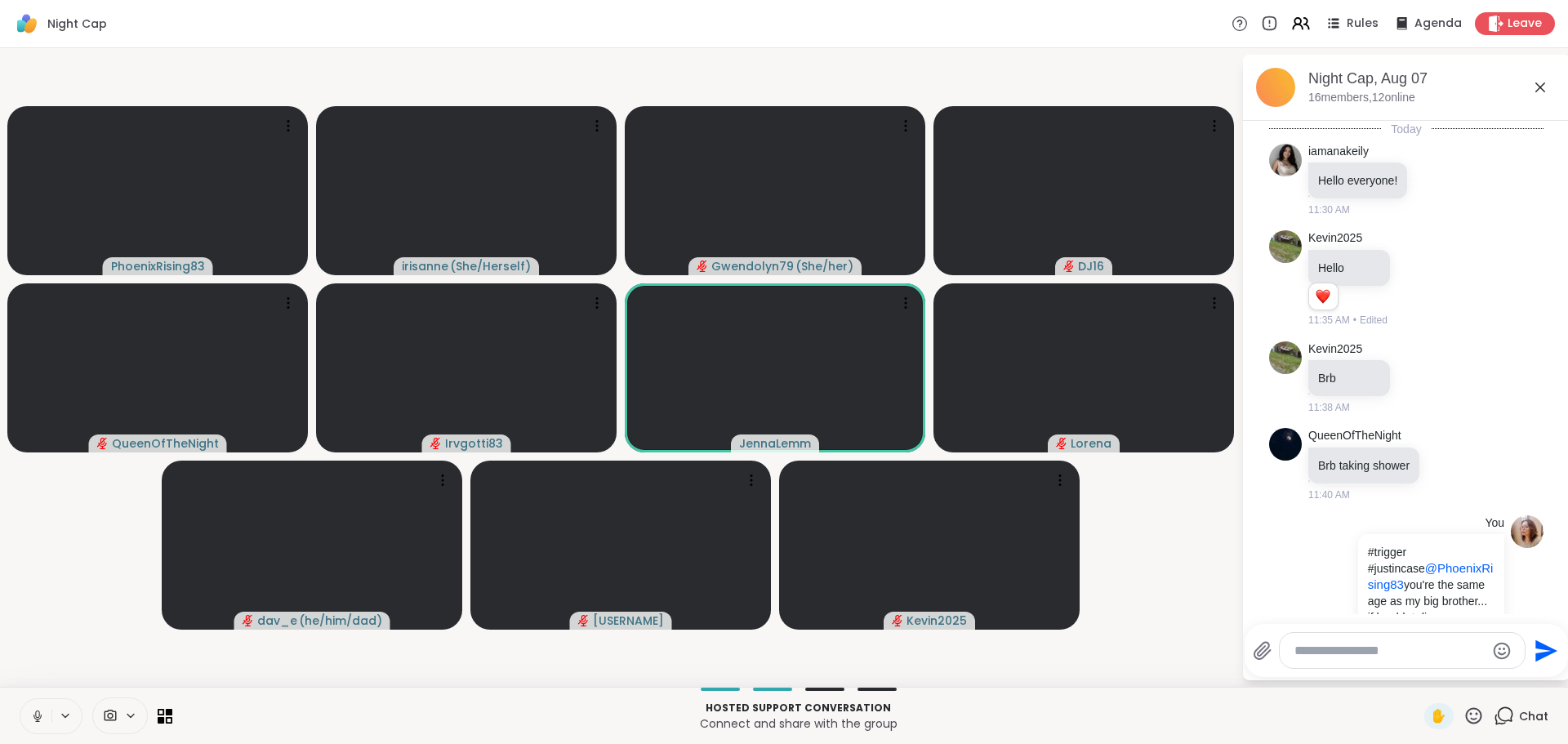 click at bounding box center [51, 716] 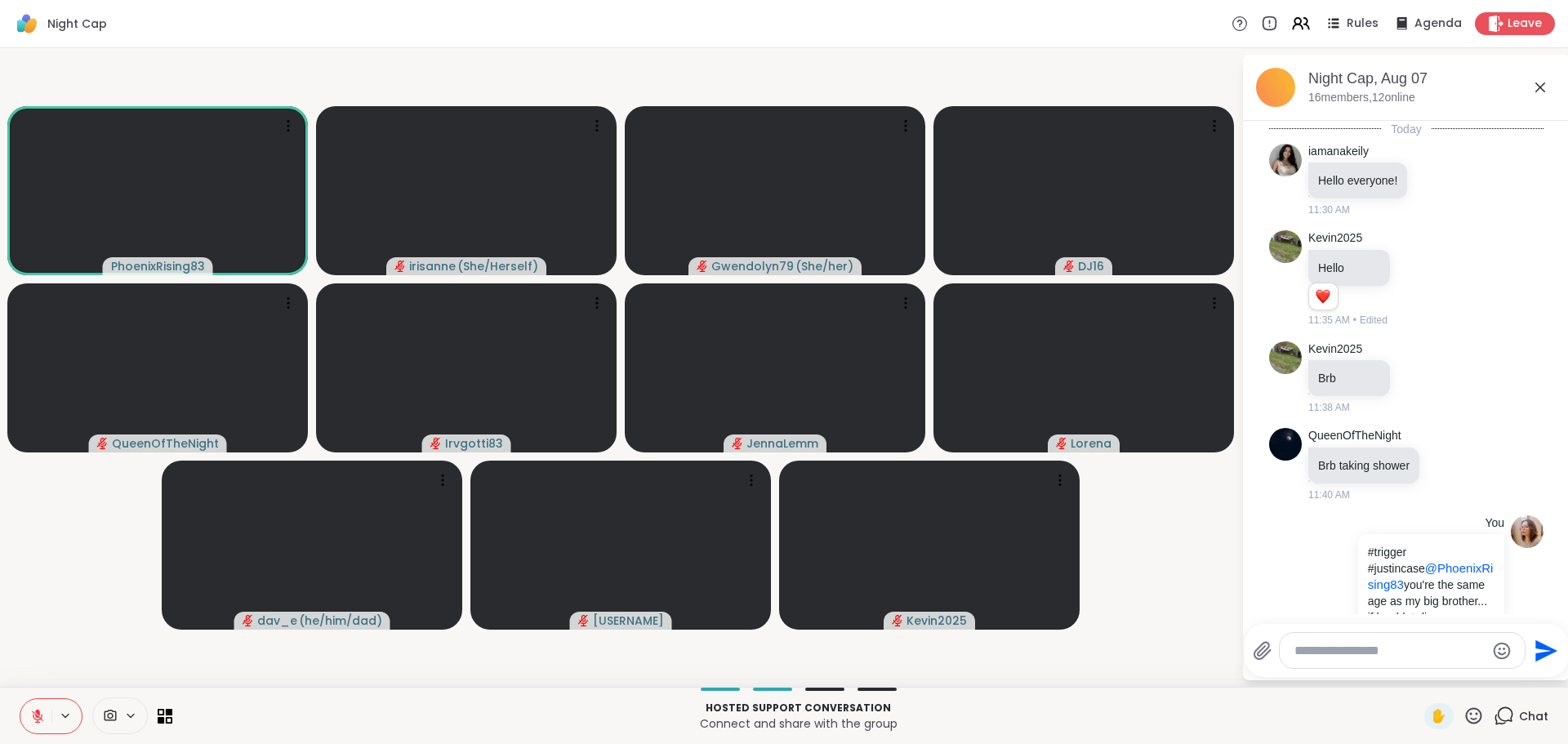 click 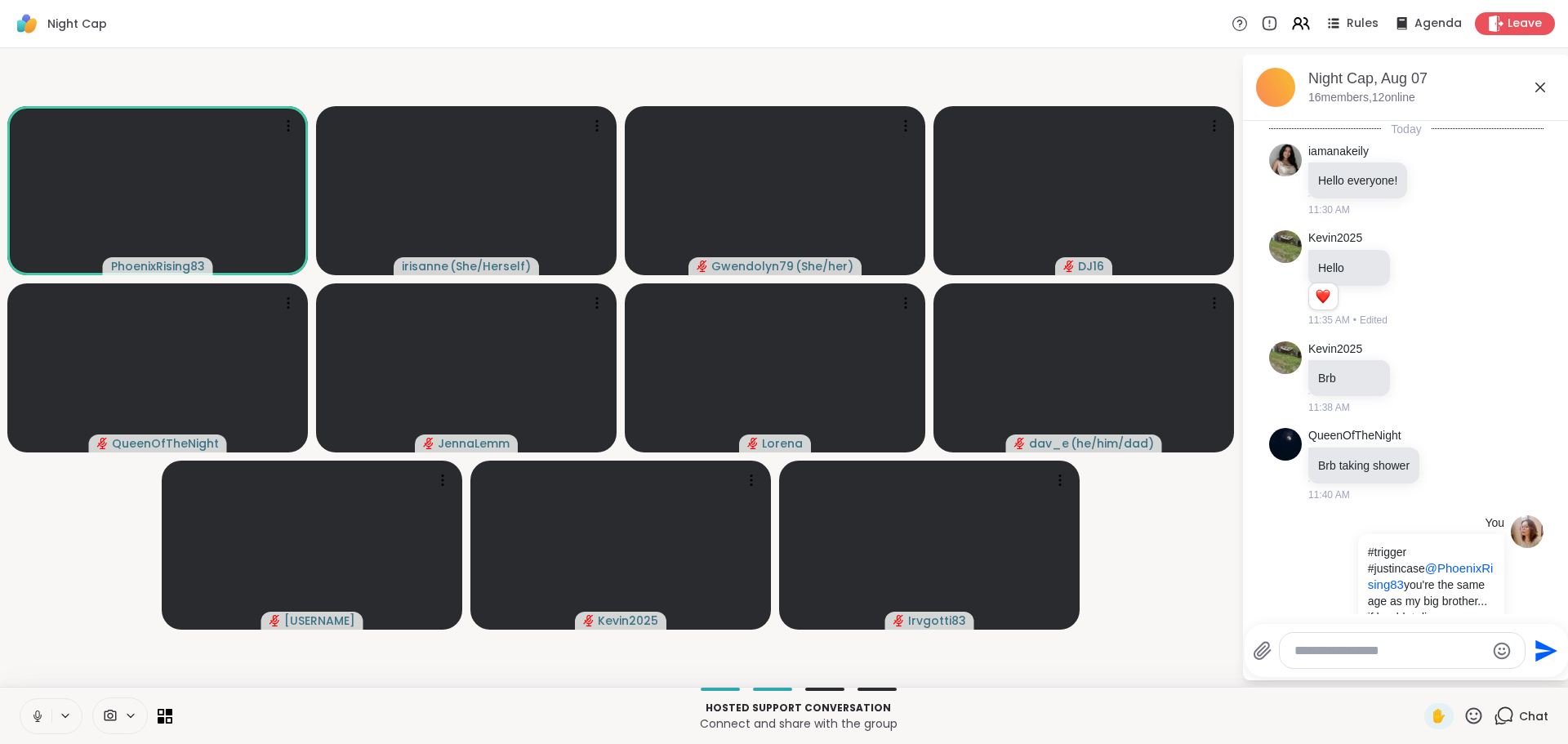 click at bounding box center (36, 716) 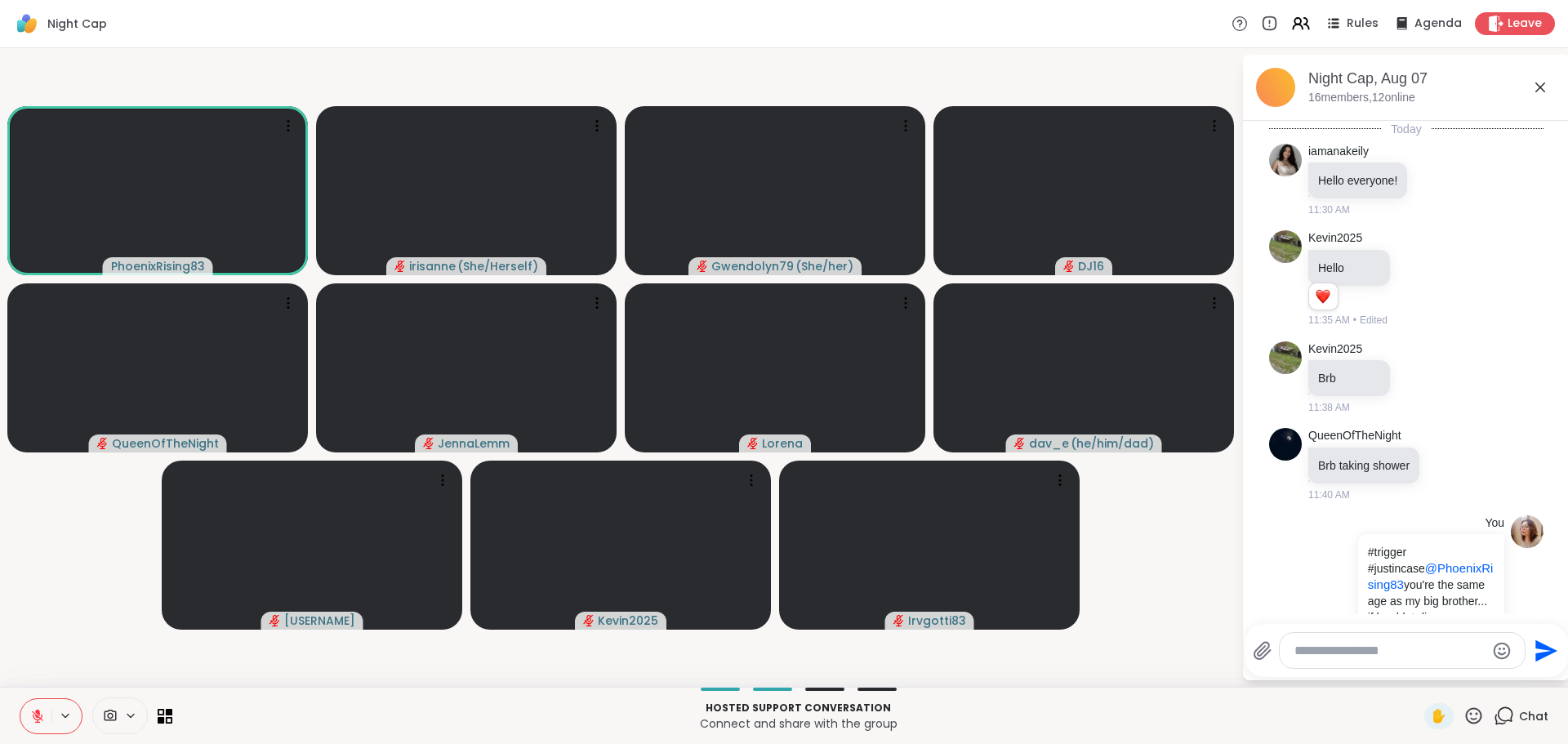 click at bounding box center [36, 716] 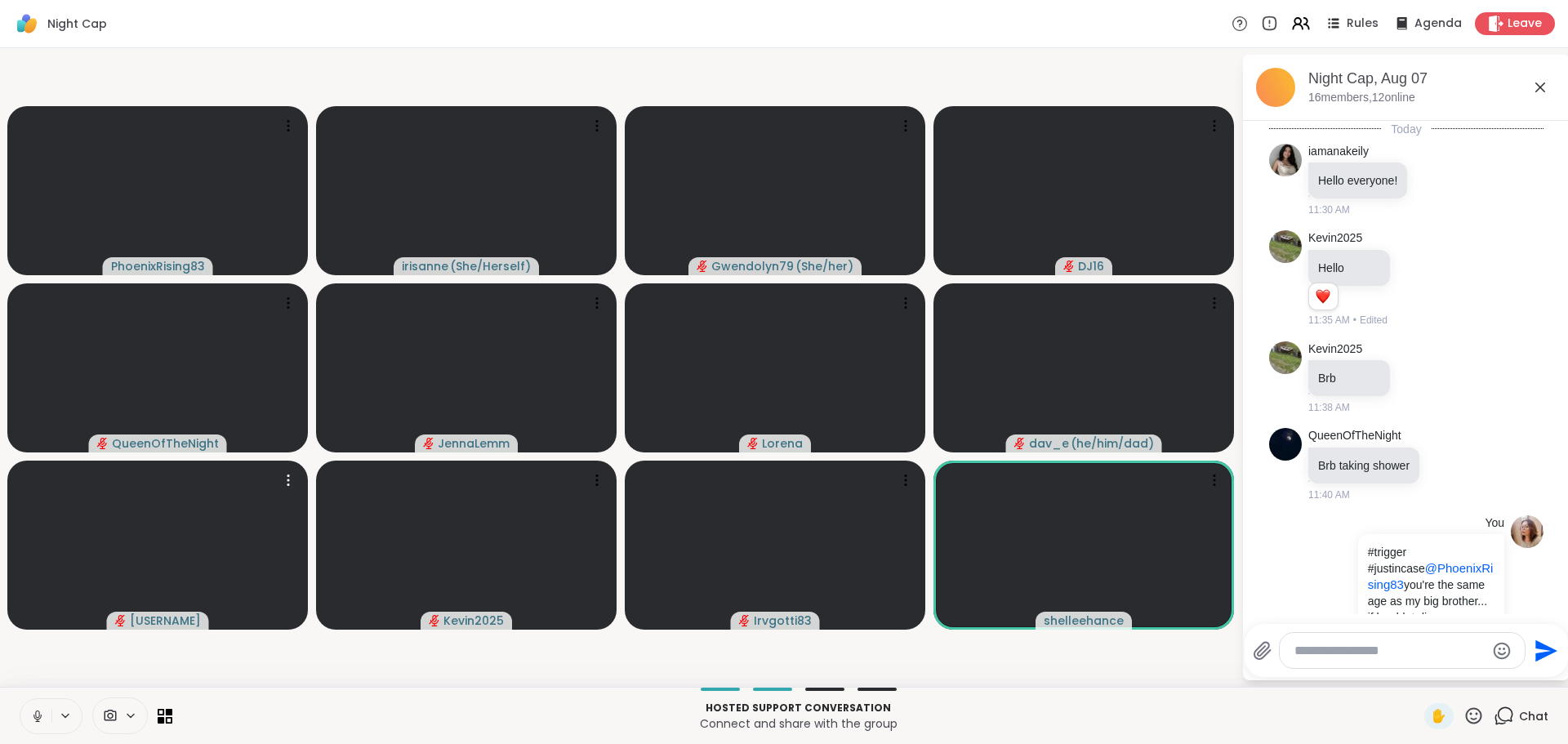click on "[USERNAME] [USERNAME] ( She/Herself ) [USERNAME] [USERNAME] ( She/her ) [USERNAME] [USERNAME] [USERNAME] [USERNAME] [USERNAME] [USERNAME] [USERNAME] [USERNAME] [USERNAME], [MONTH] [NUMBER] members, [NUMBER] online Today [USERNAME] Hello everyone! [TIME] [USERNAME] Hello   [NUMBER] [NUMBER] [TIME] • Edited [USERNAME] Brb [TIME] [USERNAME] Brb taking shower [TIME] You #trigger #justincase  @[USERNAME]  you're the same age as my big brother... if he ddnt die young...  Sometimes it's strange for me to think what my big bro would have been like in his [NUMBER]s, had he not got sick... sorry, morbid! [TIME] • Sent Send" at bounding box center [784, 368] 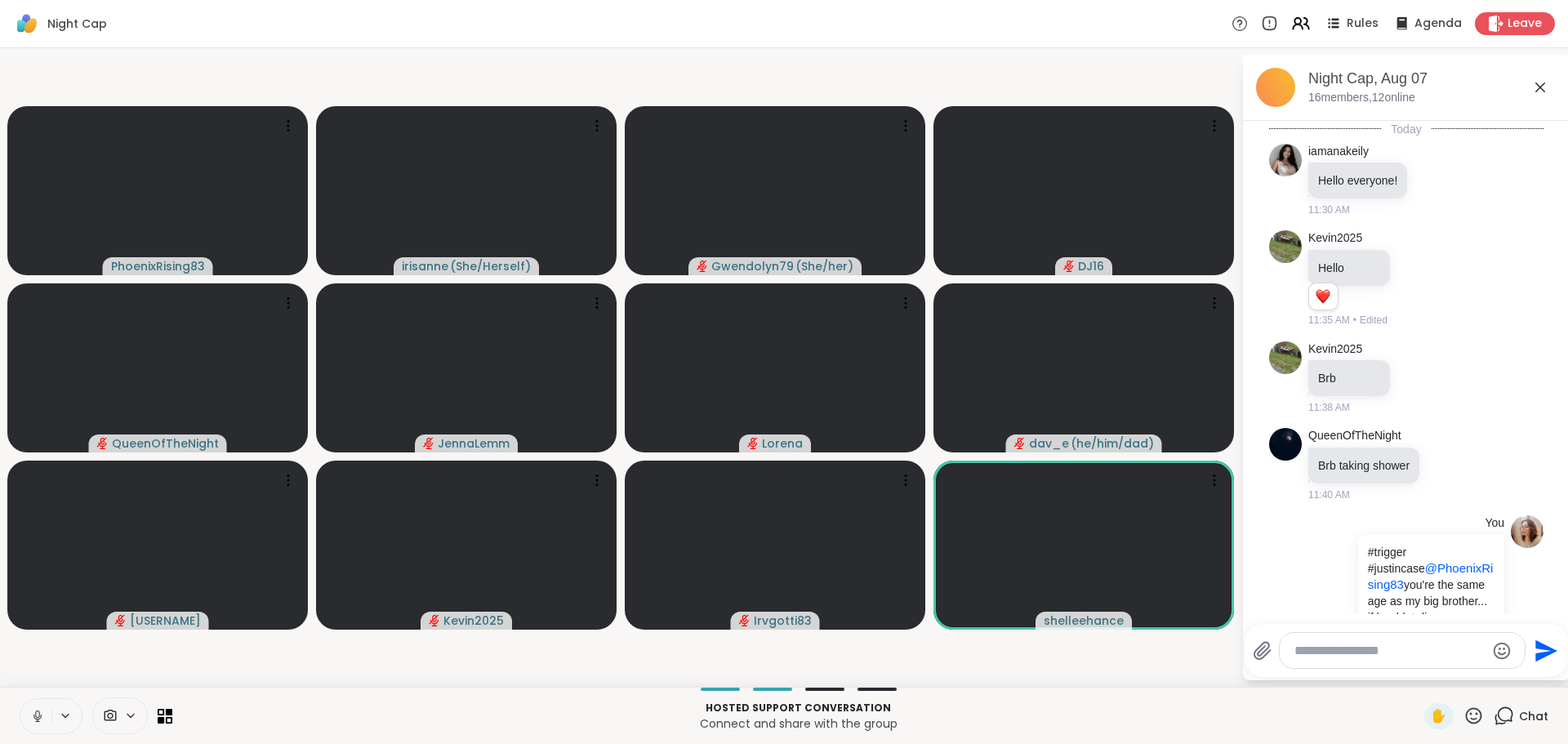 click at bounding box center [36, 716] 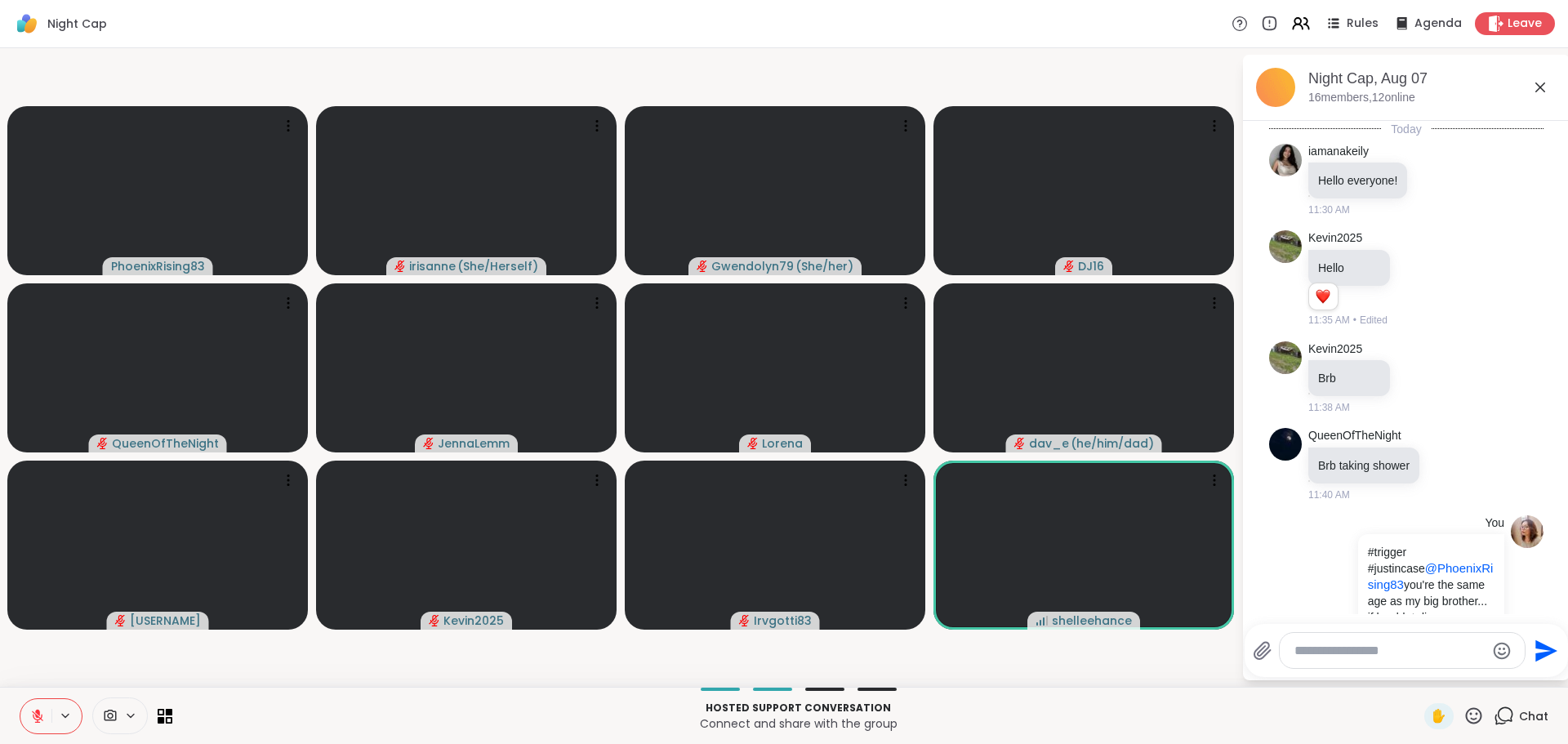 scroll, scrollTop: 185, scrollLeft: 0, axis: vertical 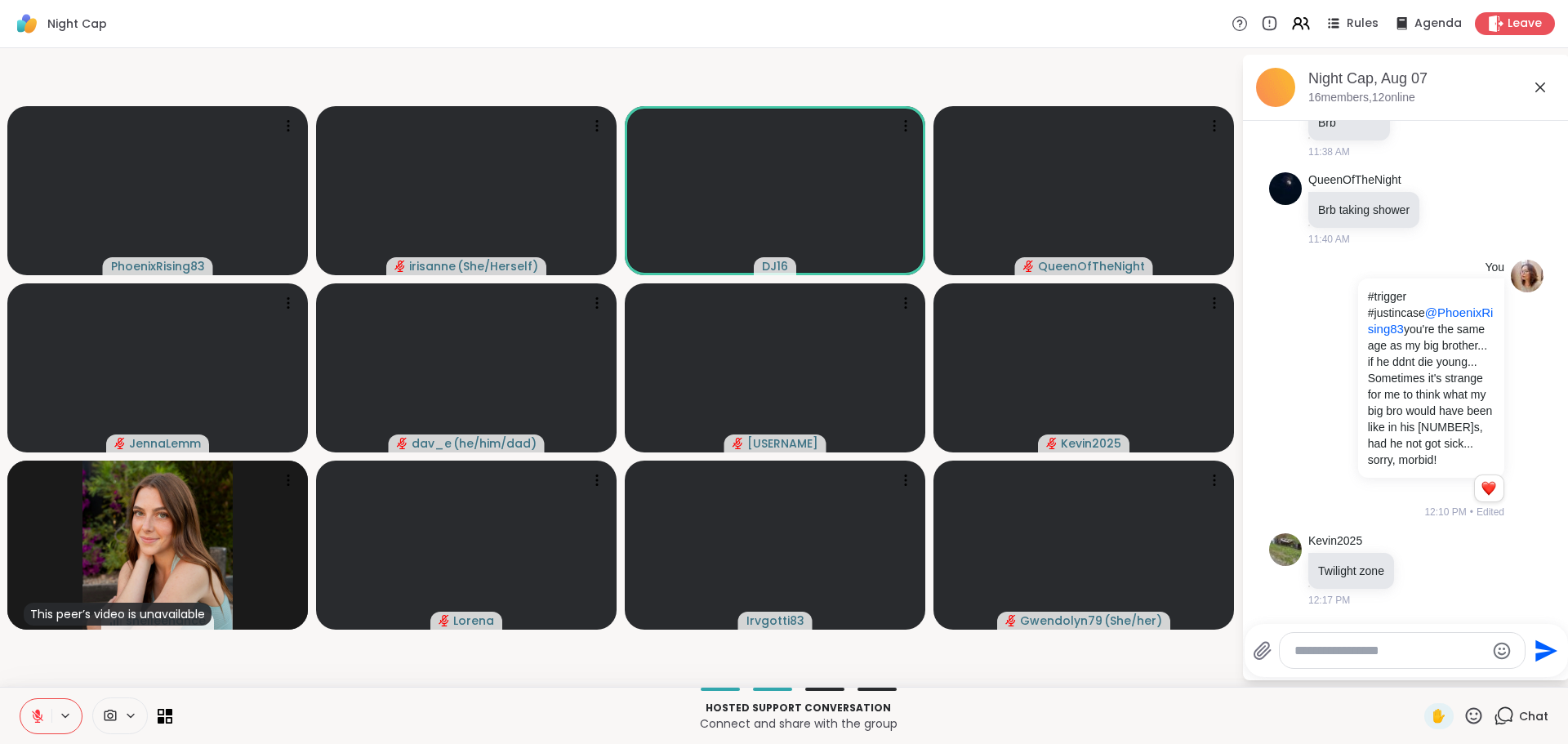 click 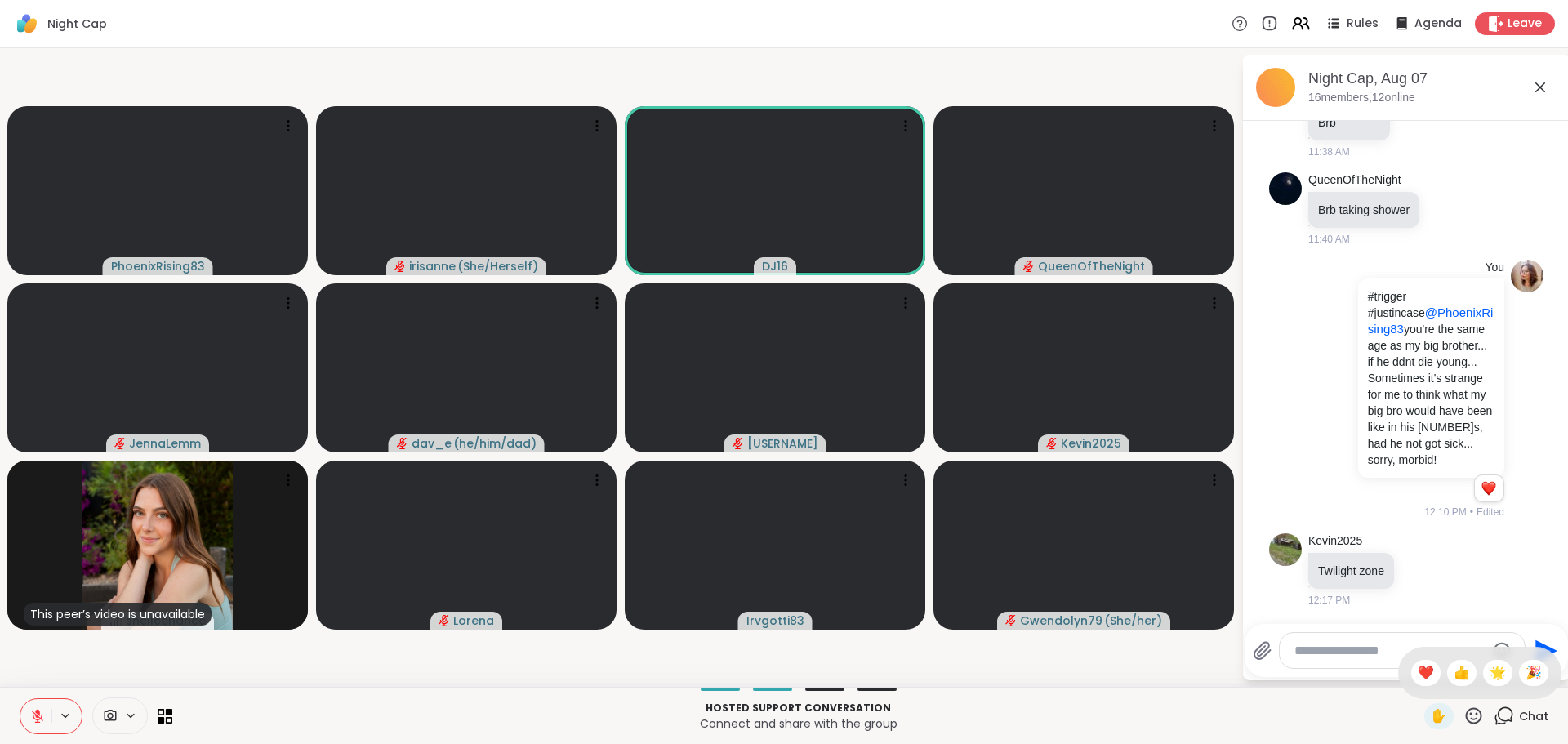 click on "🌟" at bounding box center [1498, 673] 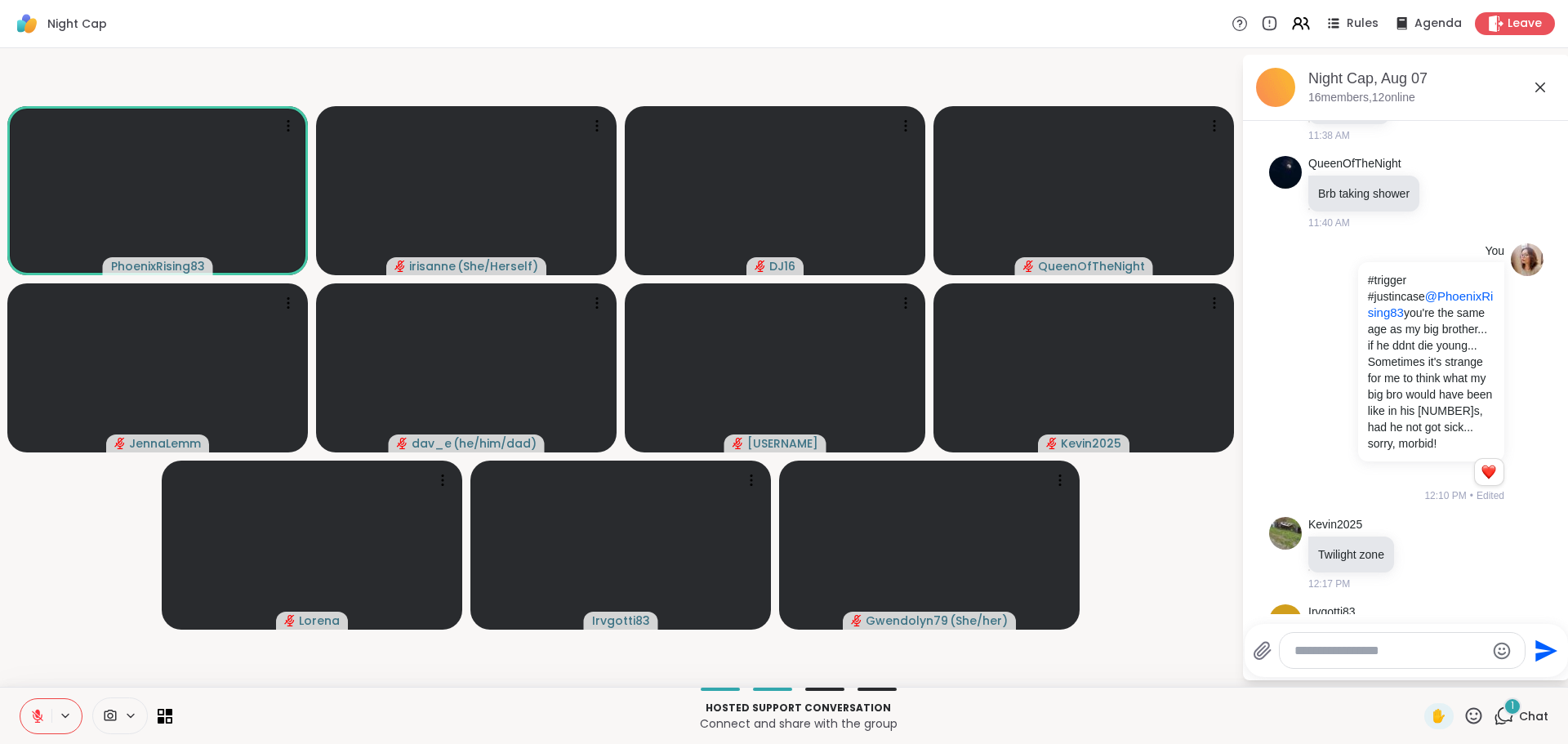 scroll, scrollTop: 359, scrollLeft: 0, axis: vertical 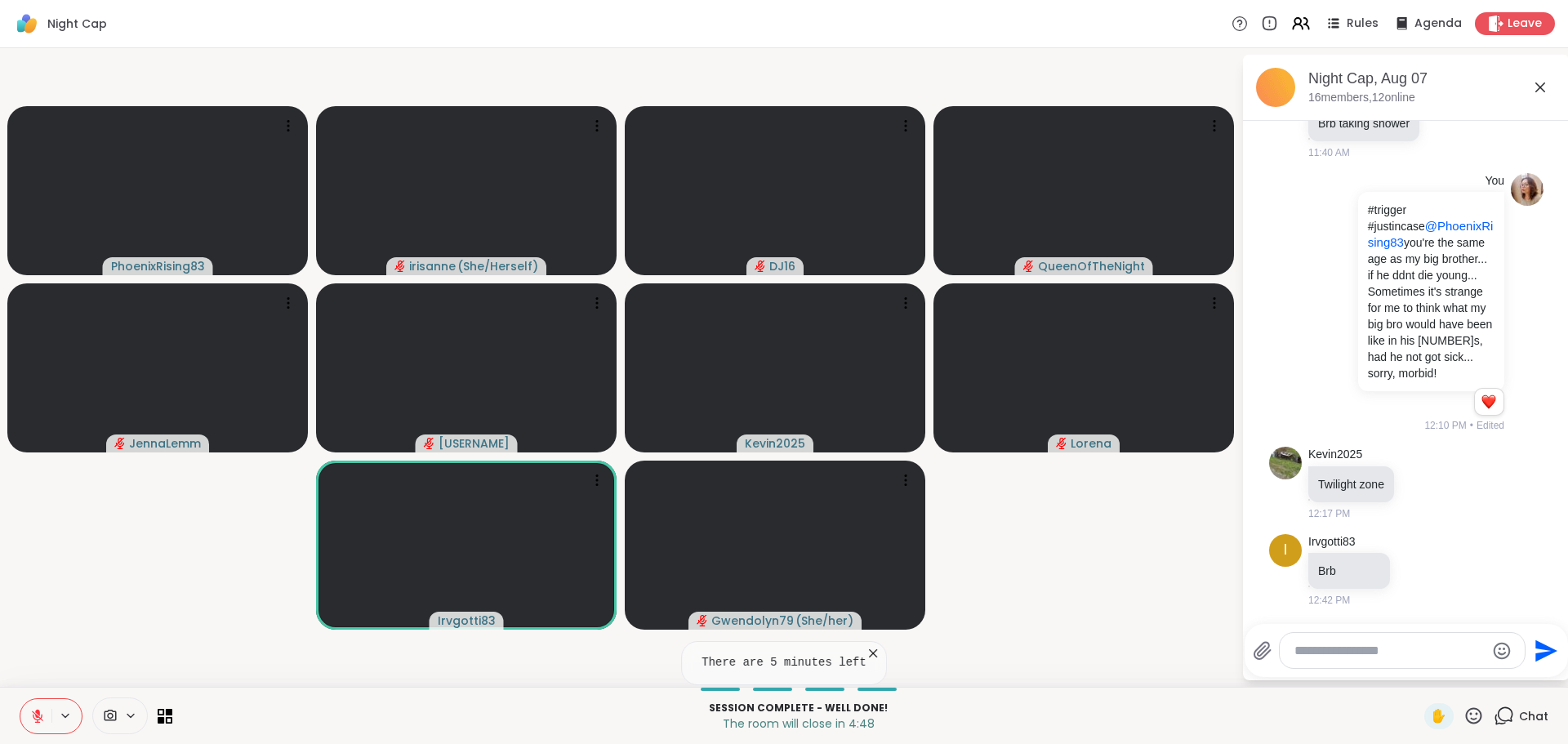 click 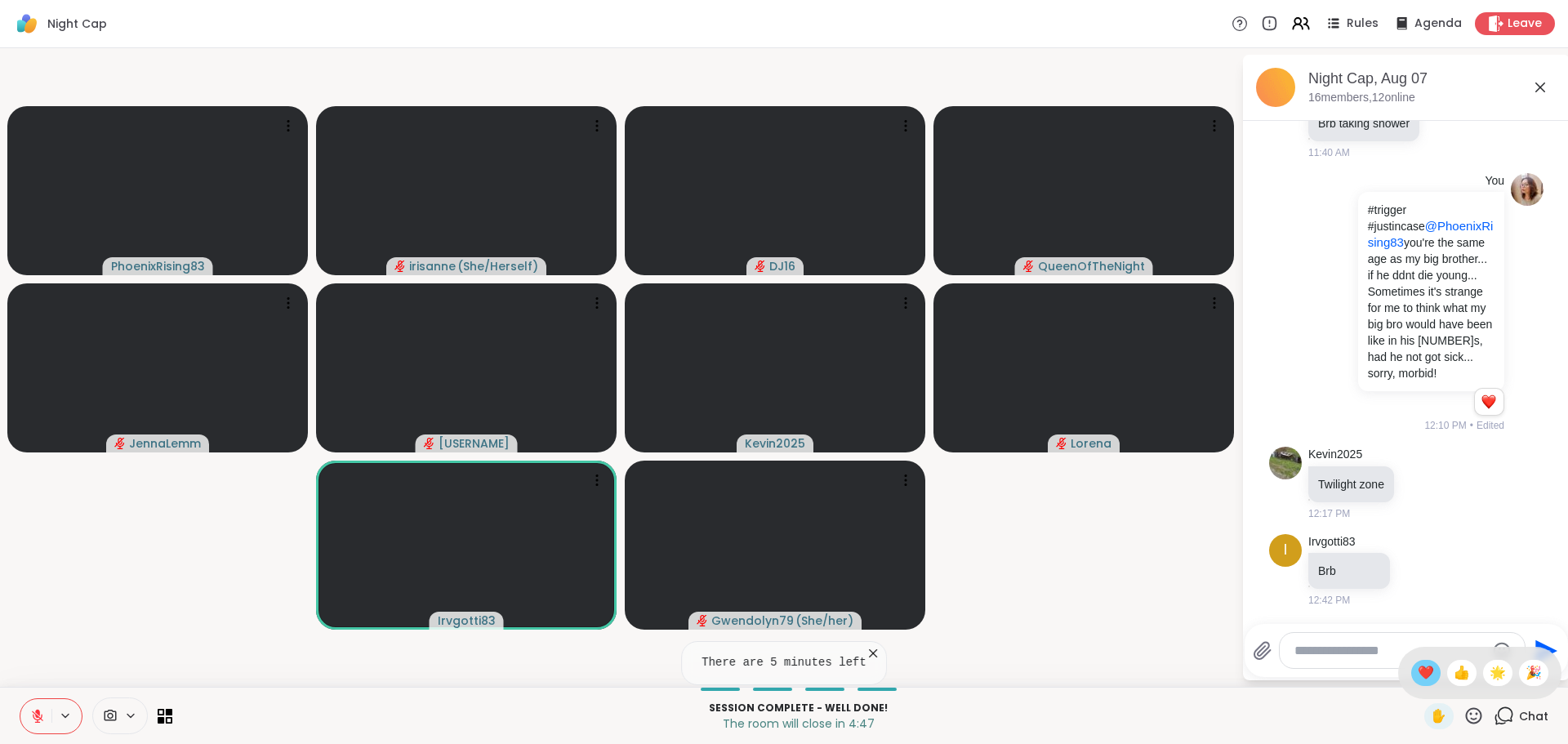 click on "❤️" at bounding box center [1426, 673] 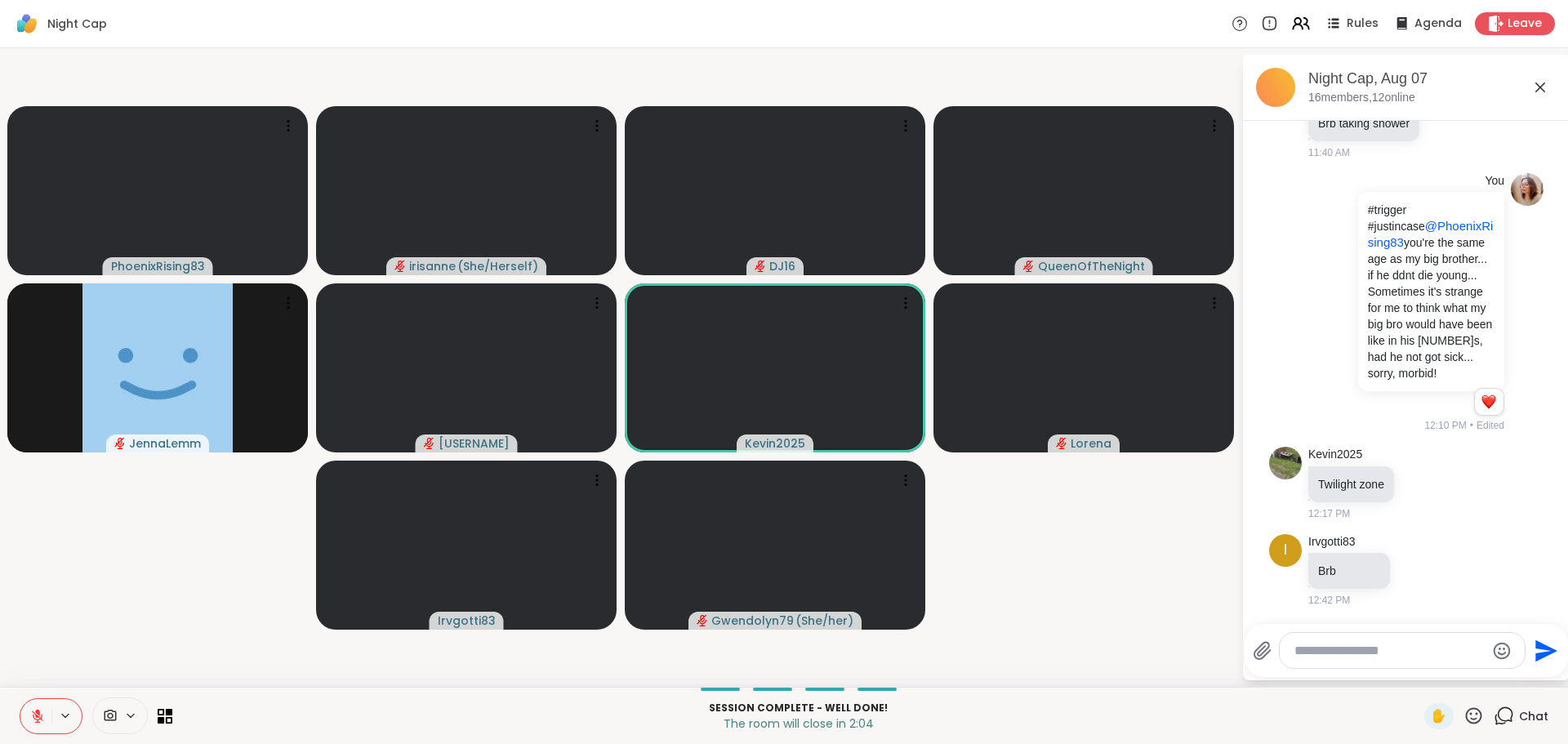 click on "[USERNAME] [USERNAME] ( She/Herself ) [USERNAME] [USERNAME] [USERNAME] [USERNAME] [USERNAME] [USERNAME] ( She/her )" at bounding box center (621, 368) 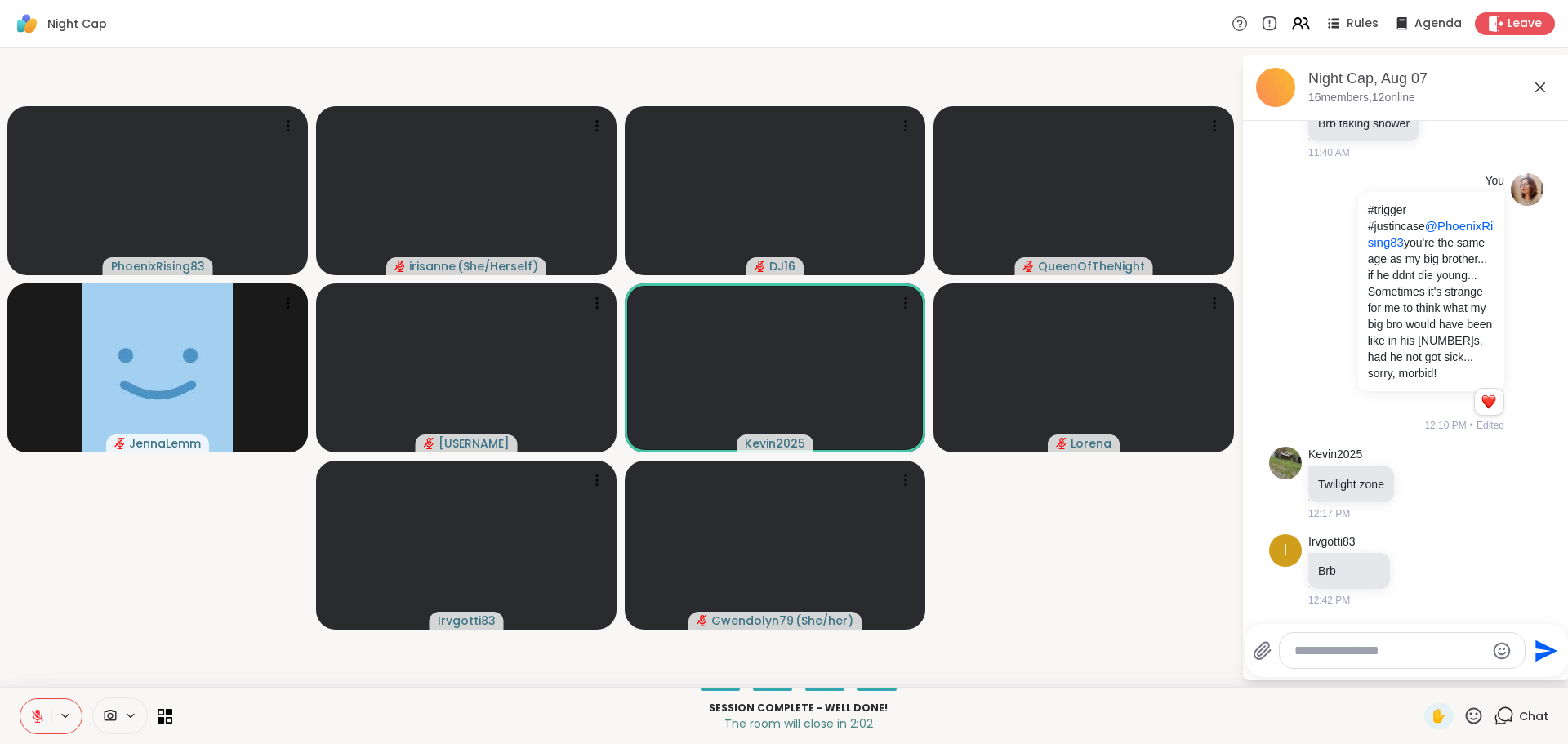 click on "[USERNAME], [MONTH] [NUMBER] members, [NUMBER] online Today [USERNAME] Hello everyone! [TIME] [USERNAME] Hello   [NUMBER] [NUMBER] [TIME] • Edited [USERNAME] Brb [TIME] [USERNAME] Brb taking shower [TIME] You #trigger #justincase  @[USERNAME]  you're the same age as my big brother... if he ddnt die young...  Sometimes it's strange for me to think what my big bro would have been like in his [NUMBER]s, had he not got sick... sorry, morbid!   [NUMBER] [NUMBER] [TIME] • Edited [USERNAME] Twilight zone [TIME] [USERNAME] Brb [TIME] Send" at bounding box center [1406, 368] 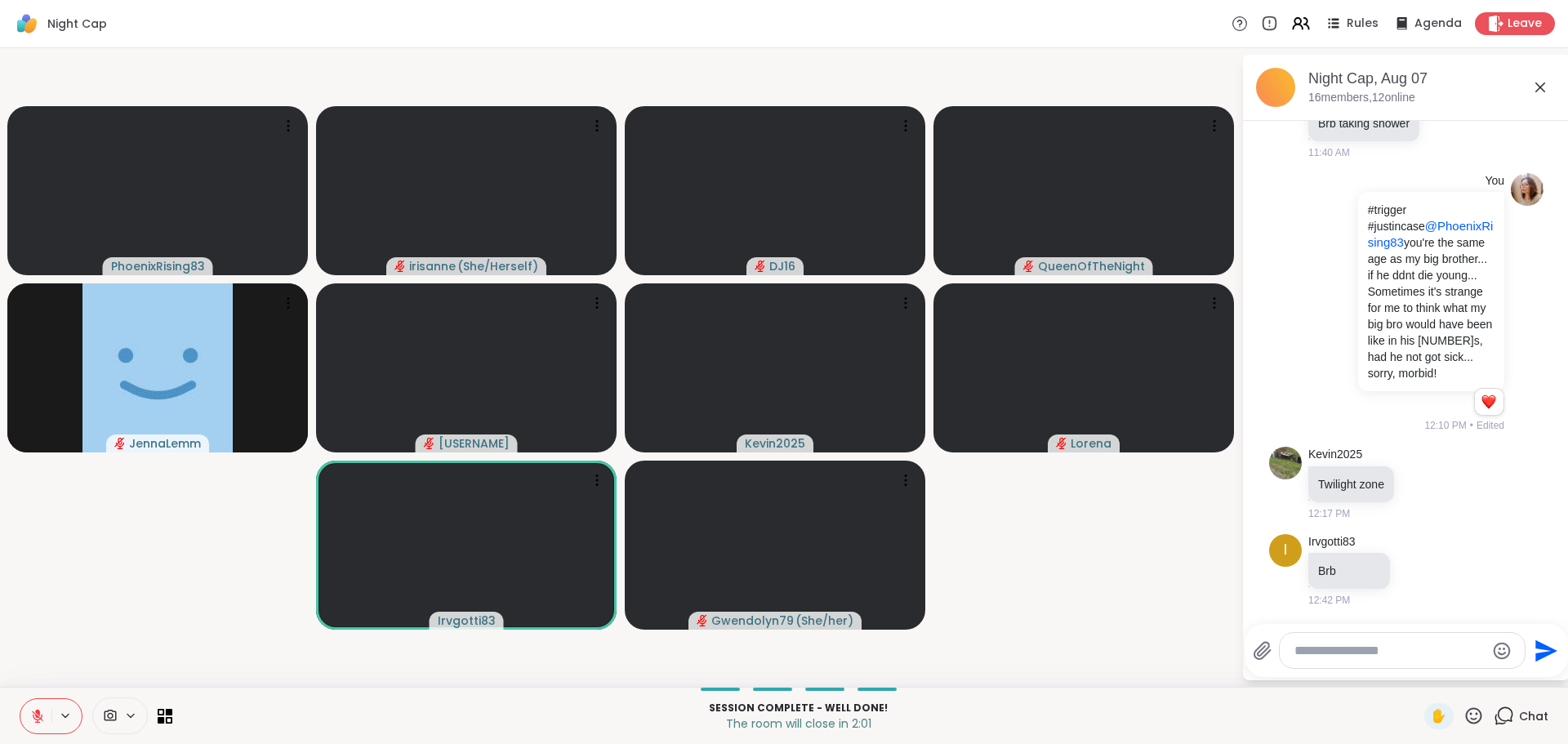click 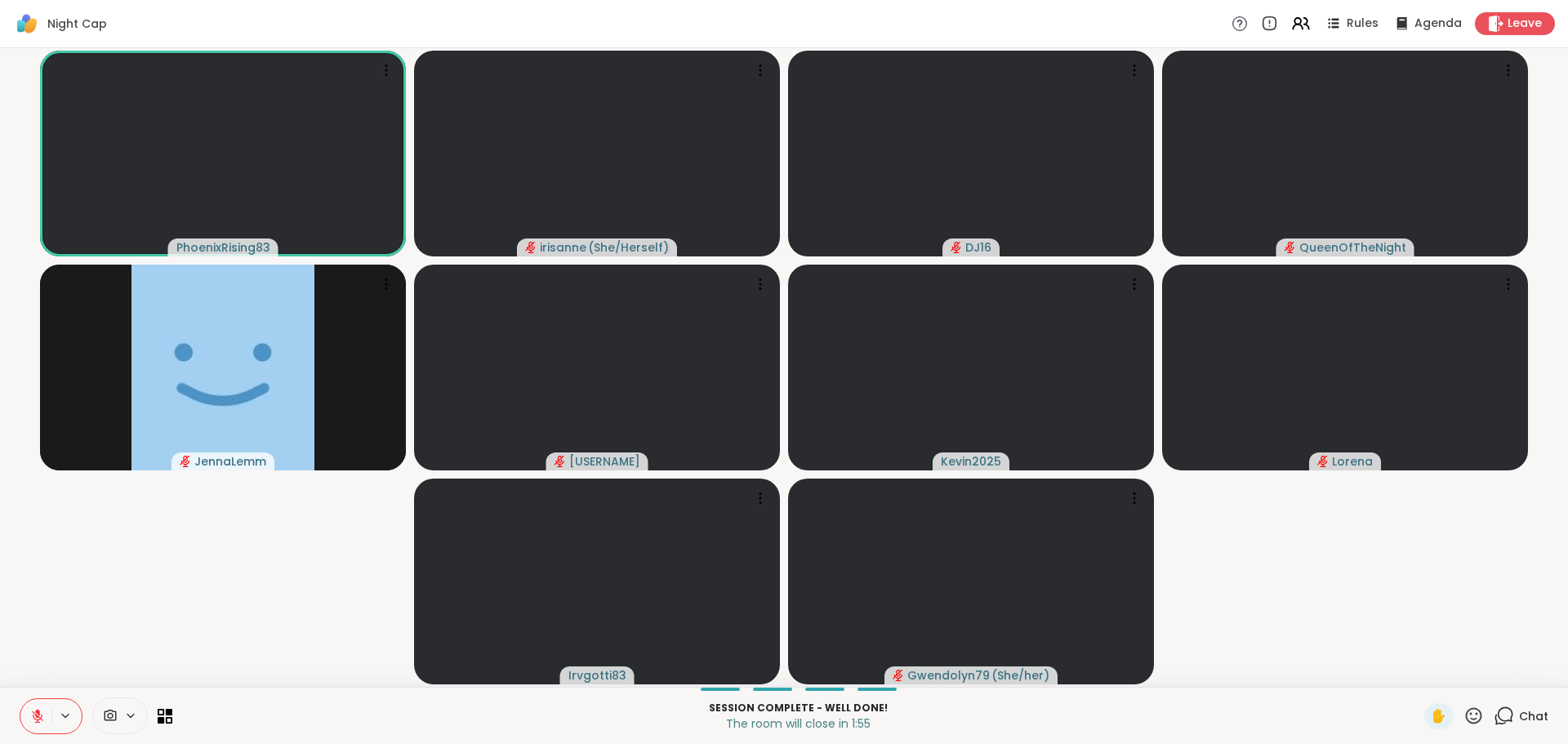 click 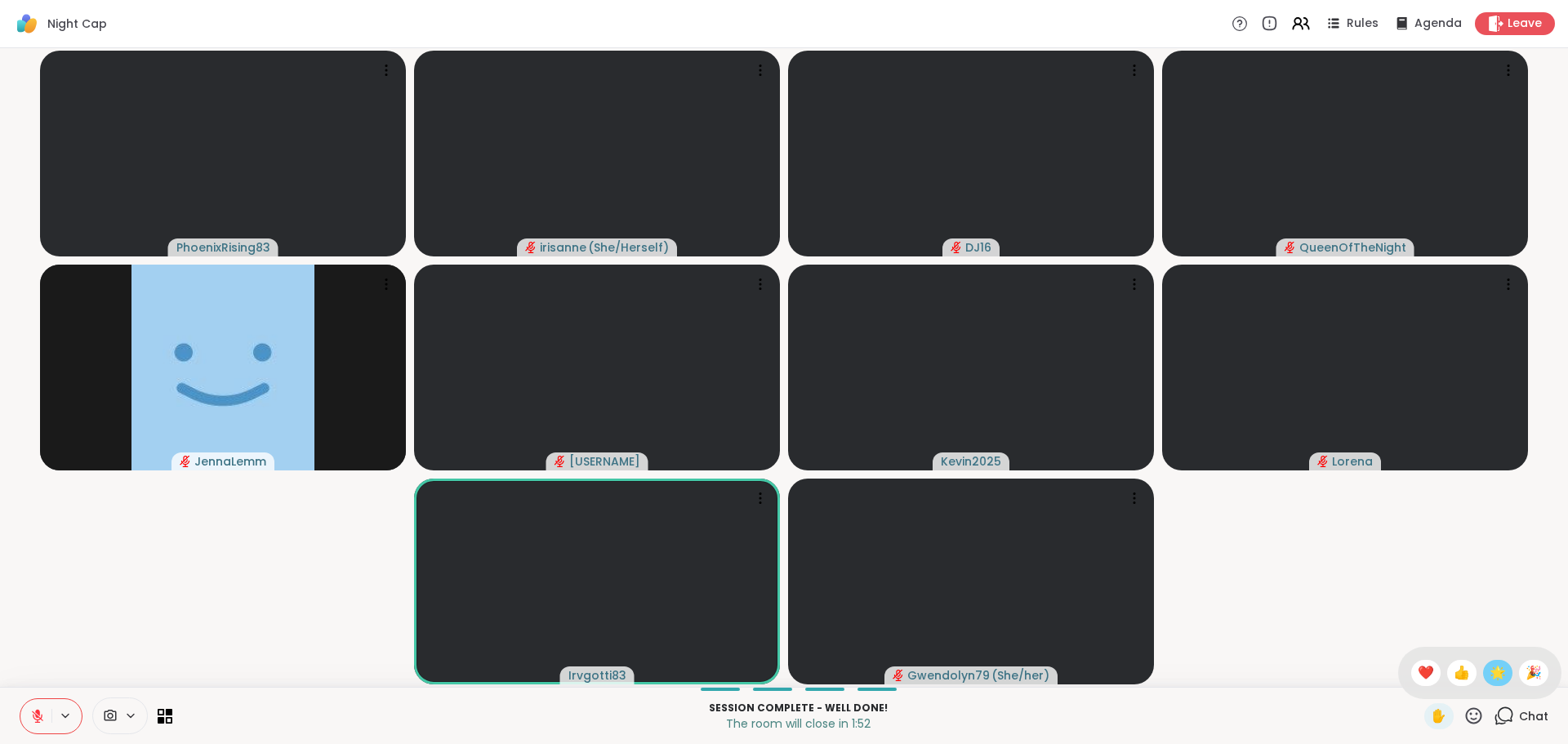 click on "🌟" at bounding box center [1498, 673] 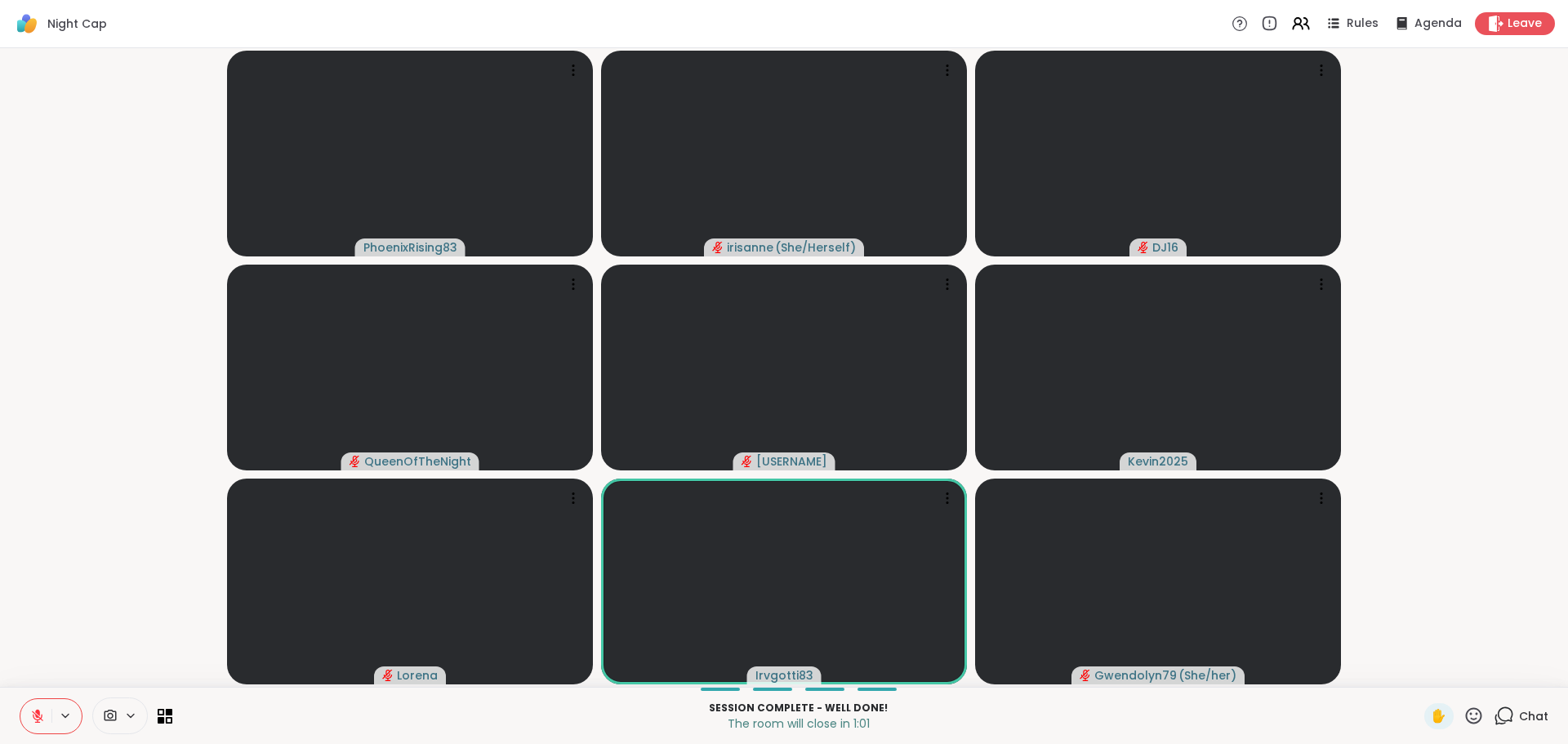 click on "Session Complete - well done! The room will close in [TIME] ✋ Chat" at bounding box center [784, 715] 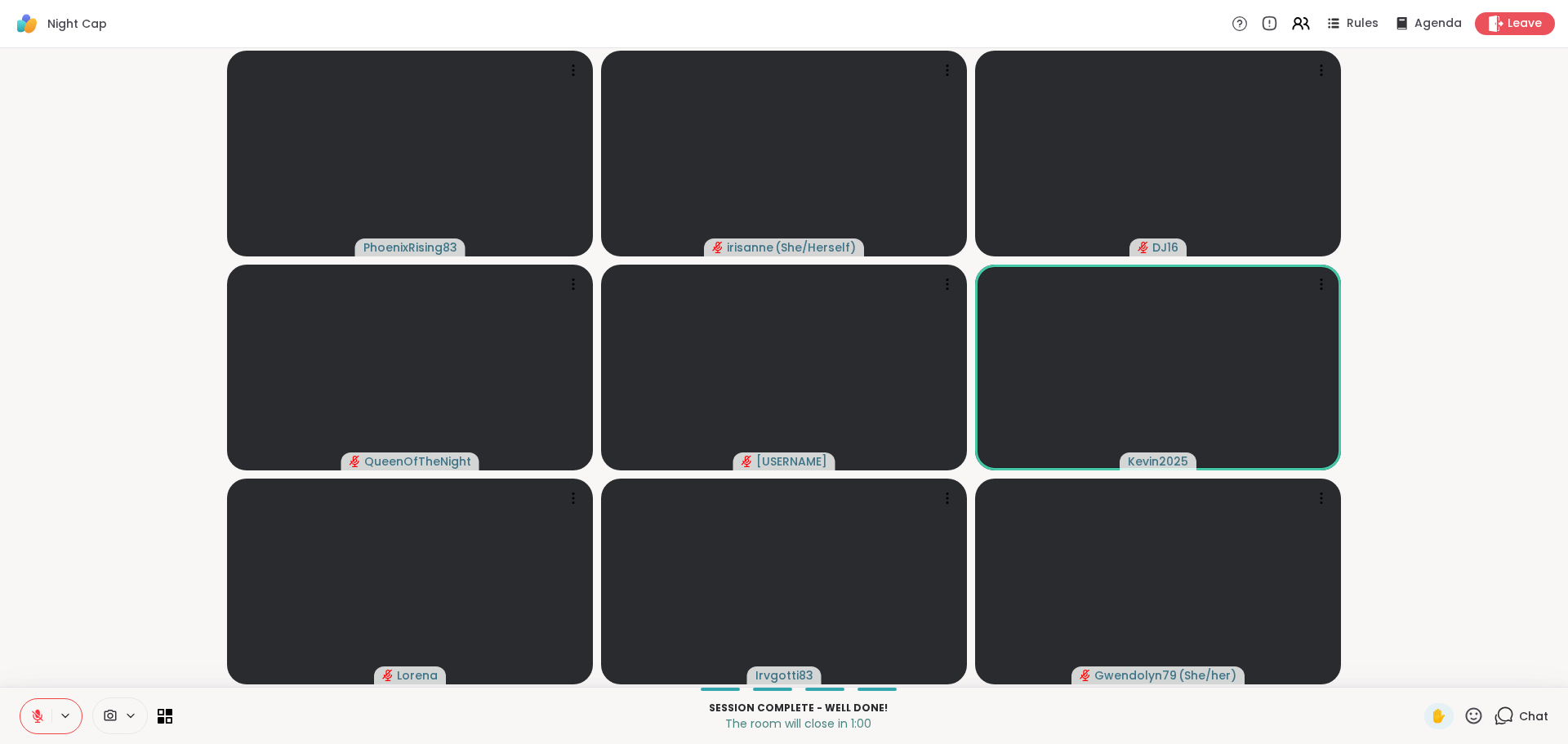 drag, startPoint x: 29, startPoint y: 711, endPoint x: 106, endPoint y: 655, distance: 95.21029 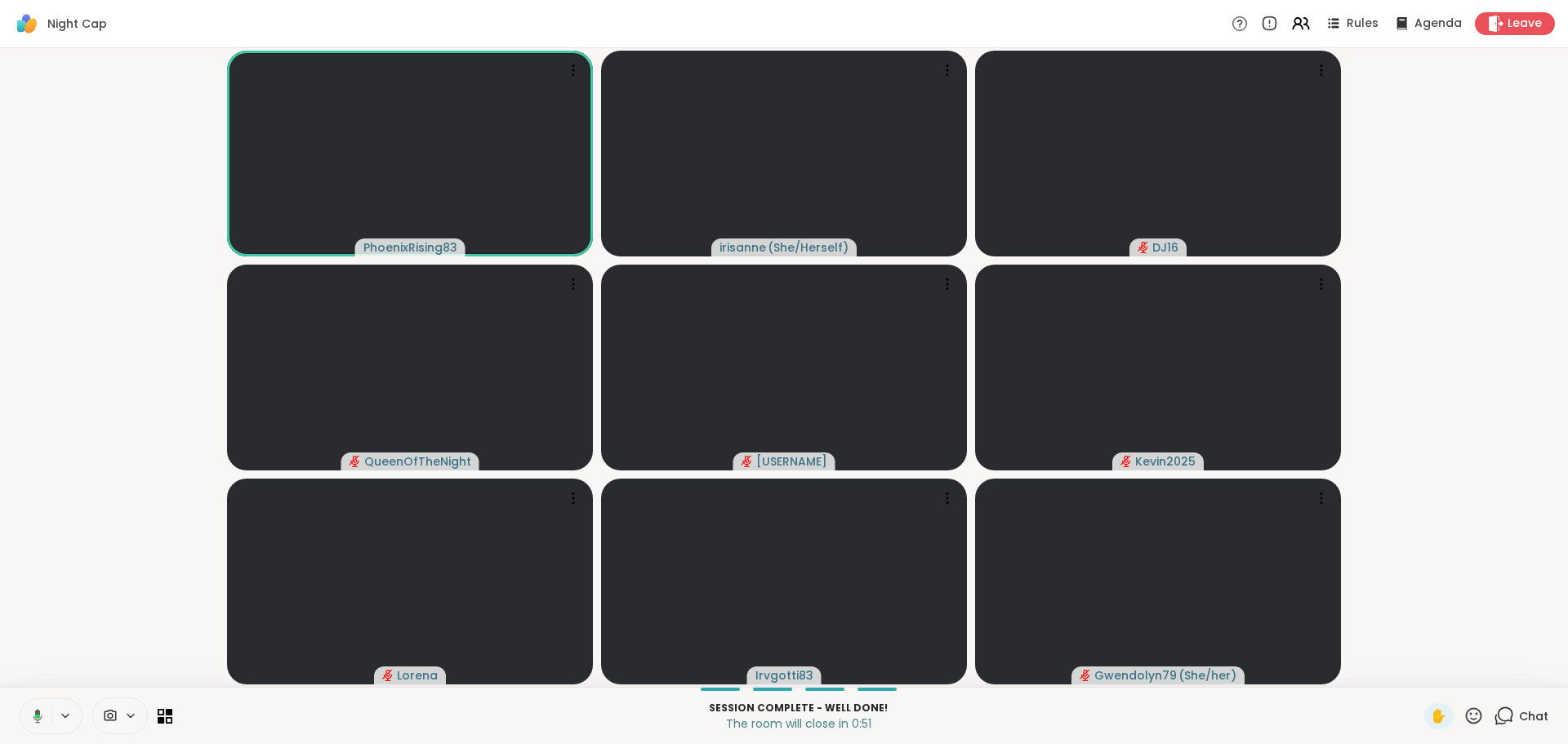 drag, startPoint x: 1435, startPoint y: 539, endPoint x: 1416, endPoint y: 539, distance: 19 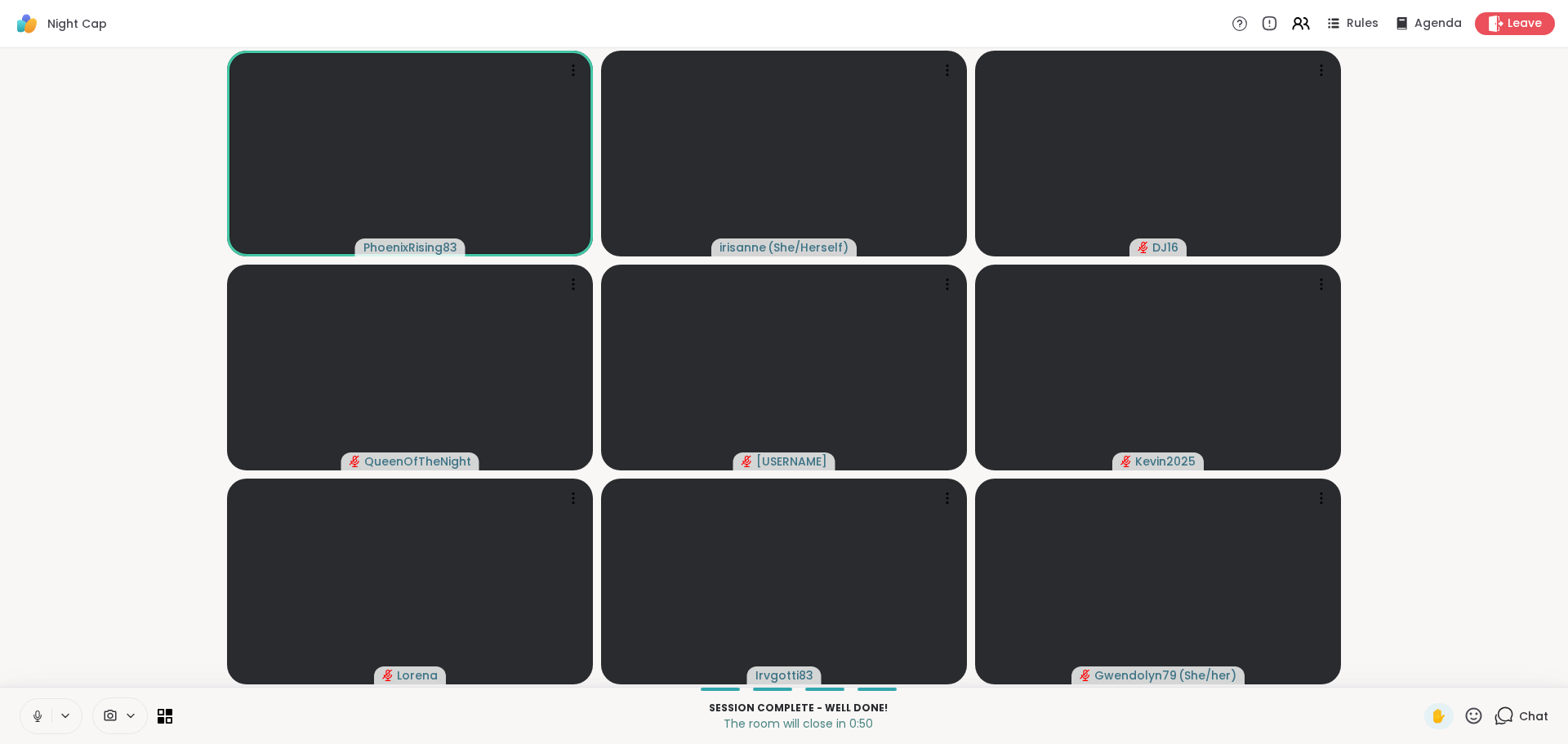 click on "[USERNAME] [USERNAME] ( [PRONOUN] ) [USERNAME] [USERNAME] [USERNAME] [USERNAME] [USERNAME] [USERNAME] [USERNAME] ( [PRONOUN] )" at bounding box center [784, 368] 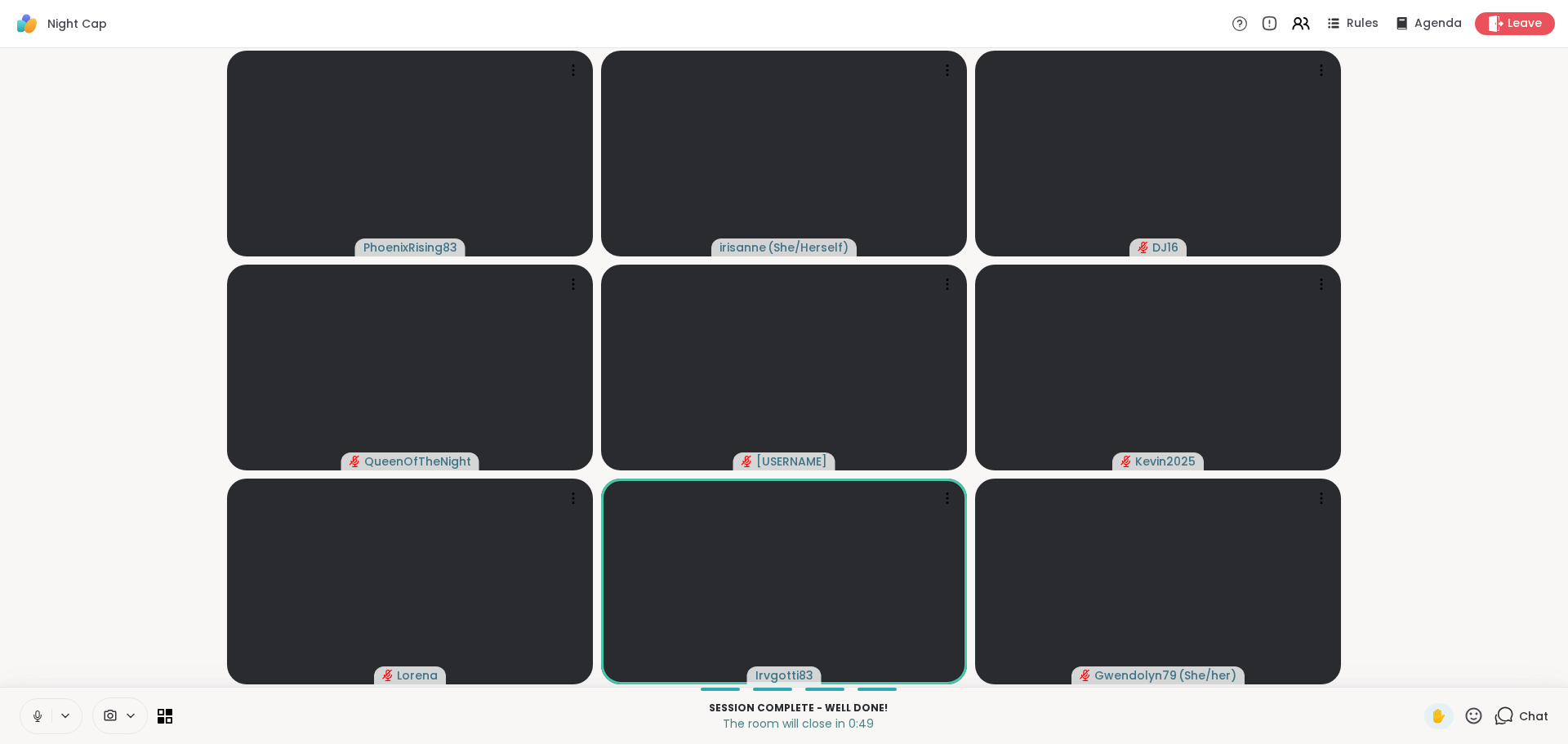 click 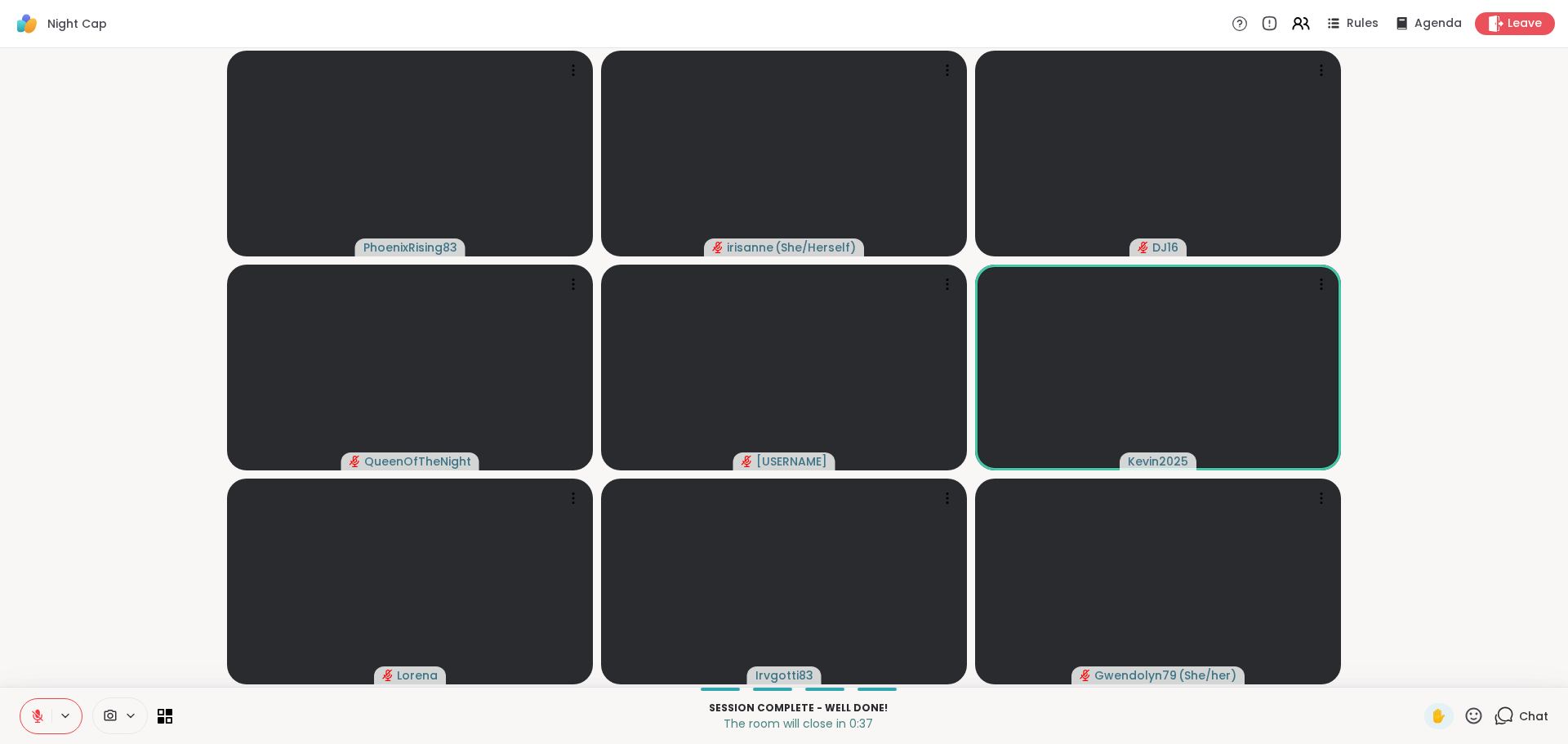 click 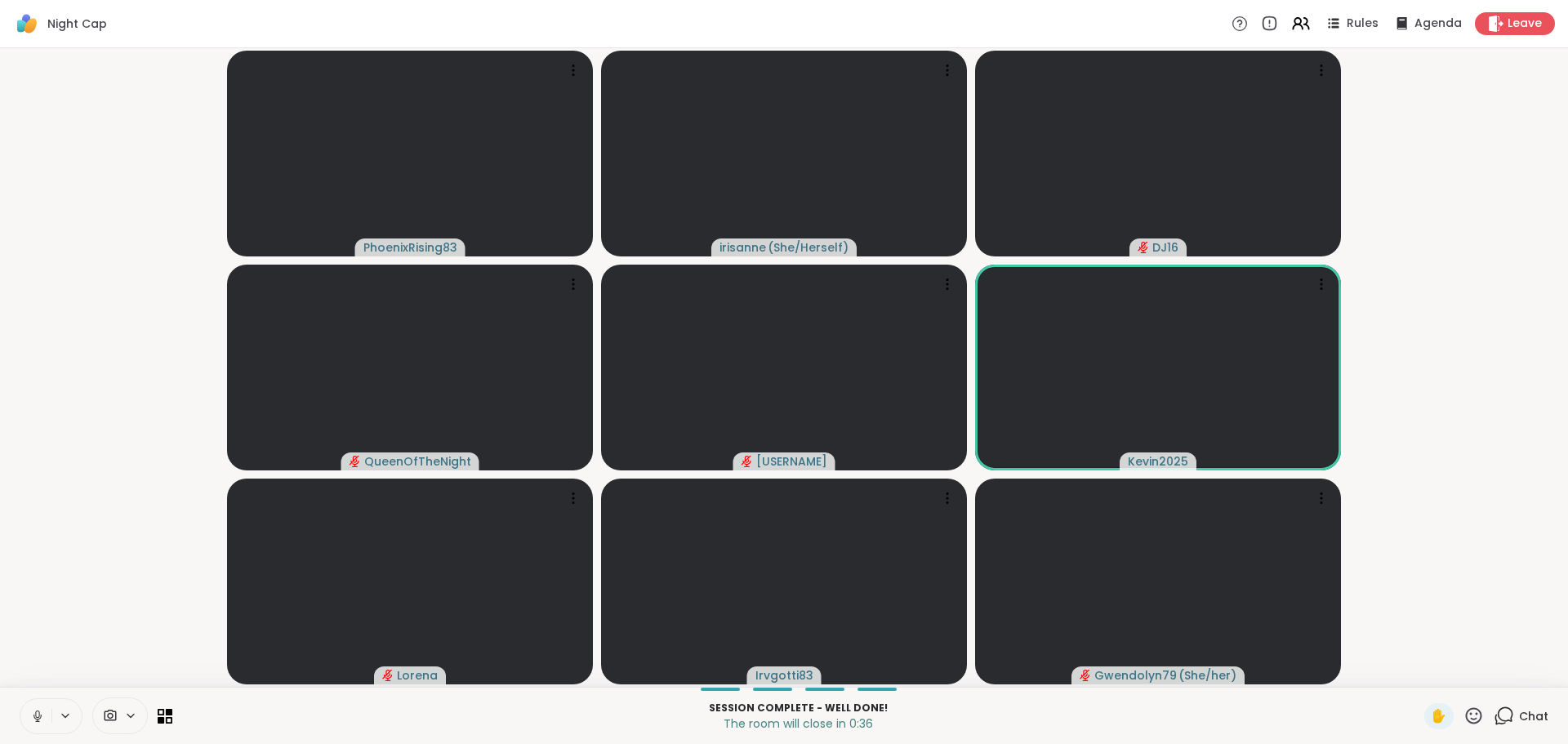 click on "Night Cap Rules Agenda Leave [USERNAME] [USERNAME] ( [PRONOUN] ) [USERNAME] [USERNAME] [USERNAME] [USERNAME] [USERNAME] [USERNAME] [USERNAME] ( [PRONOUN] ) Session Complete - well done! The room will close in 0:36 ✋ Chat ShareWell | Session Room *" at bounding box center (784, 372) 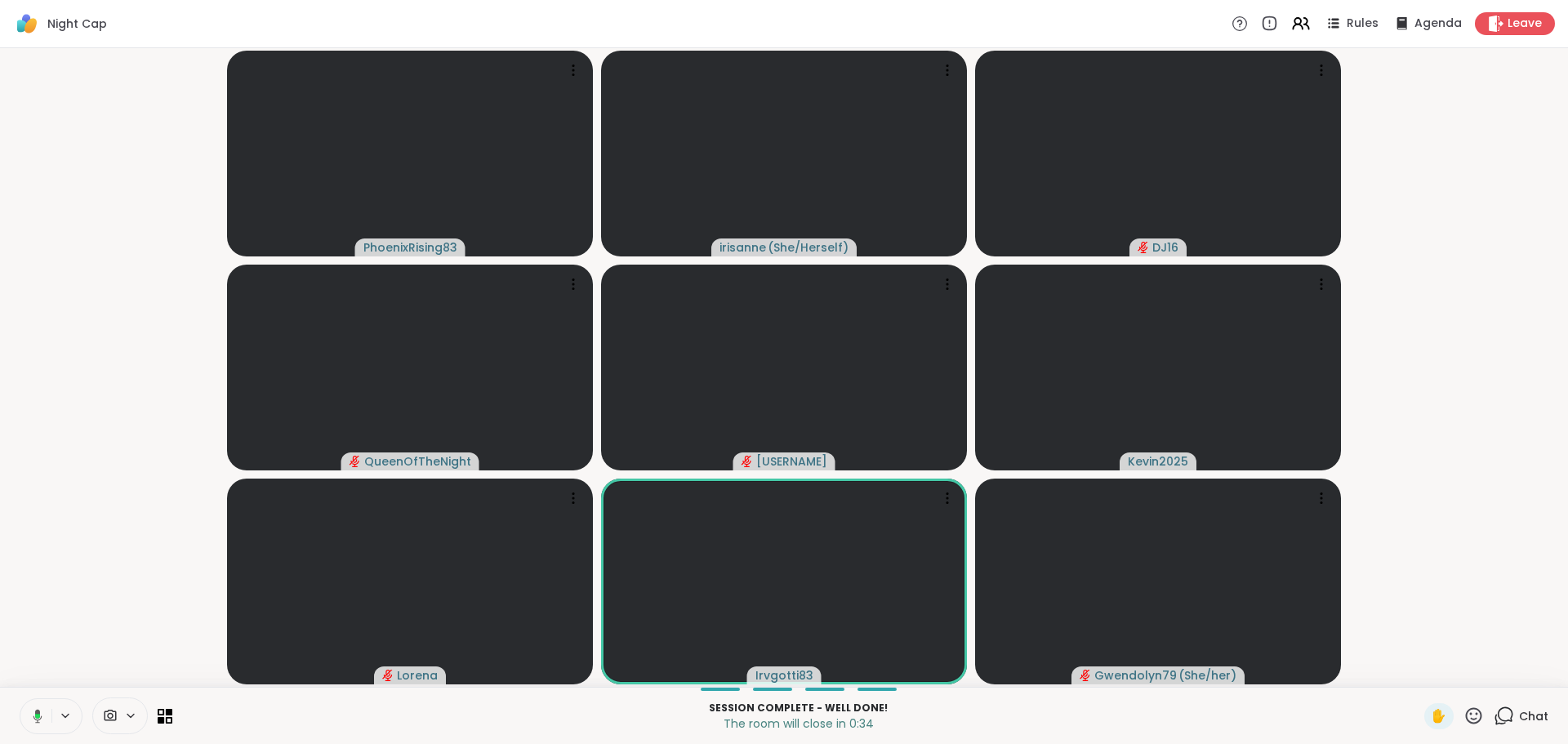 drag, startPoint x: 1418, startPoint y: 607, endPoint x: 1398, endPoint y: 613, distance: 20.880613 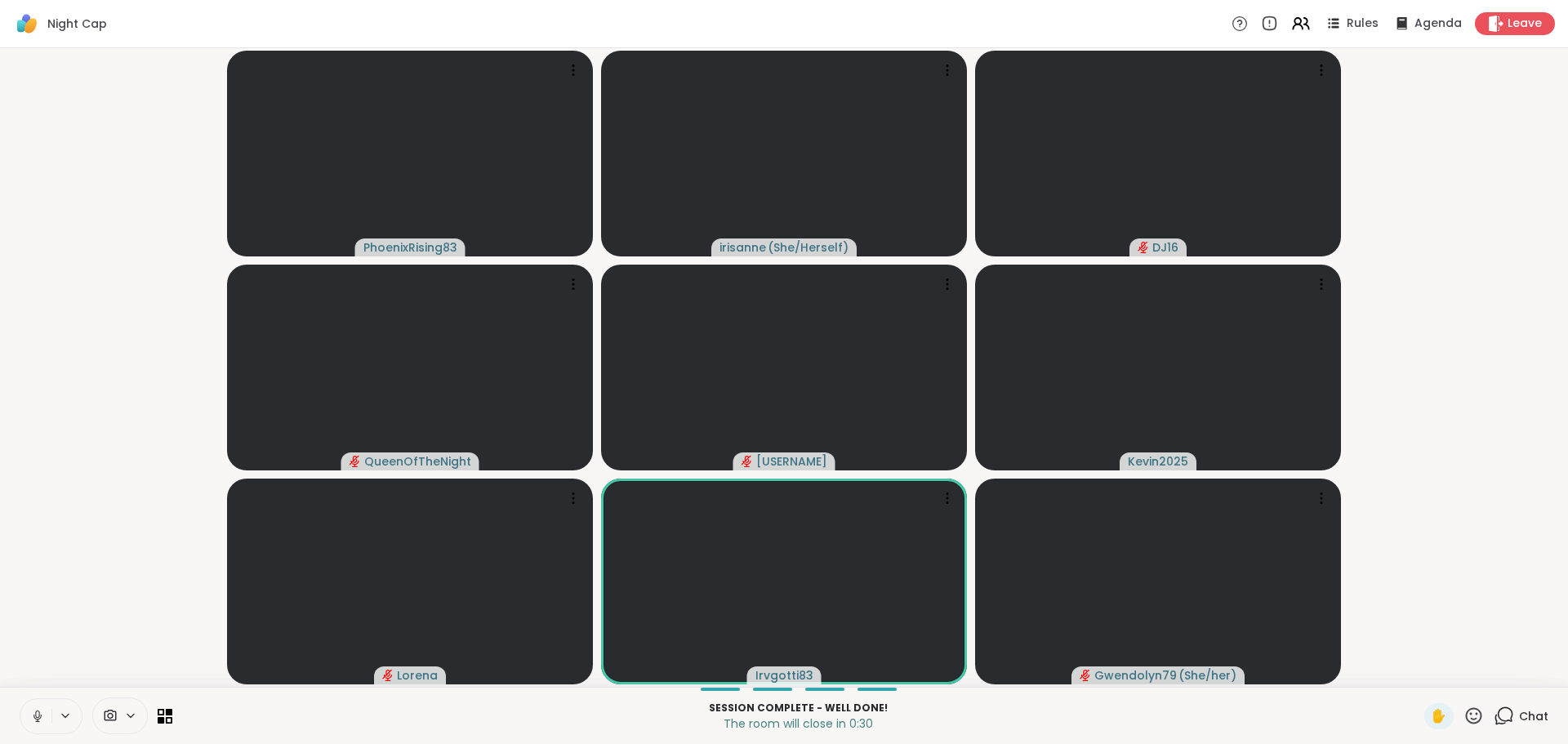 click at bounding box center [36, 716] 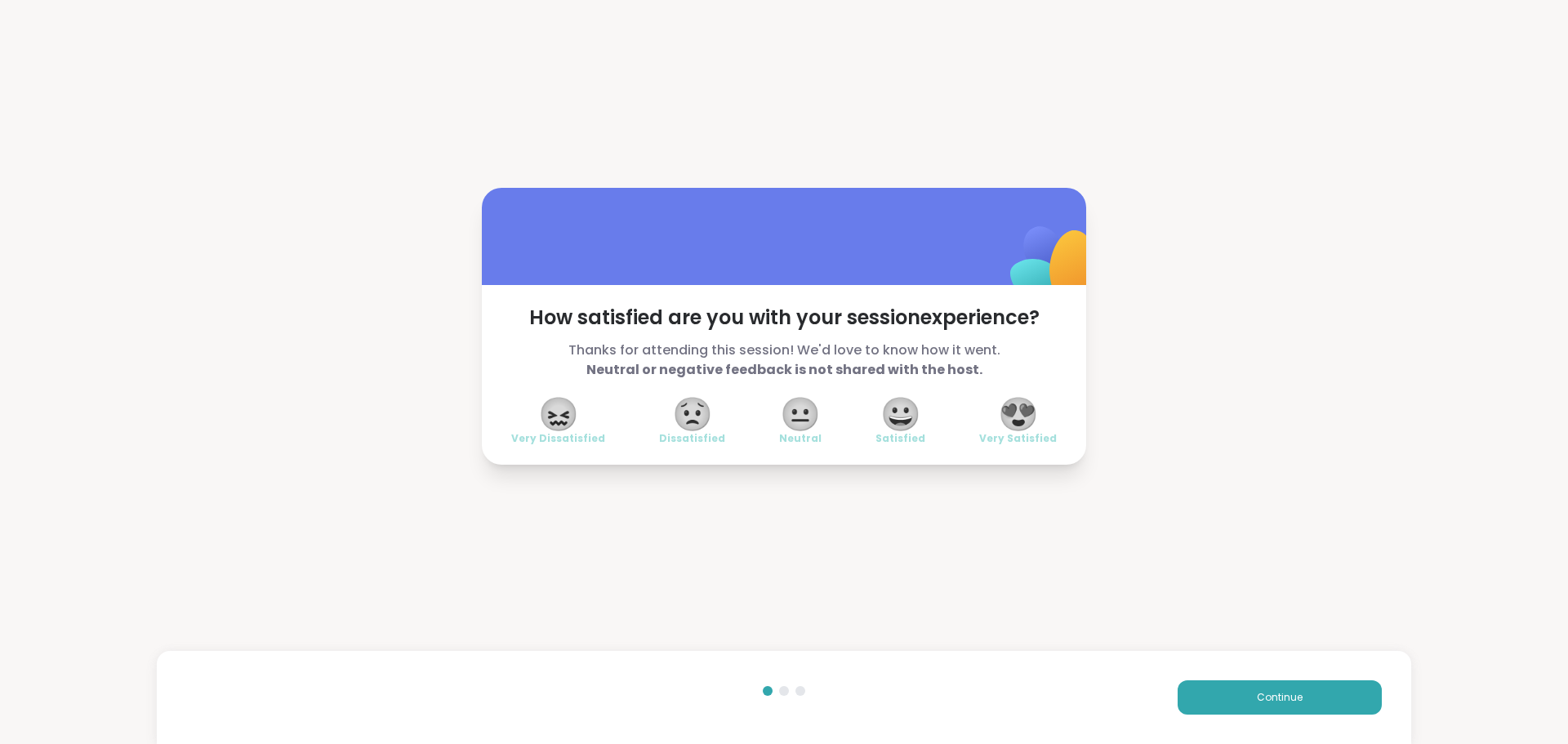 click on "How satisfied are you with your   session  experience? Thanks for attending this
session! We'd love to know how it went. Neutral or negative feedback is not shared with the host. 😖 Very Dissatisfied 😟 Dissatisfied 😐 Neutral 😀 Satisfied 😍 Very Satisfied Continue" at bounding box center (784, 326) 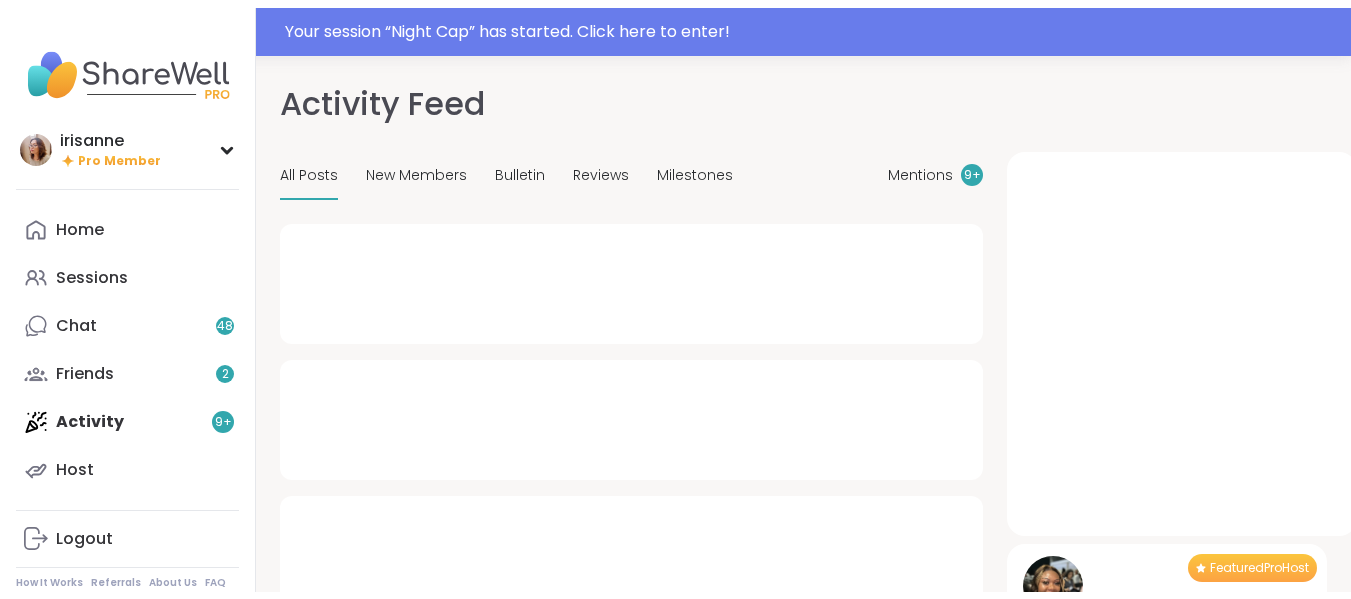 scroll, scrollTop: 0, scrollLeft: 0, axis: both 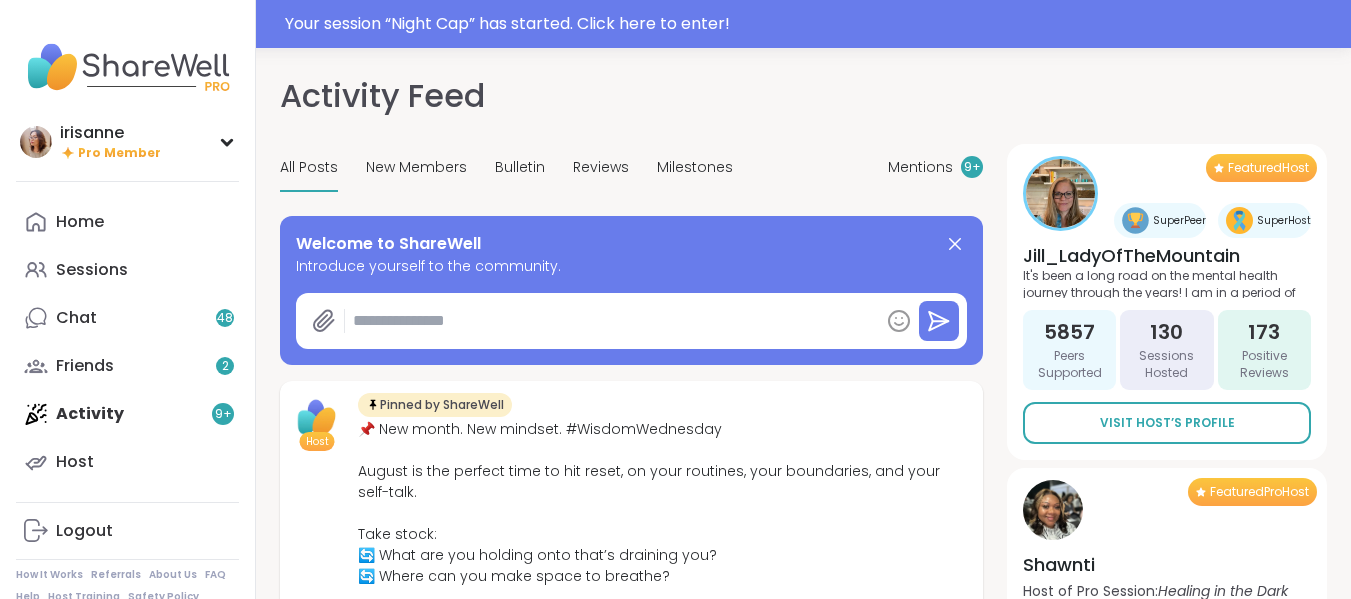 type on "*" 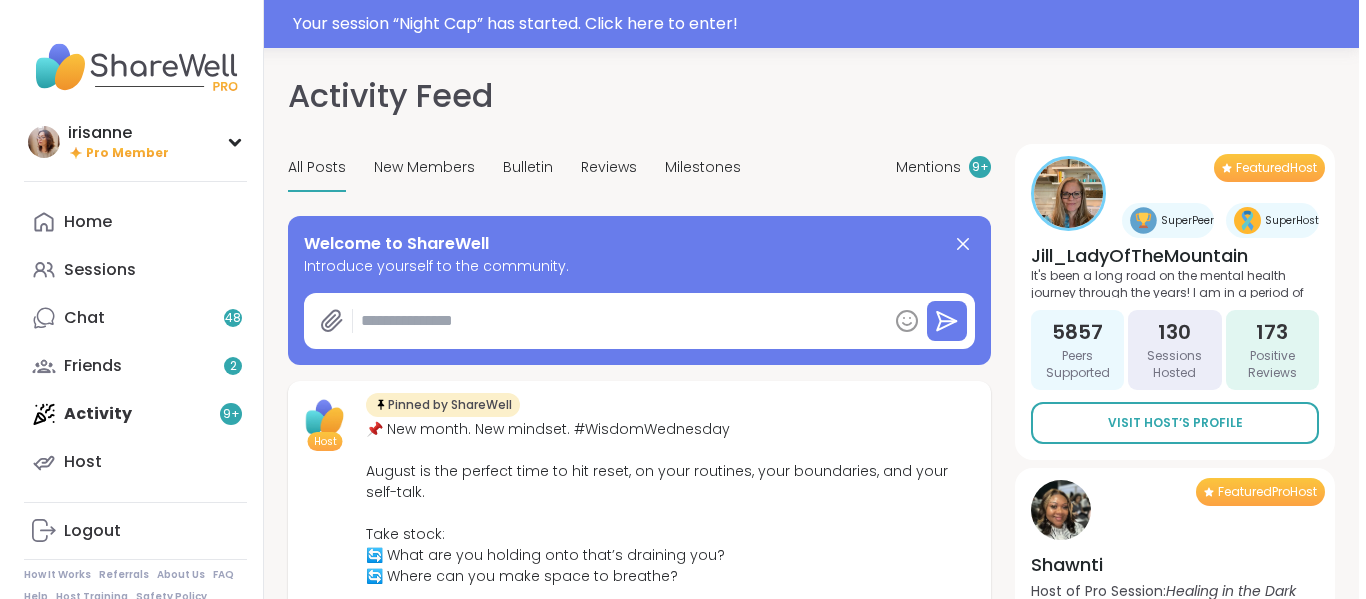 scroll, scrollTop: 0, scrollLeft: 0, axis: both 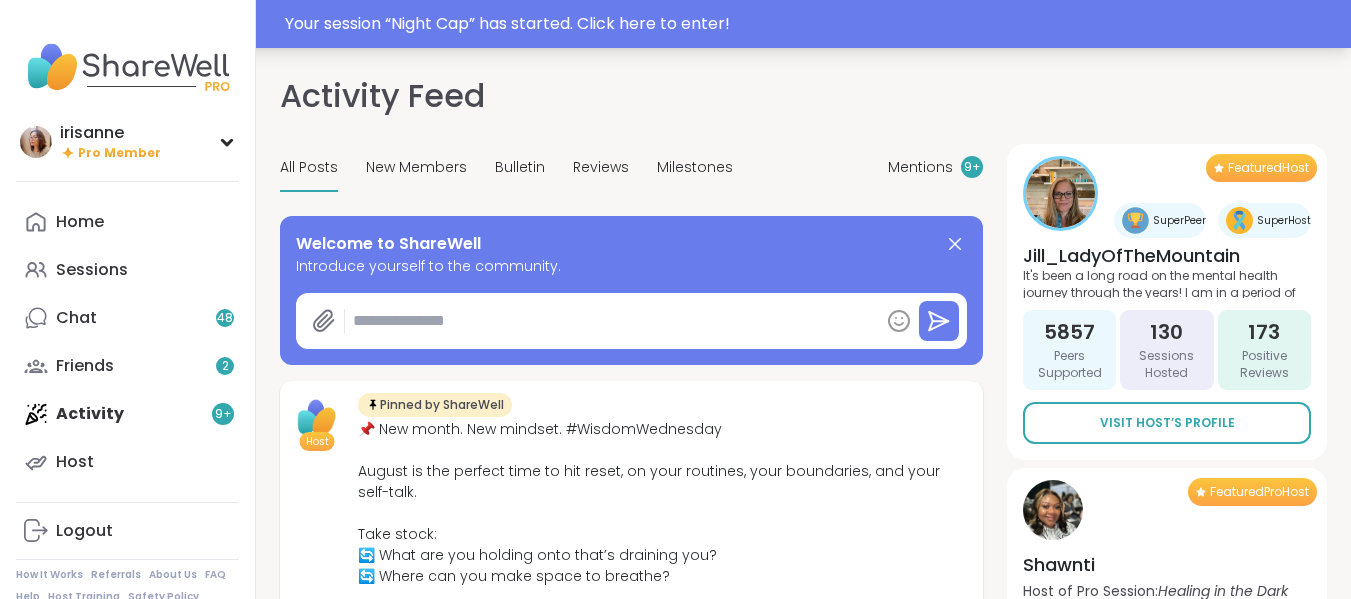 click on "Your session “ Night Cap ” has started. Click here to enter!" at bounding box center [812, 24] 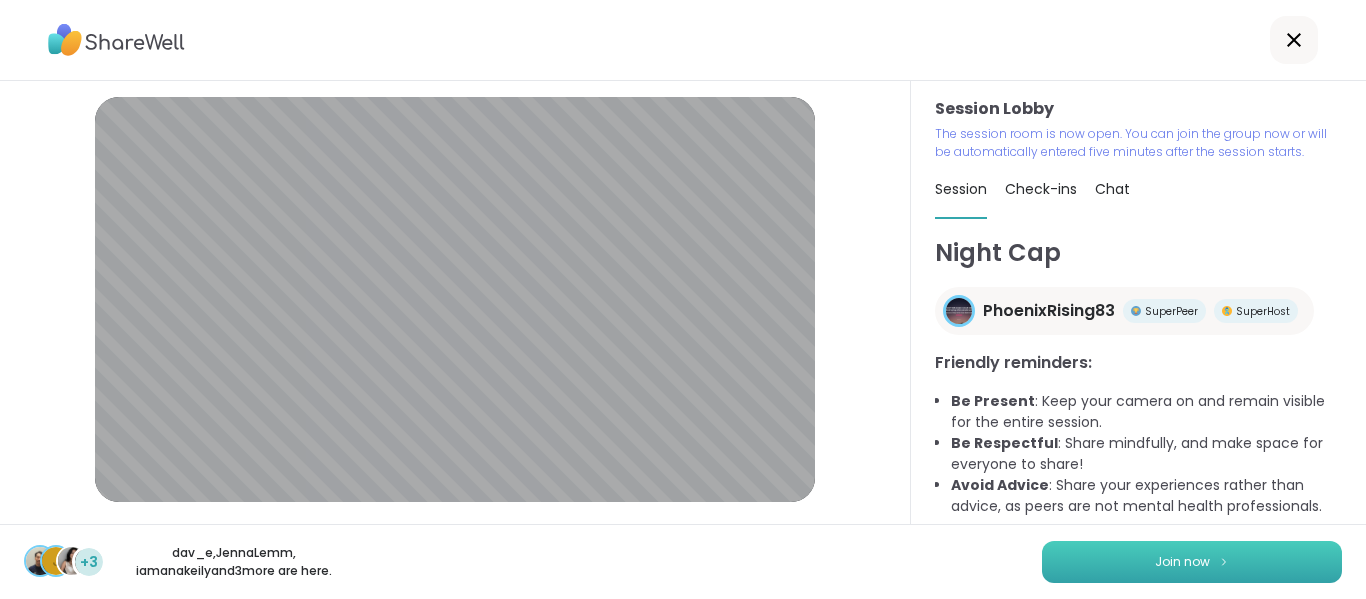 click on "Join now" at bounding box center (1192, 562) 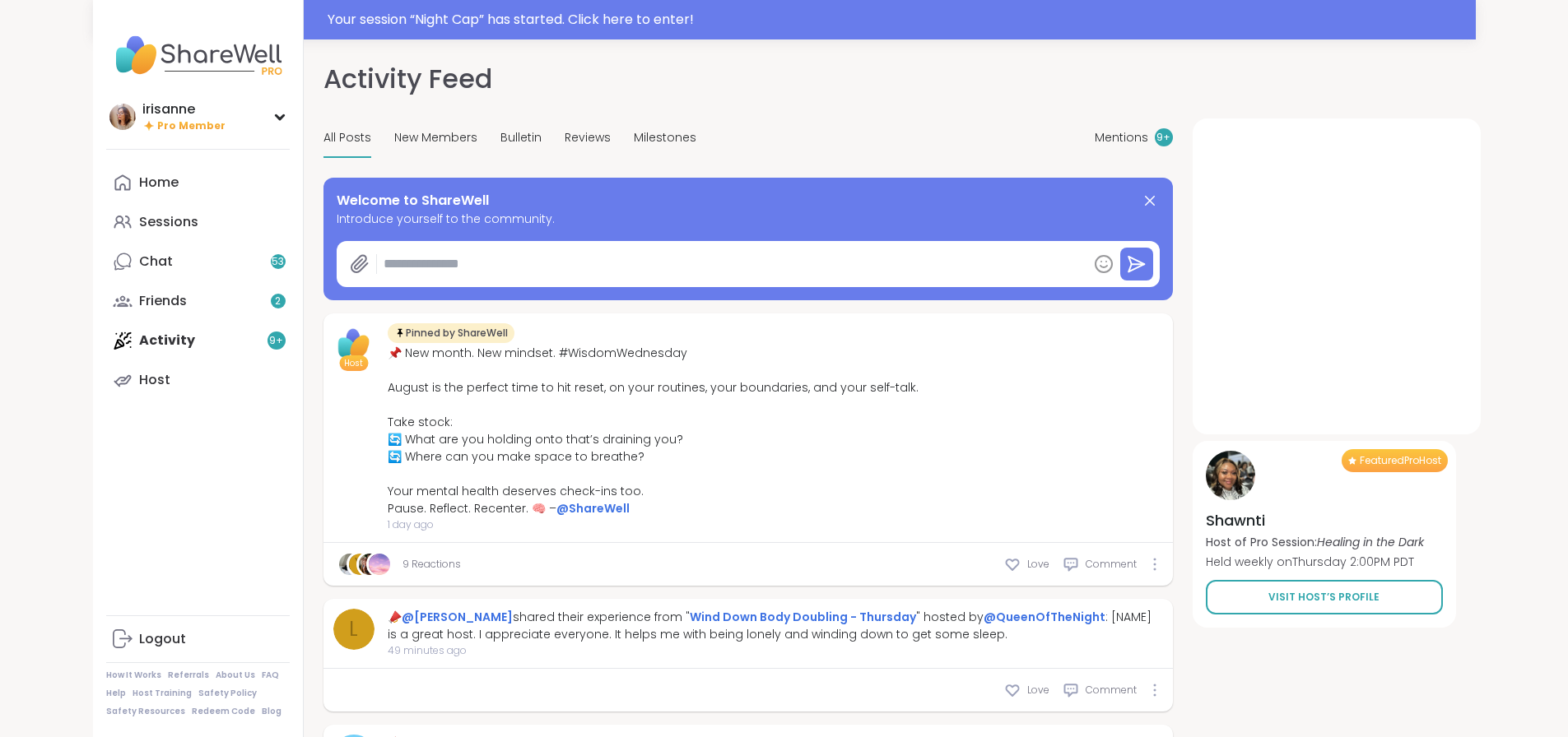 scroll, scrollTop: 0, scrollLeft: 0, axis: both 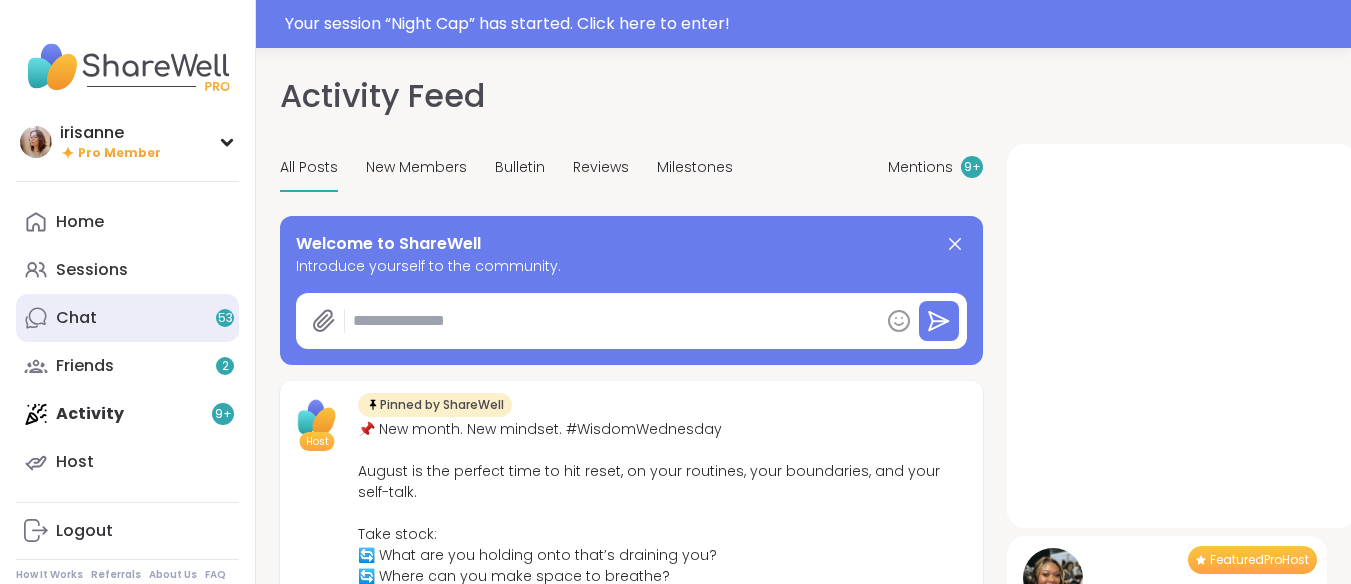 type on "*" 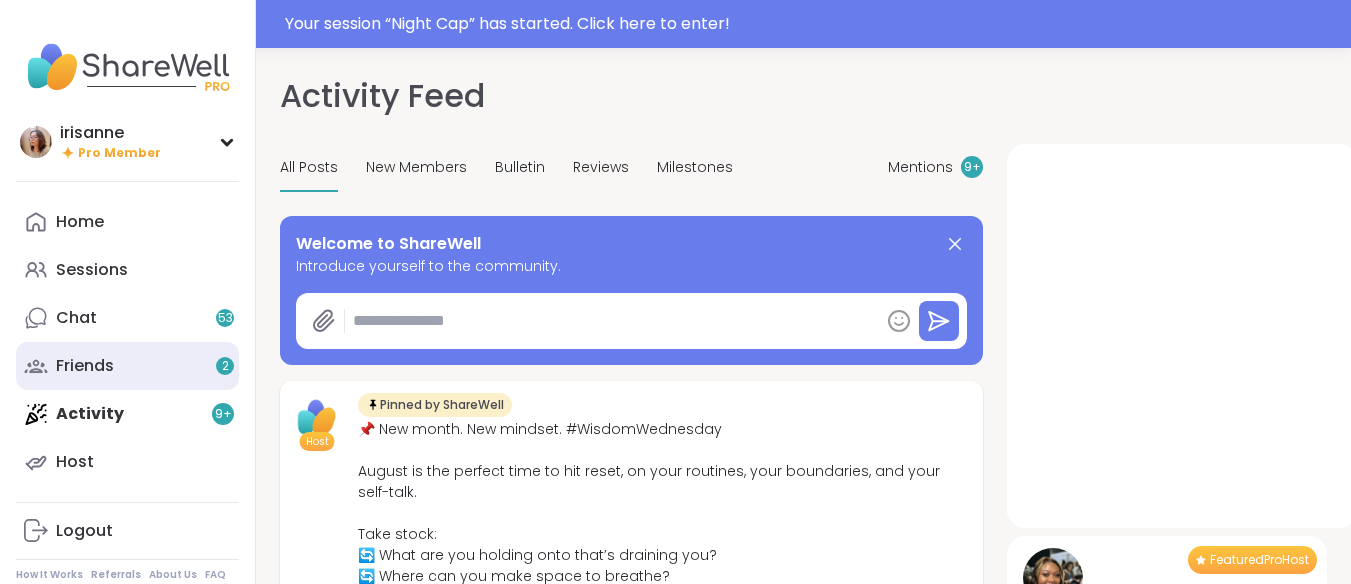 click on "Friends 2" at bounding box center (127, 366) 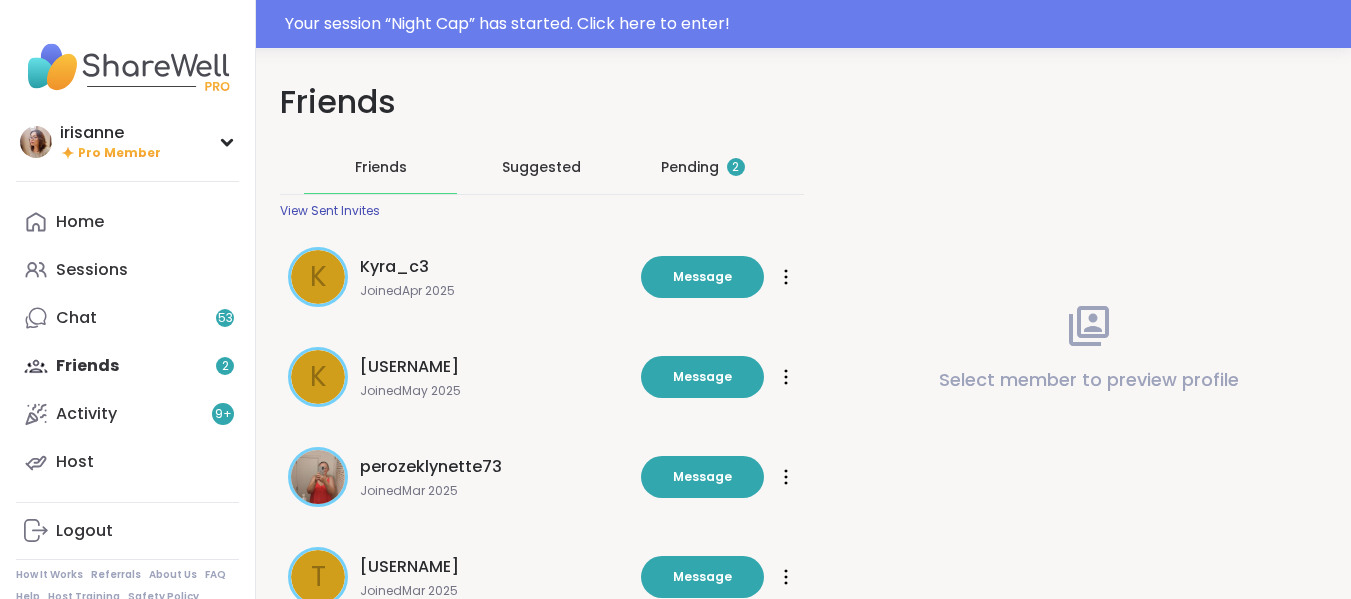 scroll, scrollTop: 0, scrollLeft: 0, axis: both 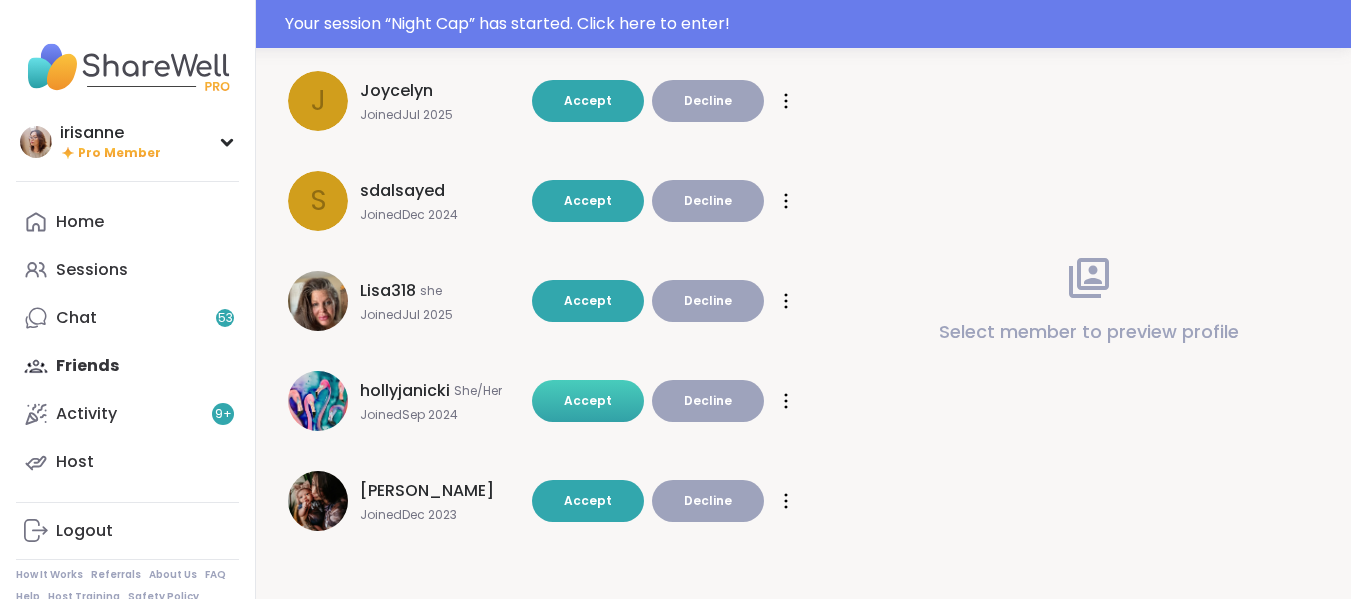 click on "Accept" at bounding box center [588, 401] 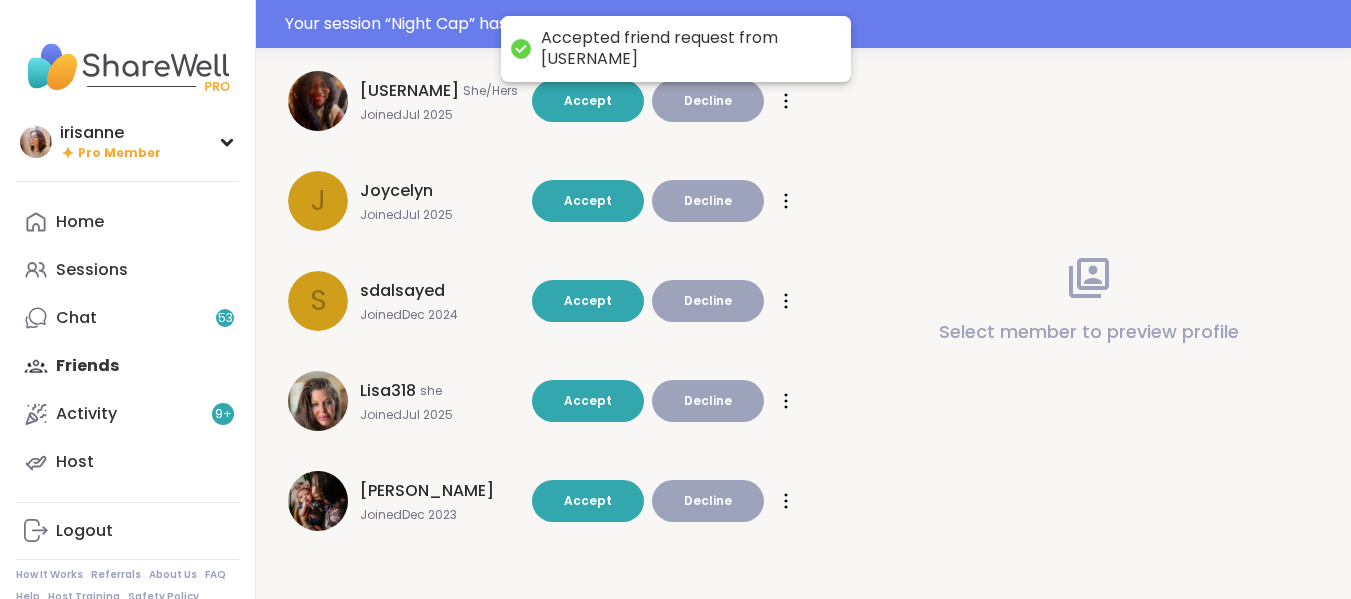 scroll, scrollTop: 576, scrollLeft: 0, axis: vertical 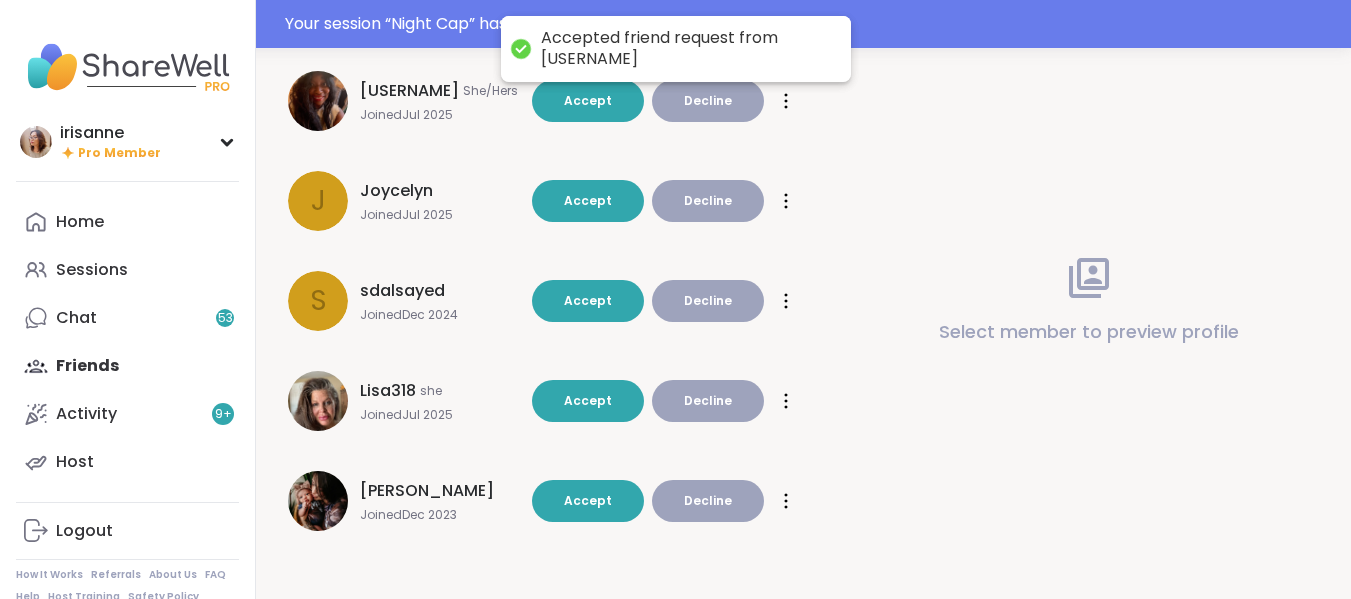 click on "[PERSON_NAME]" at bounding box center [427, 491] 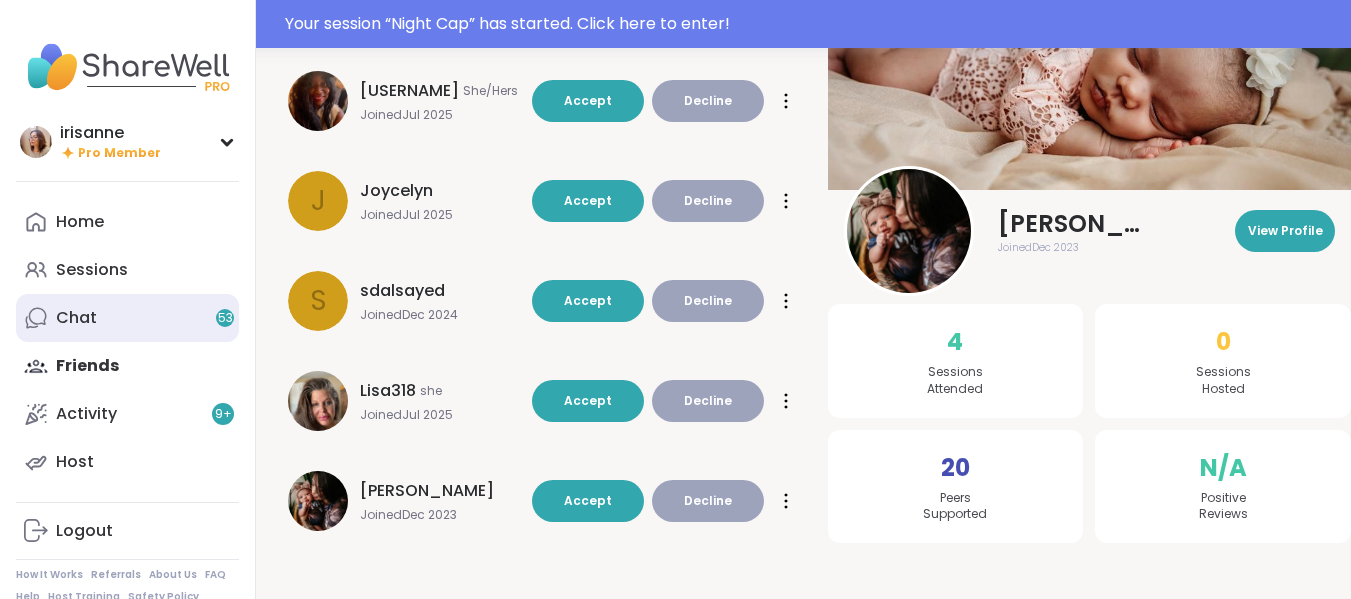 click on "Chat 53" at bounding box center (127, 318) 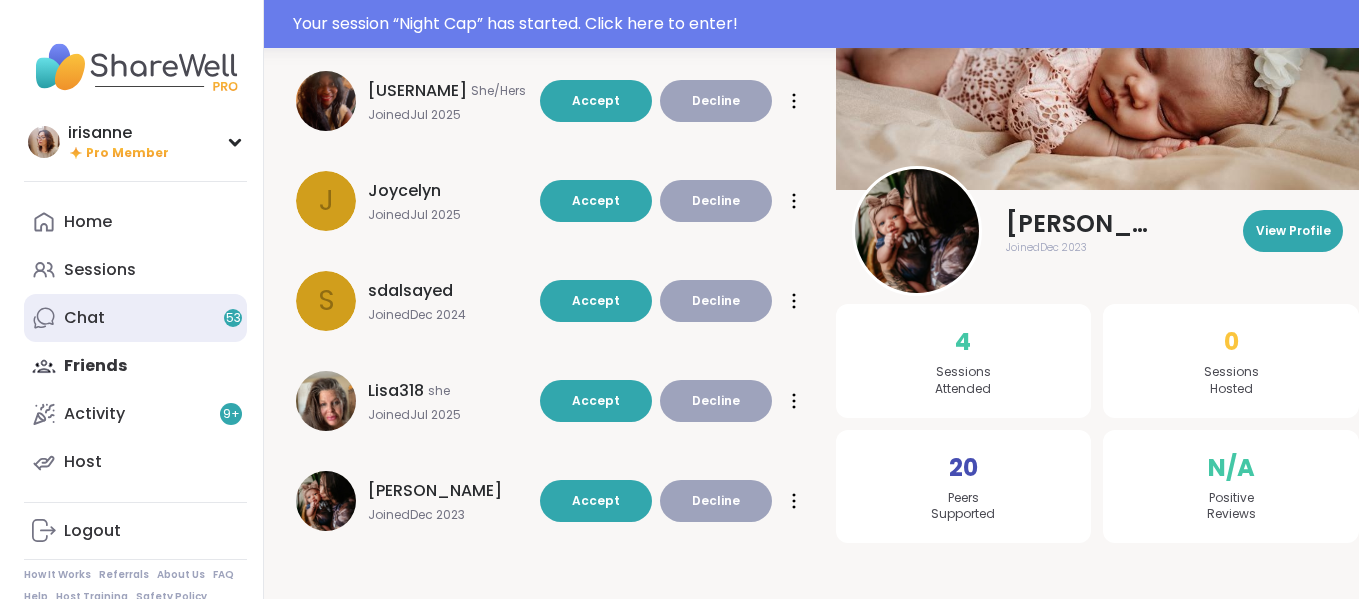scroll, scrollTop: 0, scrollLeft: 0, axis: both 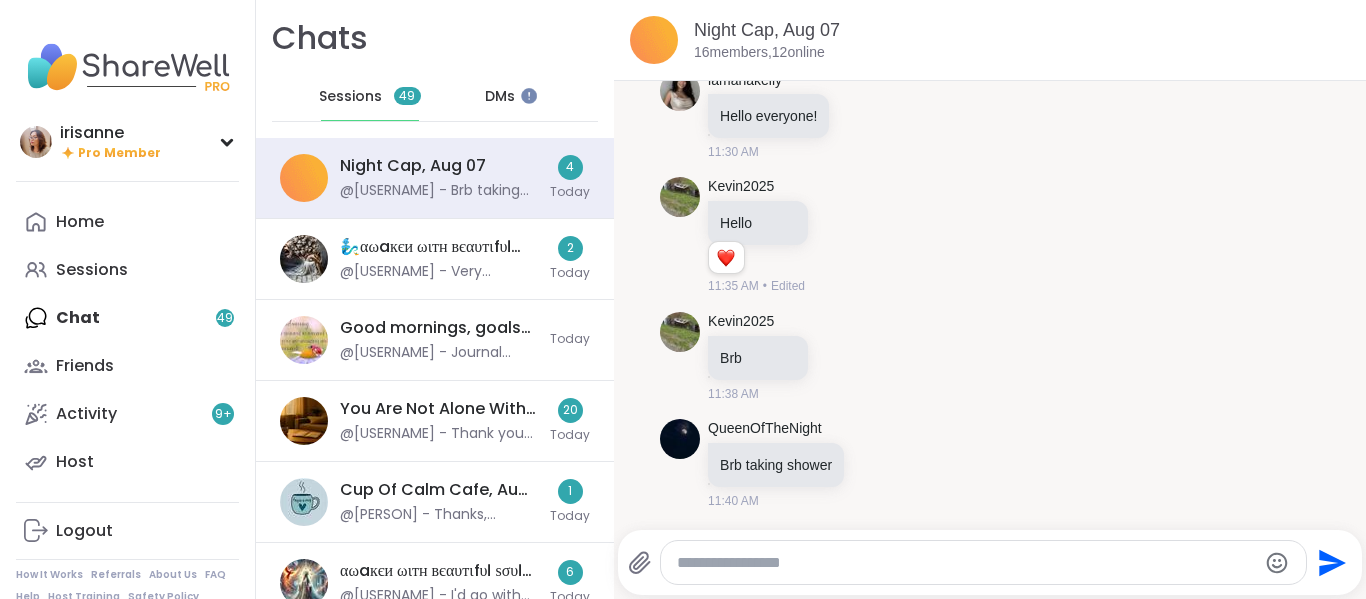 click on "DMs" at bounding box center [500, 97] 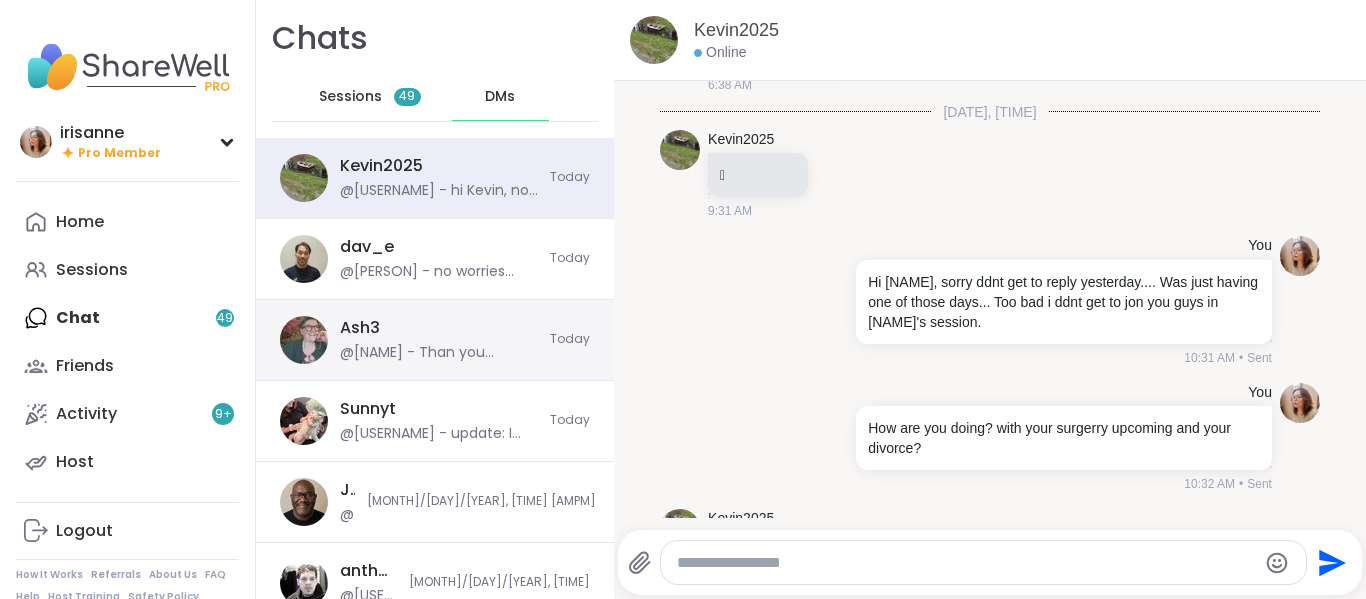 scroll, scrollTop: 12184, scrollLeft: 0, axis: vertical 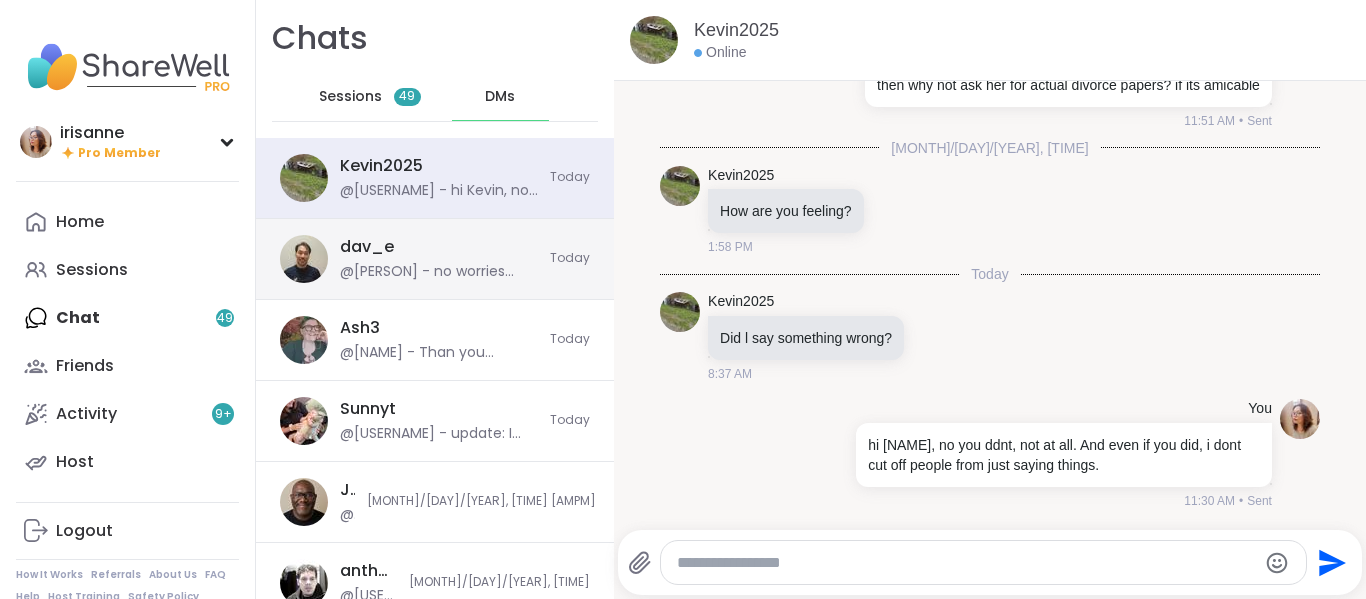click on "[USERNAME] - no worries [USERNAME]" at bounding box center [439, 272] 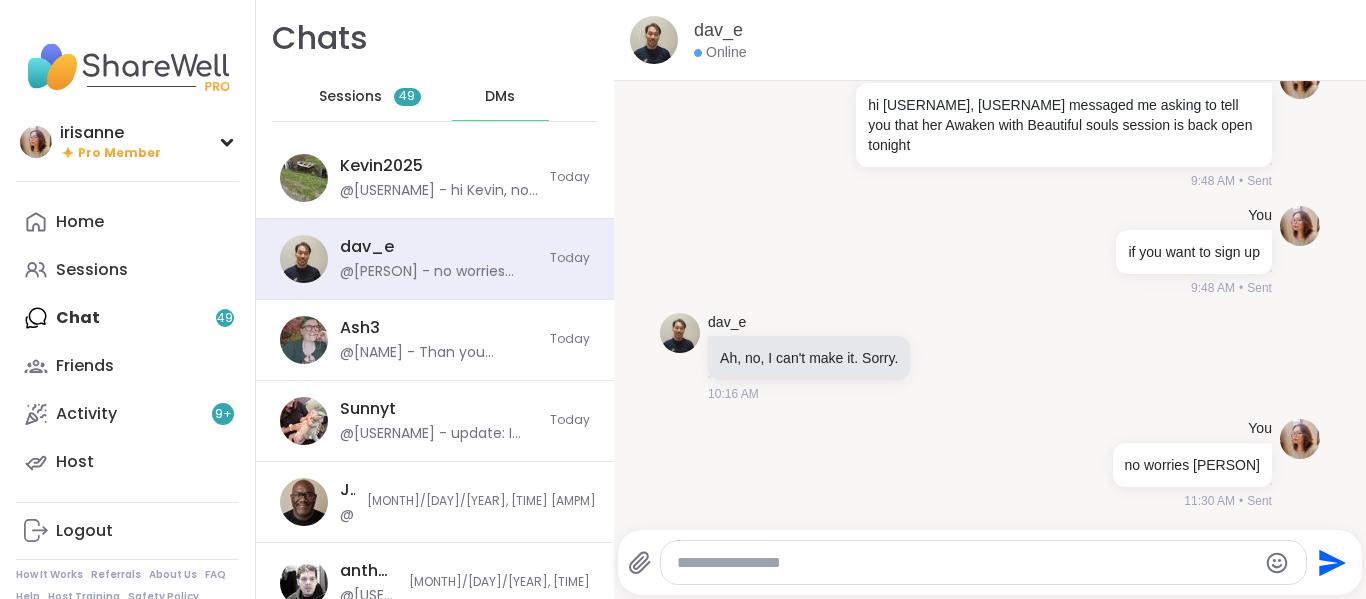 click at bounding box center [967, 563] 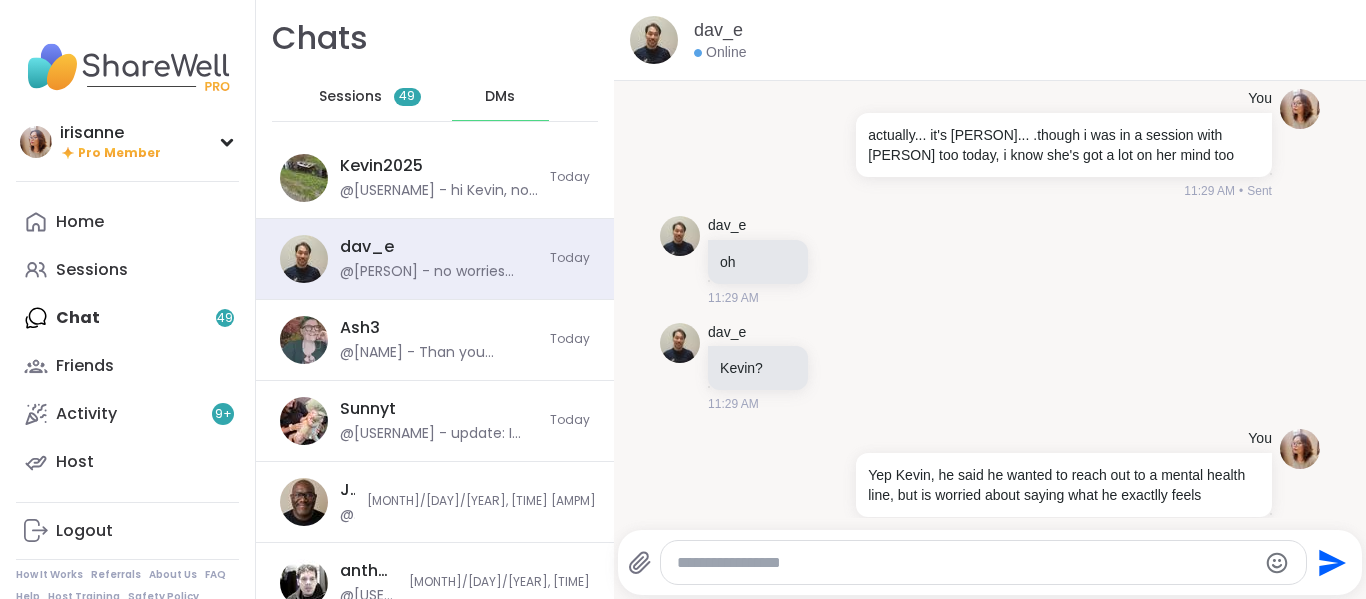 scroll, scrollTop: 11902, scrollLeft: 0, axis: vertical 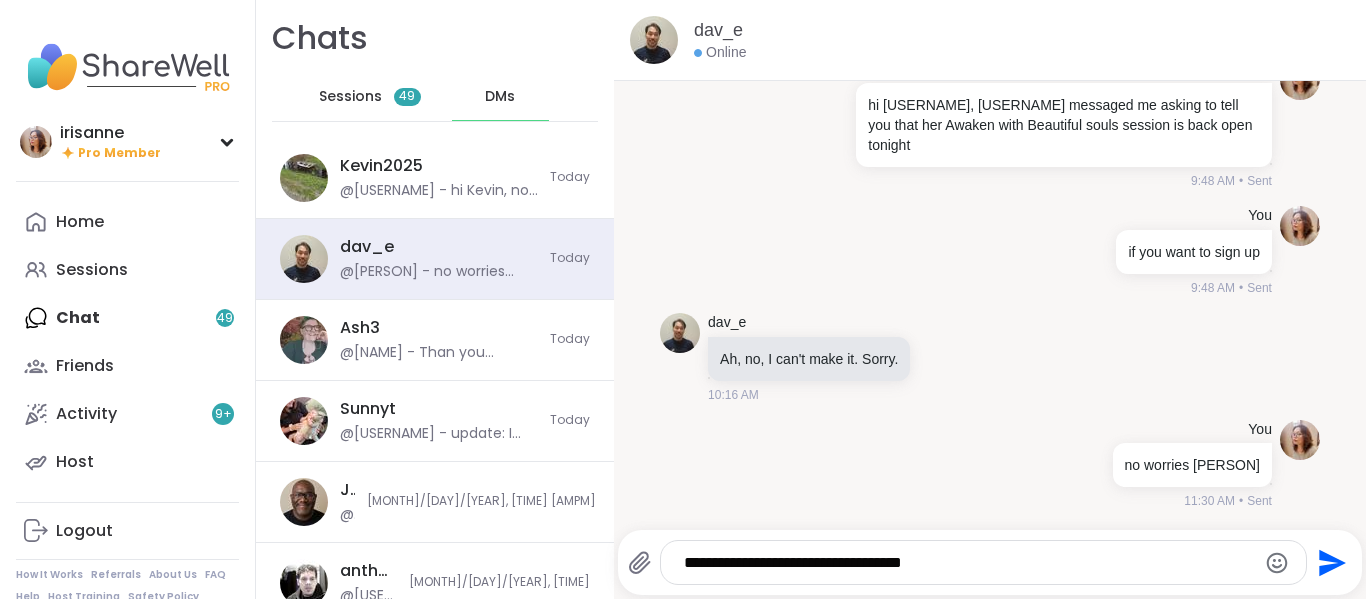 type on "**********" 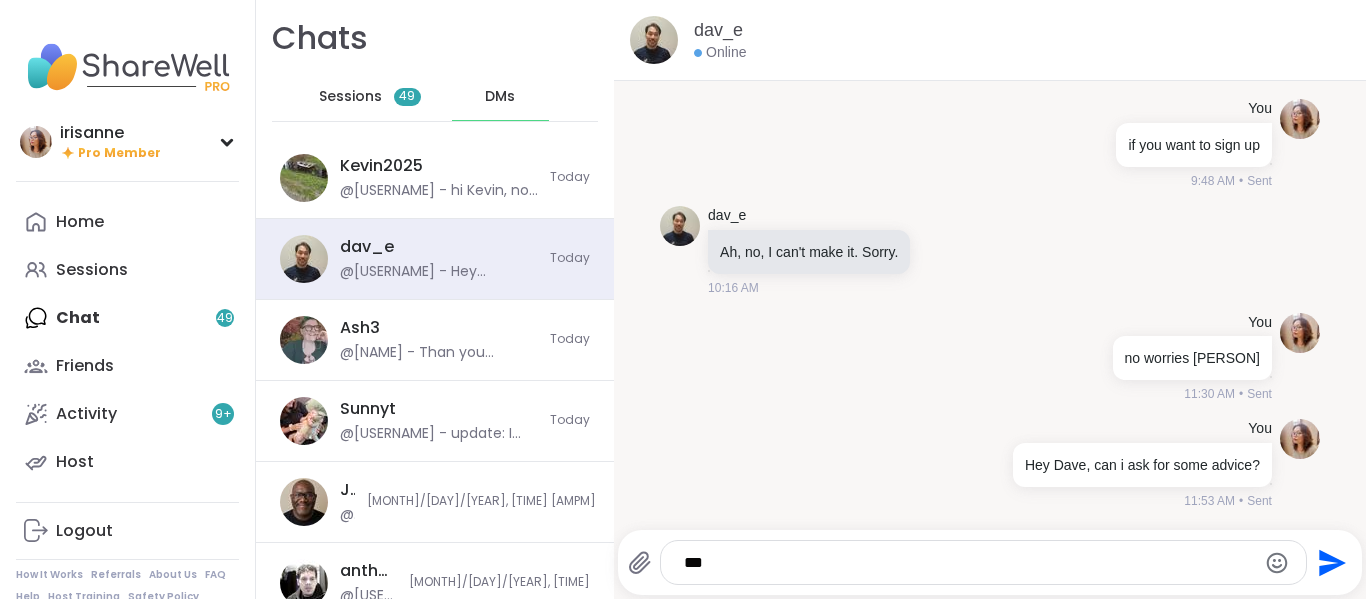 scroll, scrollTop: 12009, scrollLeft: 0, axis: vertical 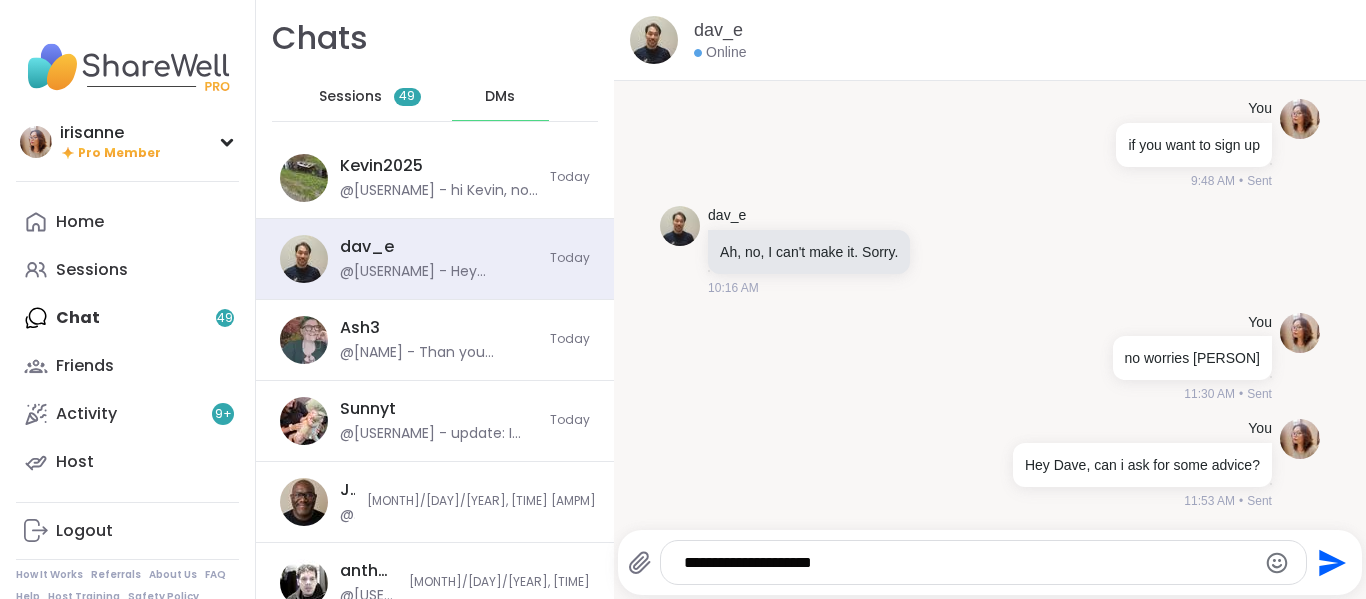 type on "**********" 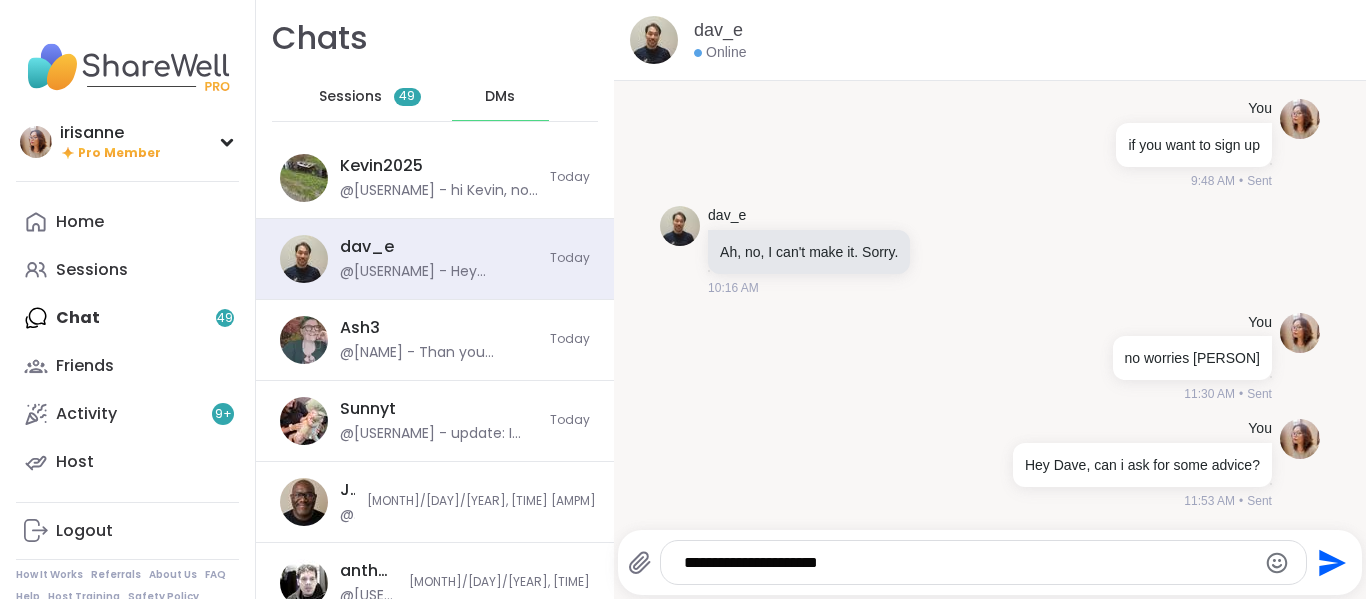 type 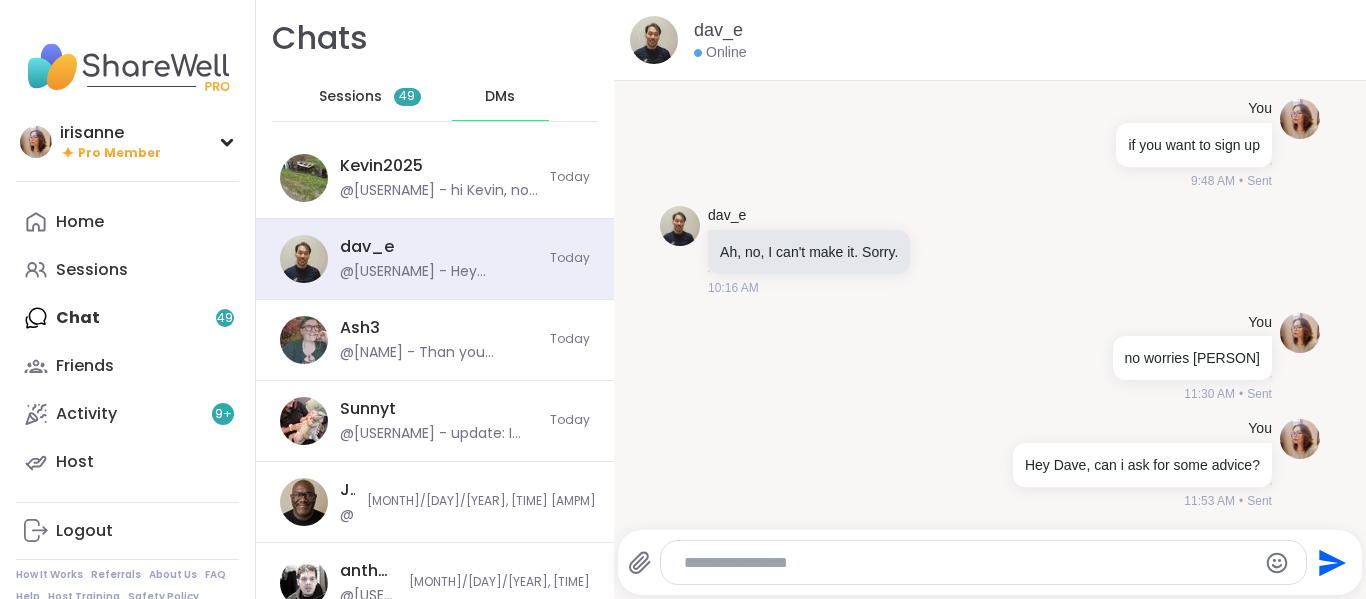 scroll, scrollTop: 12115, scrollLeft: 0, axis: vertical 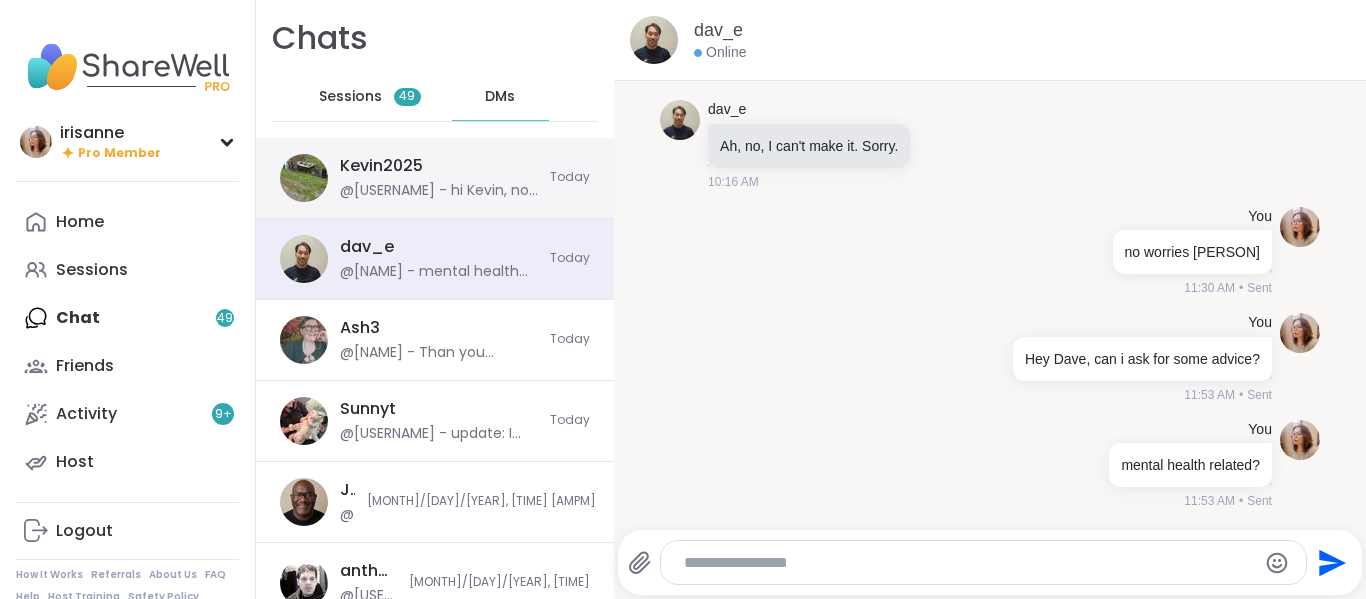 click on "Kevin2025 @irisanne - hi Kevin, no you ddnt, not at all. And even if you did, i dont cut off people from just saying things." at bounding box center [439, 178] 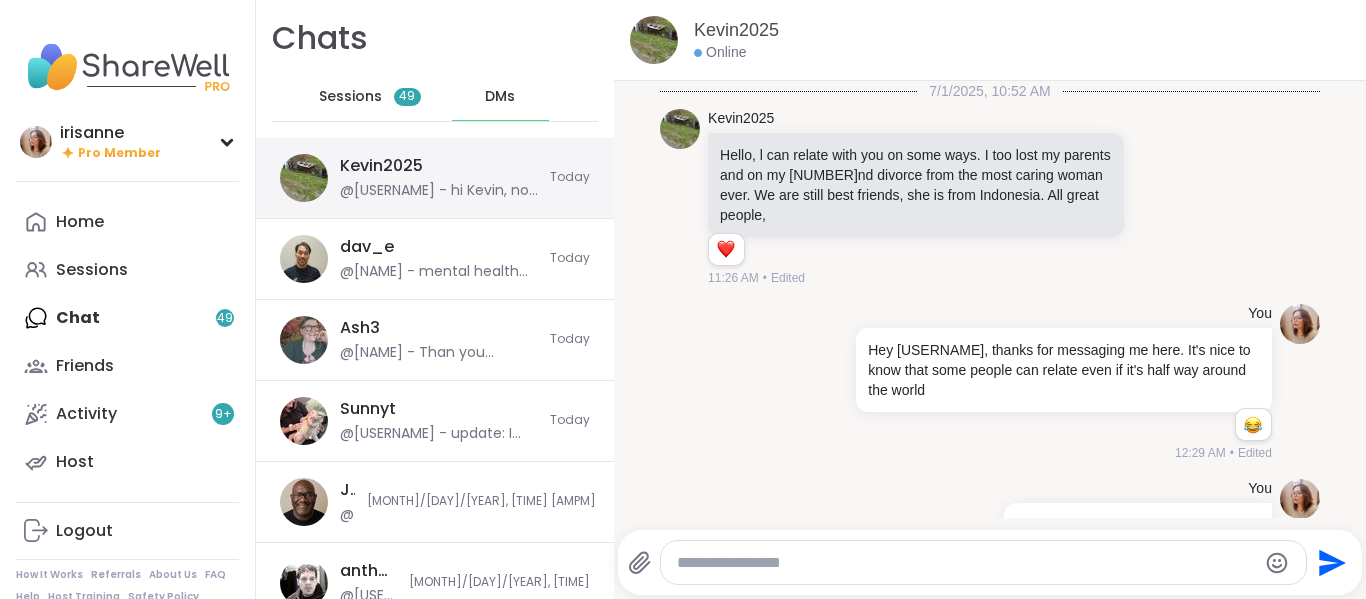 scroll, scrollTop: 12184, scrollLeft: 0, axis: vertical 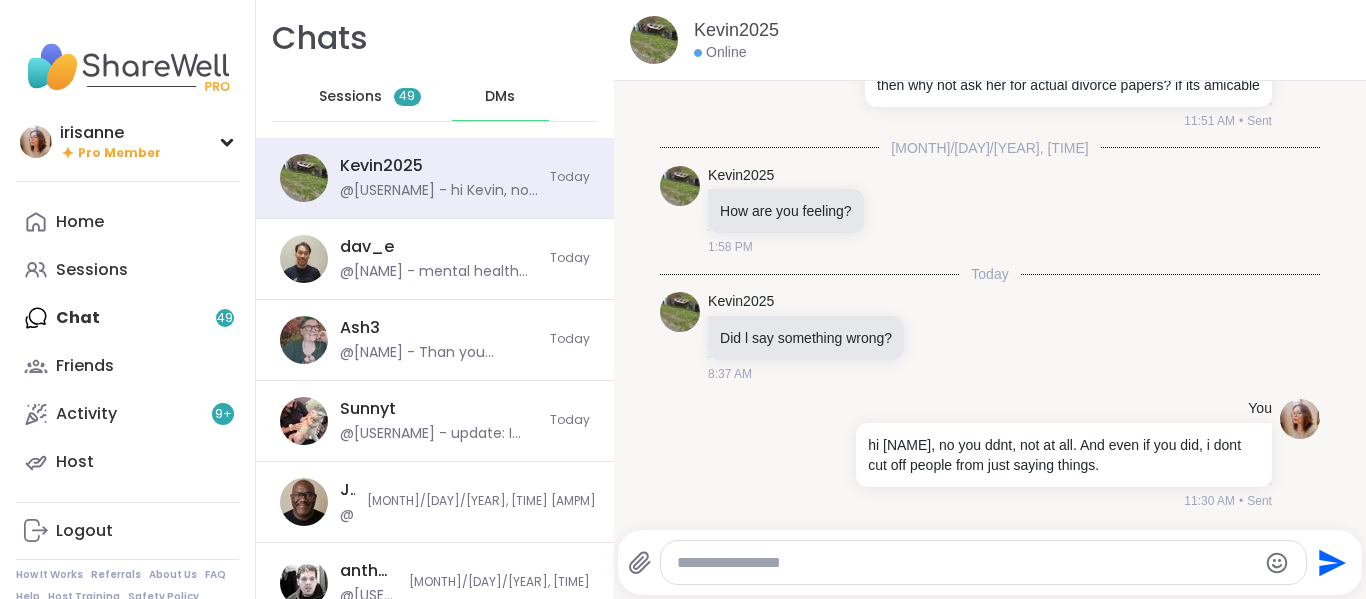 click at bounding box center (967, 563) 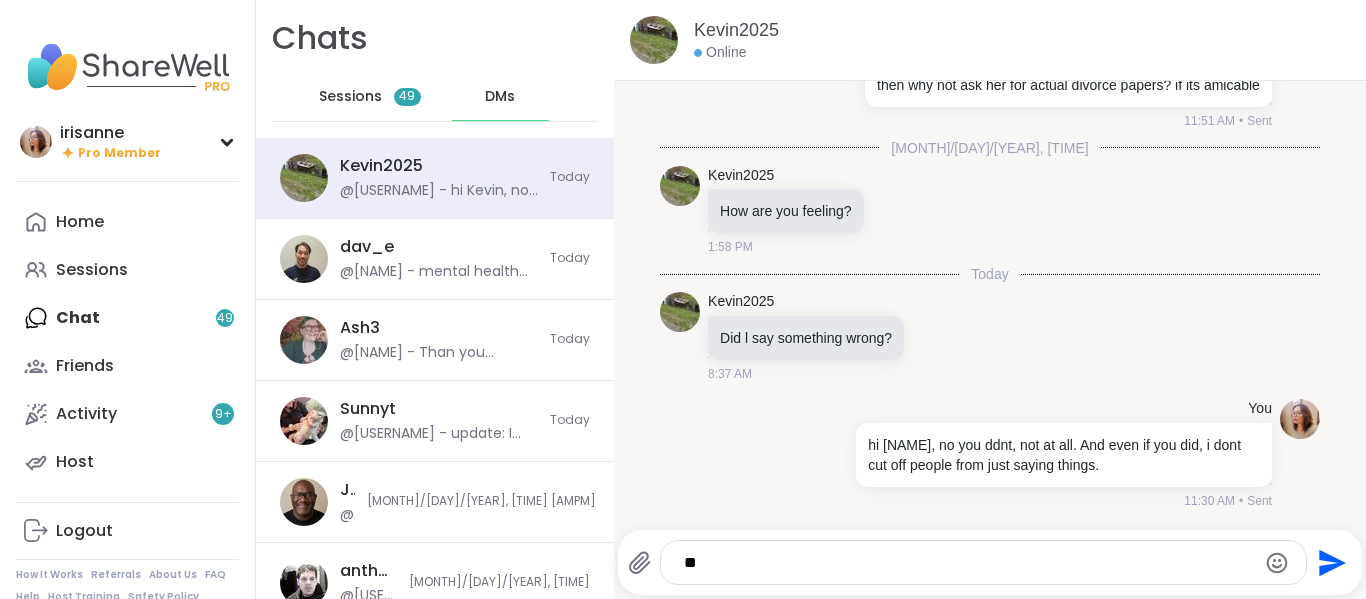 type on "*" 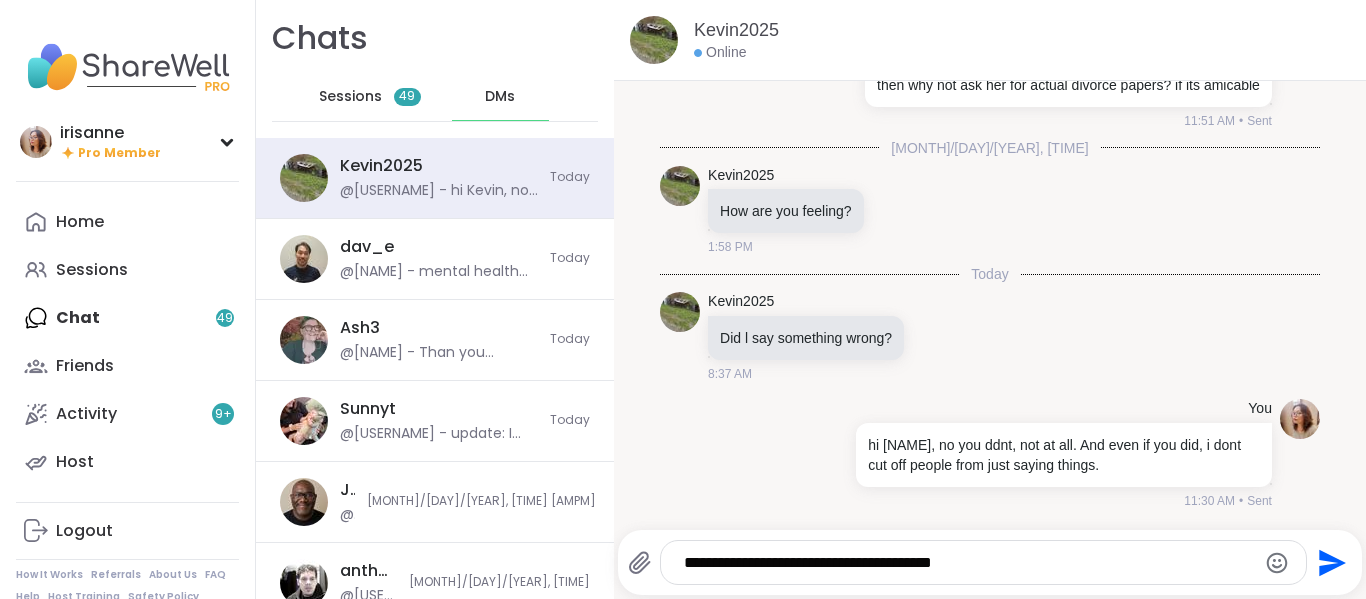 type on "**********" 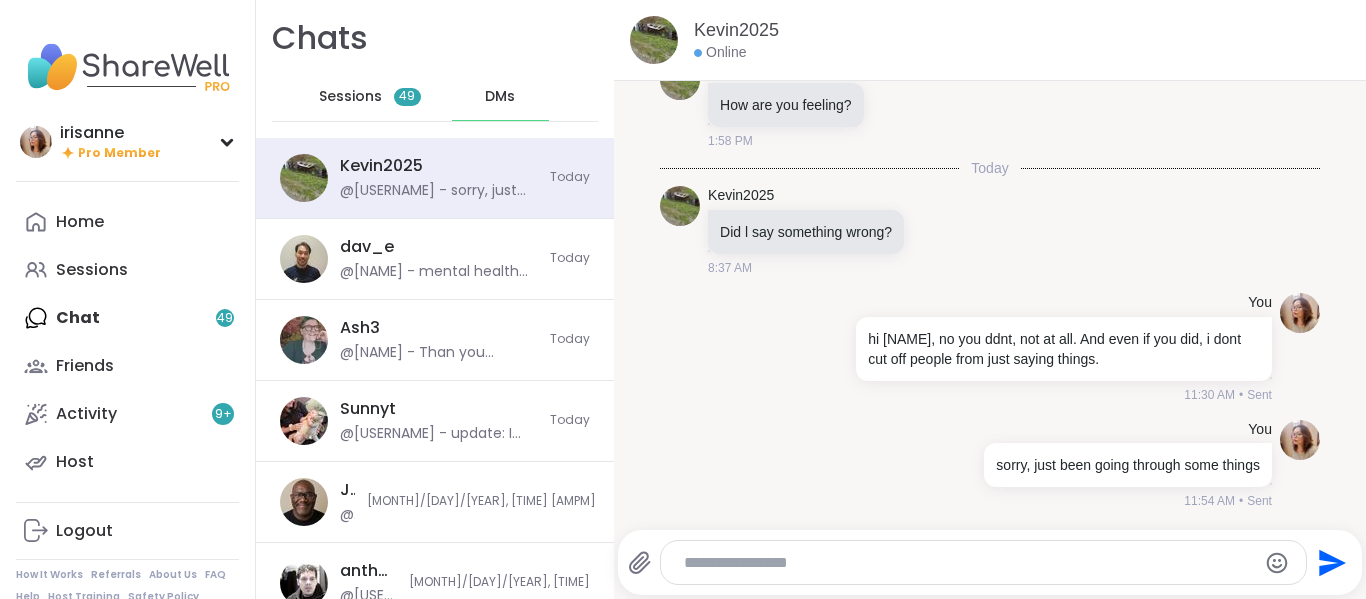 scroll, scrollTop: 12290, scrollLeft: 0, axis: vertical 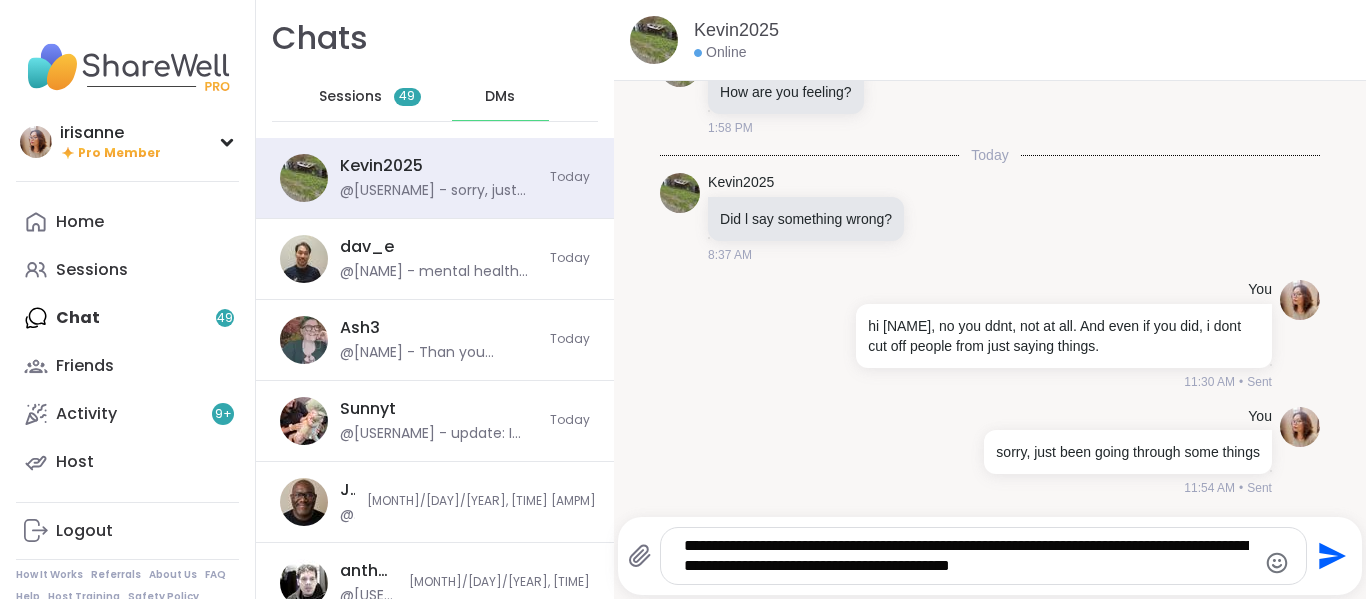 type on "**********" 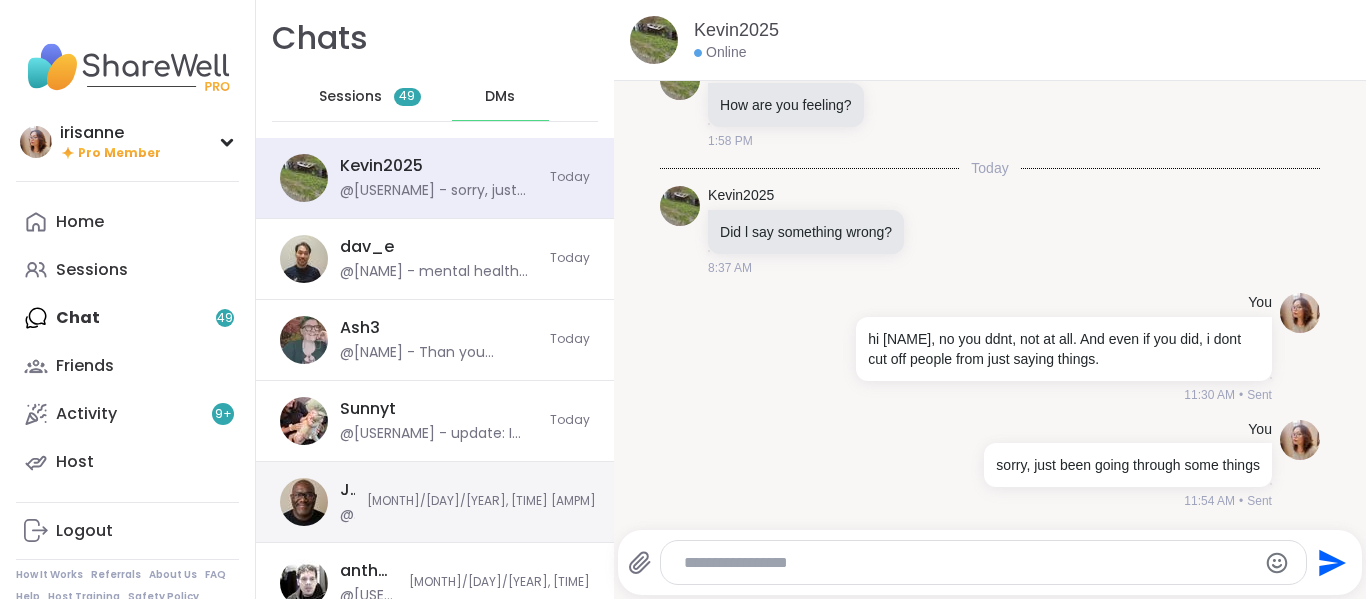 scroll, scrollTop: 12437, scrollLeft: 0, axis: vertical 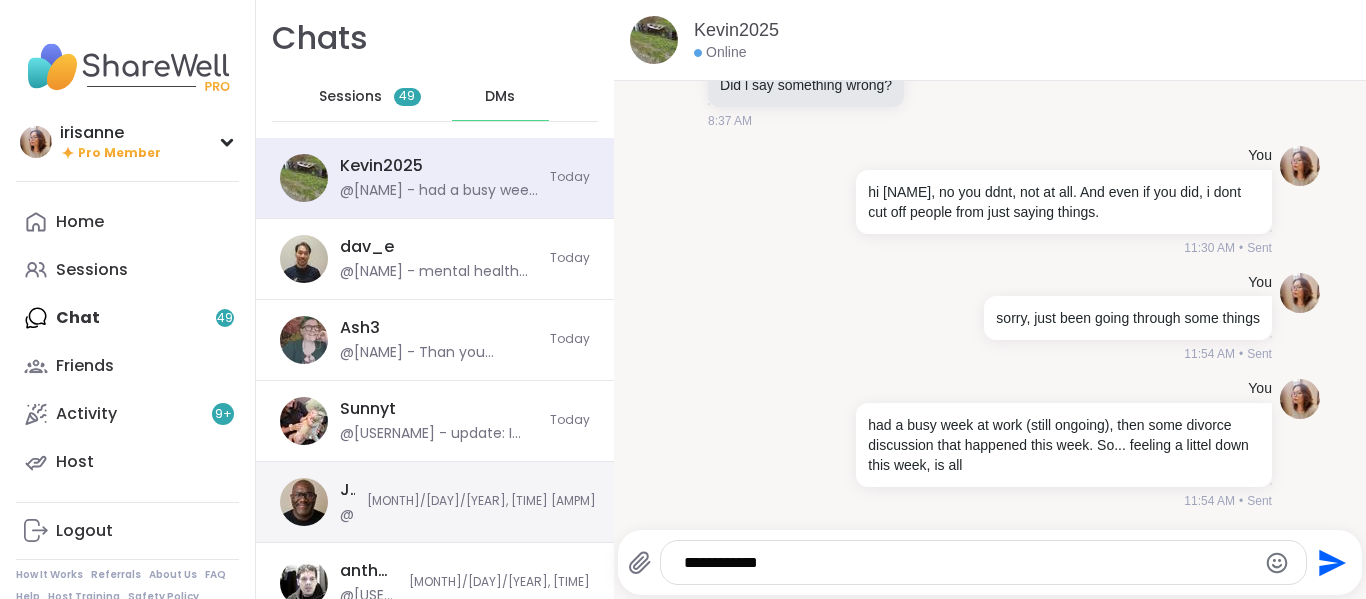 type on "**********" 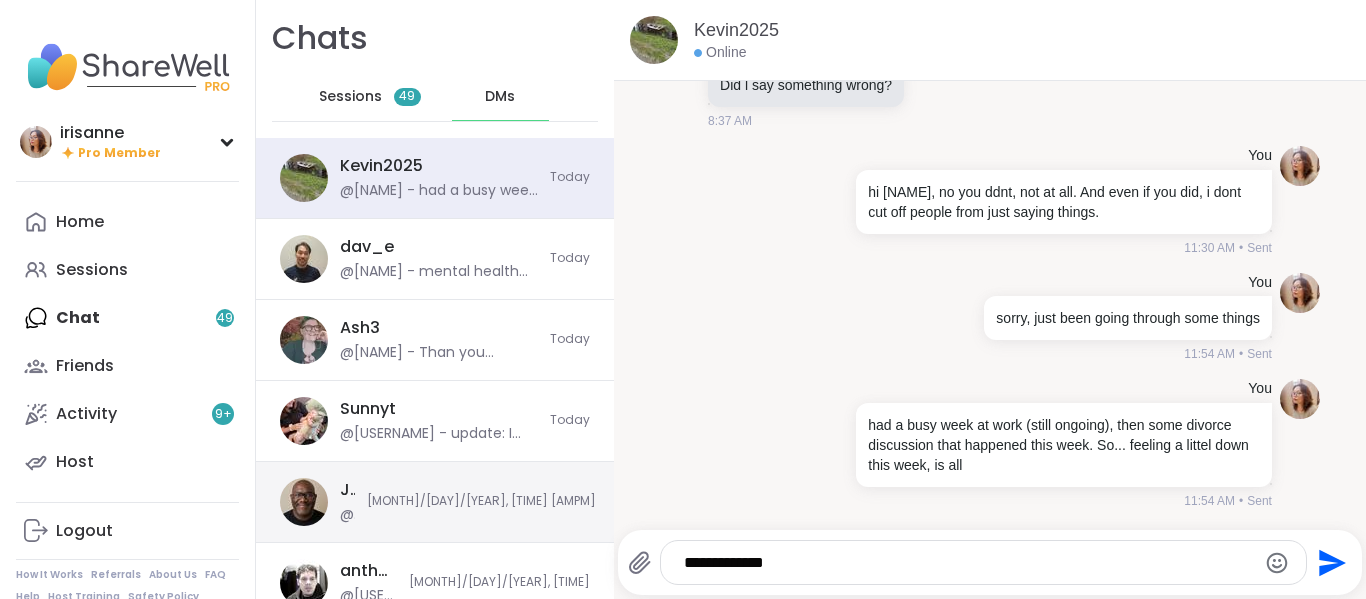 type 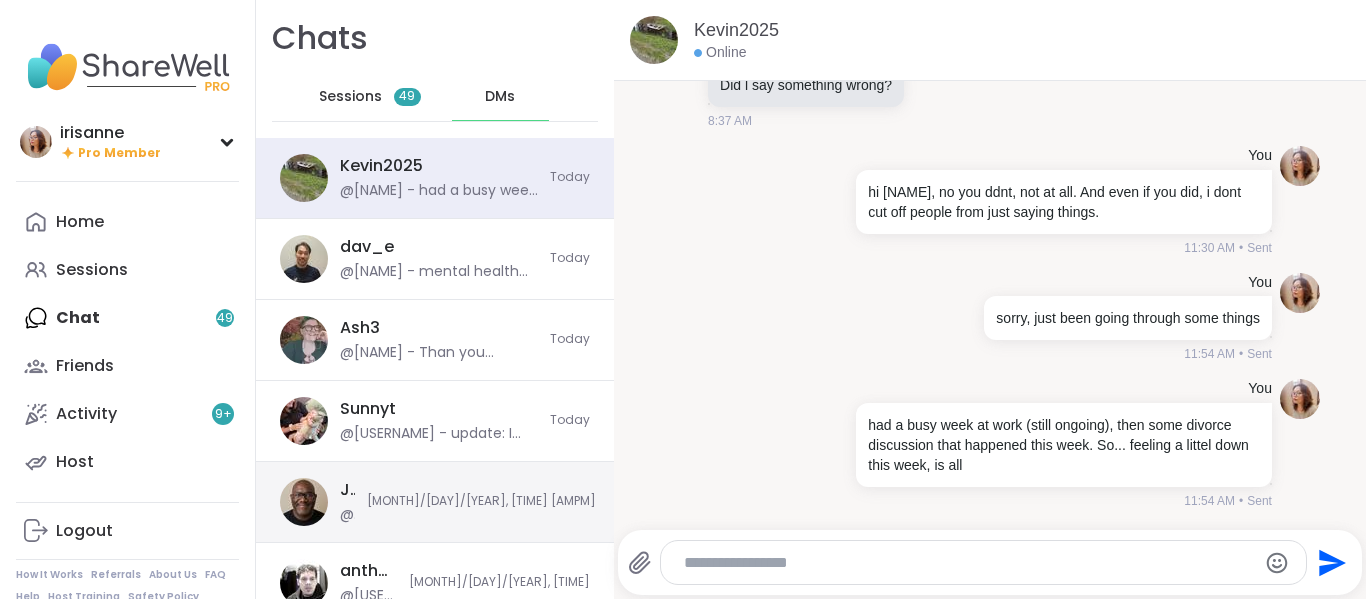 scroll, scrollTop: 12543, scrollLeft: 0, axis: vertical 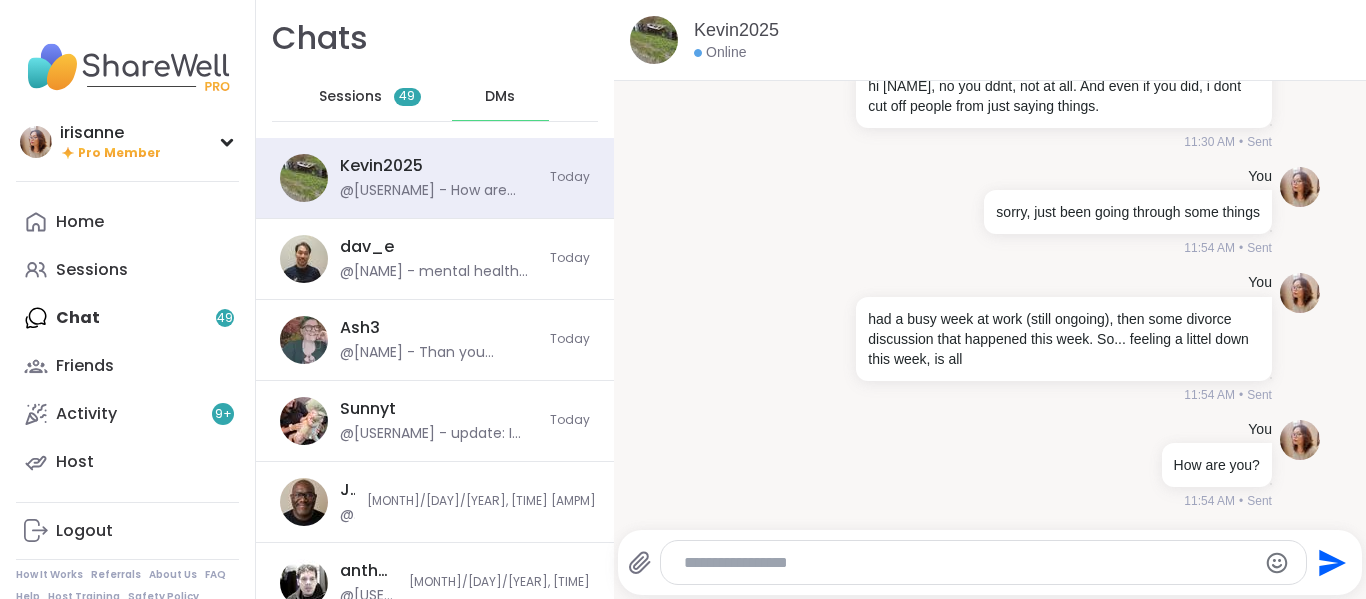 click on "Home Sessions Chat 49 Friends Activity 9 + Host" at bounding box center [127, 342] 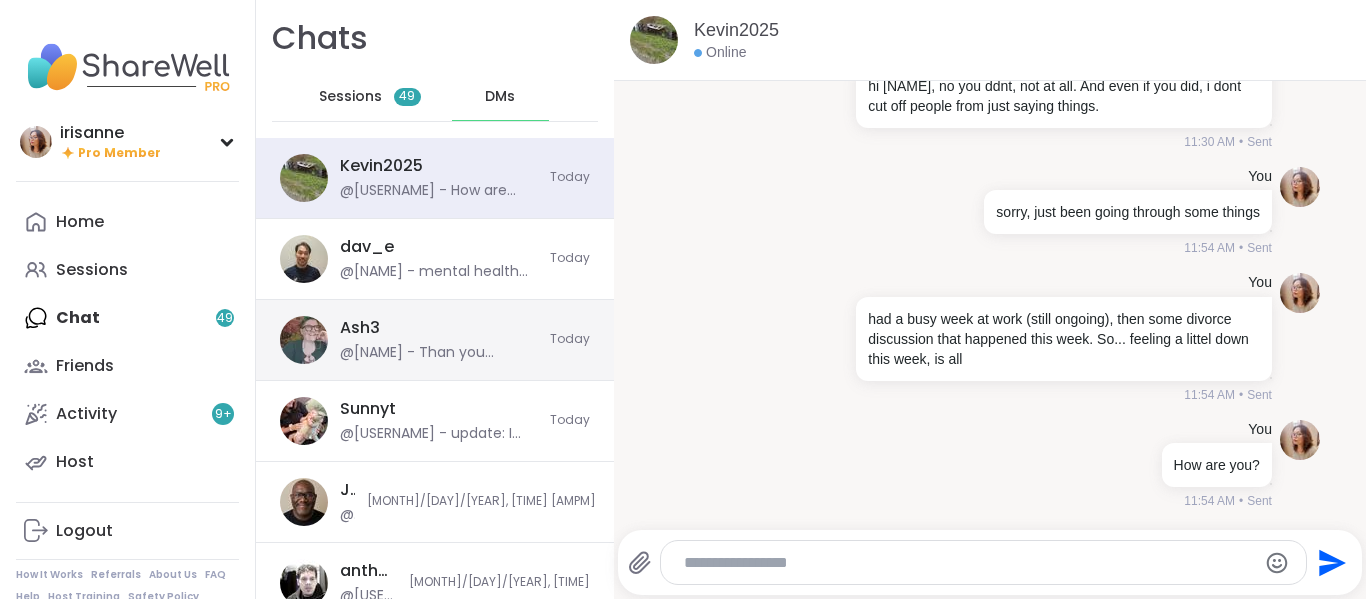 click on "@[USERNAME] - Than you [USERNAME]! Appreciate it :) fingers crossed!" at bounding box center [439, 353] 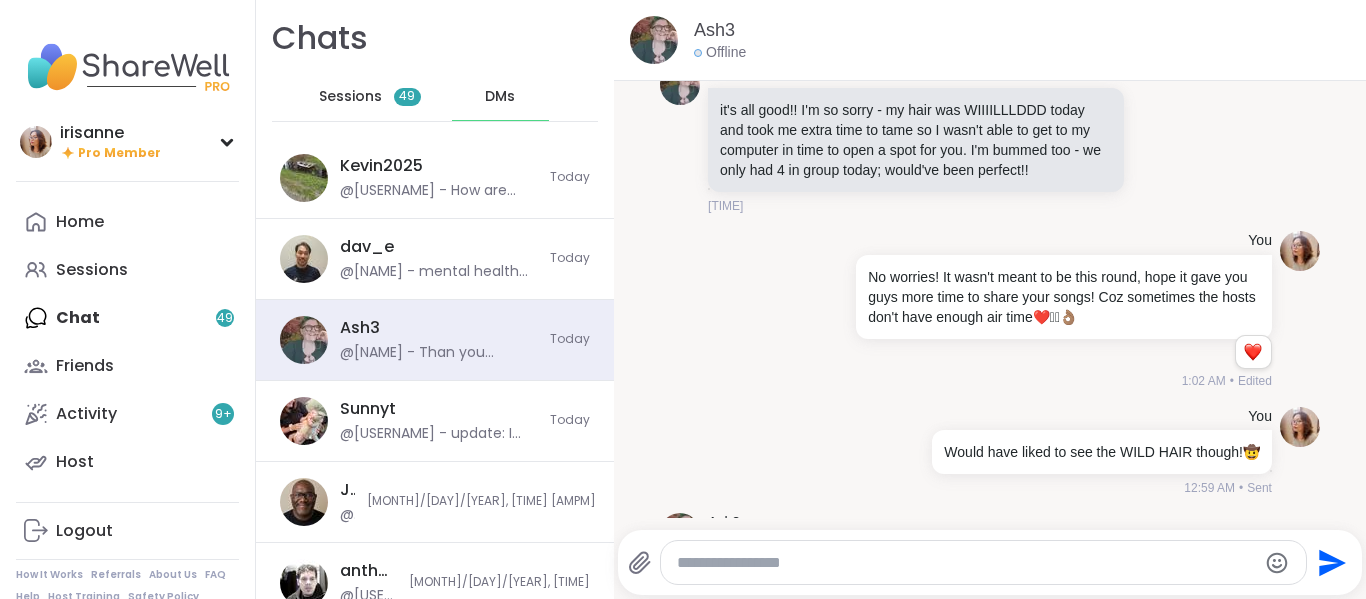 scroll, scrollTop: 9804, scrollLeft: 0, axis: vertical 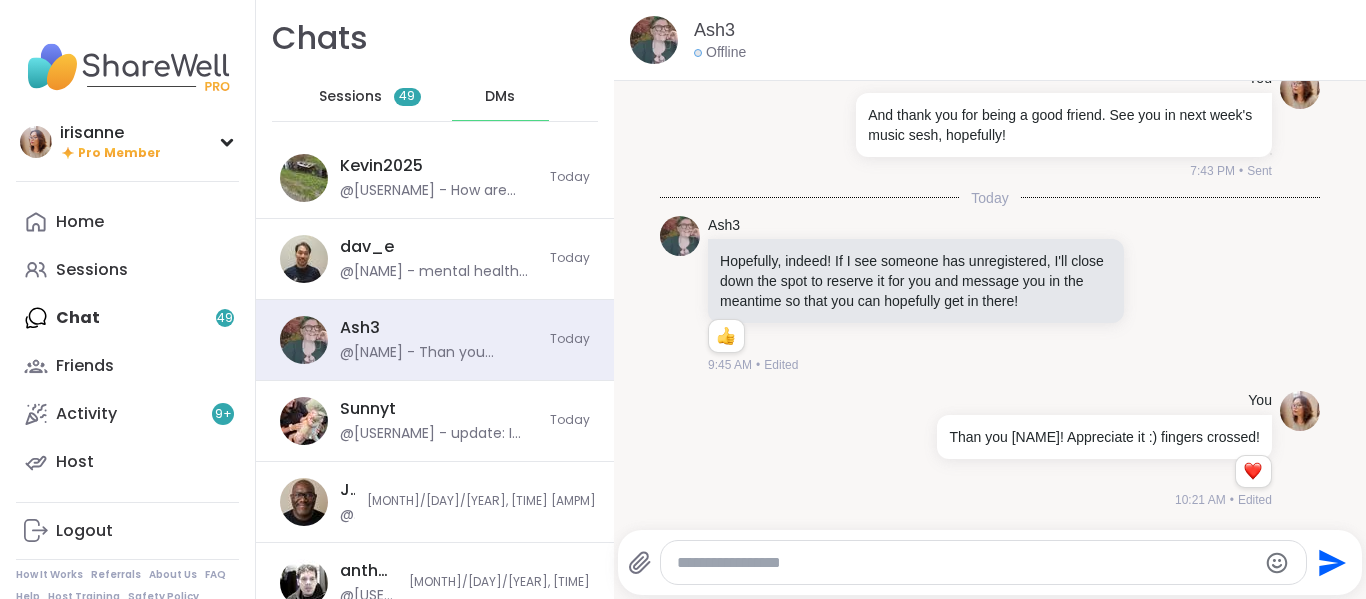 click on "Home Sessions Chat 49 Friends Activity 9 + Host" at bounding box center (127, 342) 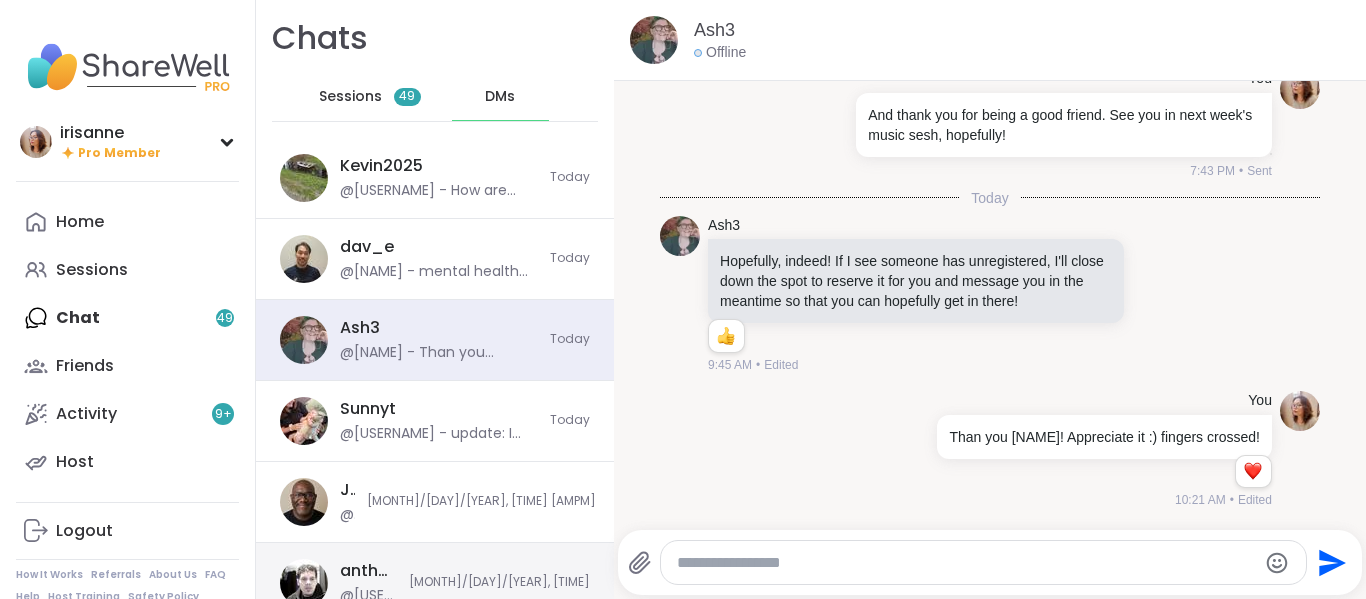 click on "anthoknee" at bounding box center [368, 571] 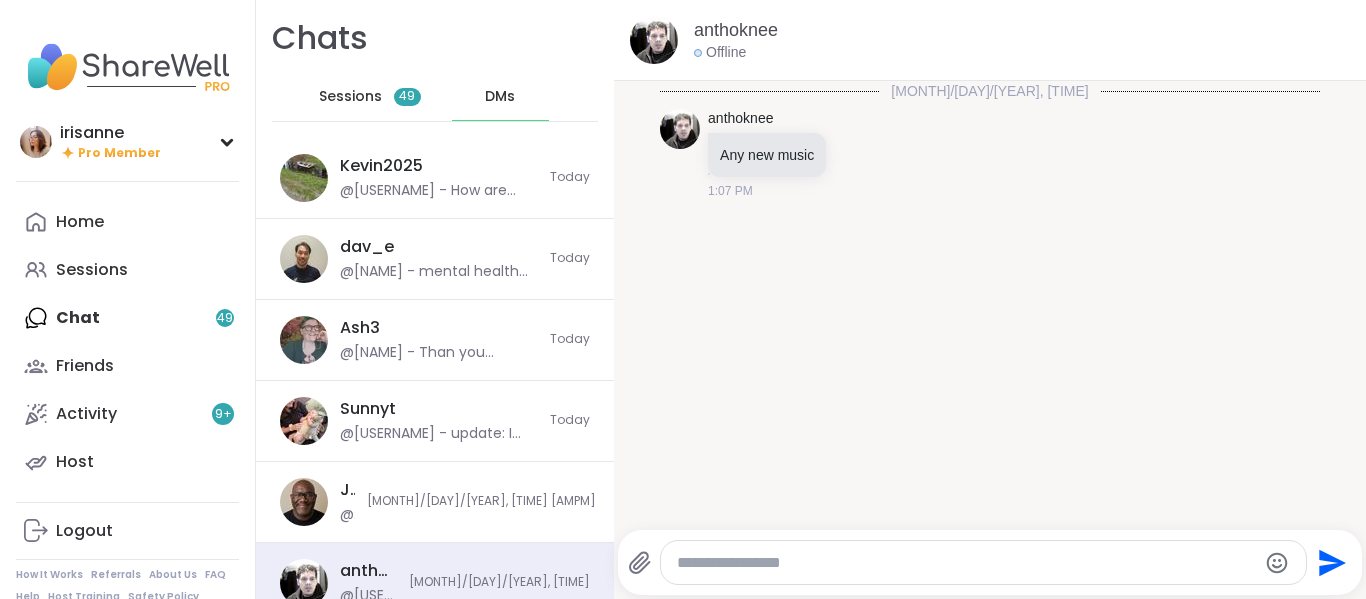 click at bounding box center [967, 563] 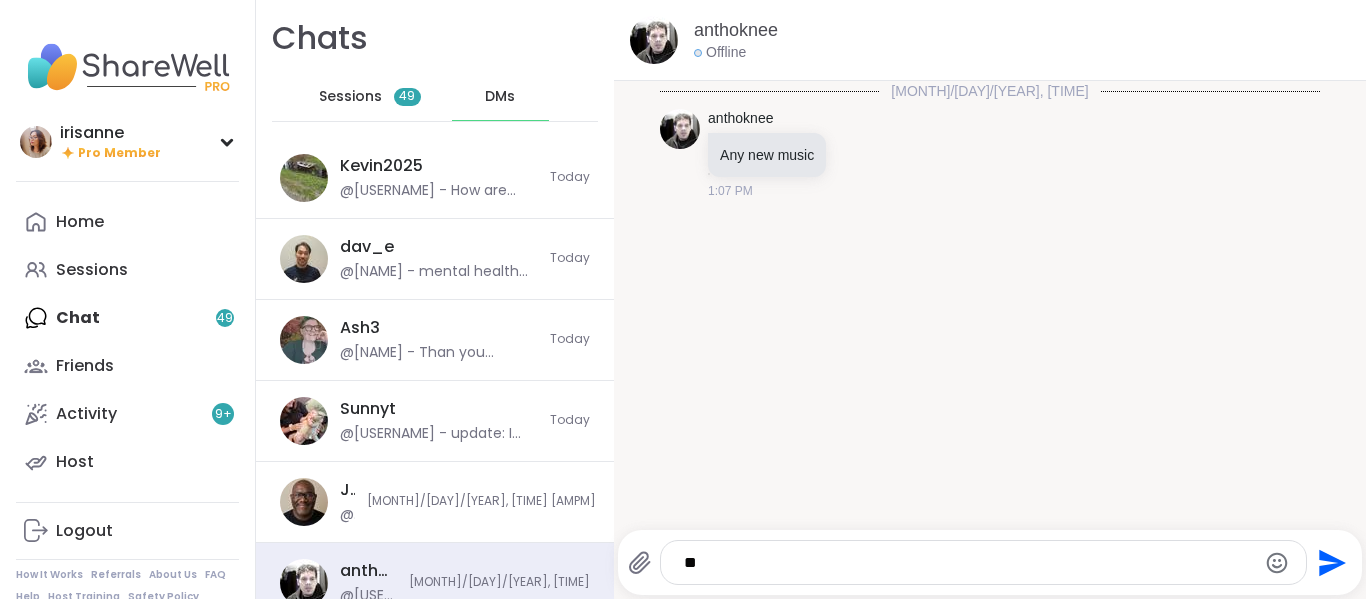 type on "*" 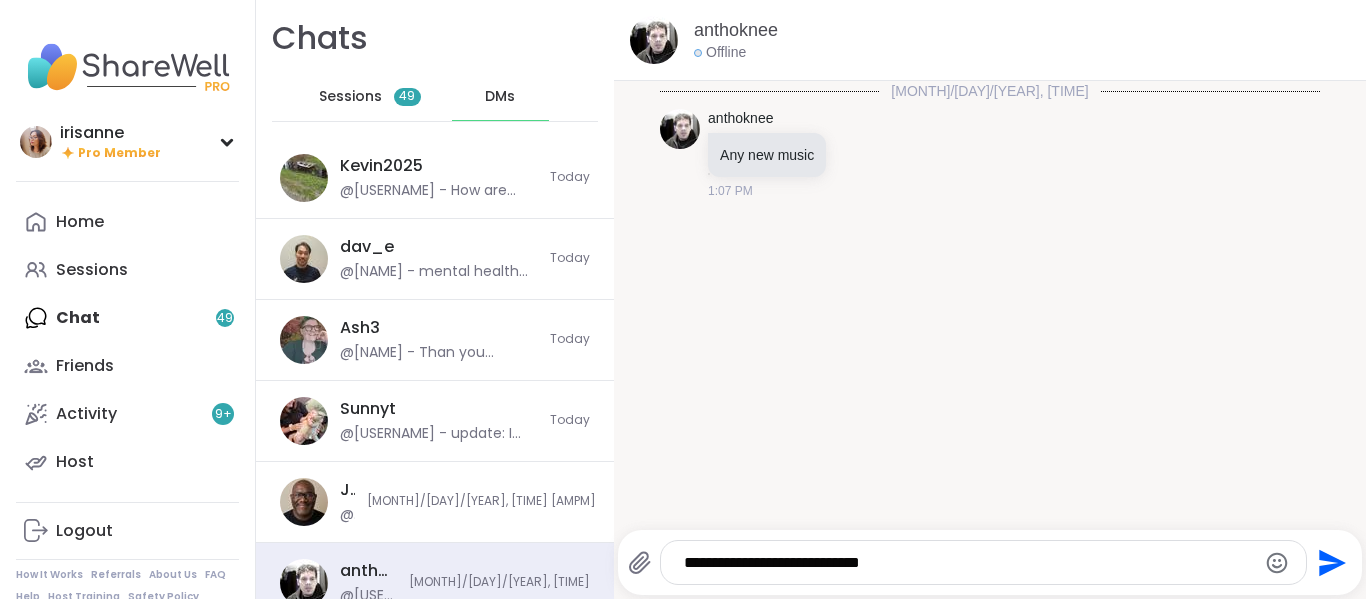 type on "**********" 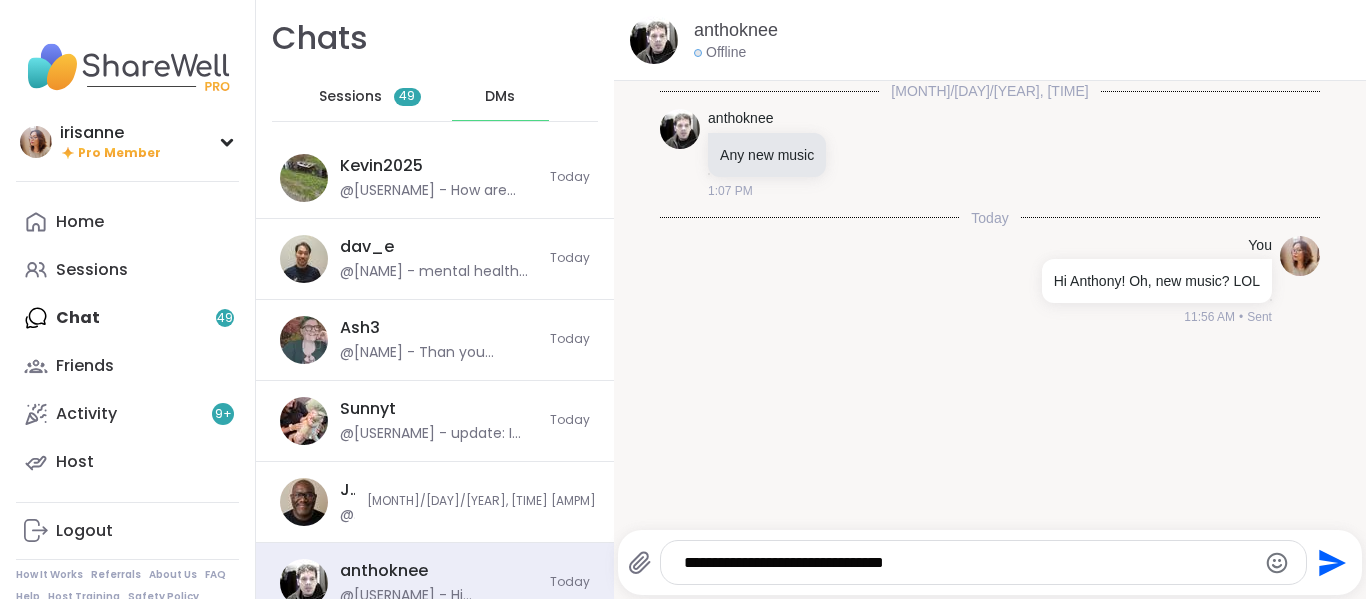 type on "**********" 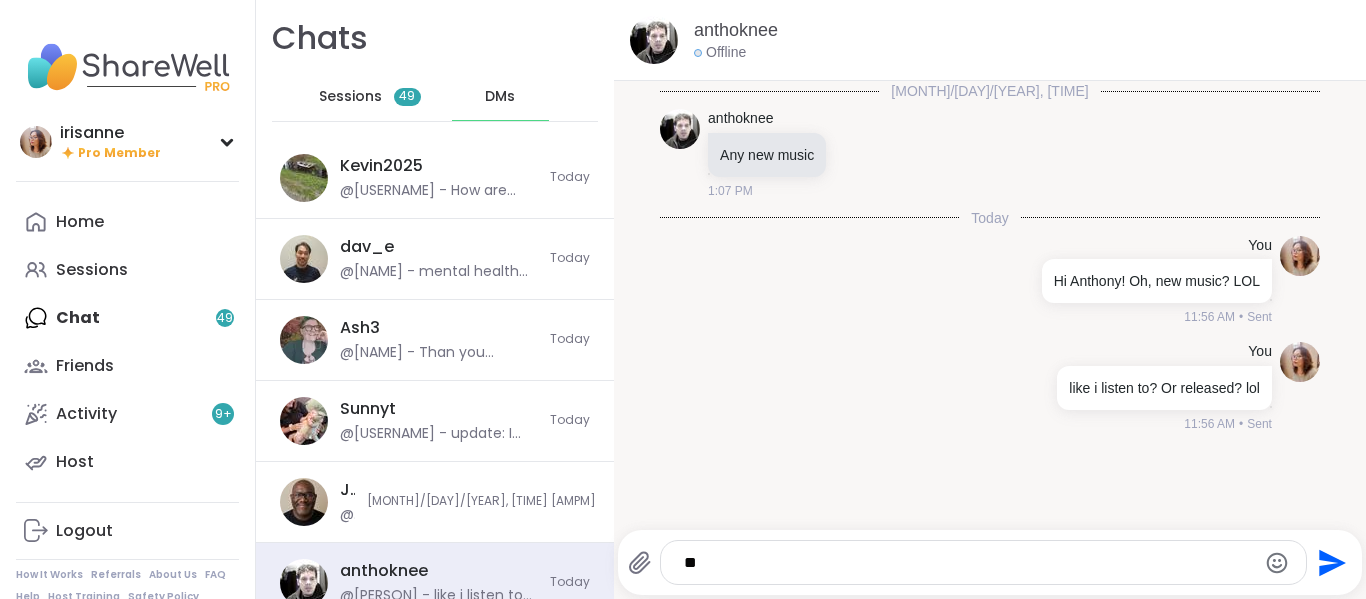 type on "*" 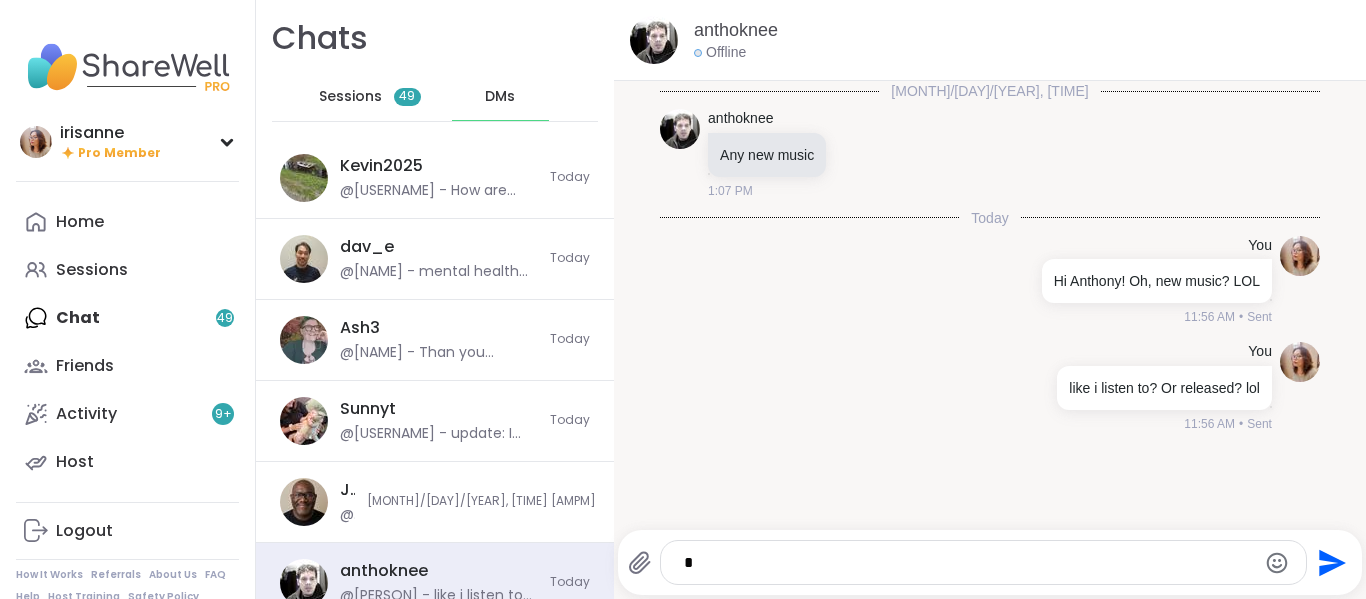 type 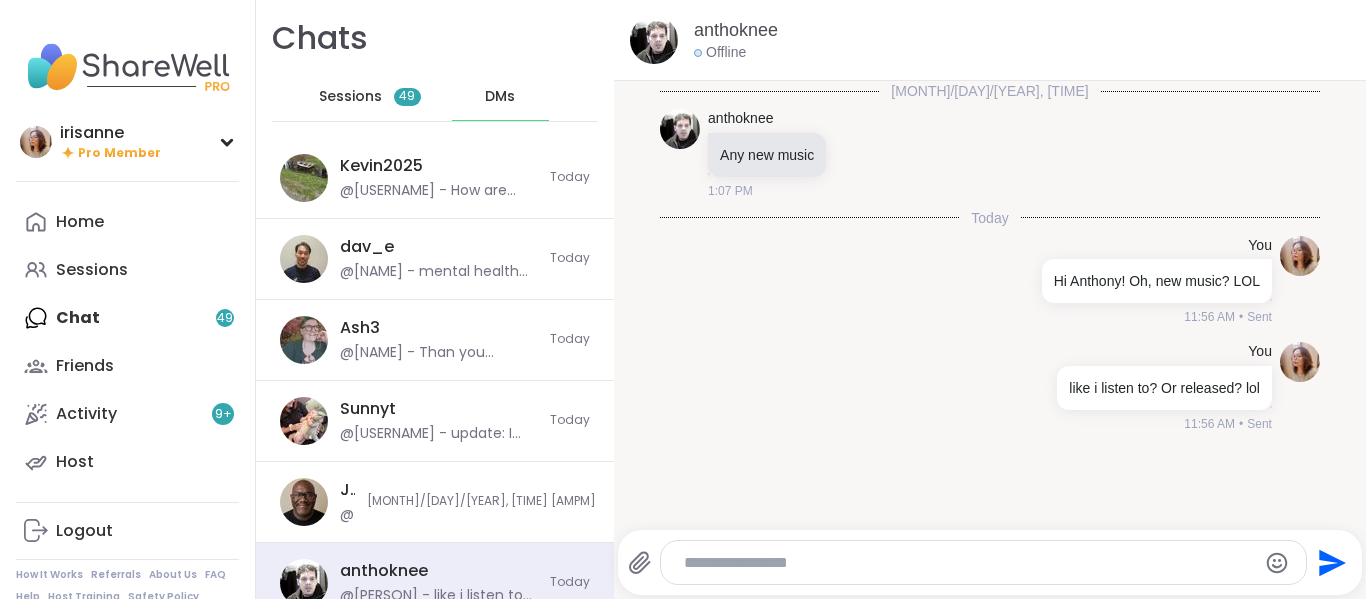 click on "Home Sessions Chat 49 Friends Activity 9 + Host" at bounding box center (127, 342) 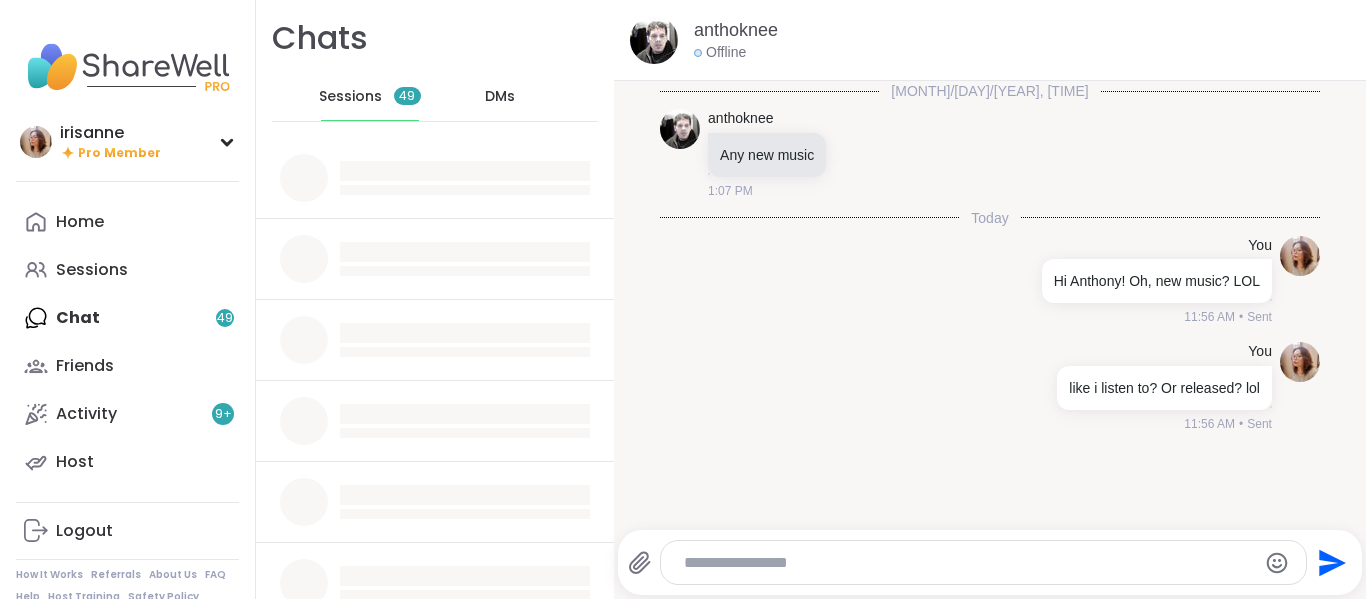 scroll, scrollTop: 0, scrollLeft: 0, axis: both 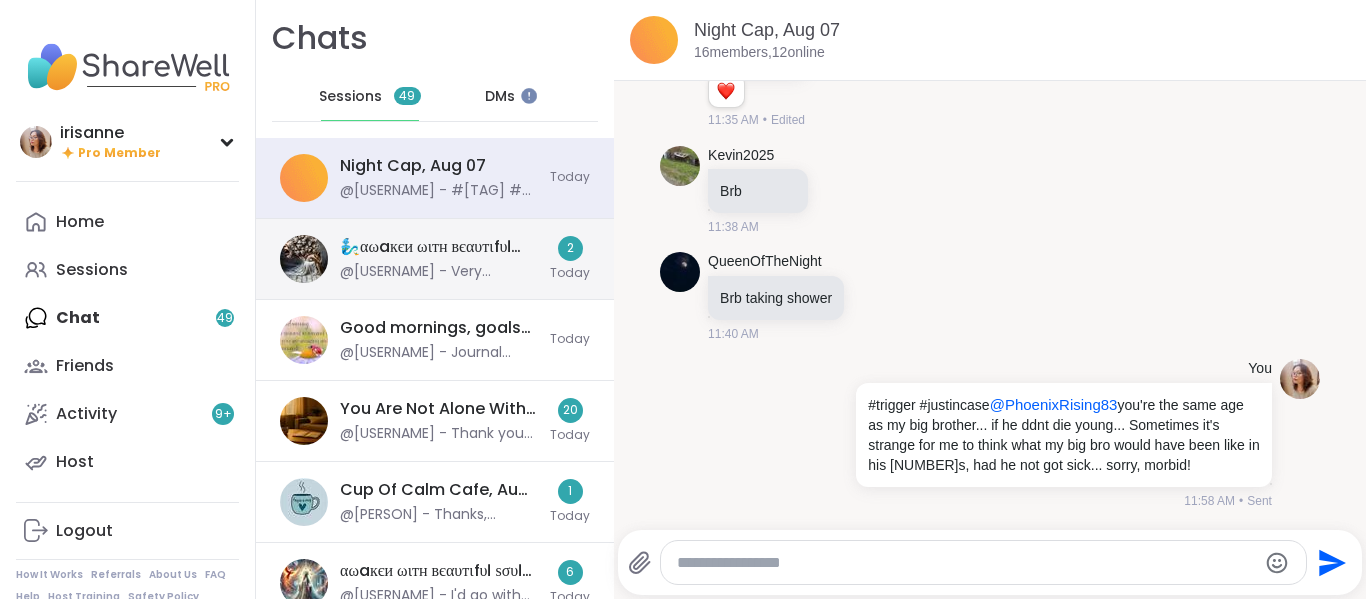 click on "@Steven6560 - Very beautiful Dodi! I needed to read and feel this!" at bounding box center [439, 272] 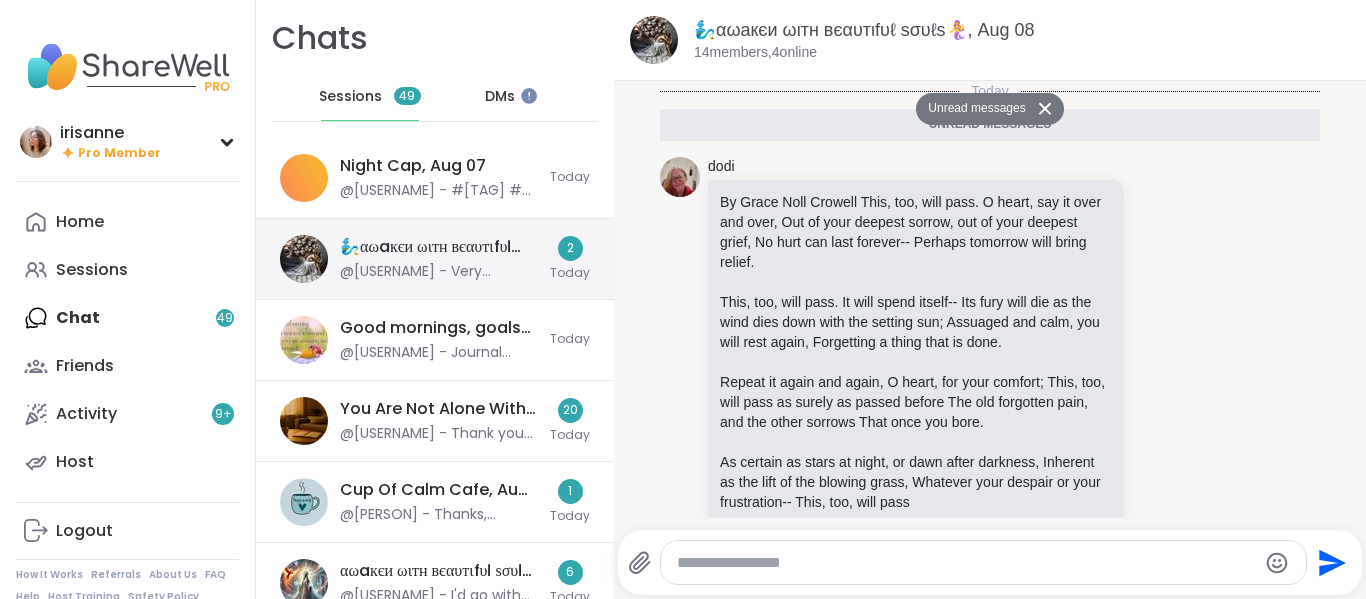 scroll, scrollTop: 252, scrollLeft: 0, axis: vertical 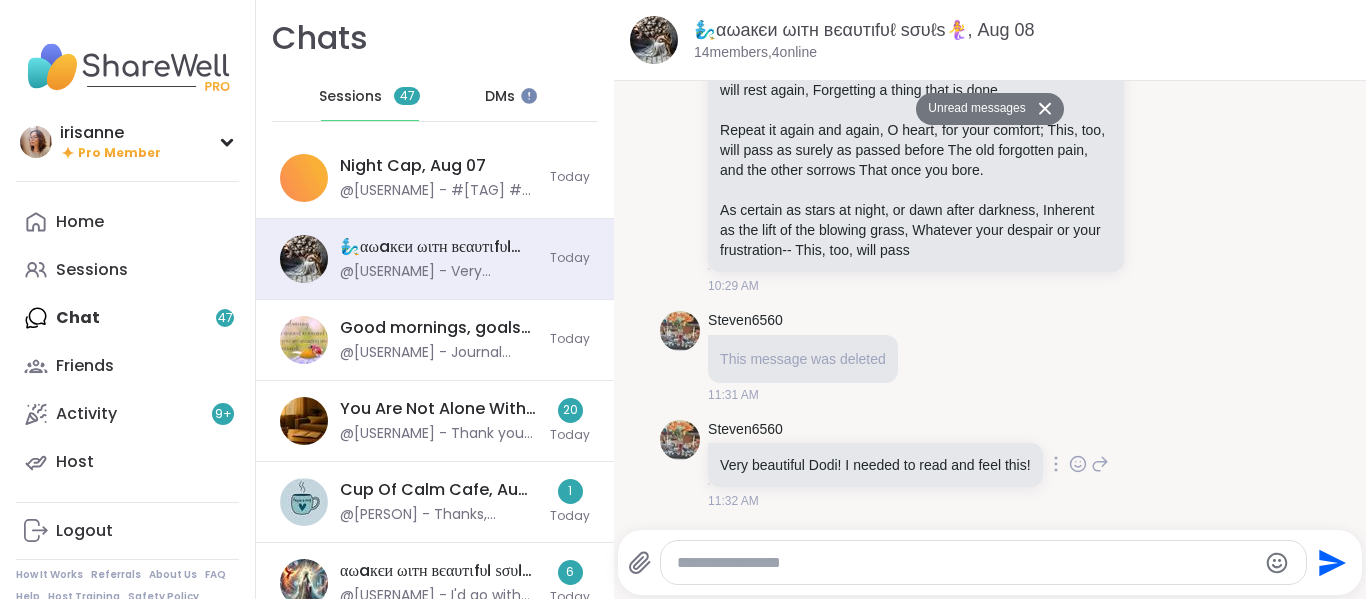 click 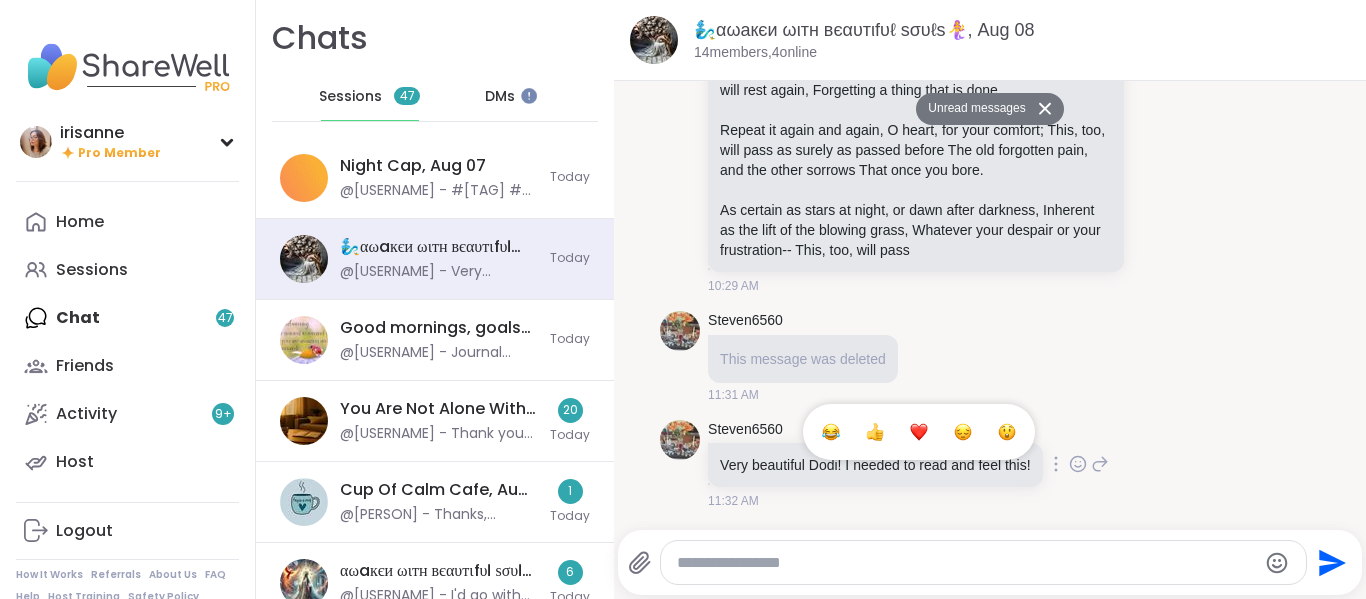 click at bounding box center [919, 432] 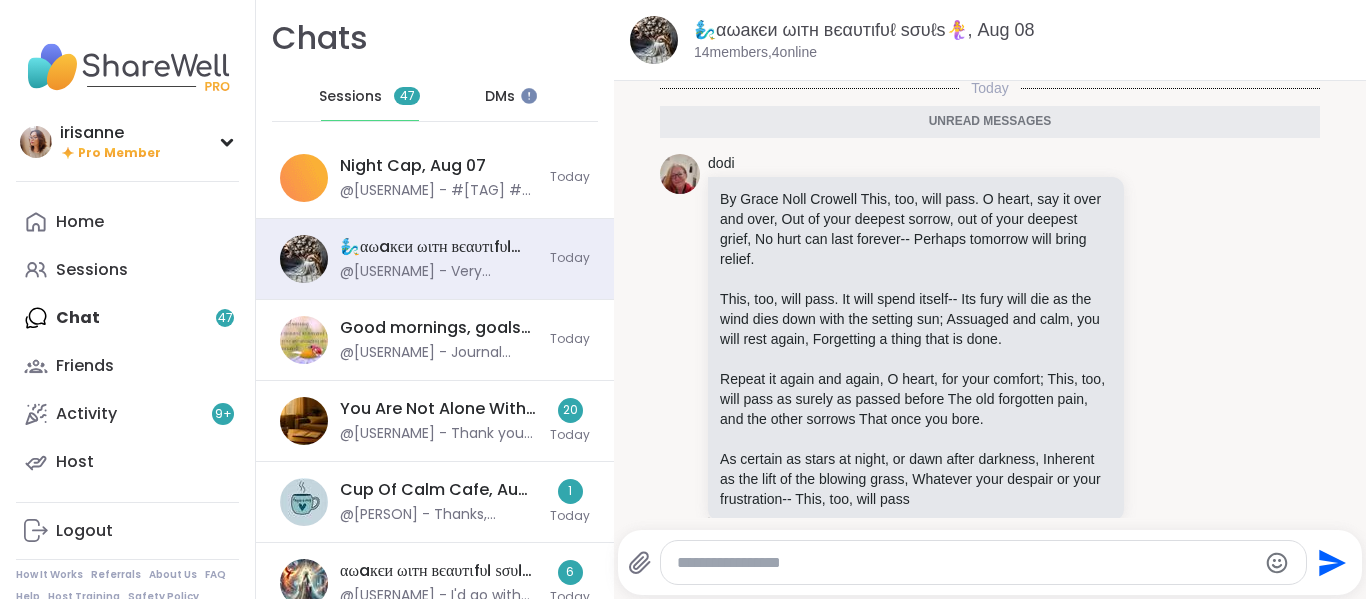 scroll, scrollTop: 0, scrollLeft: 0, axis: both 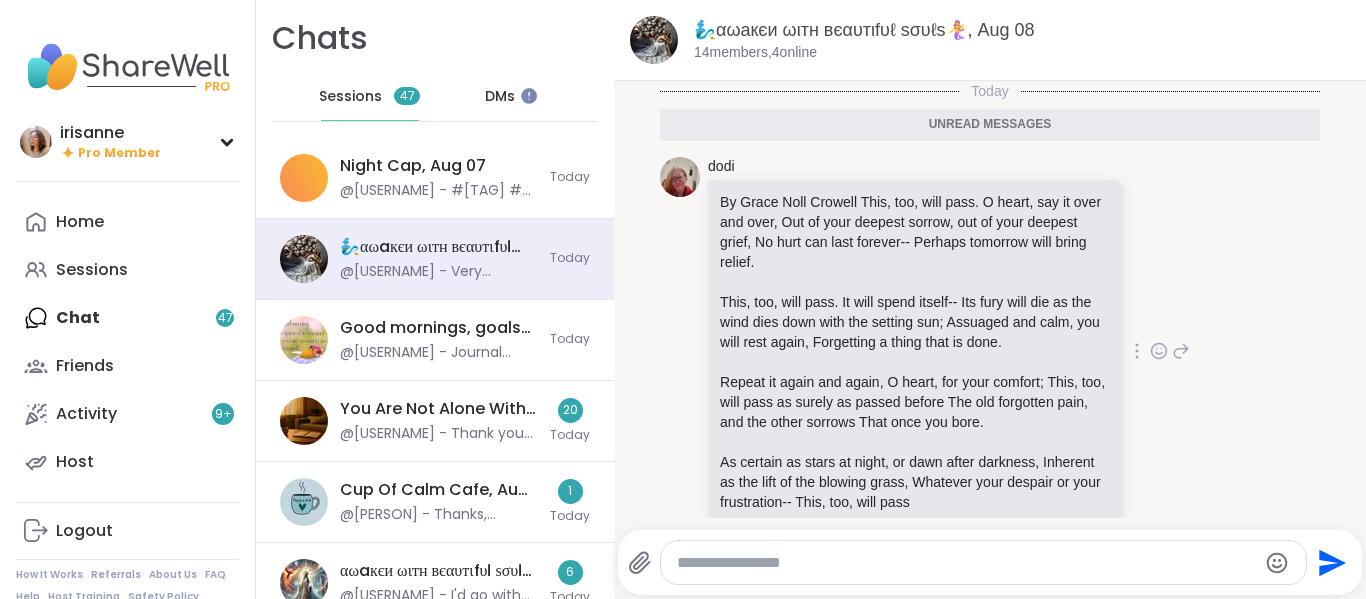click at bounding box center [1137, 351] 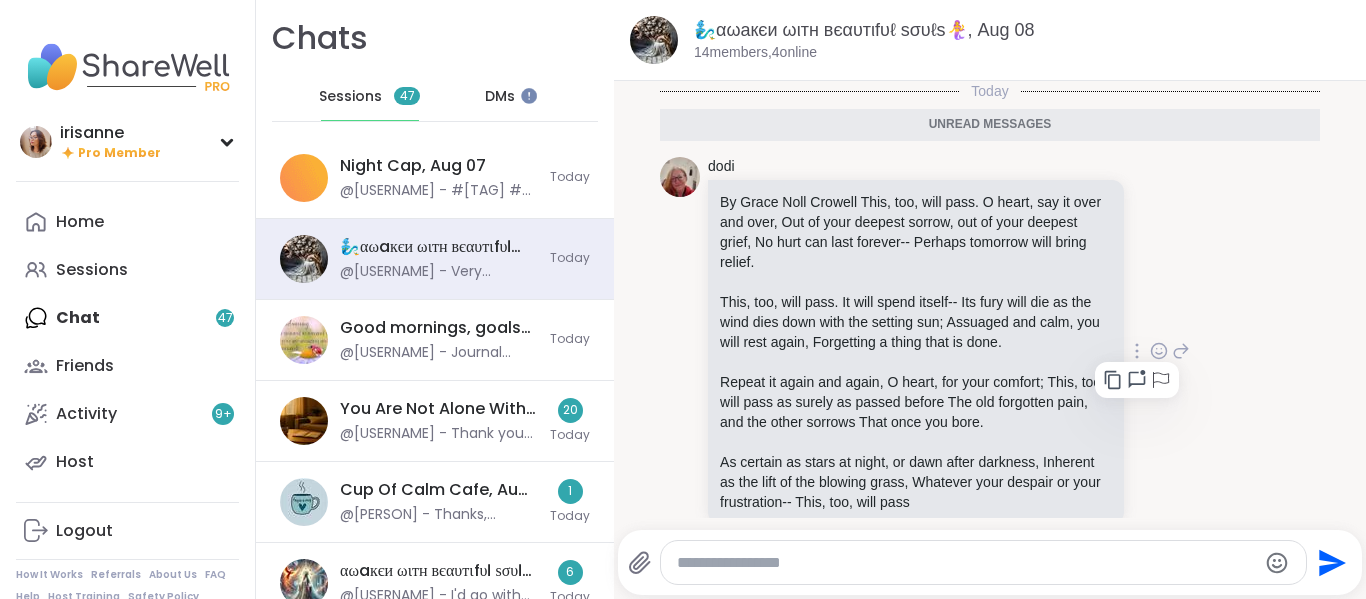 click on "dodi By Grace Noll Crowell
This, too, will pass.
O heart, say it over and over,
Out of your deepest sorrow,
out of your deepest grief,
No hurt can last forever--
Perhaps tomorrow will bring relief.
This, too, will pass.
It will spend itself--
Its fury will die as the wind dies down
with the setting sun;
Assuaged and calm, you will rest again,
Forgetting a thing that is done.
Repeat it again and again,
O heart, for your comfort;
This, too, will pass
as surely as passed before
The old forgotten pain, and the other sorrows
That once you bore.
As certain as stars at night,
or dawn after darkness,
Inherent as the lift of the blowing grass,
Whatever your despair or your frustration--
This, too, will pass 10:29 AM" at bounding box center (990, 352) 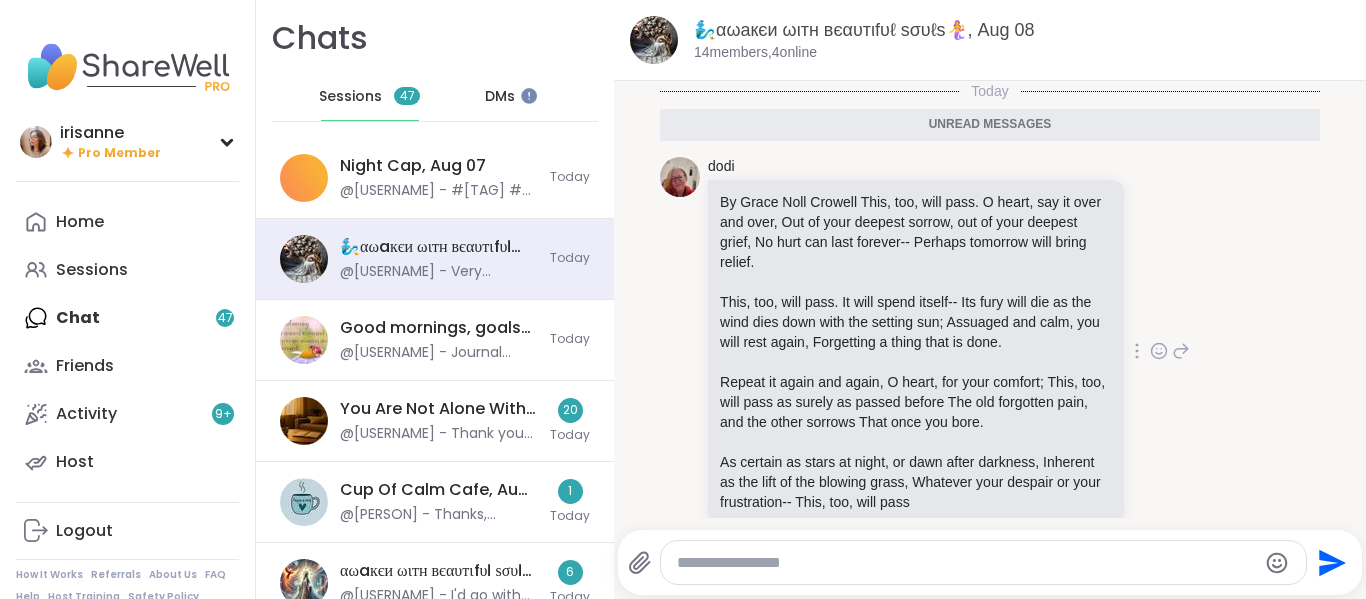 click 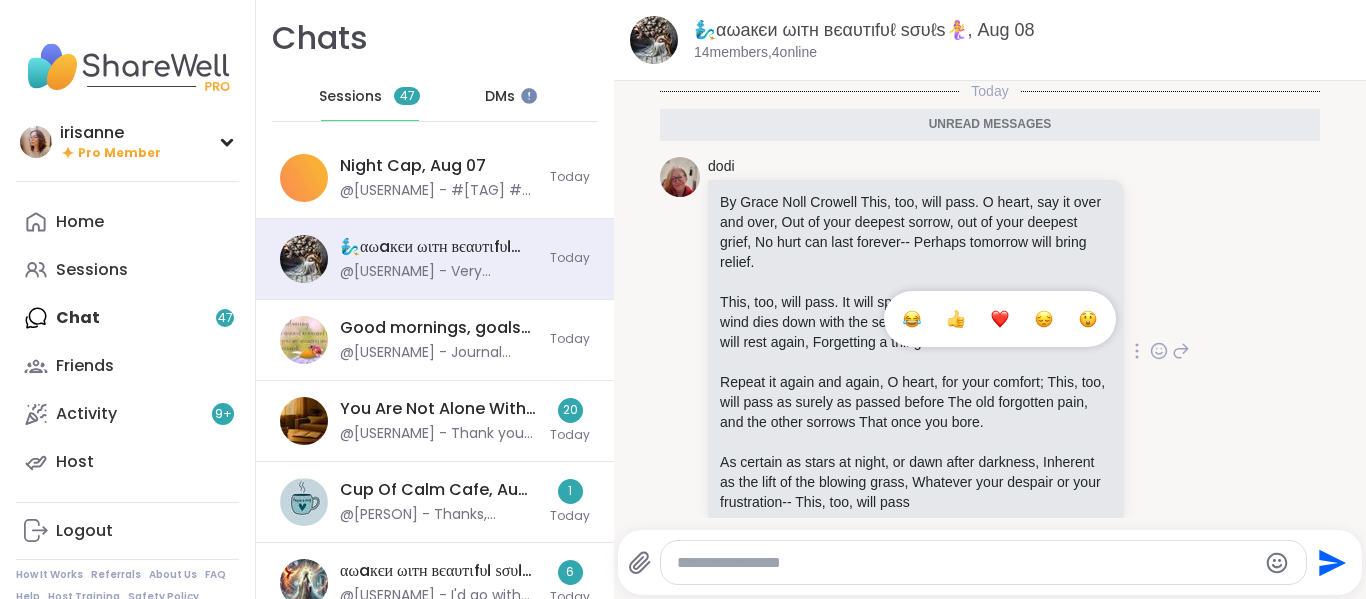 click at bounding box center (1000, 319) 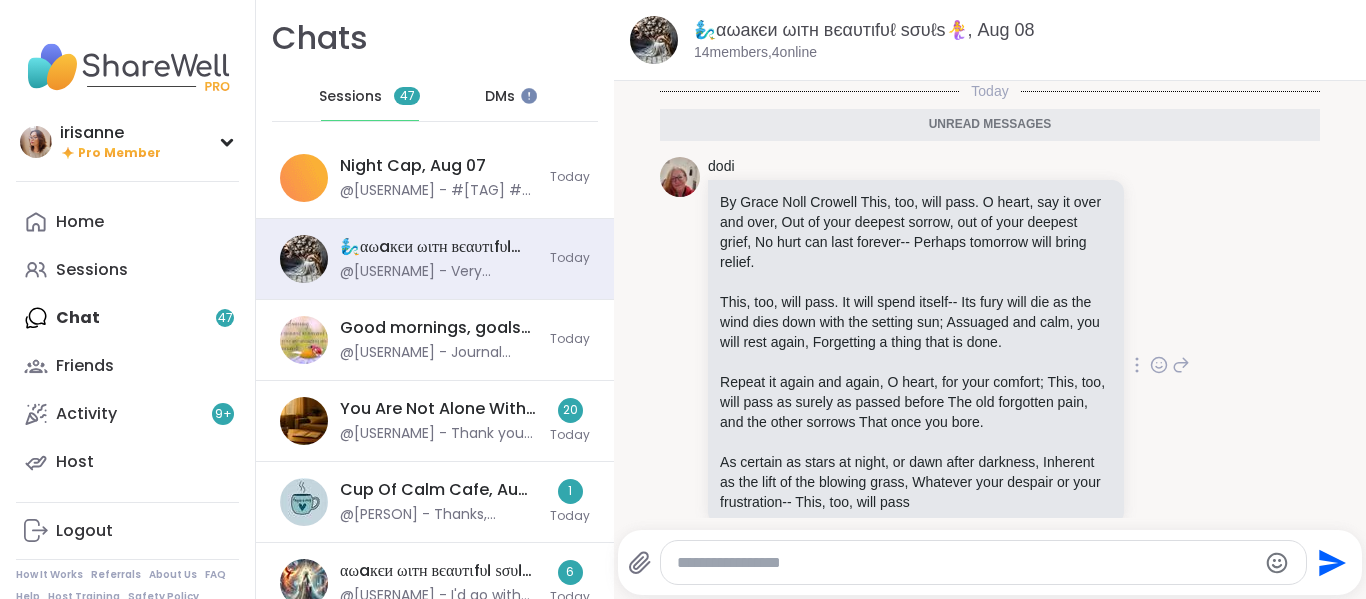 click on "By Grace Noll Crowell
This, too, will pass.
O heart, say it over and over,
Out of your deepest sorrow,
out of your deepest grief,
No hurt can last forever--
Perhaps tomorrow will bring relief." at bounding box center [916, 232] 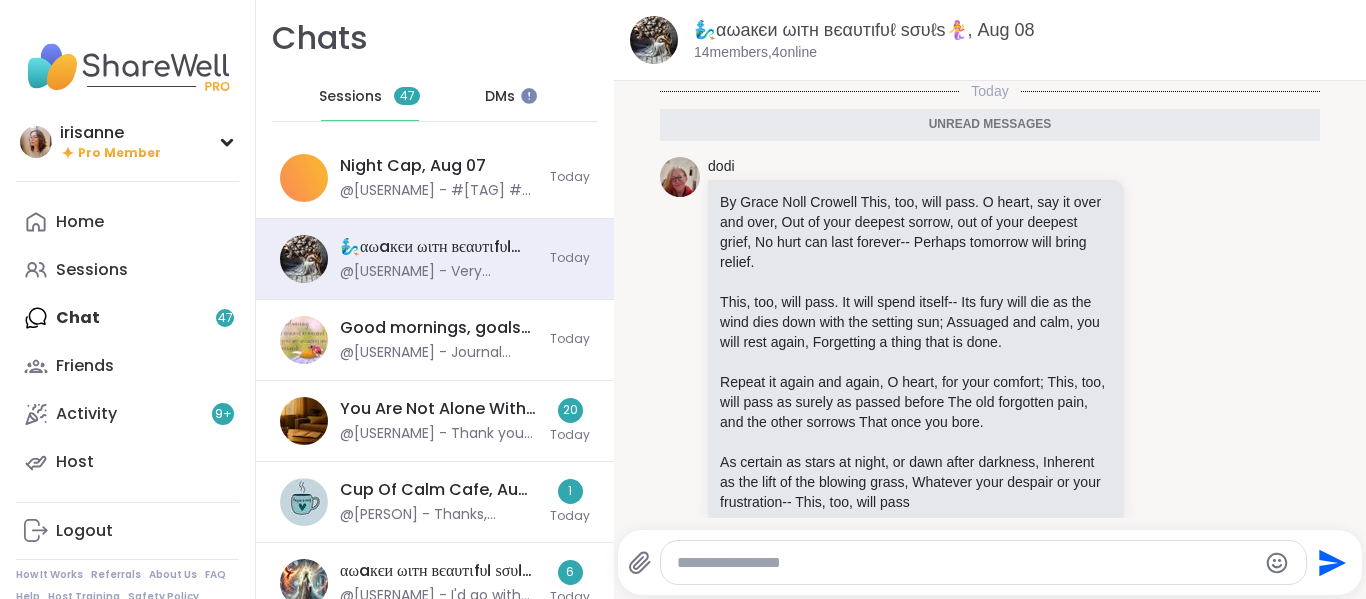 click 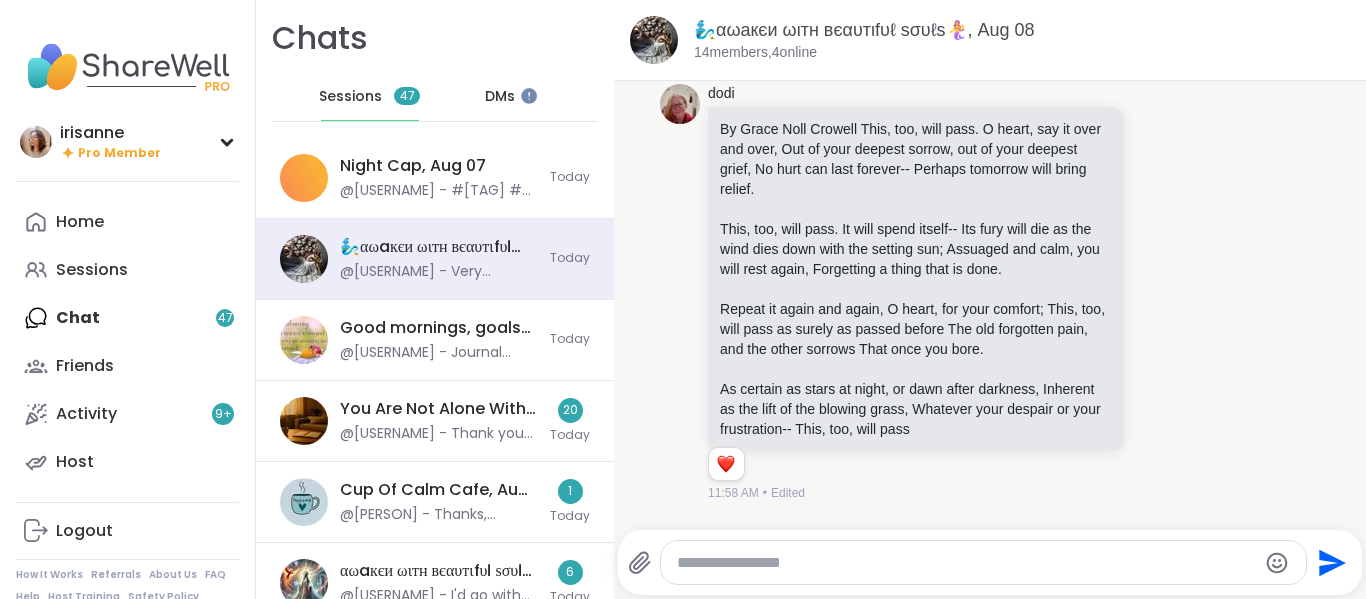 scroll, scrollTop: 72, scrollLeft: 0, axis: vertical 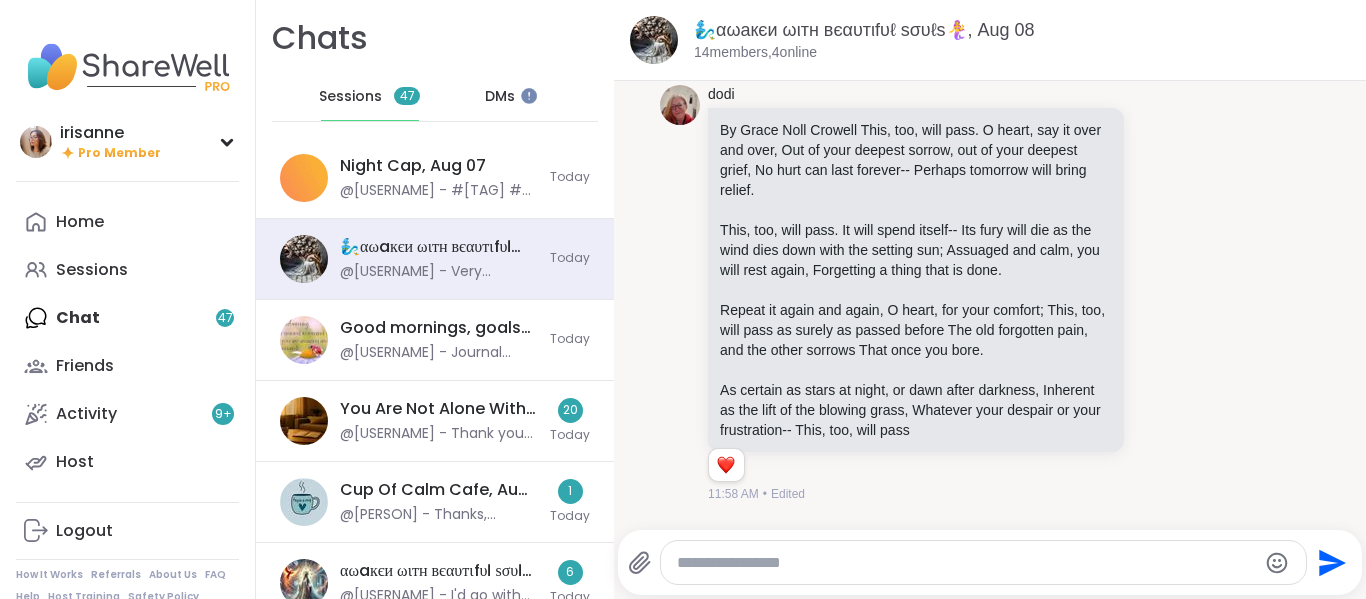 click 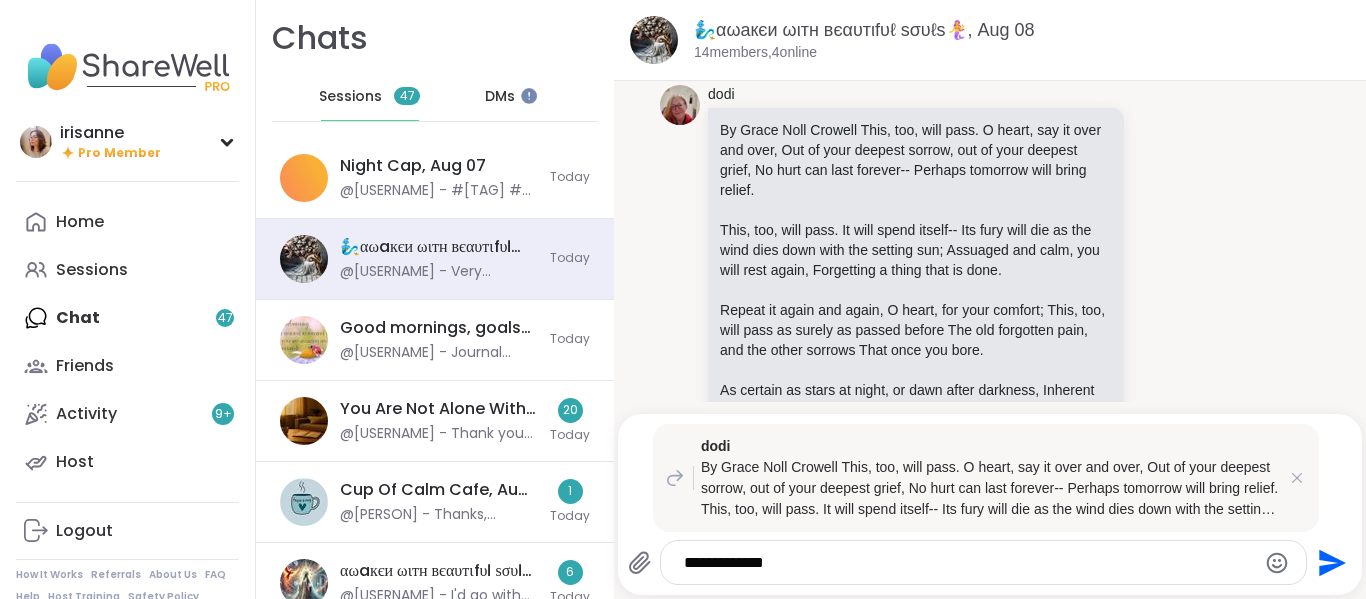 type on "**********" 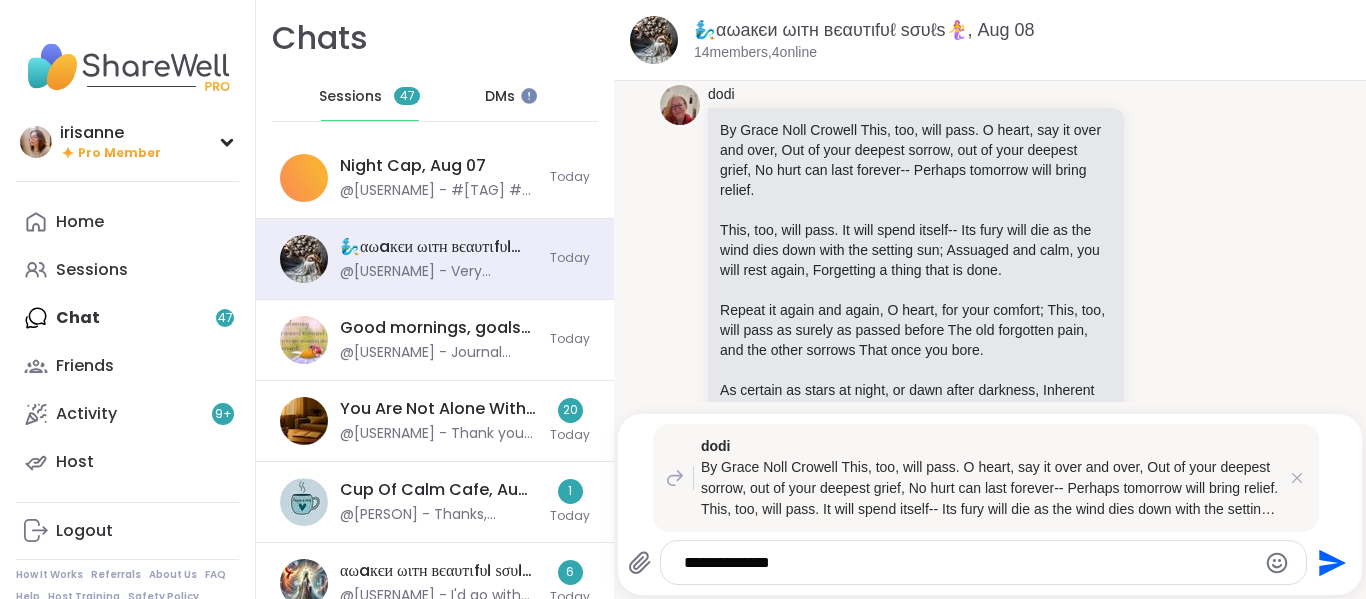type 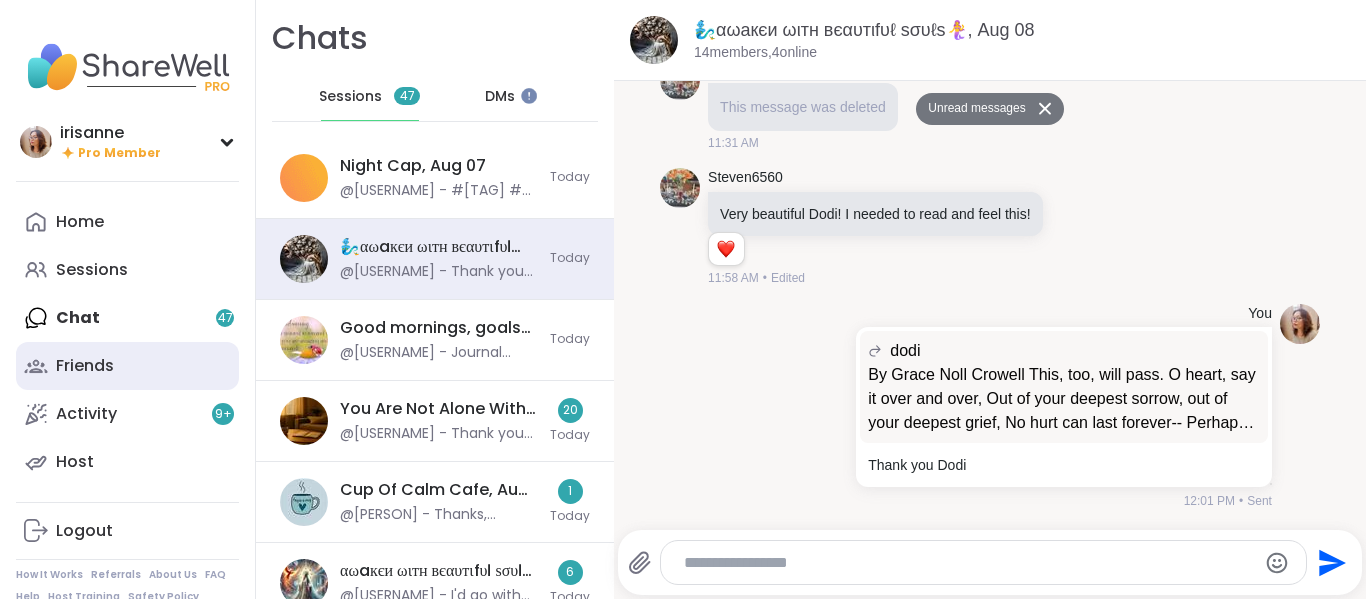 scroll, scrollTop: 485, scrollLeft: 0, axis: vertical 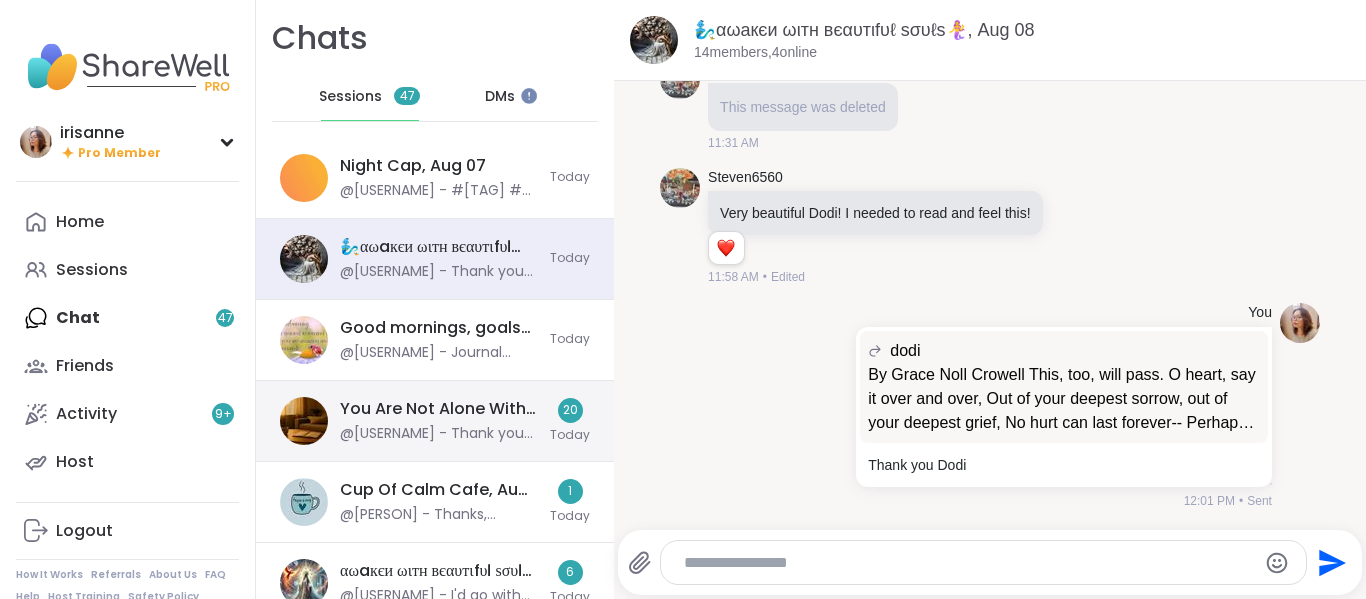 click on "You Are Not Alone With This, Aug 07 @hollyjanicki - Thank you everyone for being so wonderful.  This is only my second session but I'm sure I'll be back for more 20 Today" at bounding box center (435, 421) 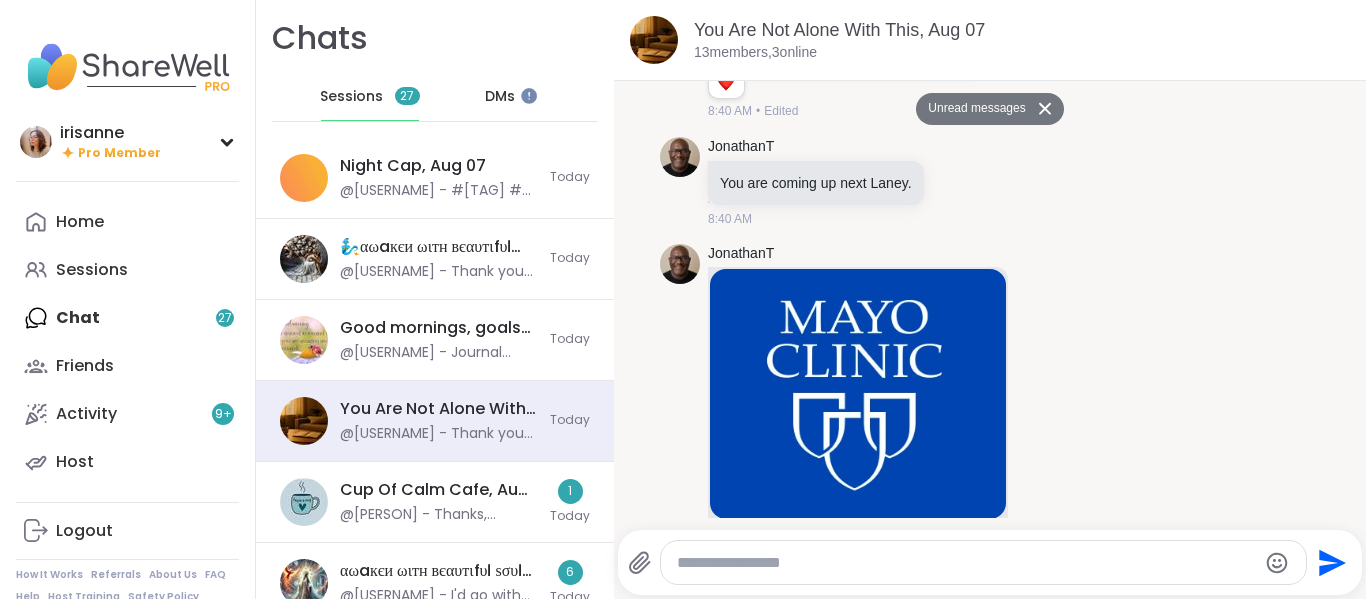 scroll, scrollTop: 13229, scrollLeft: 0, axis: vertical 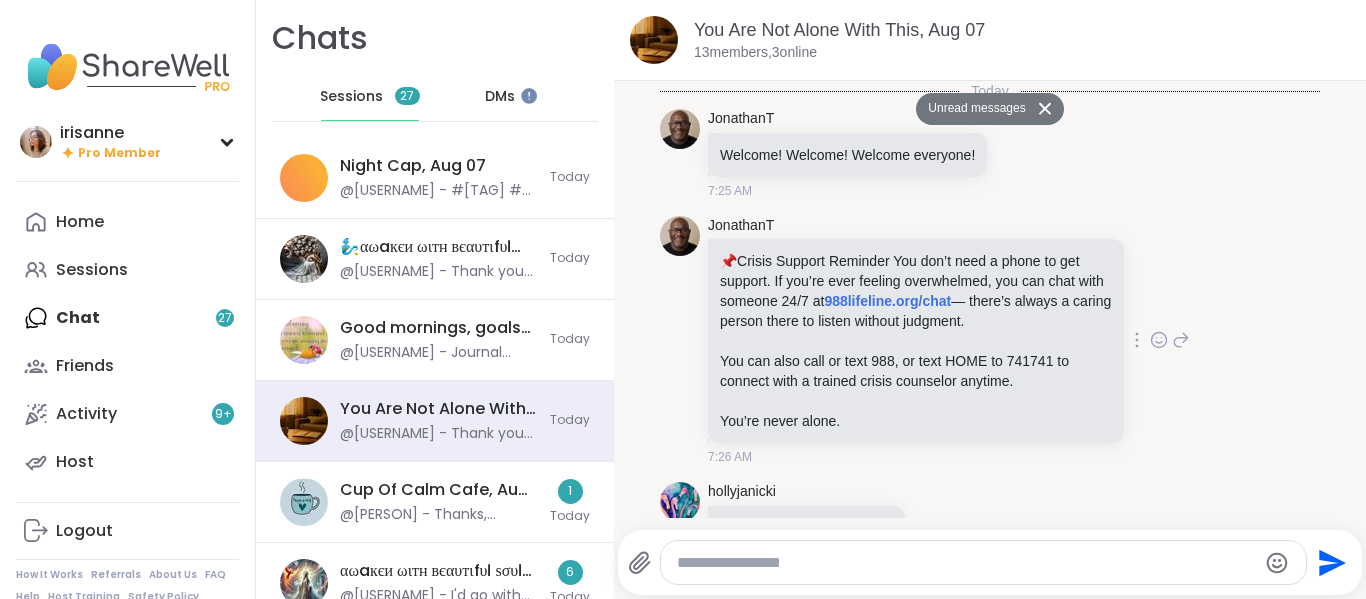 click on "JonathanT 📌  Crisis Support Reminder
You don’t need a phone to get support. If you’re ever feeling overwhelmed, you can chat with someone 24/7 at  988lifeline.org/chat  — there’s always a caring person there to listen without judgment.
You can also call or text 988, or text HOME to 741741 to connect with a trained crisis counselor anytime.
You’re never alone. 7:26 AM" at bounding box center [990, 341] 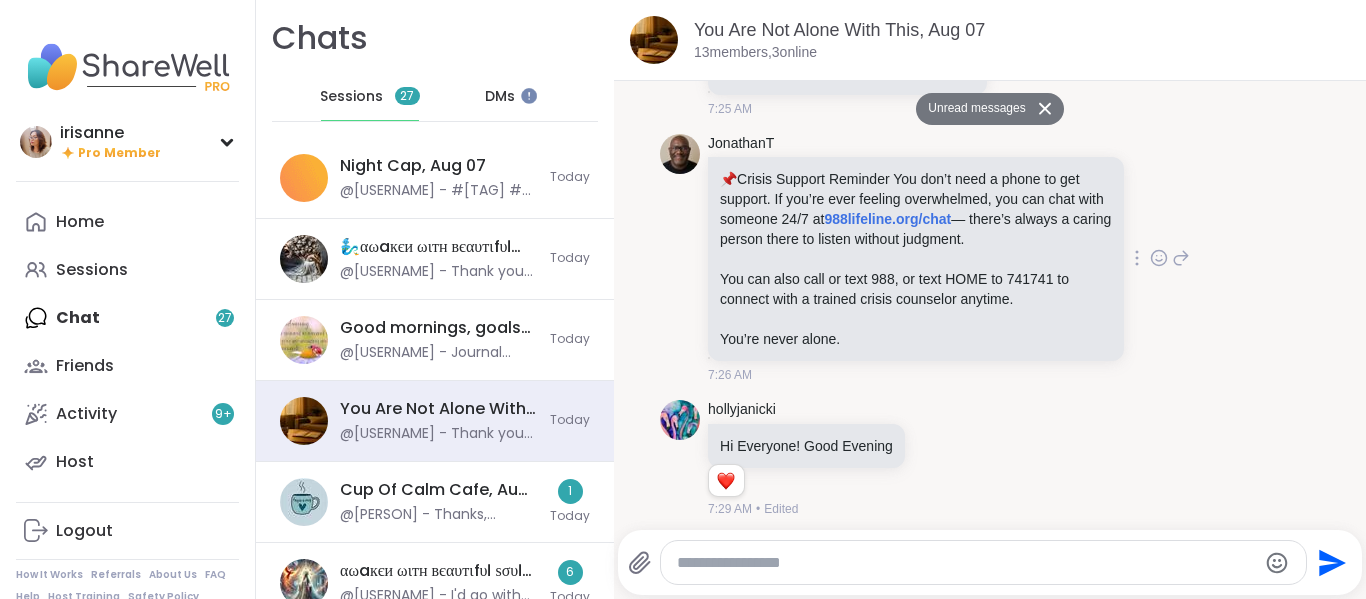 scroll, scrollTop: 0, scrollLeft: 0, axis: both 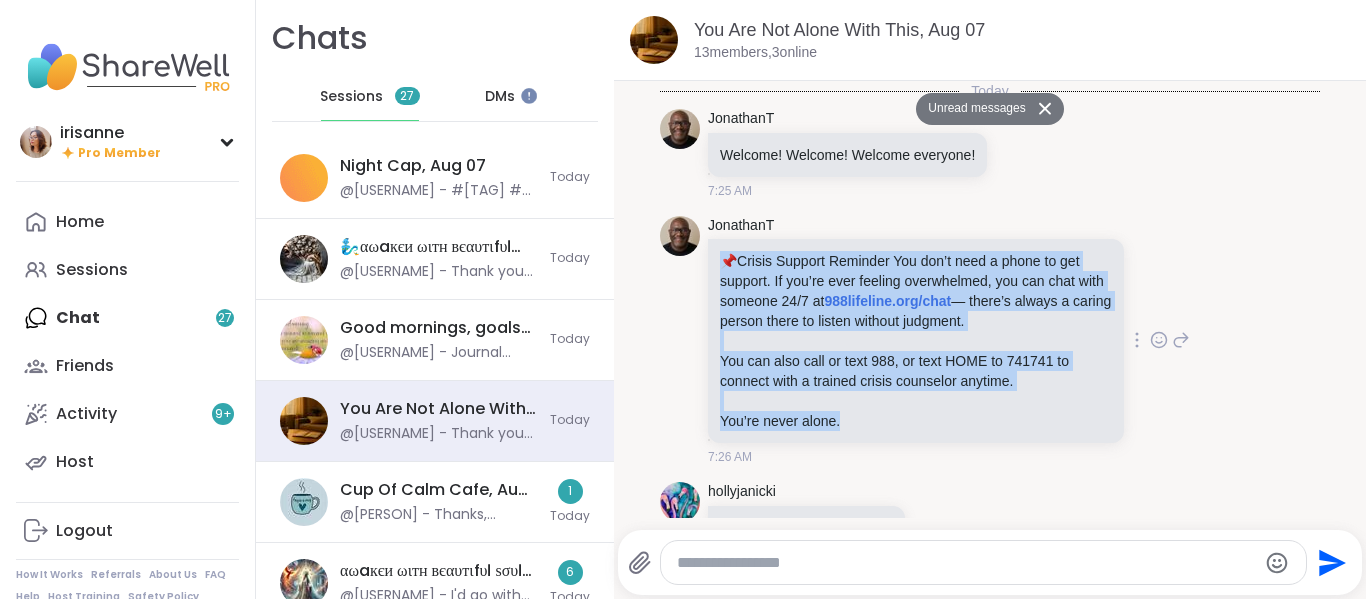 drag, startPoint x: 862, startPoint y: 422, endPoint x: 701, endPoint y: 259, distance: 229.10696 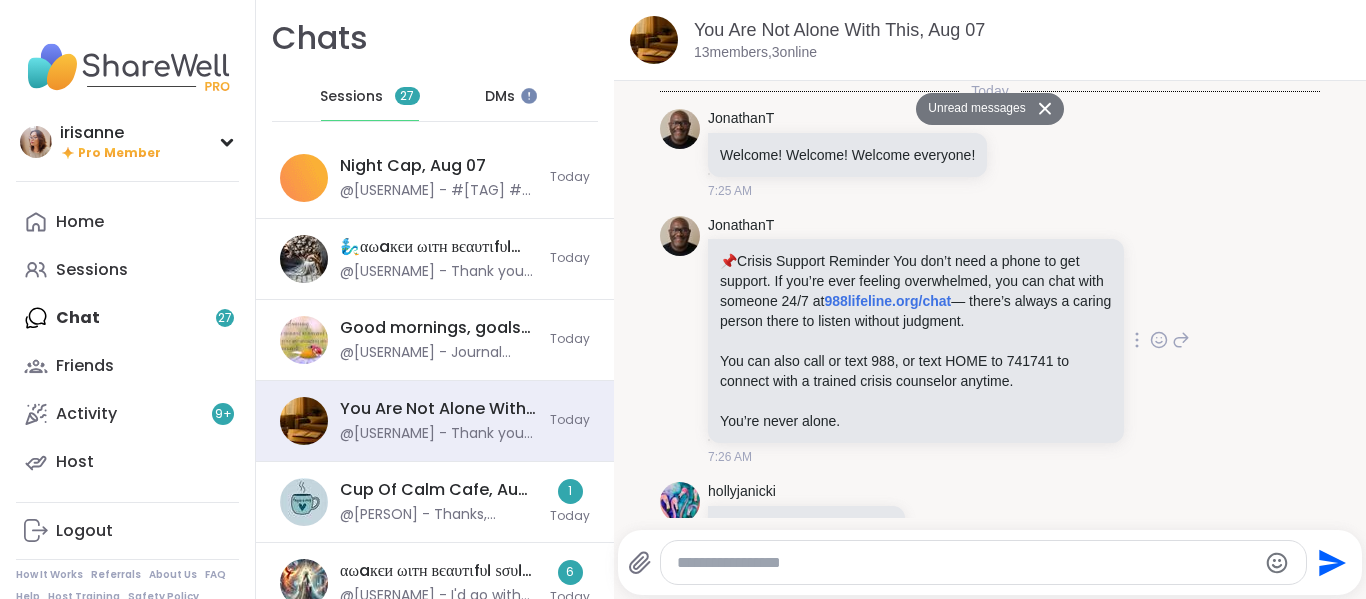 click 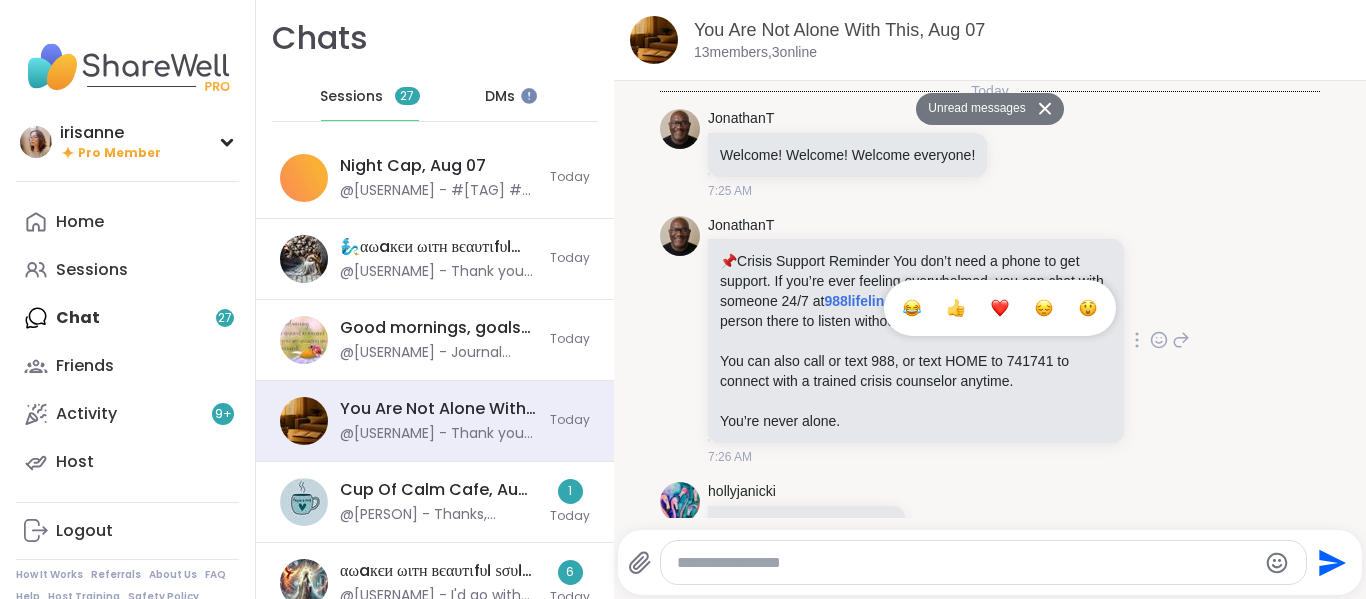 click at bounding box center [1000, 308] 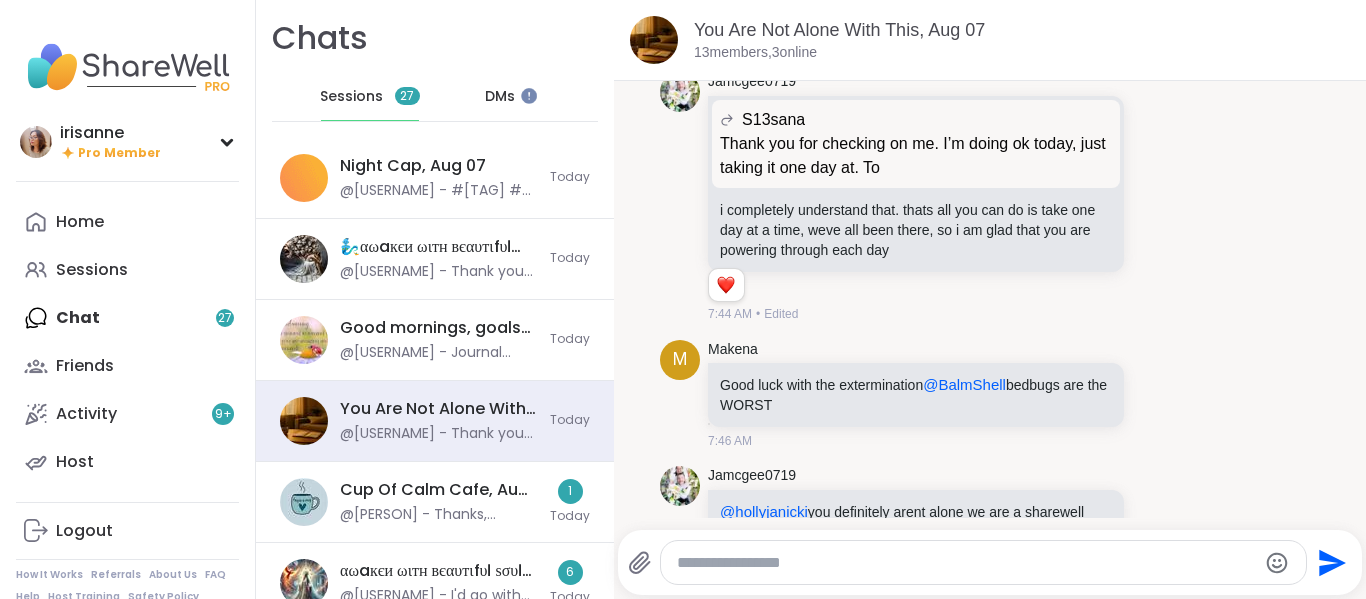 scroll, scrollTop: 2600, scrollLeft: 0, axis: vertical 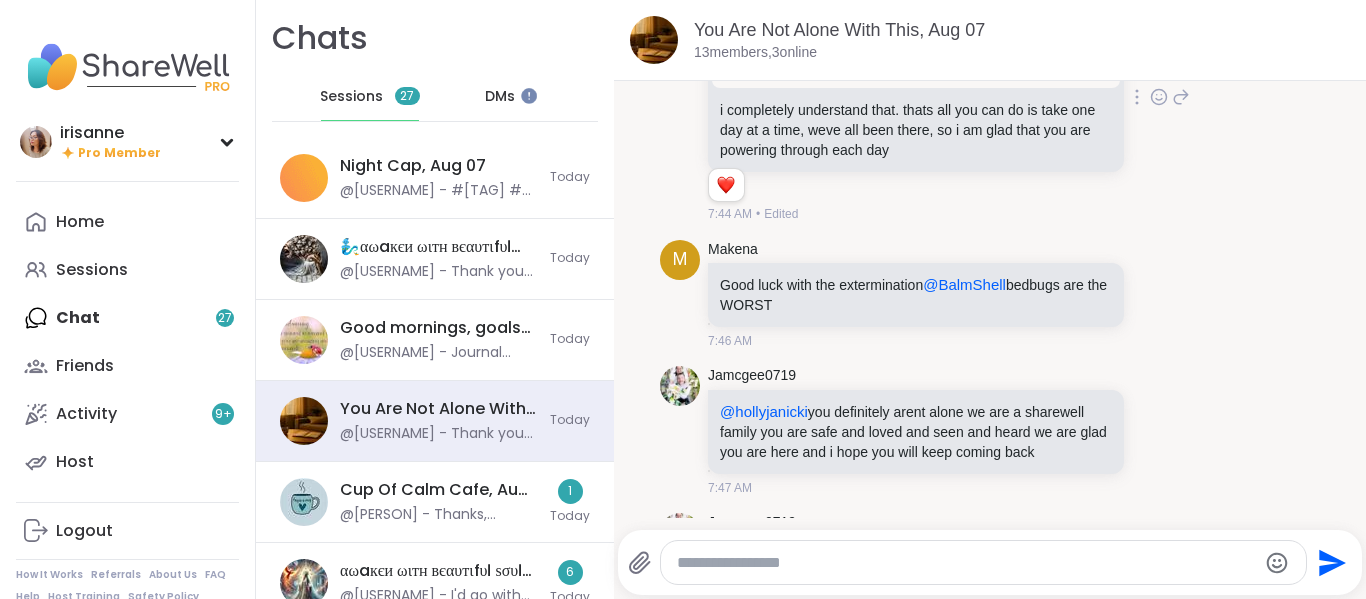 click 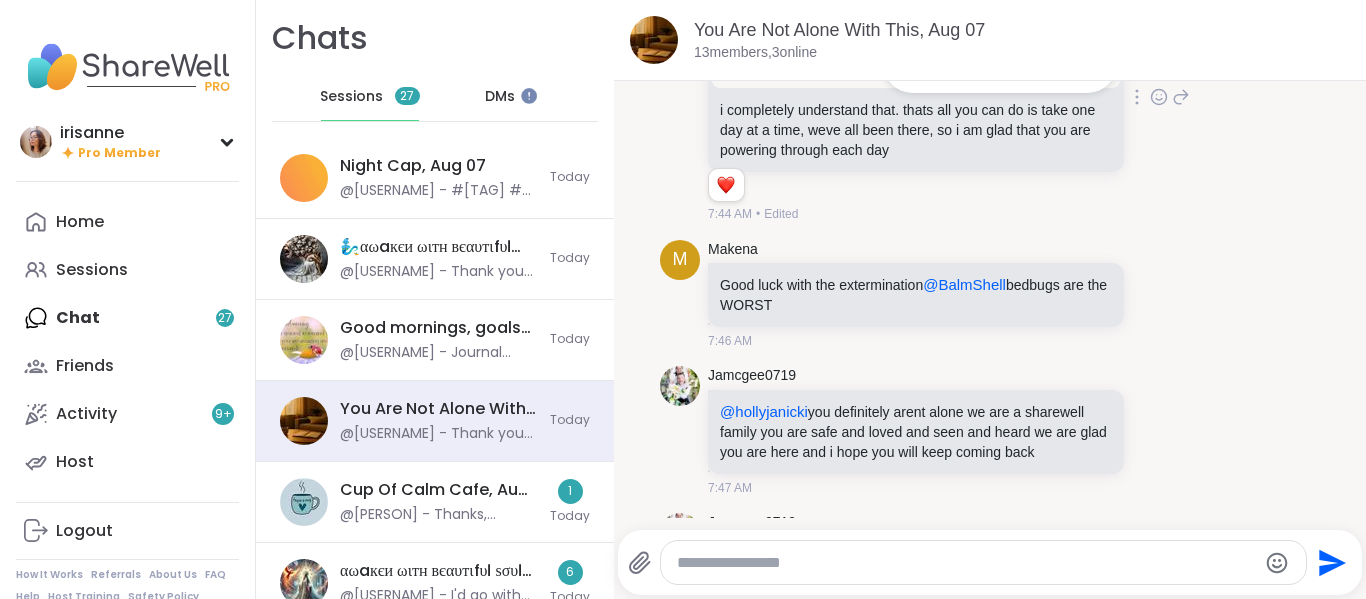 click at bounding box center [1000, 65] 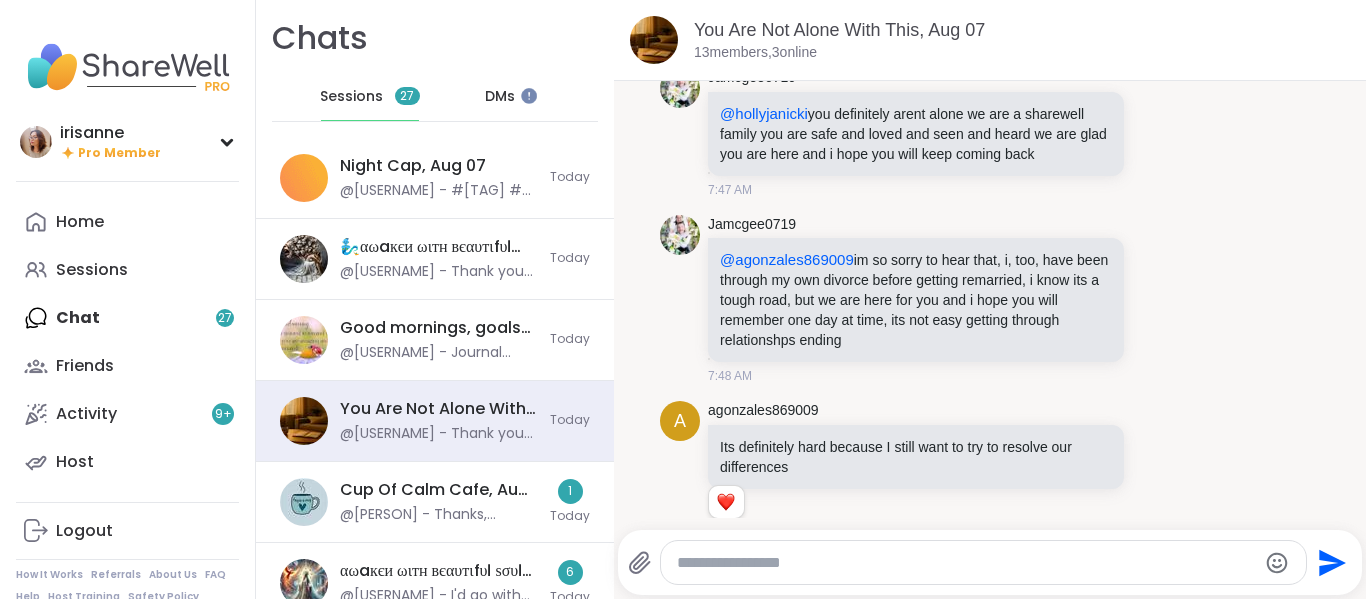 scroll, scrollTop: 2900, scrollLeft: 0, axis: vertical 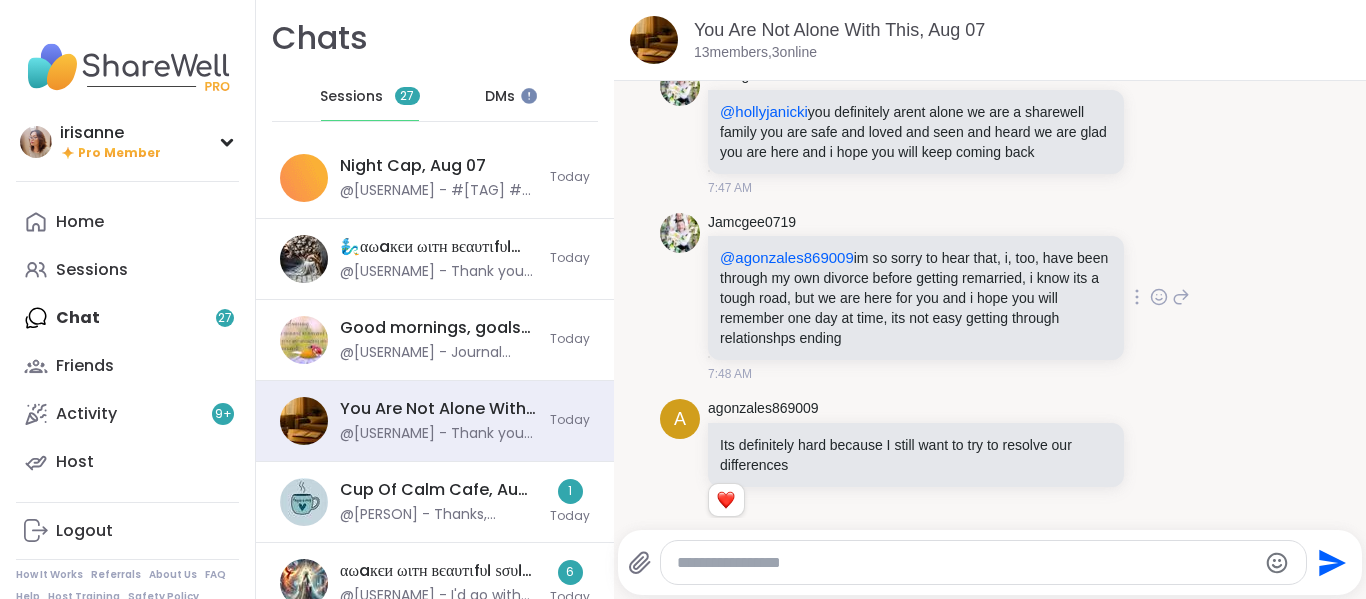 click 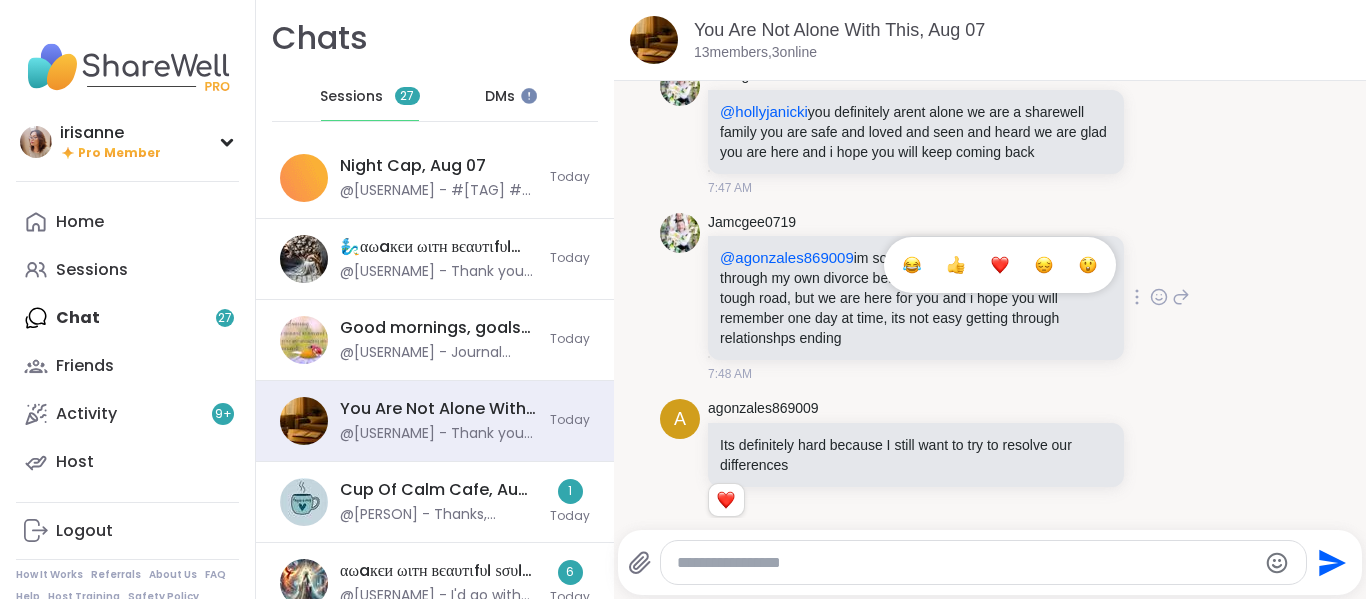 click at bounding box center (1000, 265) 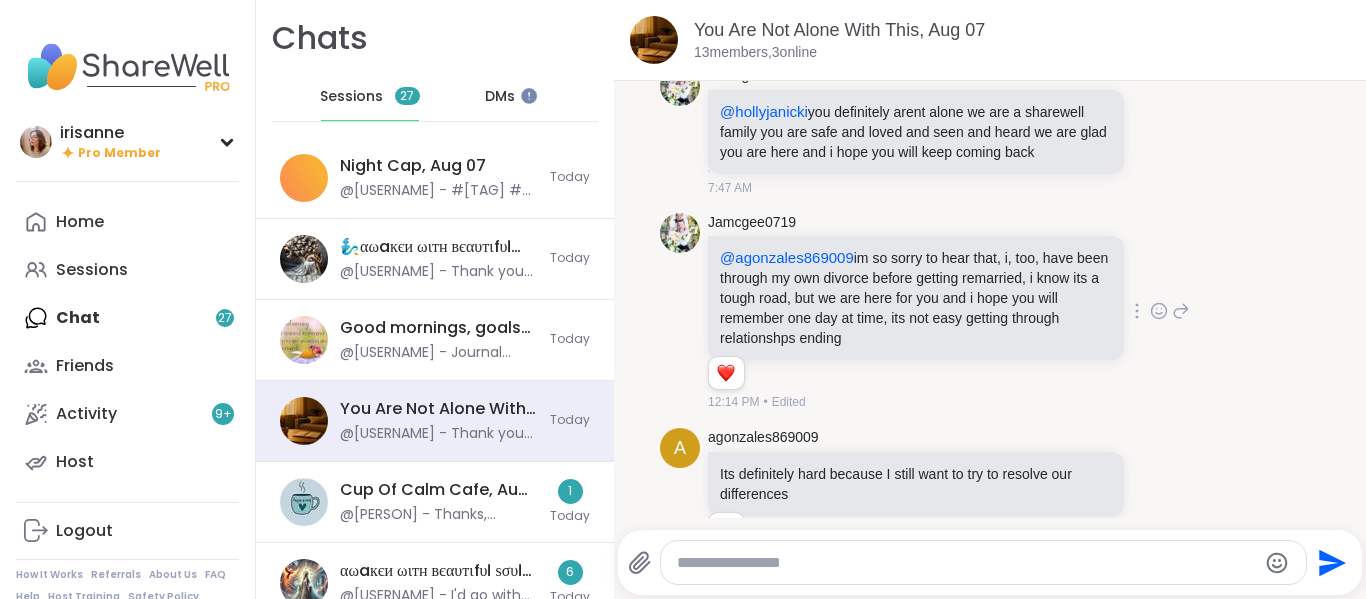 scroll, scrollTop: 3100, scrollLeft: 0, axis: vertical 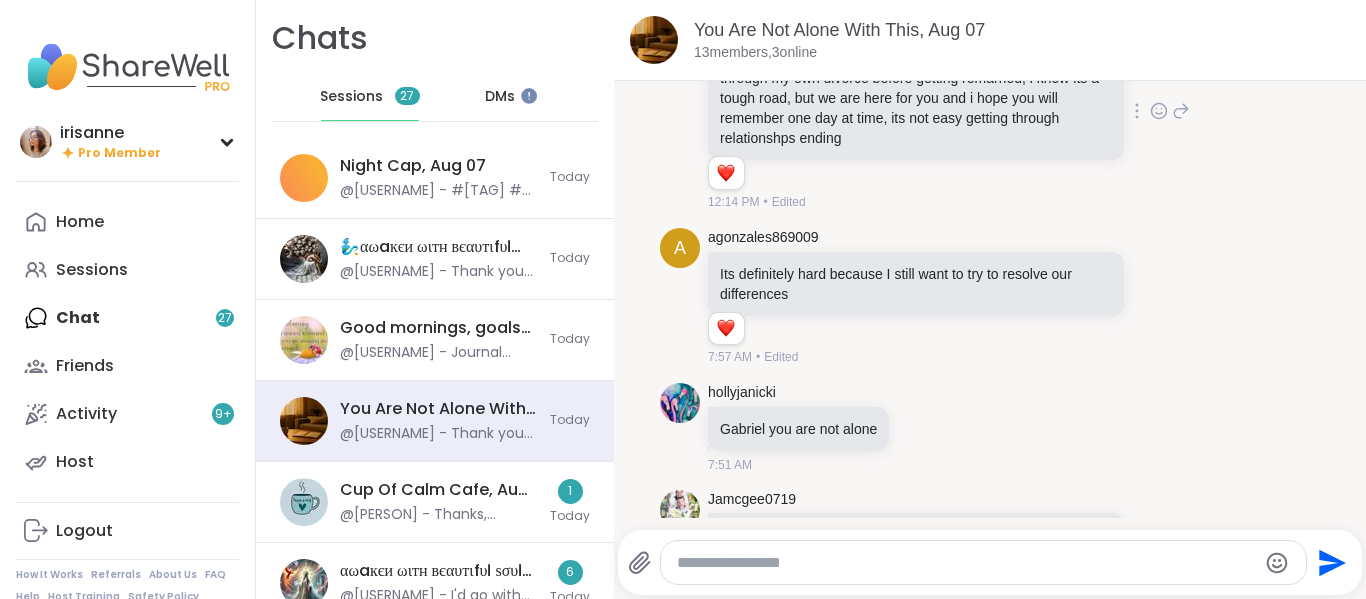click on "Jamcgee0719 @agonzales869009   im so sorry to hear that, i, too, have been through my own divorce before getting remarried, i know its a tough road, but we are here for you and i hope you will remember one day at  time, its not easy getting through relationshps ending   1 1 12:14 PM • Edited" at bounding box center [990, 112] 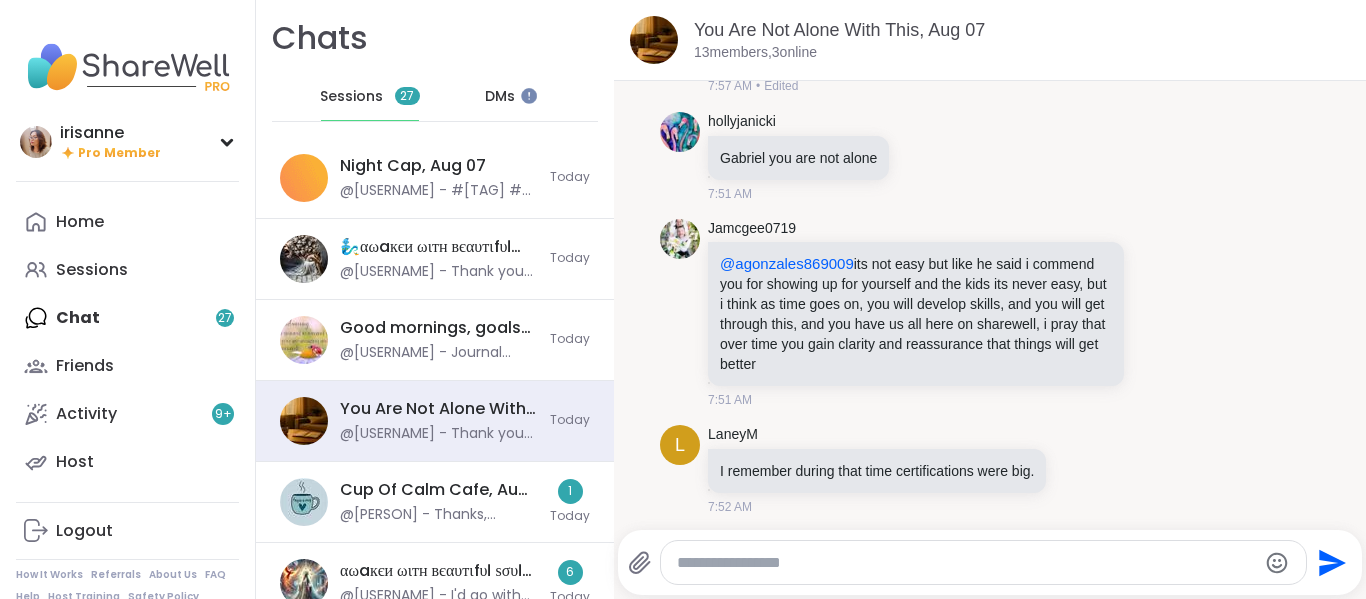 scroll, scrollTop: 3400, scrollLeft: 0, axis: vertical 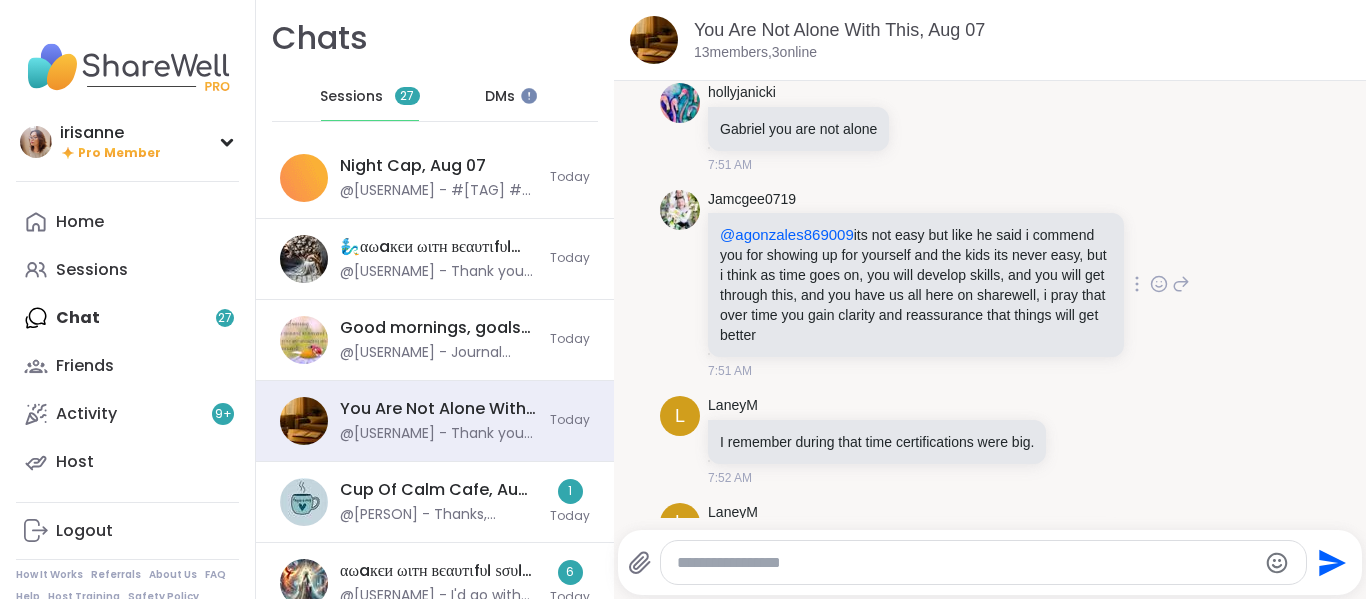 click 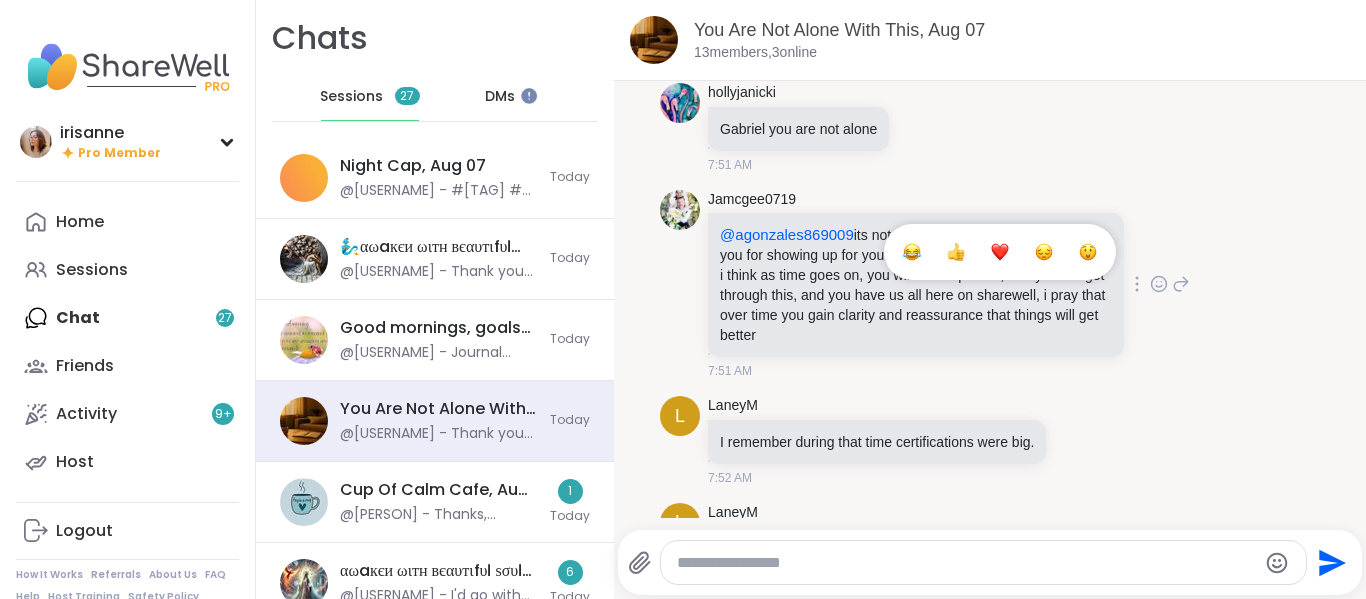 click at bounding box center [1000, 252] 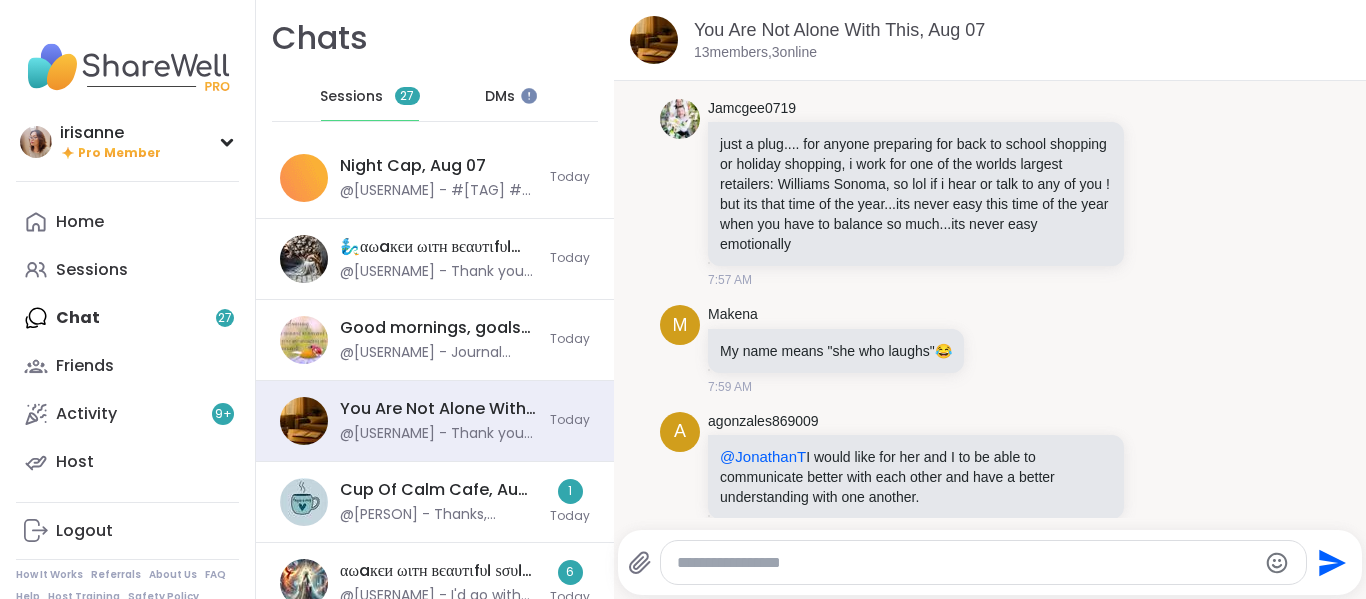 scroll, scrollTop: 4500, scrollLeft: 0, axis: vertical 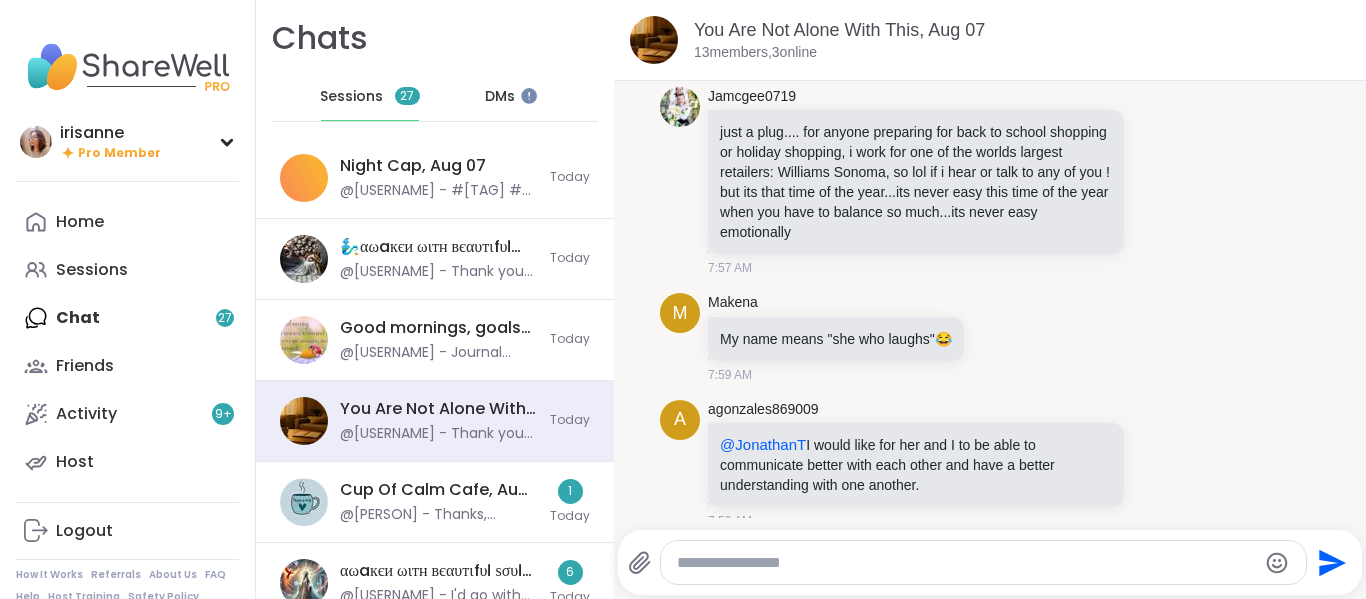 click on "7:57 AM" at bounding box center [918, 268] 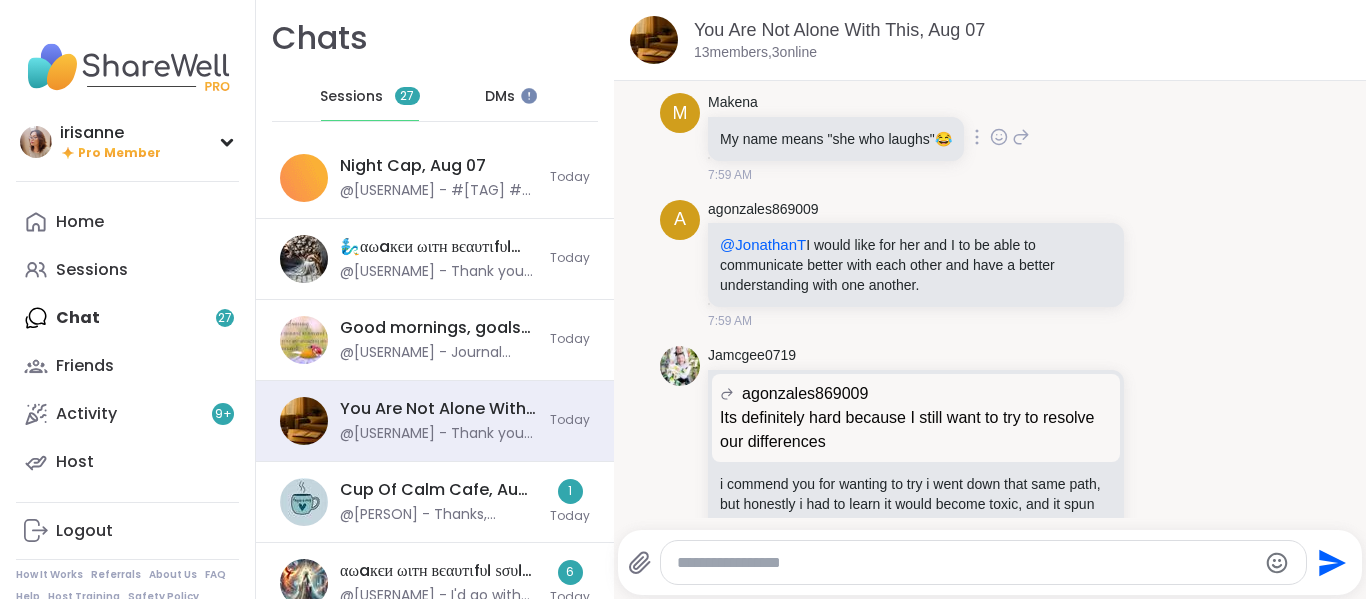 click 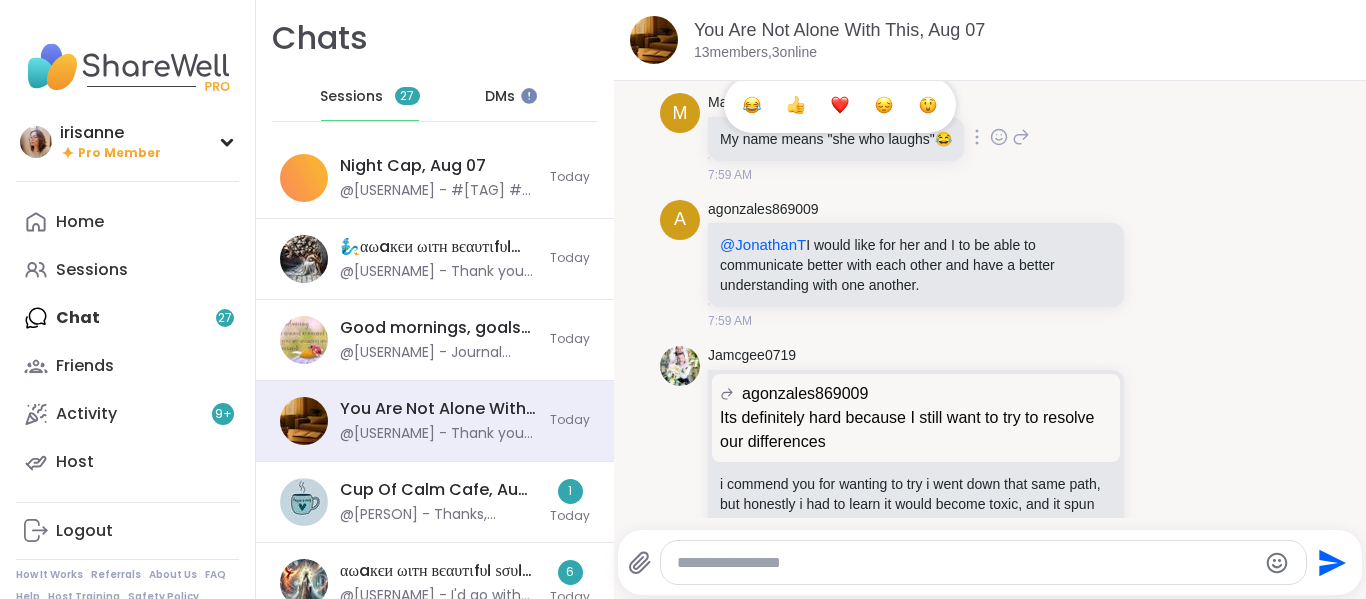 click at bounding box center [840, 105] 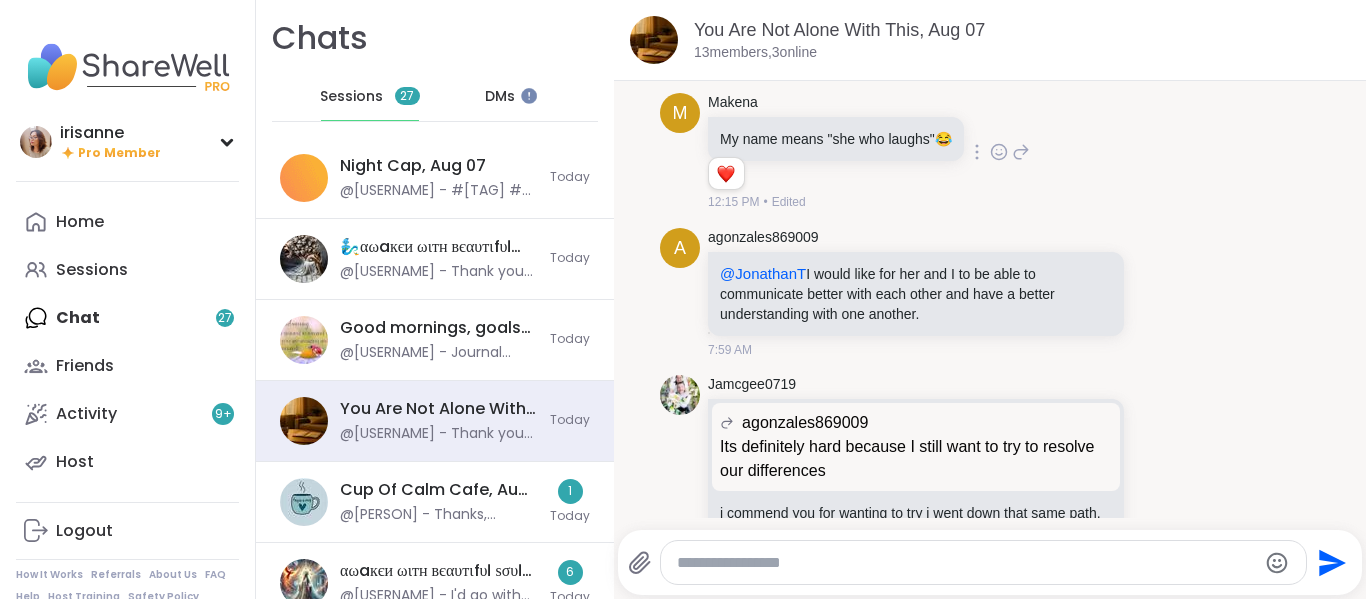 click on "Jamcgee0719 just a plug.... for anyone preparing for back to school shopping or holiday shopping, i work for one of the worlds largest retailers: Williams Sonoma, so lol if i hear or talk to any of you ! but its that time of the year...its never easy this time of the year when you have to balance so much...its never easy emotionally 7:57 AM" at bounding box center [990, -18] 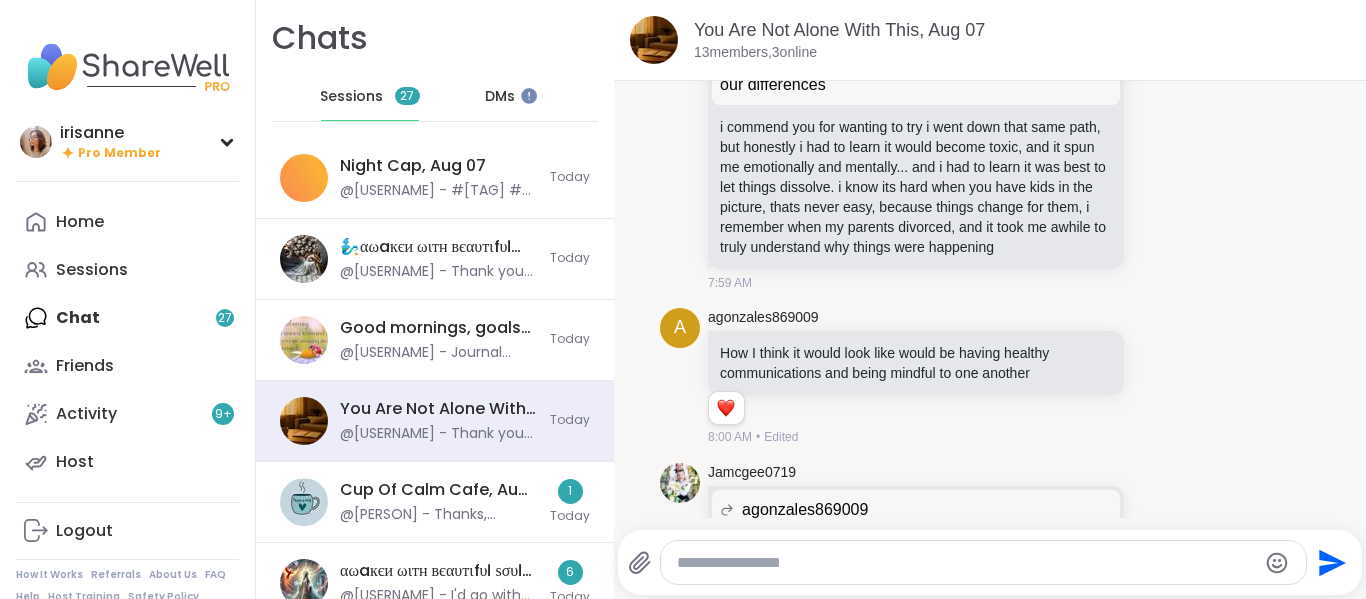 scroll, scrollTop: 5100, scrollLeft: 0, axis: vertical 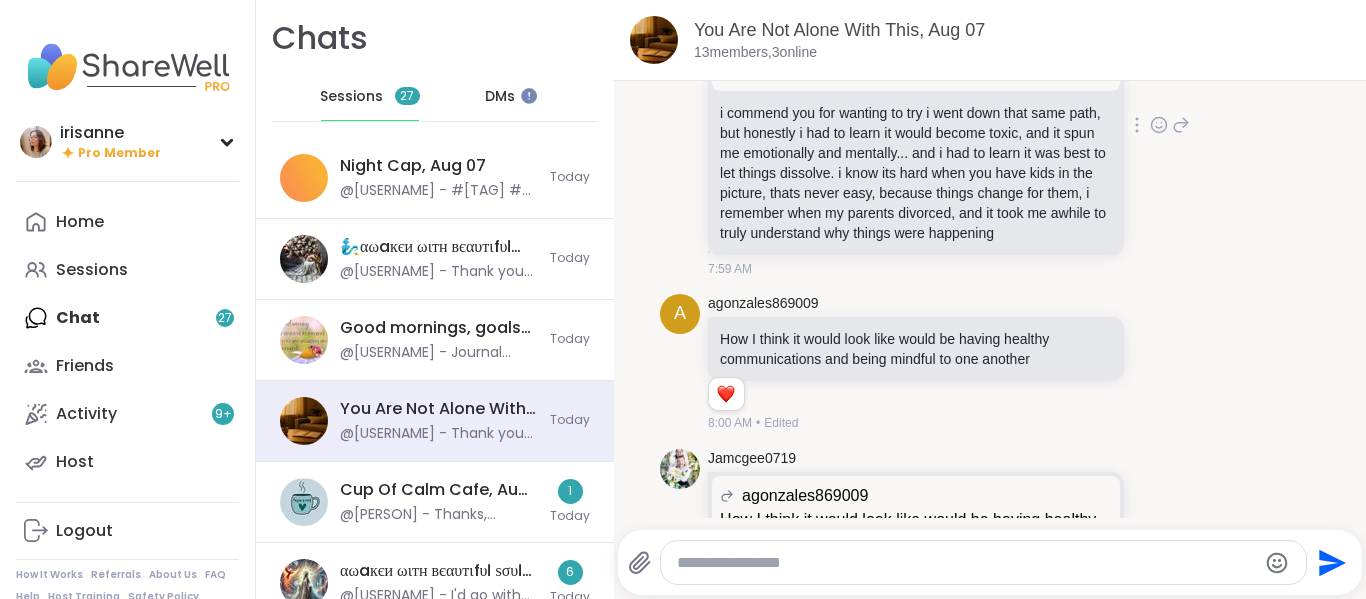 click at bounding box center [1159, 125] 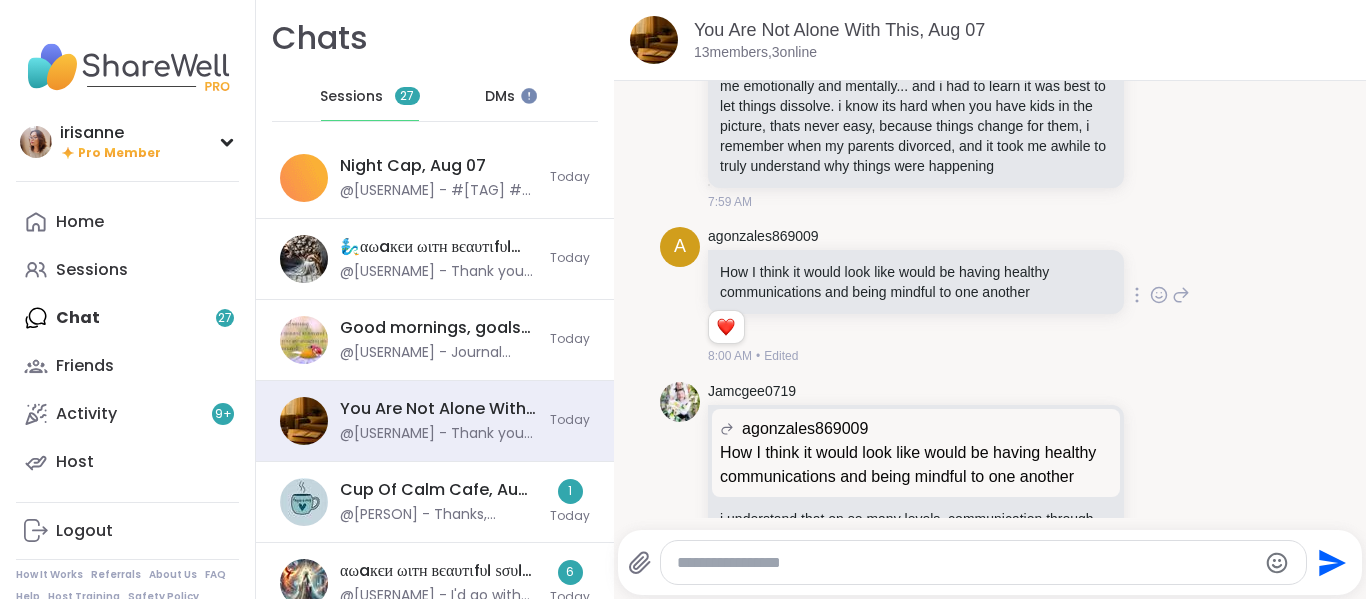 scroll, scrollTop: 5200, scrollLeft: 0, axis: vertical 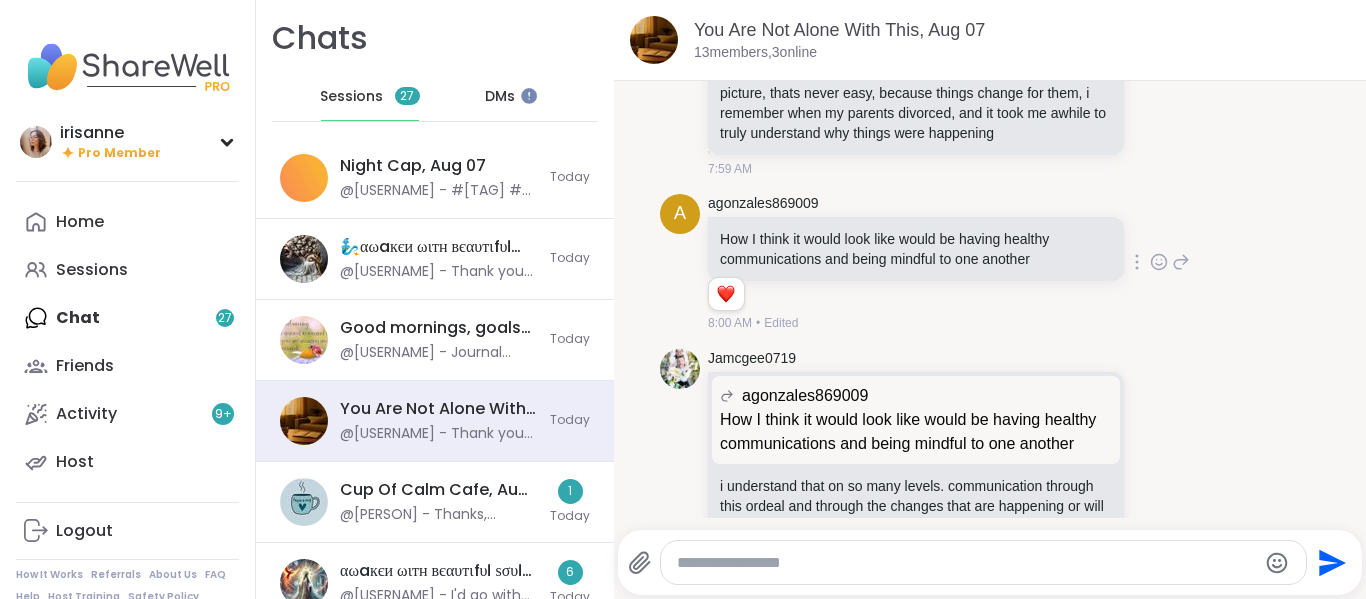 click on "a agonzales869009 How I think it would look like would be having healthy communications and being mindful to one another   1 1 8:00 AM • Edited" at bounding box center (990, 263) 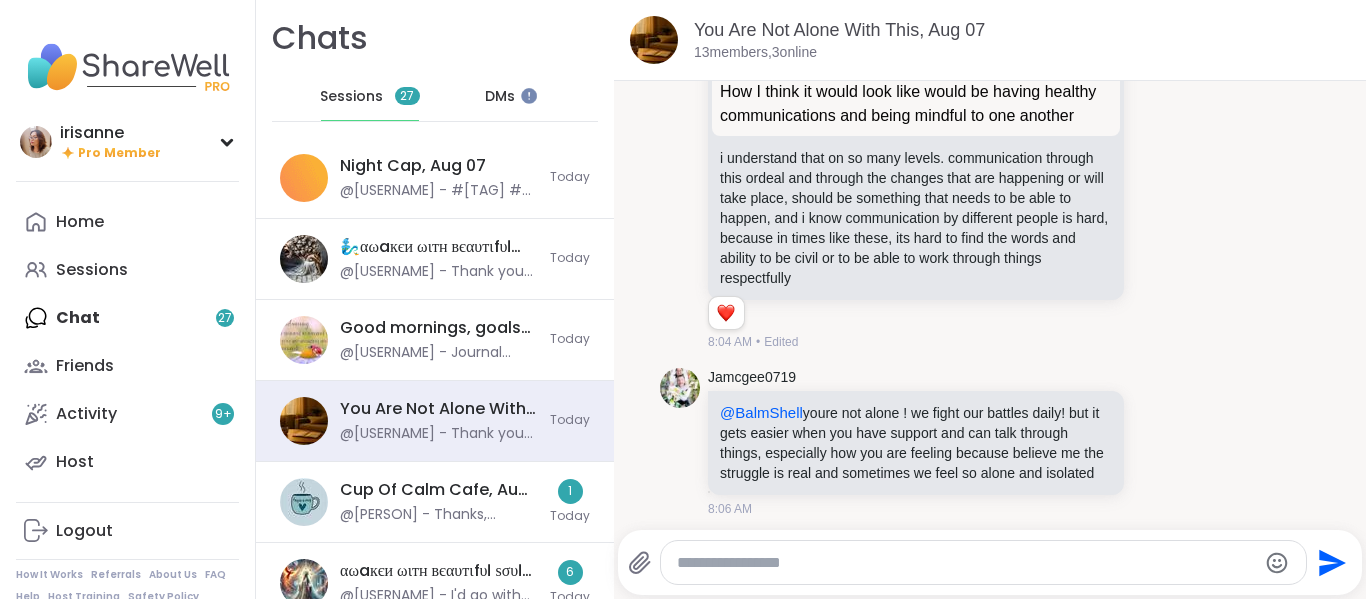 scroll, scrollTop: 5600, scrollLeft: 0, axis: vertical 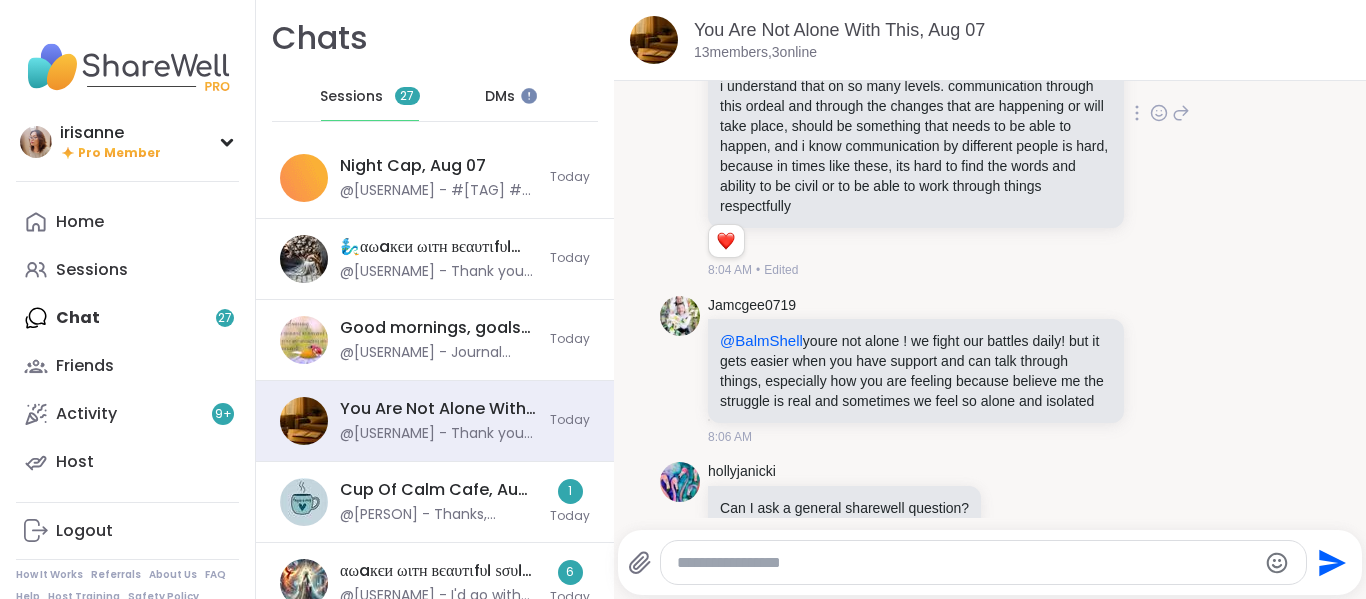 click on "Jamcgee0719 agonzales869009 How I think it would look like would be having healthy communications and being mindful to one another How I think it would look like would be having healthy communications and being mindful to one another i understand that on so many levels. communication through this ordeal and through the changes that are happening or will take place, should be something that needs to be able to happen, and i know communication by different people is hard, because in times like these, its hard to find the words and ability to be civil or to be able to work through things respectfully   1 1 8:04 AM • Edited" at bounding box center (990, 114) 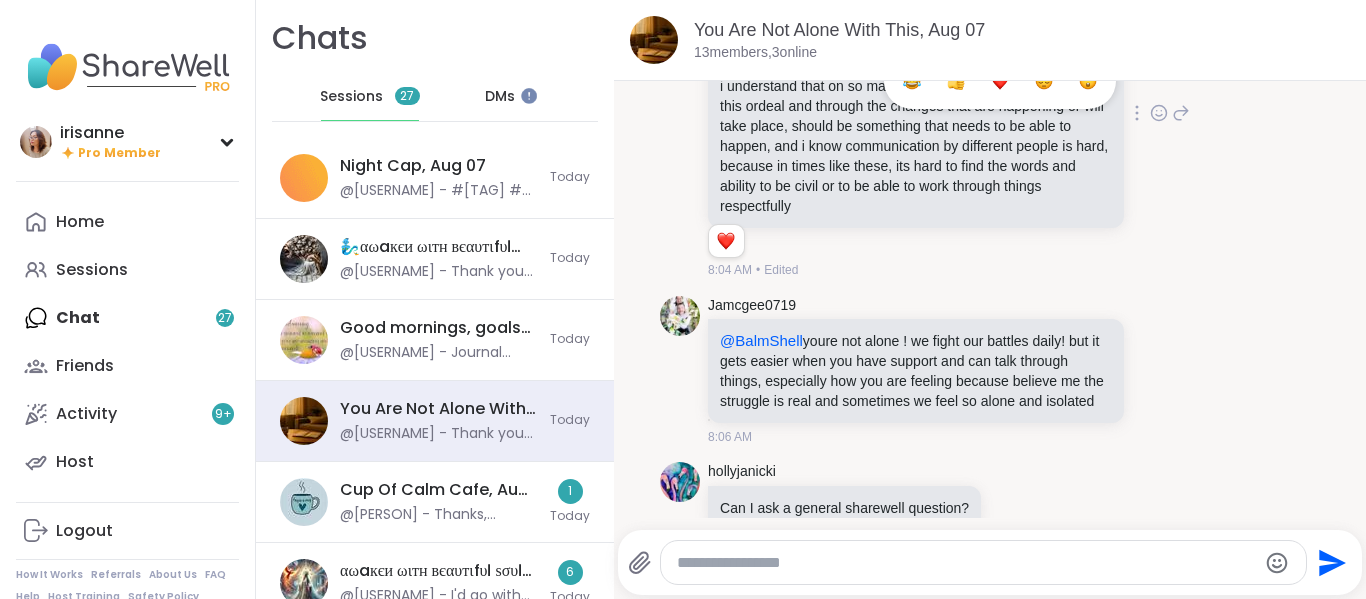 click at bounding box center (1000, 81) 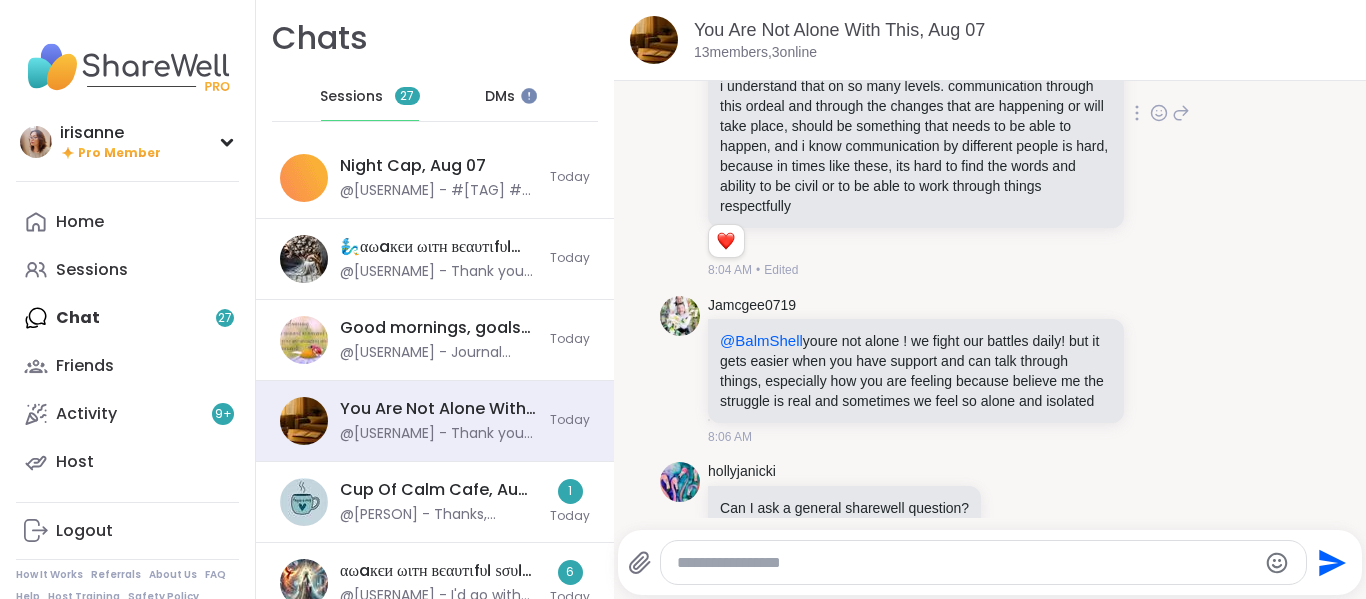 click on "Jamcgee0719 agonzales869009 How I think it would look like would be having healthy communications and being mindful to one another How I think it would look like would be having healthy communications and being mindful to one another i understand that on so many levels. communication through this ordeal and through the changes that are happening or will take place, should be something that needs to be able to happen, and i know communication by different people is hard, because in times like these, its hard to find the words and ability to be civil or to be able to work through things respectfully   1 1 8:04 AM • Edited" at bounding box center [949, 114] 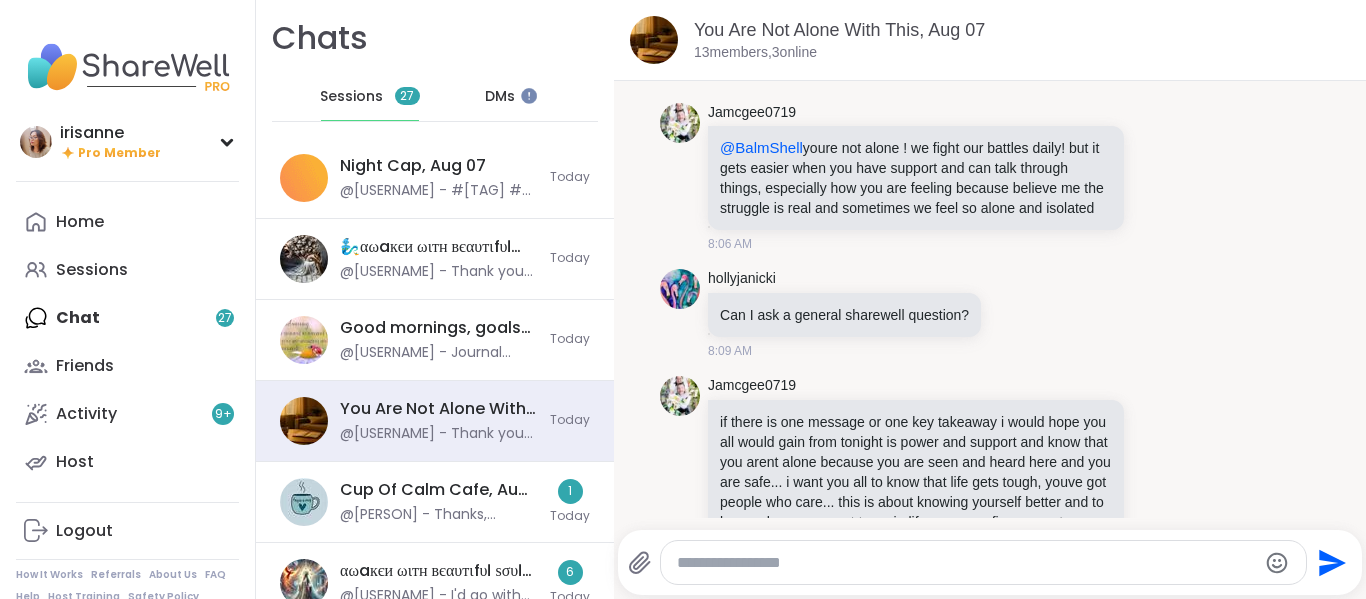 scroll, scrollTop: 5900, scrollLeft: 0, axis: vertical 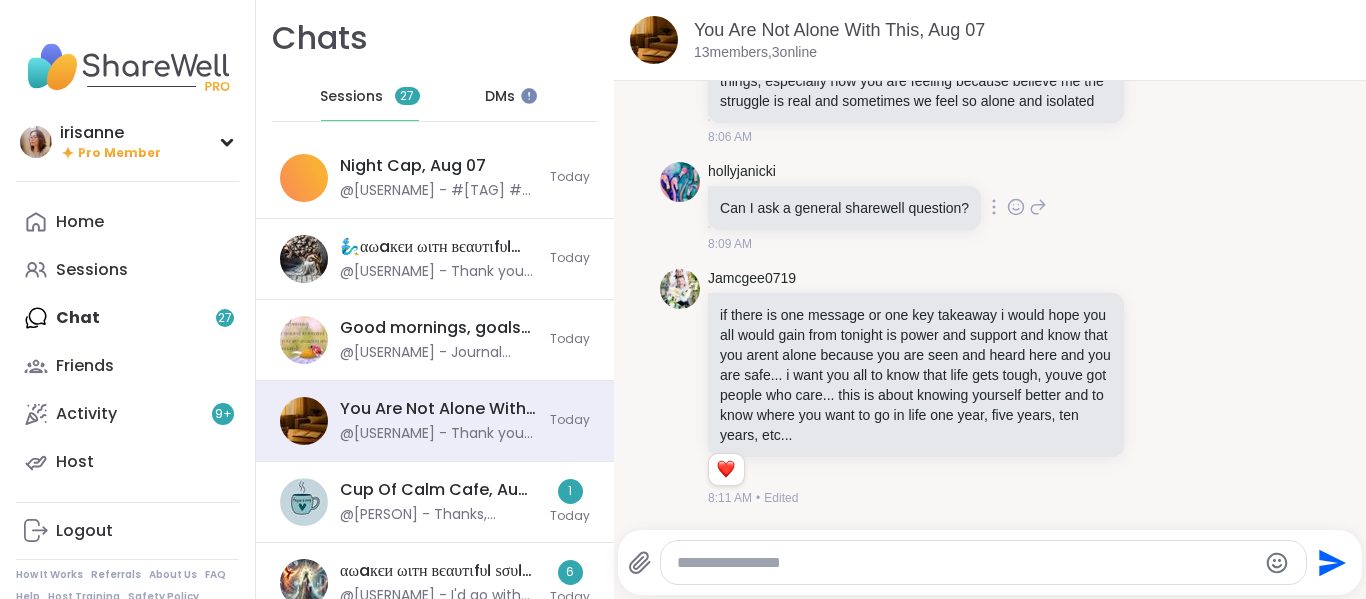 click on "hollyjanicki Can I ask a general sharewell question? 8:09 AM" at bounding box center [990, 207] 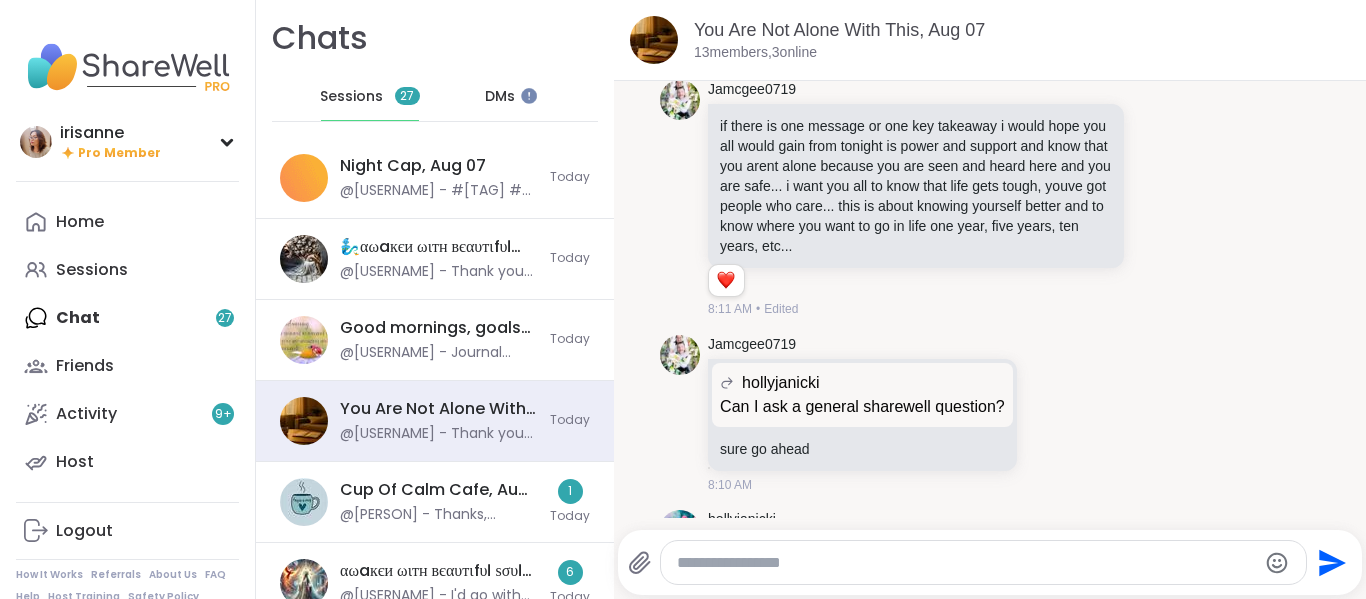scroll, scrollTop: 6200, scrollLeft: 0, axis: vertical 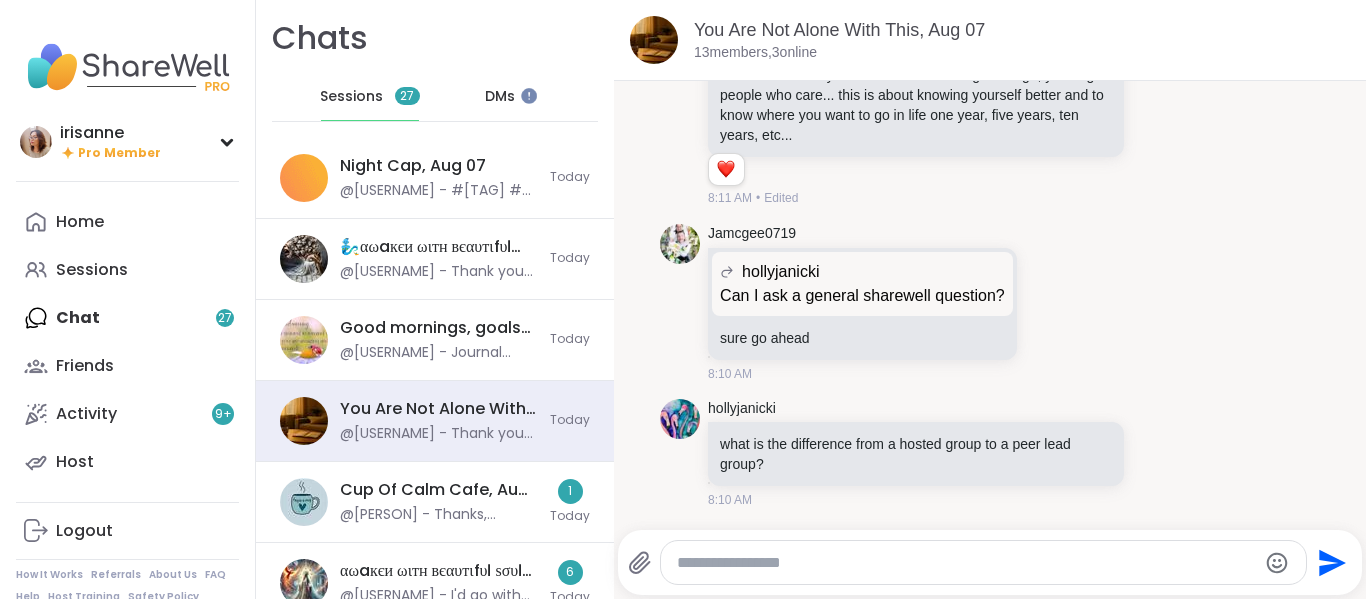 click on "Jamcgee0719 hollyjanicki Can I ask a general sharewell question? Can I ask a general sharewell question? sure go ahead 8:10 AM" at bounding box center [990, 303] 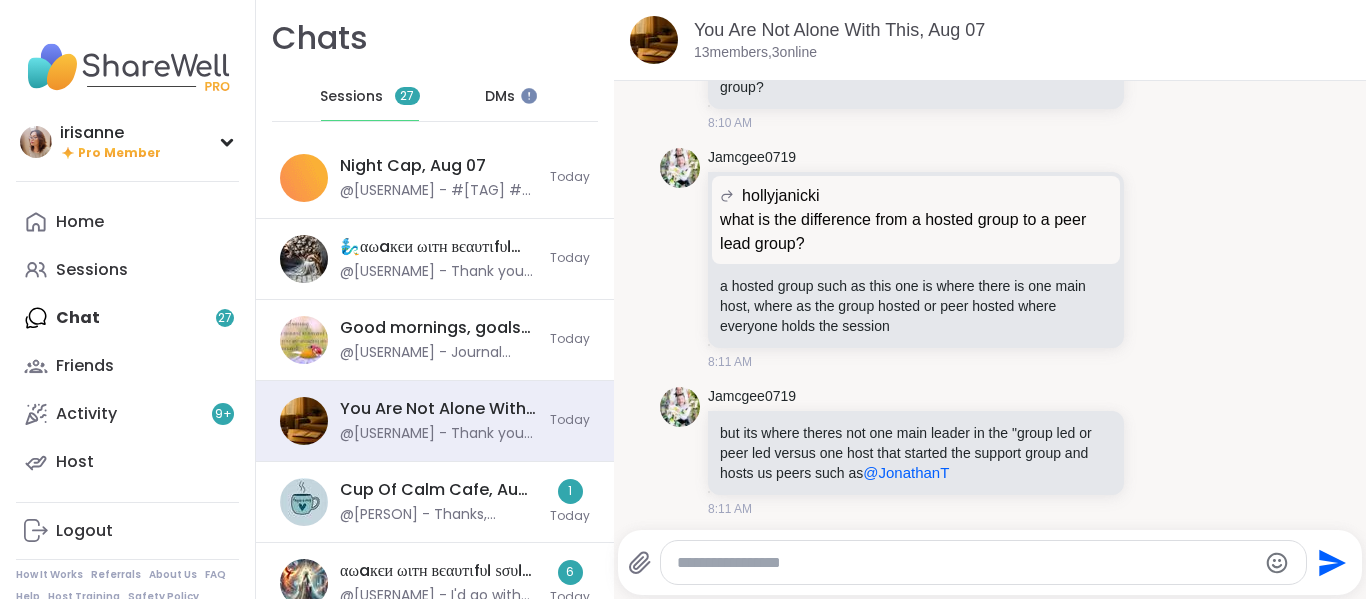 scroll, scrollTop: 6600, scrollLeft: 0, axis: vertical 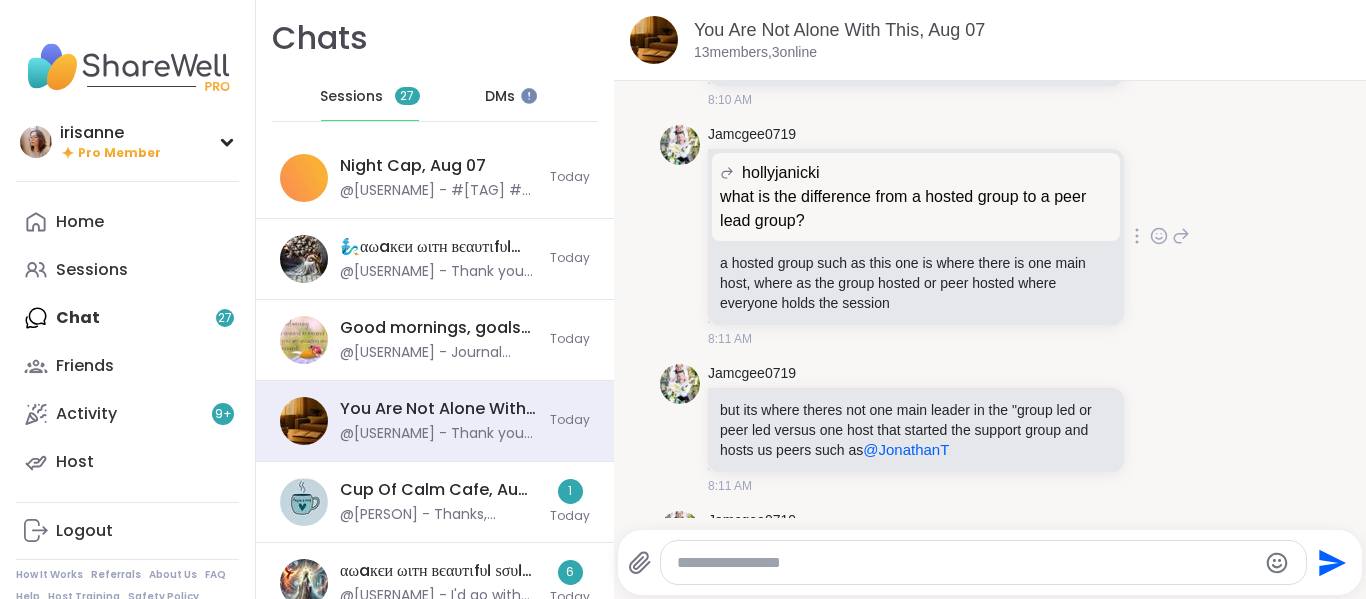 click on "Jamcgee0719 hollyjanicki what is the difference from a hosted group to a peer lead group? what is the difference from a hosted group to a peer lead group? a hosted group such as this one is where there is one main host, where as the group hosted or peer hosted where everyone holds the session 8:11 AM" at bounding box center [990, 236] 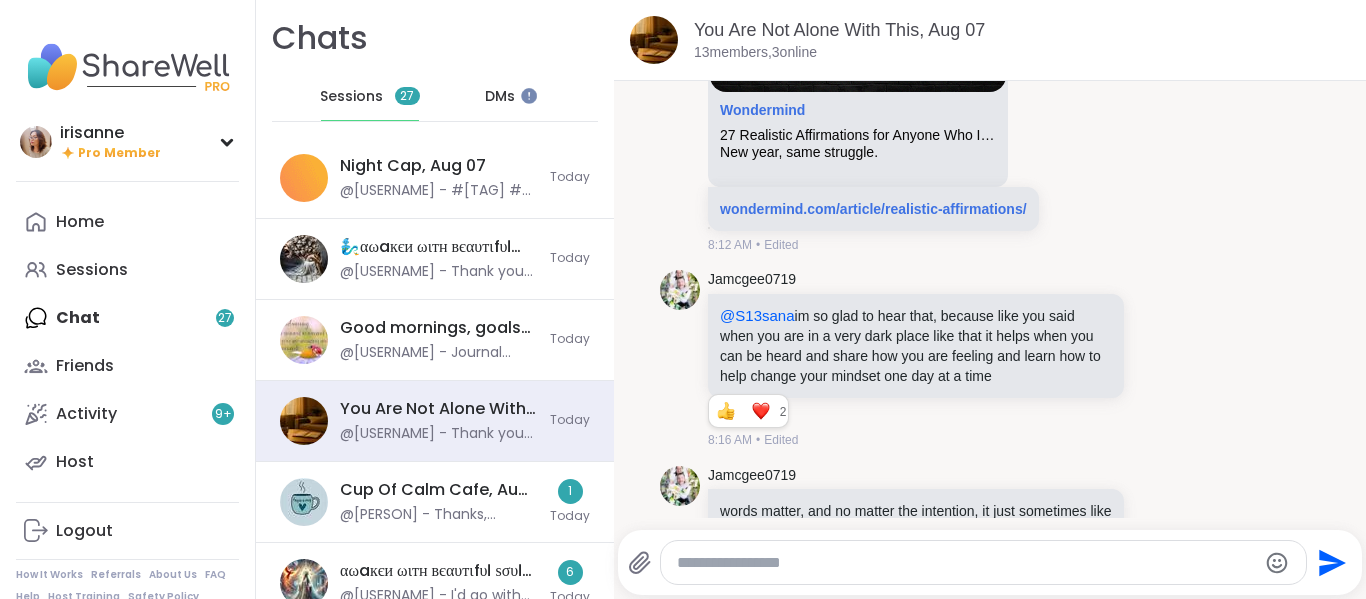 scroll, scrollTop: 7300, scrollLeft: 0, axis: vertical 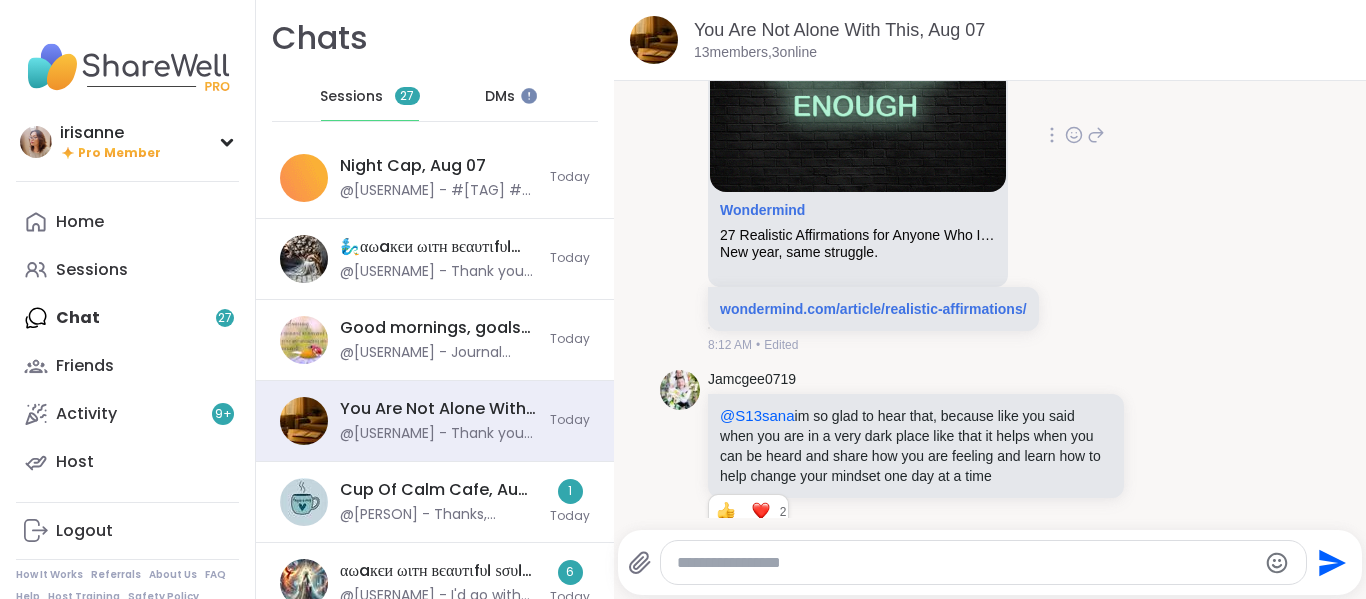 click 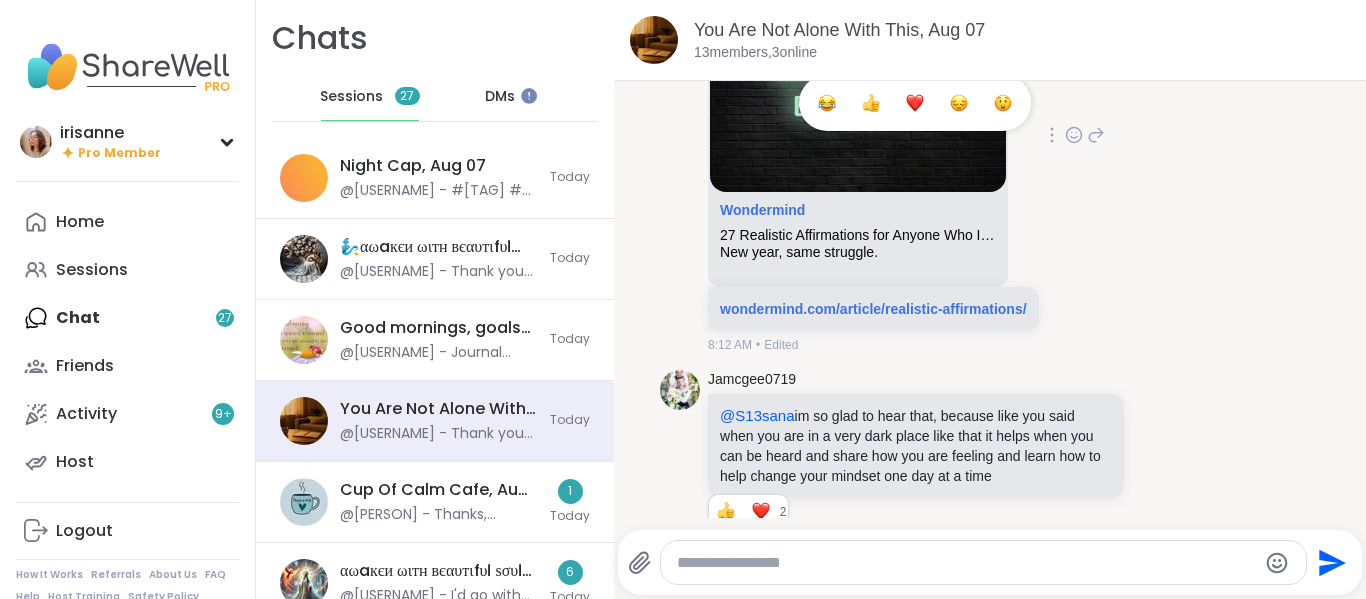 click at bounding box center (915, 103) 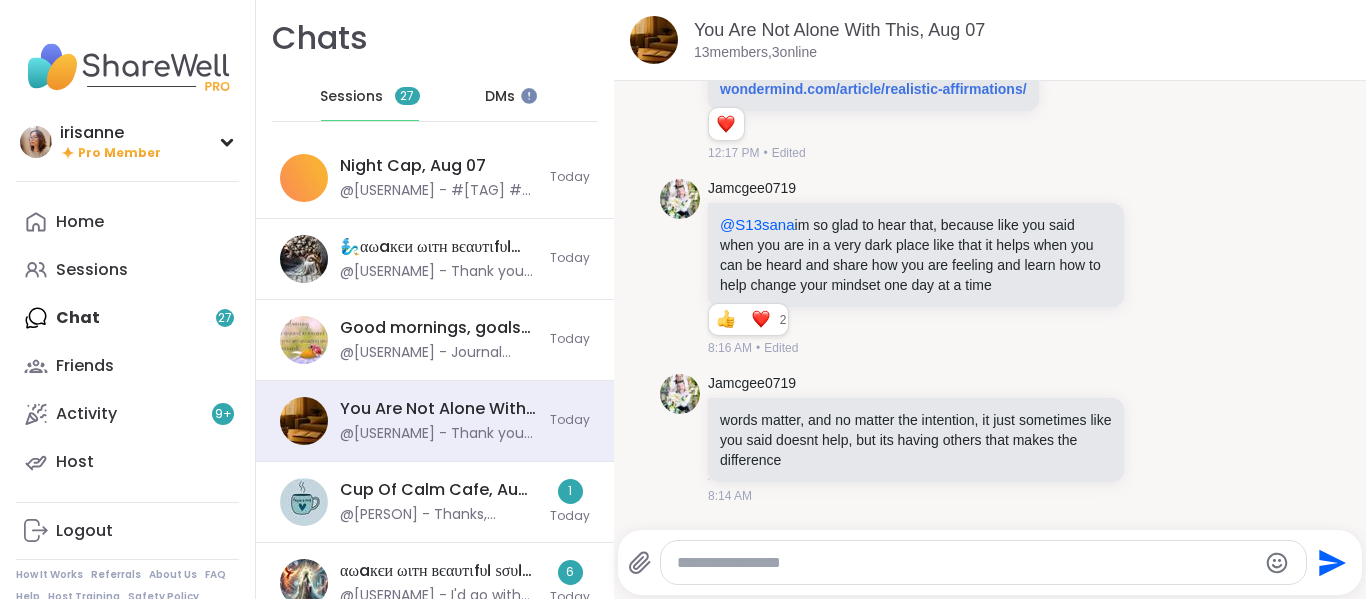 scroll, scrollTop: 7600, scrollLeft: 0, axis: vertical 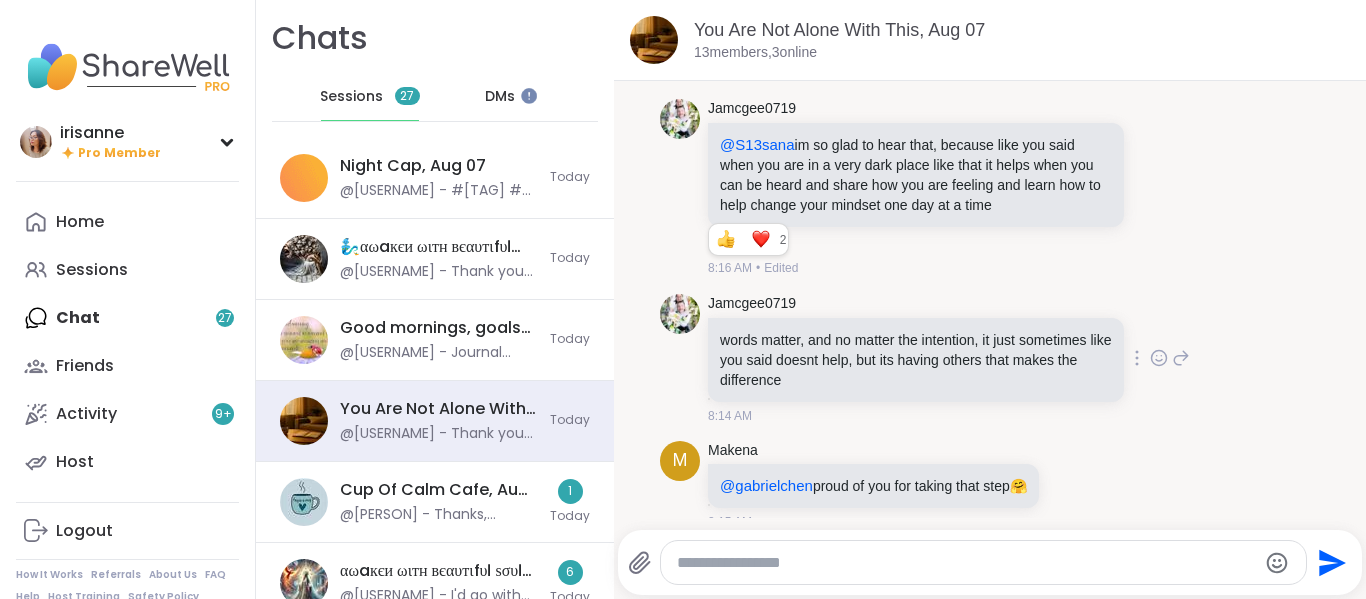 click on "Jamcgee0719 words matter, and no matter the intention, it just sometimes like you said doesnt help, but its having others that makes the difference 8:14 AM" at bounding box center (990, 359) 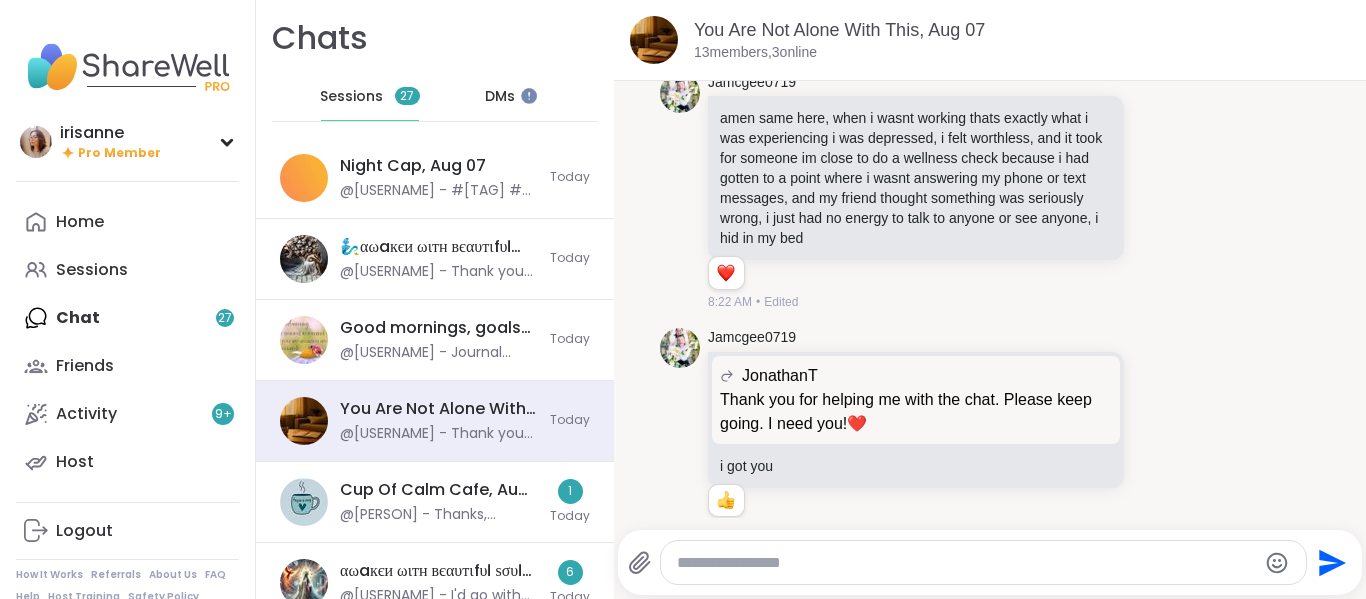 scroll, scrollTop: 8900, scrollLeft: 0, axis: vertical 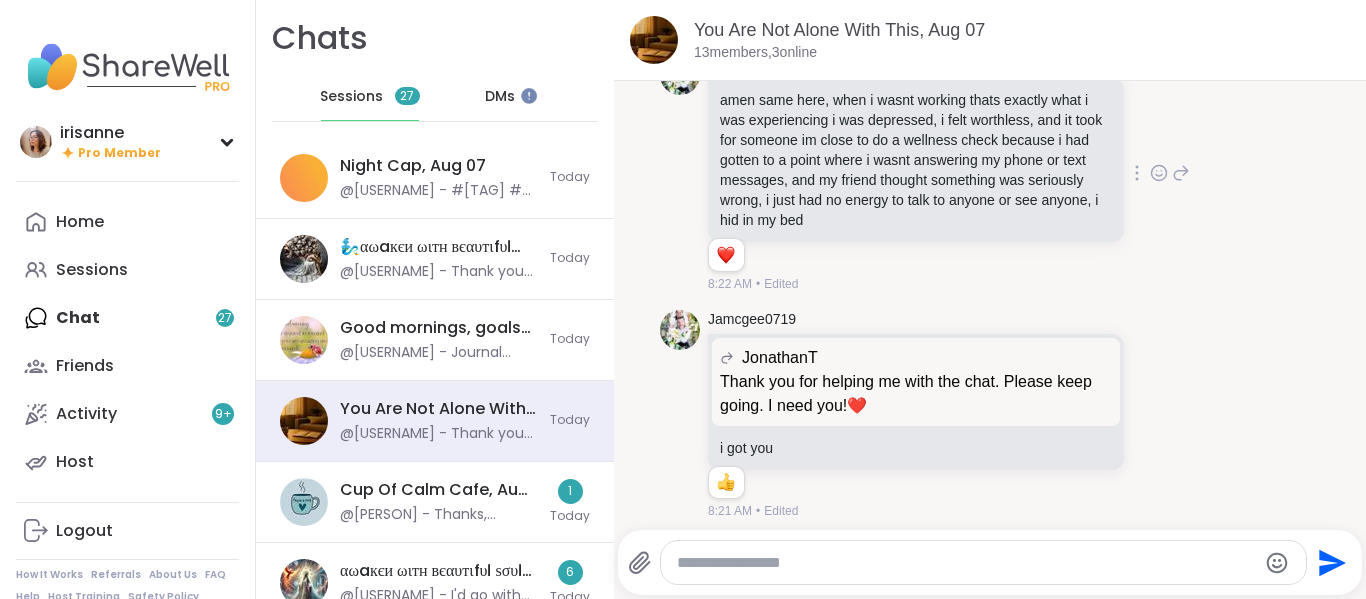 click 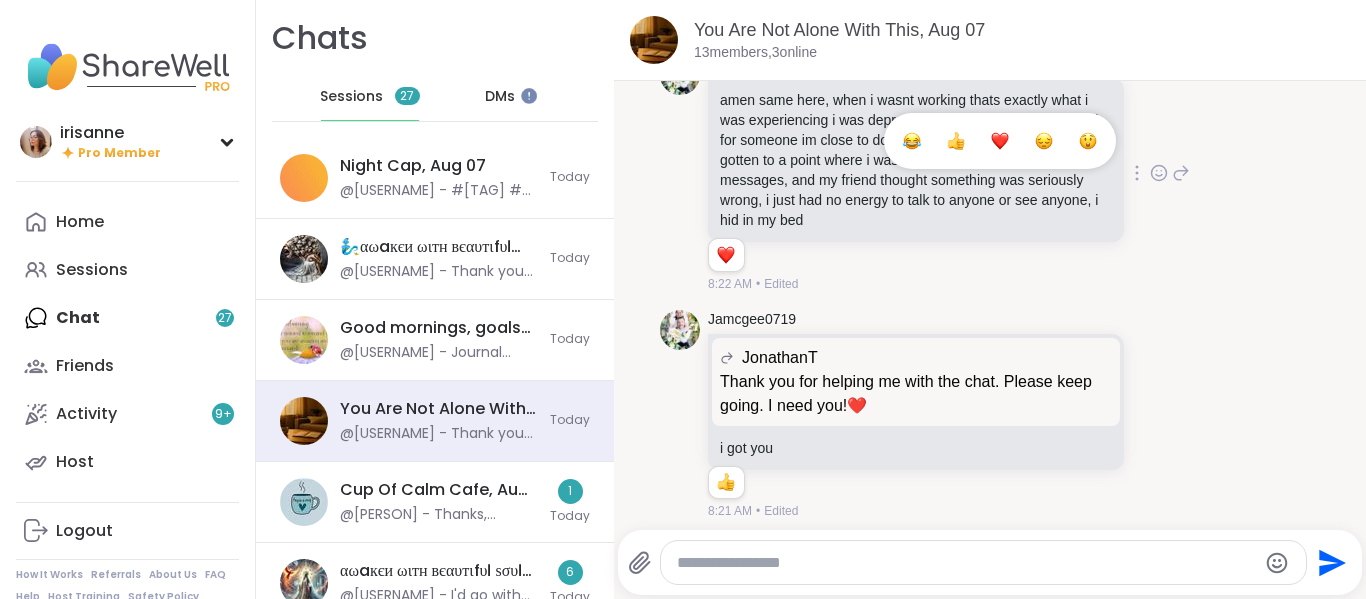 click at bounding box center (1000, 141) 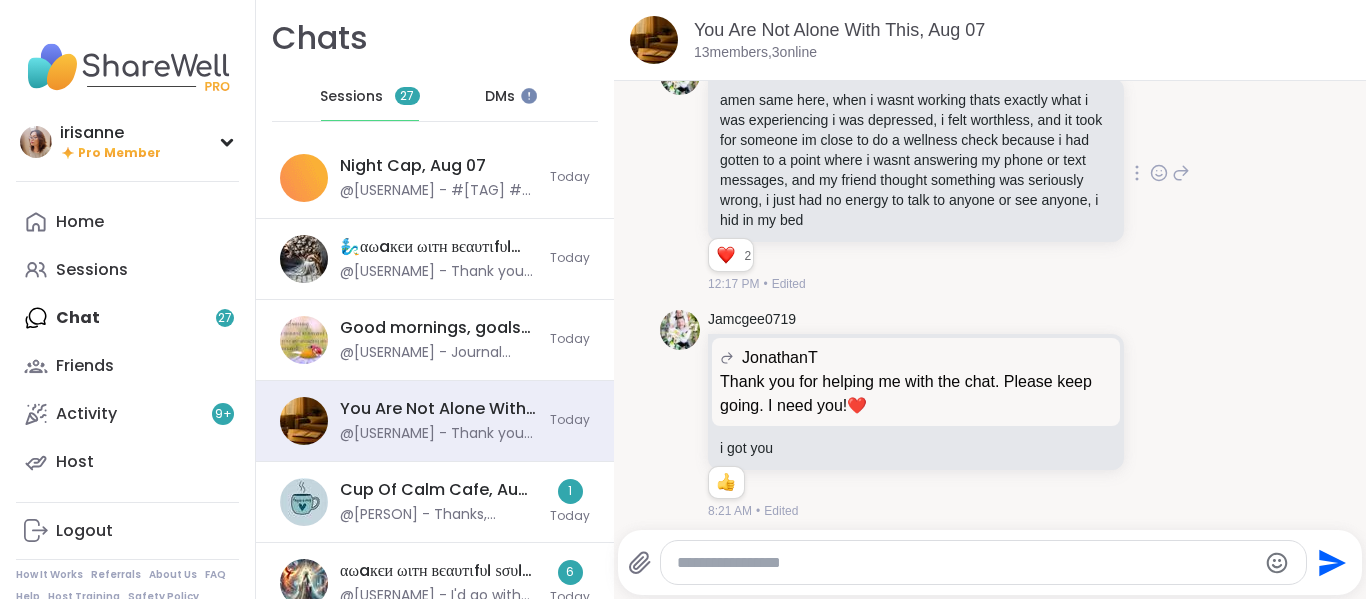 click on "Jamcgee0719 amen same here, when i wasnt working thats exactly what i was experiencing i was depressed, i felt worthless, and it took for someone im close to do a wellness check because i had gotten to a point where i wasnt answering my phone or text messages, and my friend thought something was seriously wrong, i just had no energy to talk to anyone or see anyone, i hid in my bed   2 2 2 12:17 PM • Edited" at bounding box center (990, 174) 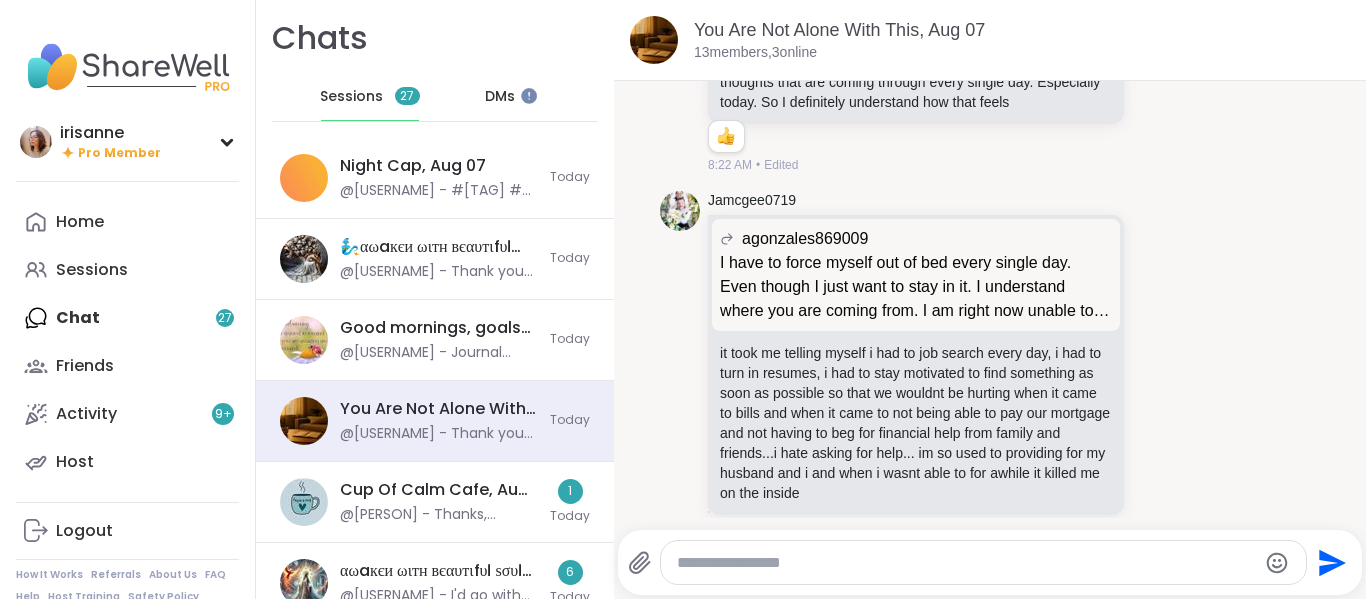 scroll, scrollTop: 9500, scrollLeft: 0, axis: vertical 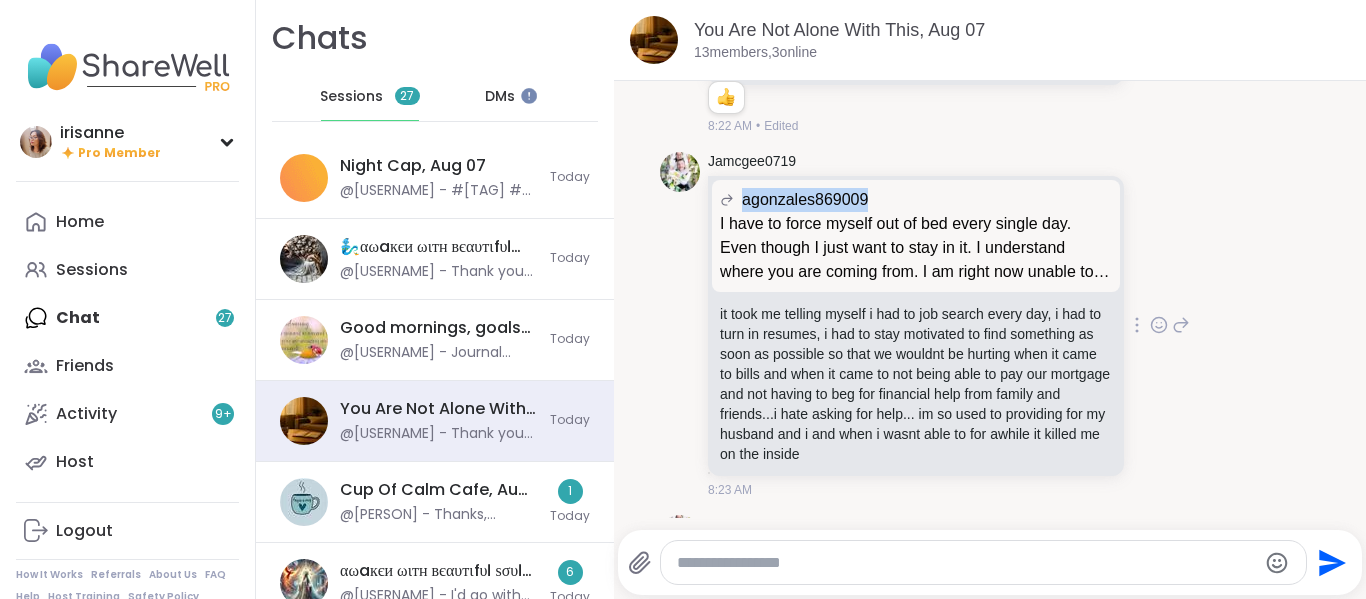 click on "Jamcgee0719 agonzales869009 I have to force myself out of bed every single day. Even though I just want to stay in it. I understand where you are coming from. I am right now unable to eat as well. The darkest thoughts that are coming through every single day. Especially today. So I definitely understand how that feels I have to force myself out of bed every single day. Even though I just want to stay in it. I understand where you are coming from. I am right now unable to eat as well. The darkest thoughts that are coming through every single day. Especially today. So I definitely understand how that feels 8:23 AM" at bounding box center (990, 325) 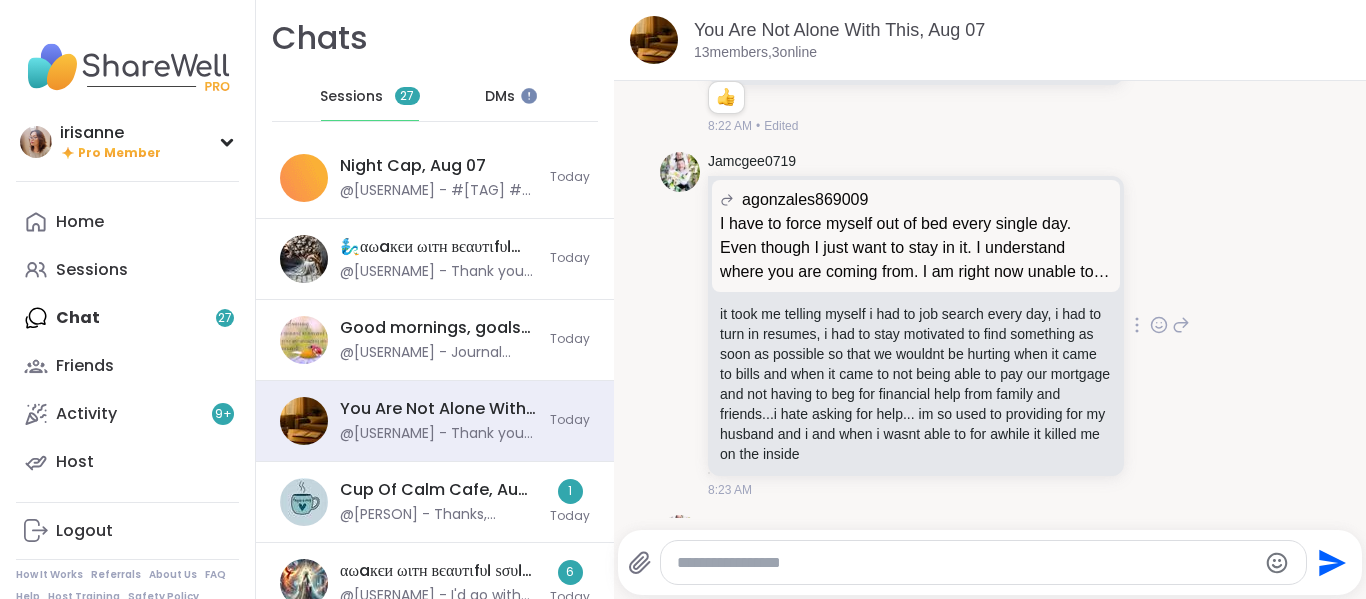 click on "Jamcgee0719 agonzales869009 I have to force myself out of bed every single day. Even though I just want to stay in it. I understand where you are coming from. I am right now unable to eat as well. The darkest thoughts that are coming through every single day. Especially today. So I definitely understand how that feels I have to force myself out of bed every single day. Even though I just want to stay in it. I understand where you are coming from. I am right now unable to eat as well. The darkest thoughts that are coming through every single day. Especially today. So I definitely understand how that feels 8:23 AM" at bounding box center [990, 325] 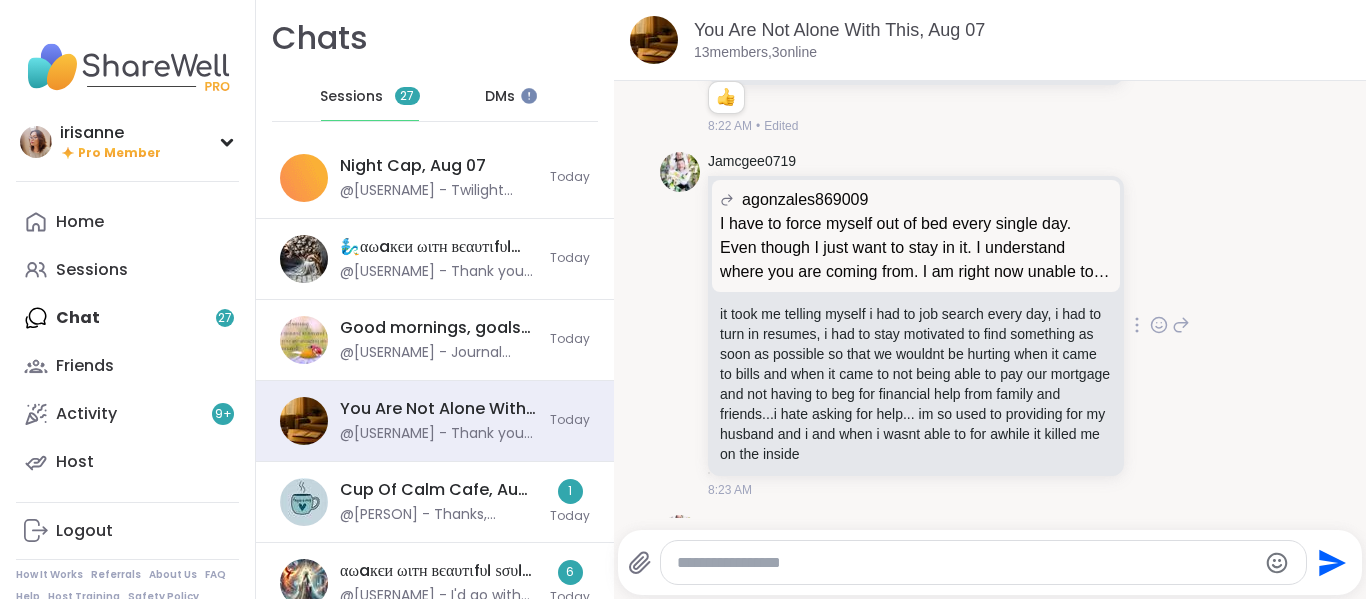 click on "Jamcgee0719 agonzales869009 I have to force myself out of bed every single day. Even though I just want to stay in it. I understand where you are coming from. I am right now unable to eat as well. The darkest thoughts that are coming through every single day. Especially today. So I definitely understand how that feels I have to force myself out of bed every single day. Even though I just want to stay in it. I understand where you are coming from. I am right now unable to eat as well. The darkest thoughts that are coming through every single day. Especially today. So I definitely understand how that feels 8:23 AM" at bounding box center (990, 325) 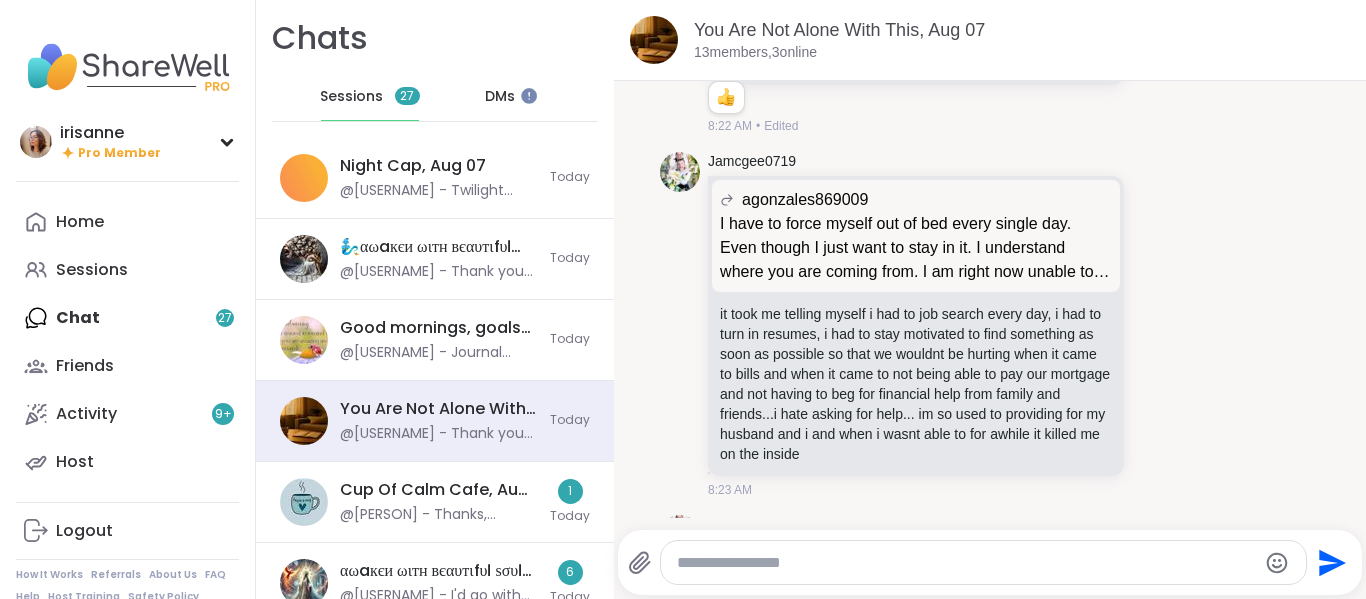 click on "a agonzales869009 I have to force myself out of bed every single day. Even though I just want to stay in it. I understand where you are coming from. I am right now unable to eat as well. The darkest thoughts that are coming through every single day. Especially today. So I definitely understand how that feels   1 1 8:22 AM • Edited" at bounding box center [990, 36] 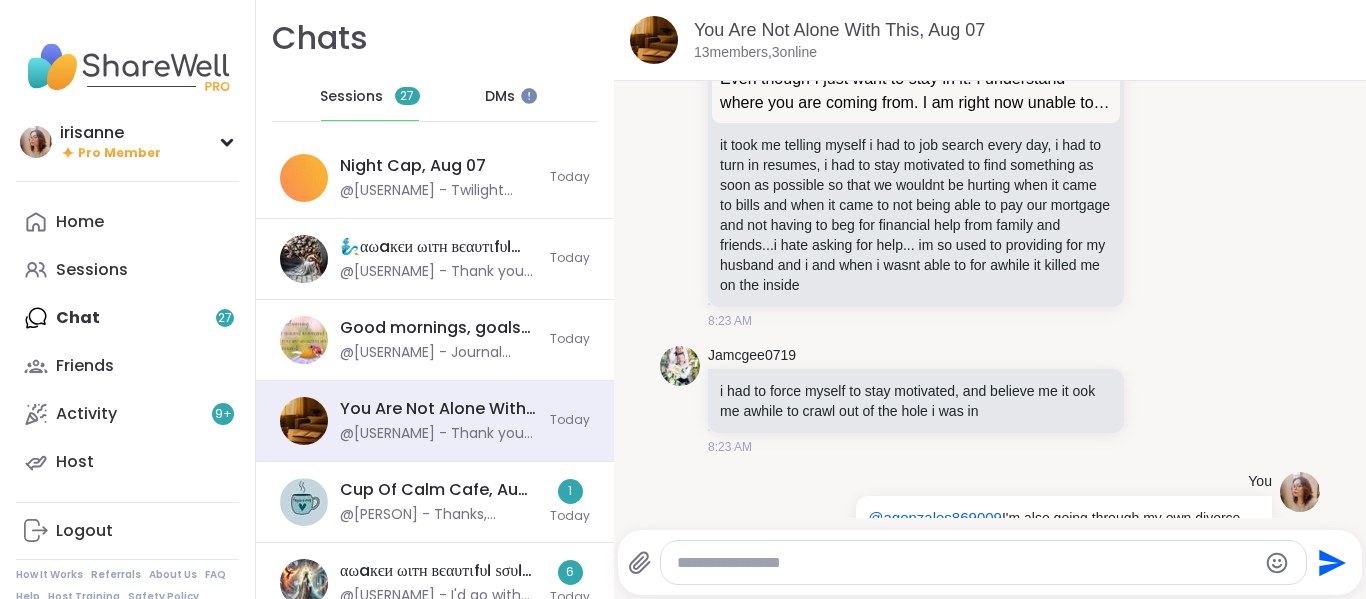 scroll, scrollTop: 9700, scrollLeft: 0, axis: vertical 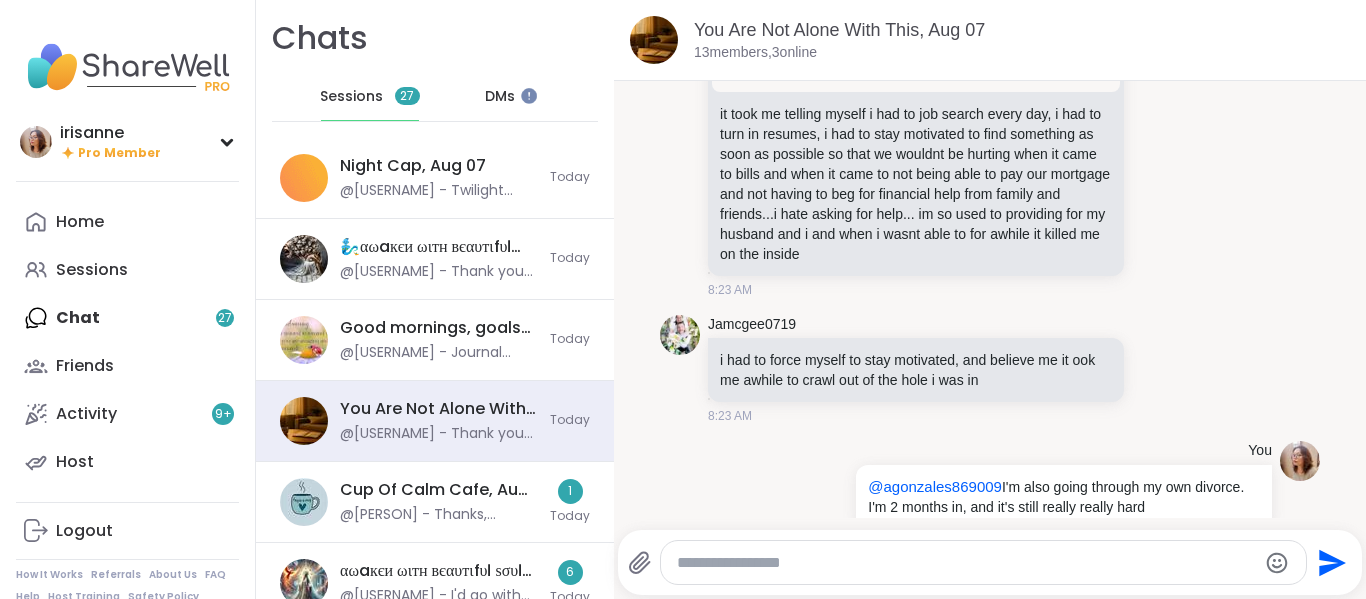 click on "Jamcgee0719 agonzales869009 I have to force myself out of bed every single day. Even though I just want to stay in it. I understand where you are coming from. I am right now unable to eat as well. The darkest thoughts that are coming through every single day. Especially today. So I definitely understand how that feels I have to force myself out of bed every single day. Even though I just want to stay in it. I understand where you are coming from. I am right now unable to eat as well. The darkest thoughts that are coming through every single day. Especially today. So I definitely understand how that feels 8:23 AM" at bounding box center [990, 125] 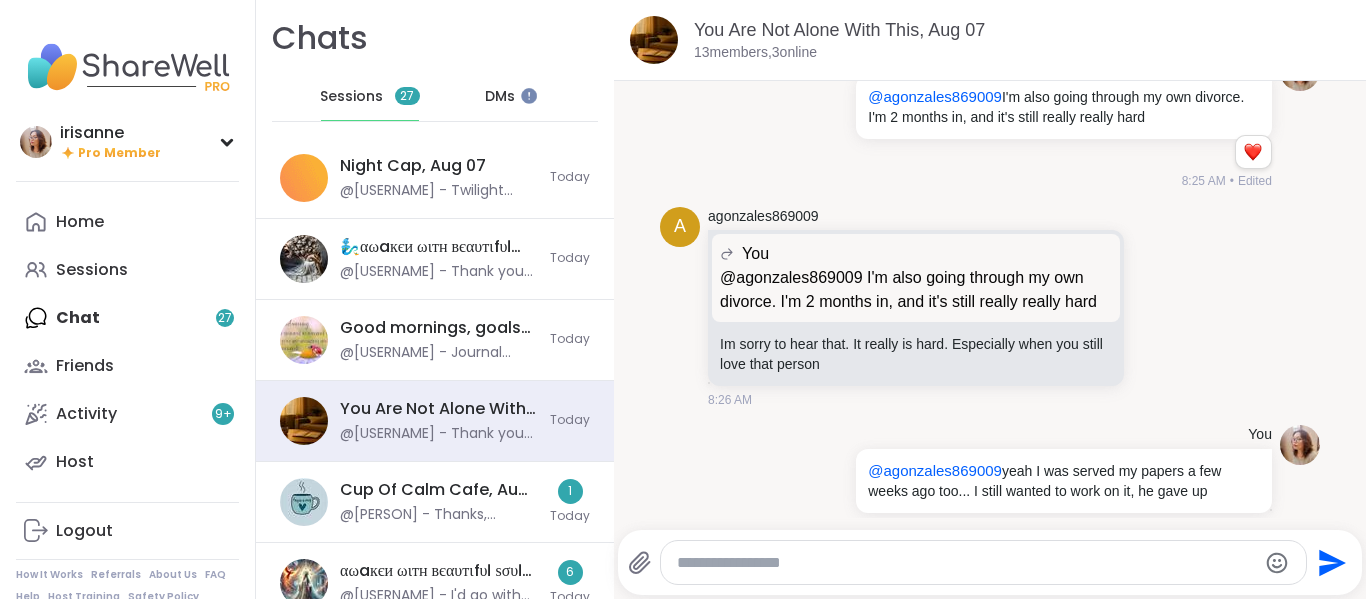 scroll, scrollTop: 10300, scrollLeft: 0, axis: vertical 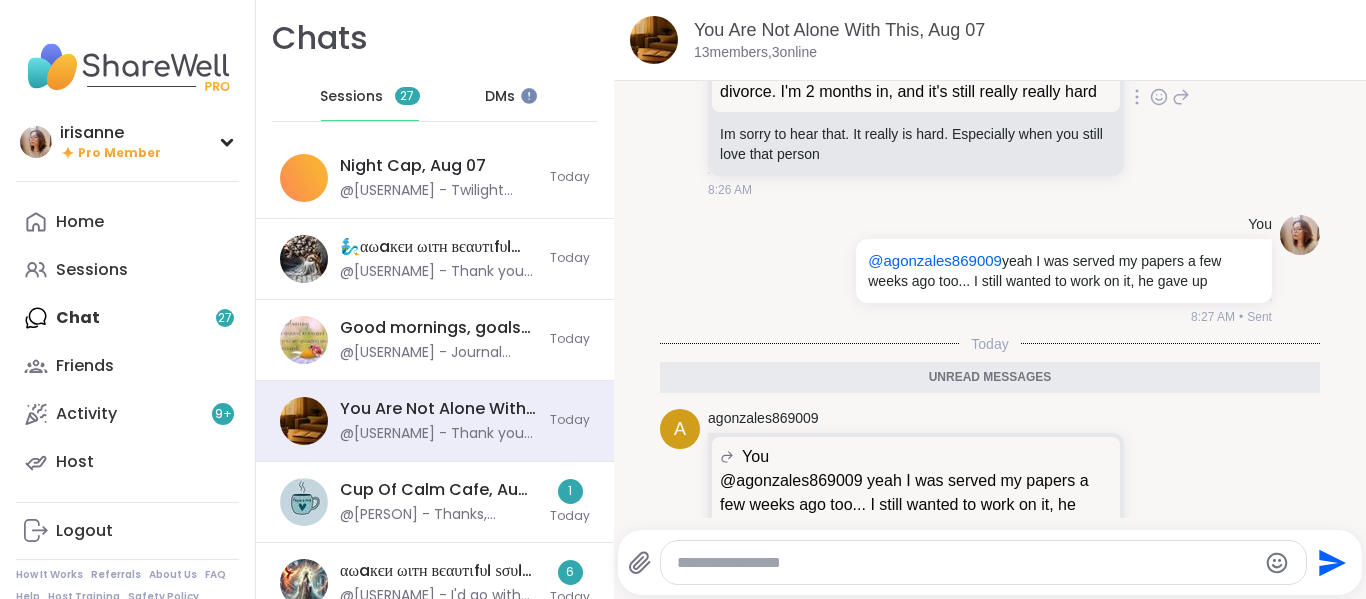 click on "a agonzales869009 You @agonzales869009 I'm also going through my own divorce. I'm 2 months in, and it's still really really hard  @agonzales869009  I'm also going through my own divorce. I'm 2 months in, and it's still really really hard Im sorry to hear that. It really is hard. Especially when you still love that person 8:26 AM" at bounding box center [990, 98] 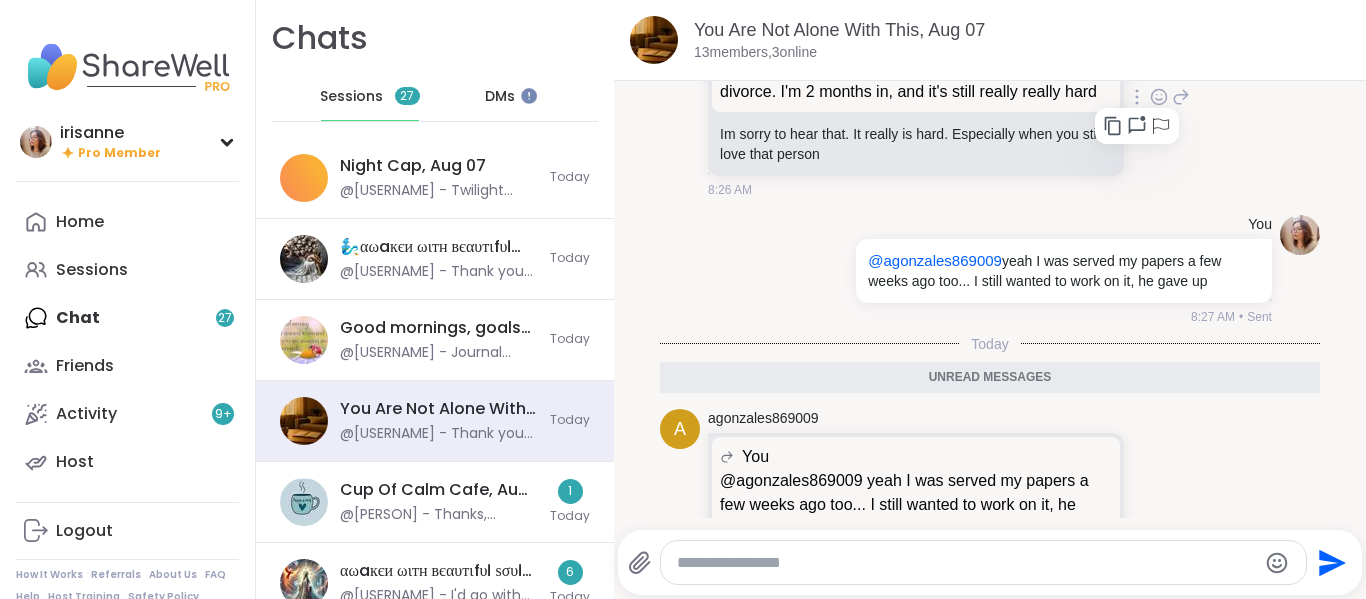 click 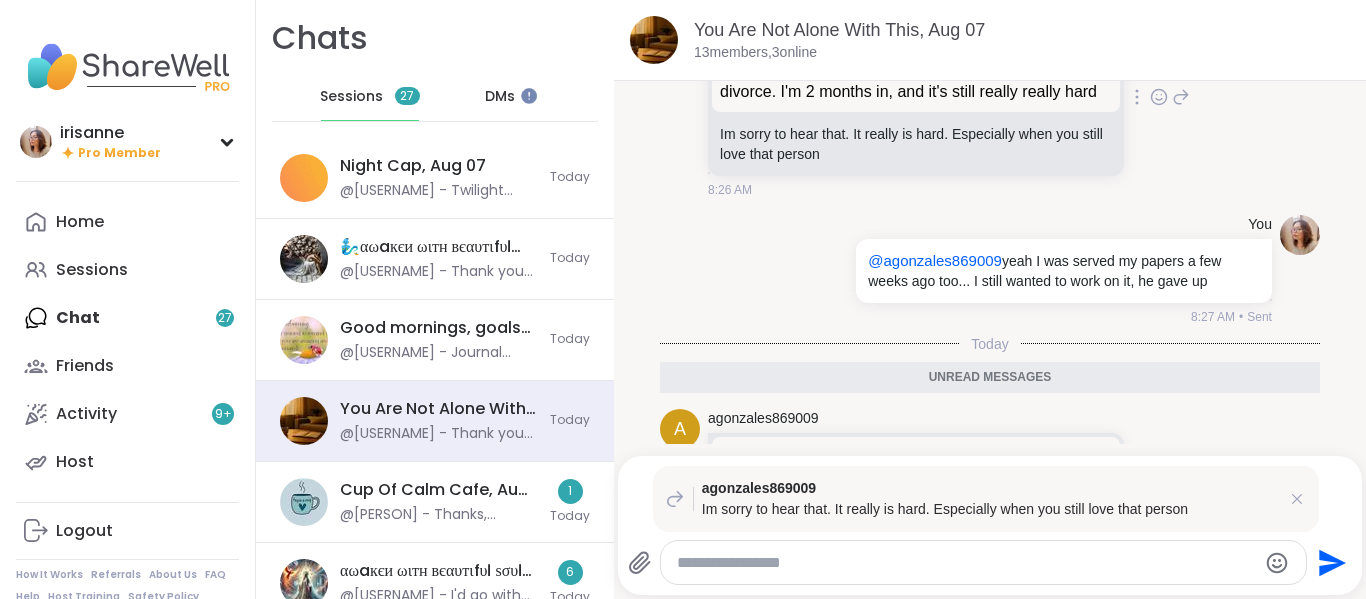 click 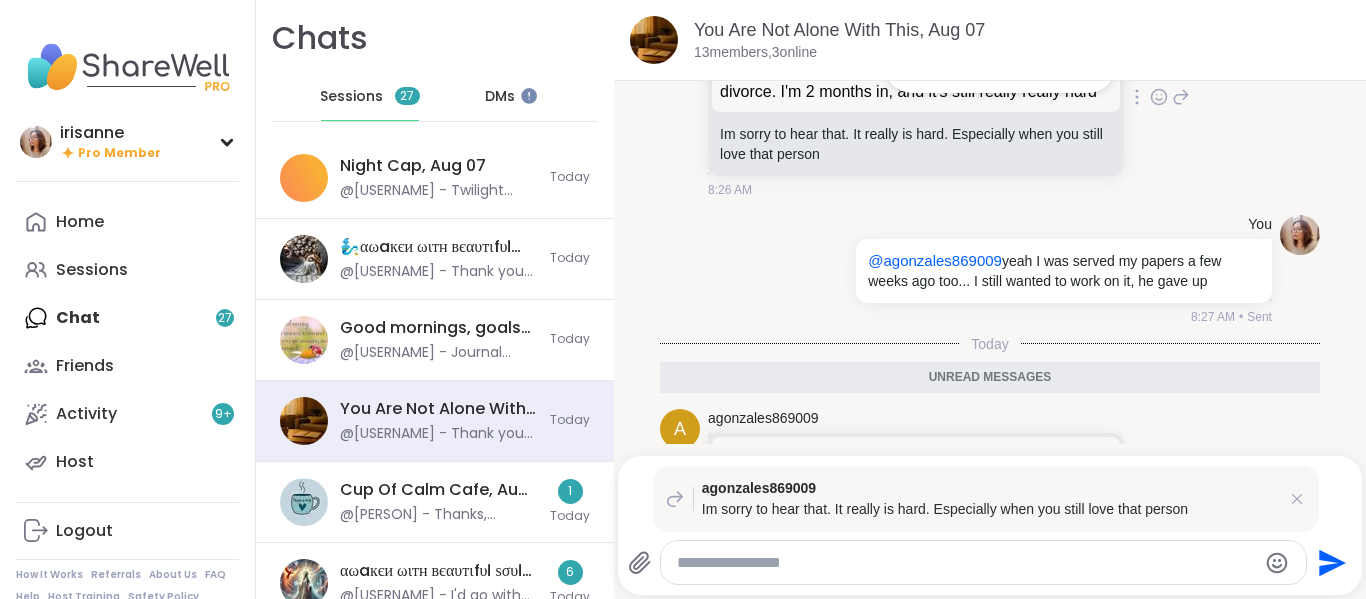 click at bounding box center [1000, 65] 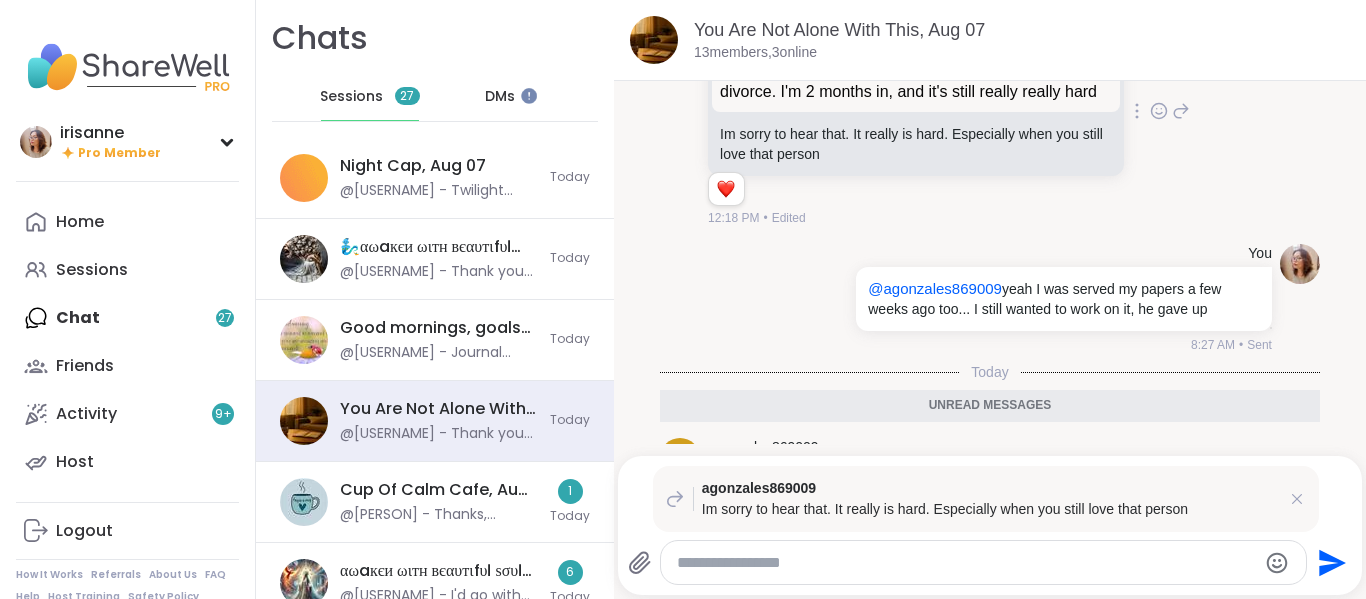 click on "a agonzales869009 You @agonzales869009 I'm also going through my own divorce. I'm 2 months in, and it's still really really hard  @agonzales869009  I'm also going through my own divorce. I'm 2 months in, and it's still really really hard Im sorry to hear that. It really is hard. Especially when you still love that person   1 1 12:18 PM • Edited" at bounding box center (990, 112) 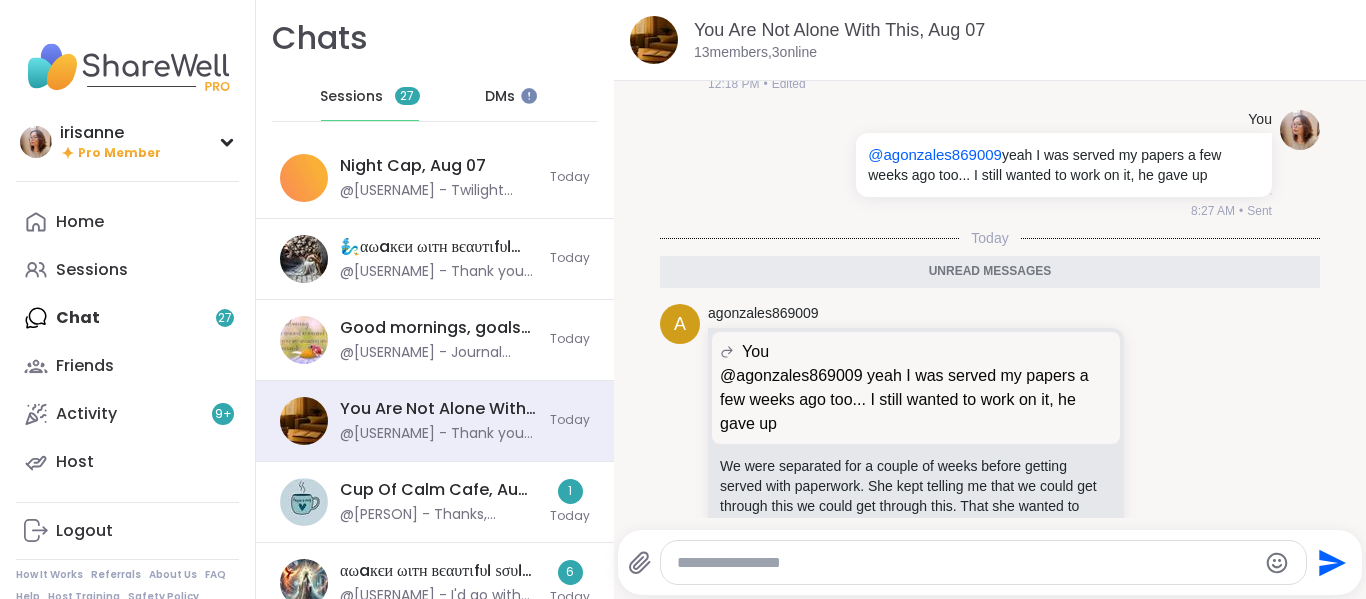 scroll, scrollTop: 10400, scrollLeft: 0, axis: vertical 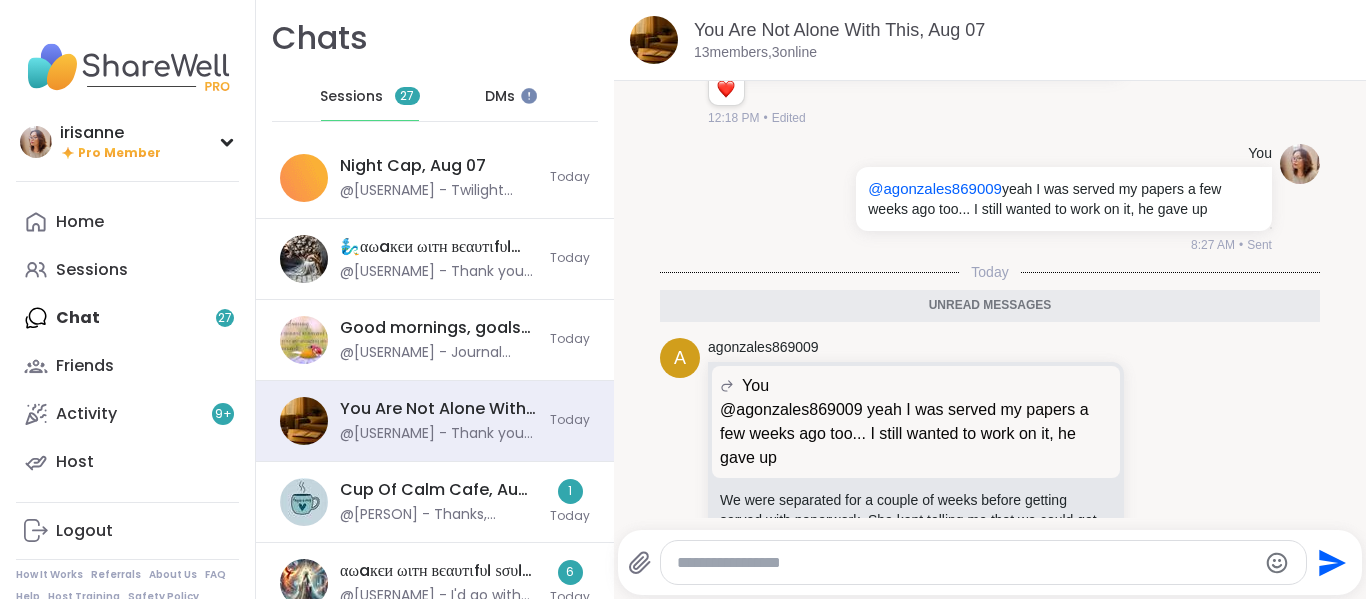 click on "a agonzales869009 You @agonzales869009 I'm also going through my own divorce. I'm 2 months in, and it's still really really hard  @agonzales869009  I'm also going through my own divorce. I'm 2 months in, and it's still really really hard Im sorry to hear that. It really is hard. Especially when you still love that person   1 1 12:18 PM • Edited" at bounding box center (990, 12) 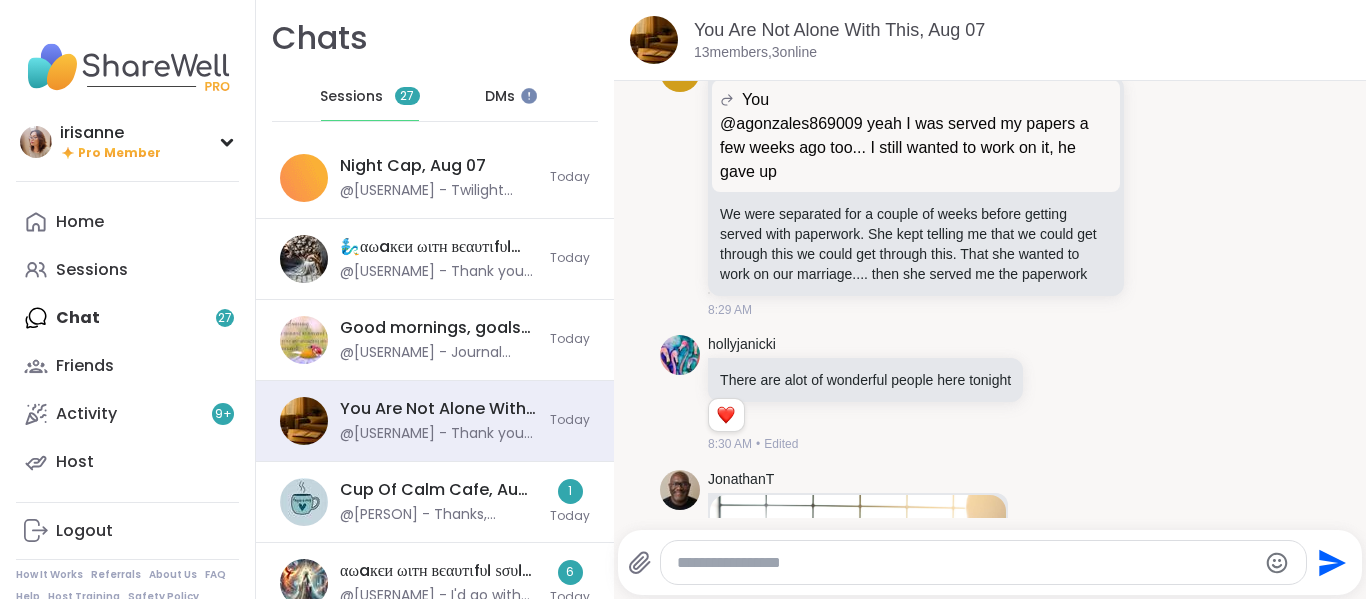 scroll, scrollTop: 10800, scrollLeft: 0, axis: vertical 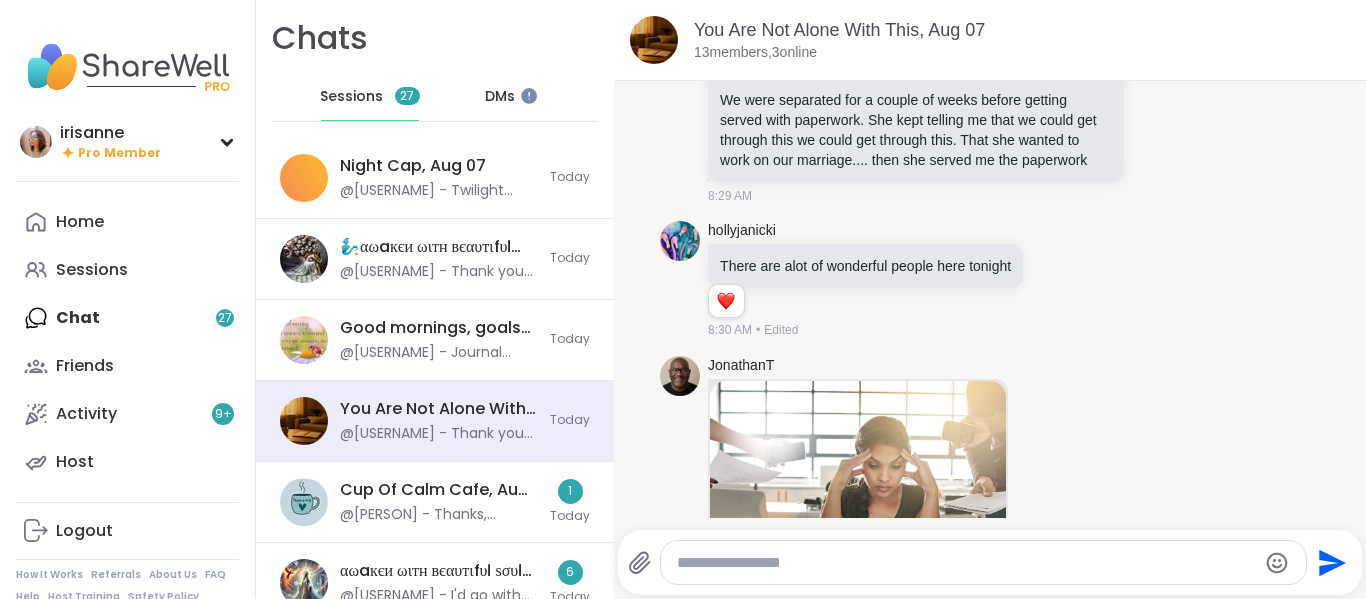 click 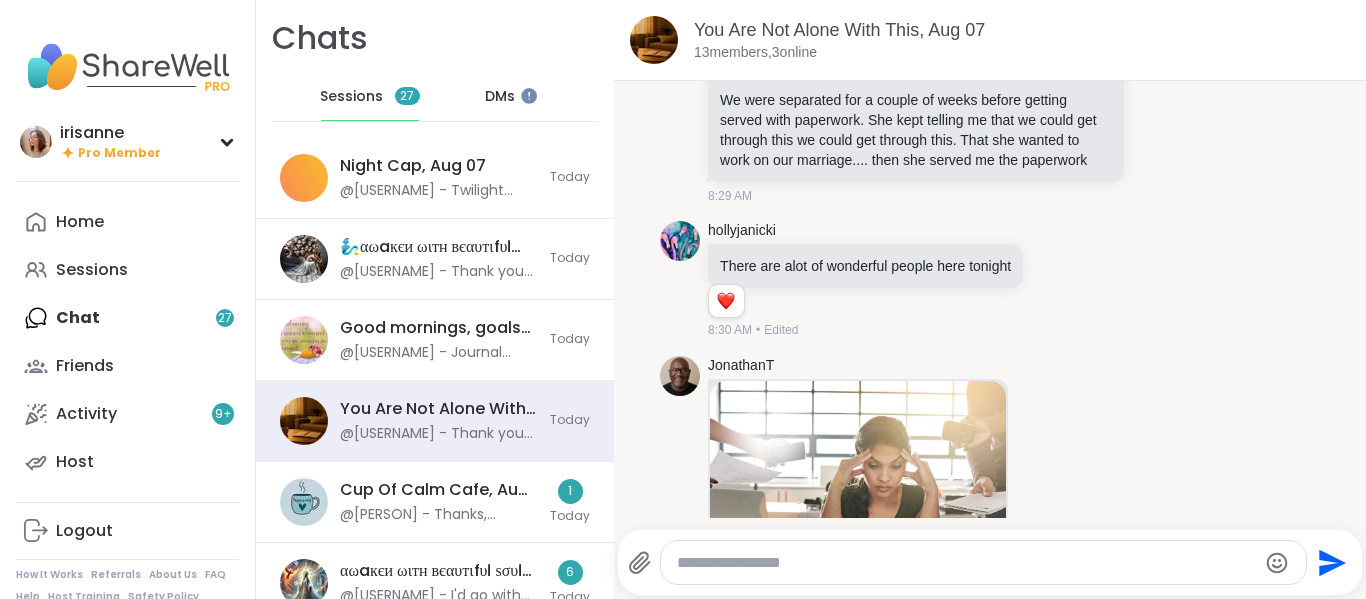 click at bounding box center (1000, 38) 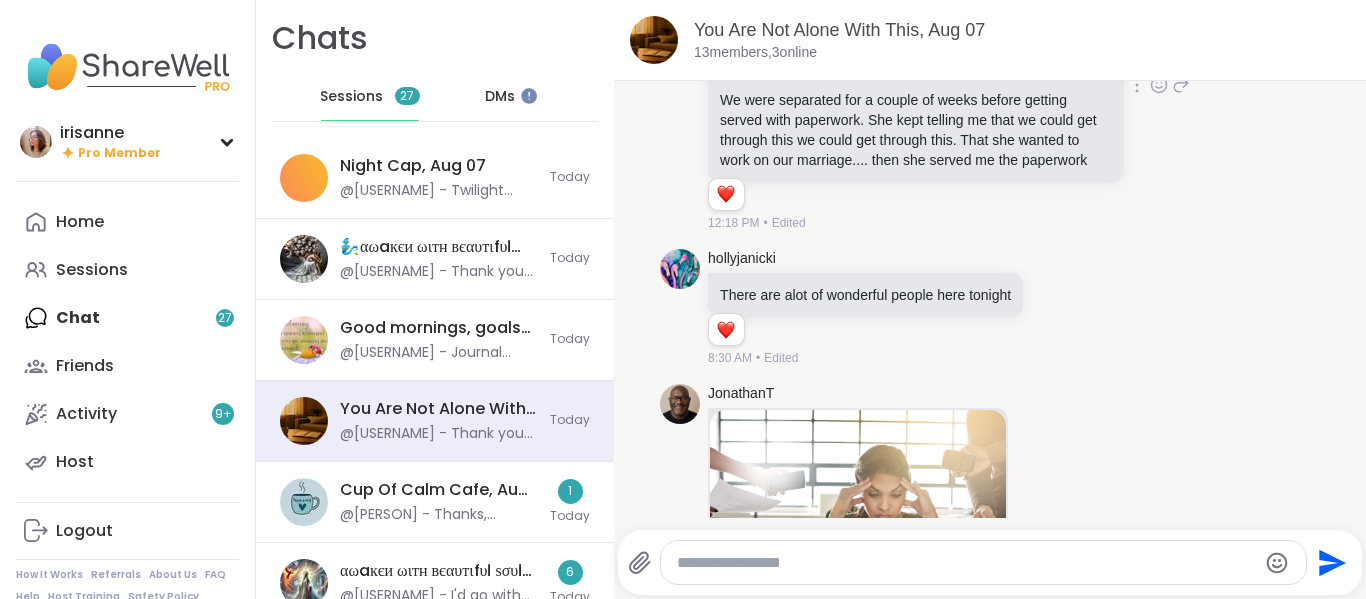 click at bounding box center [1159, 85] 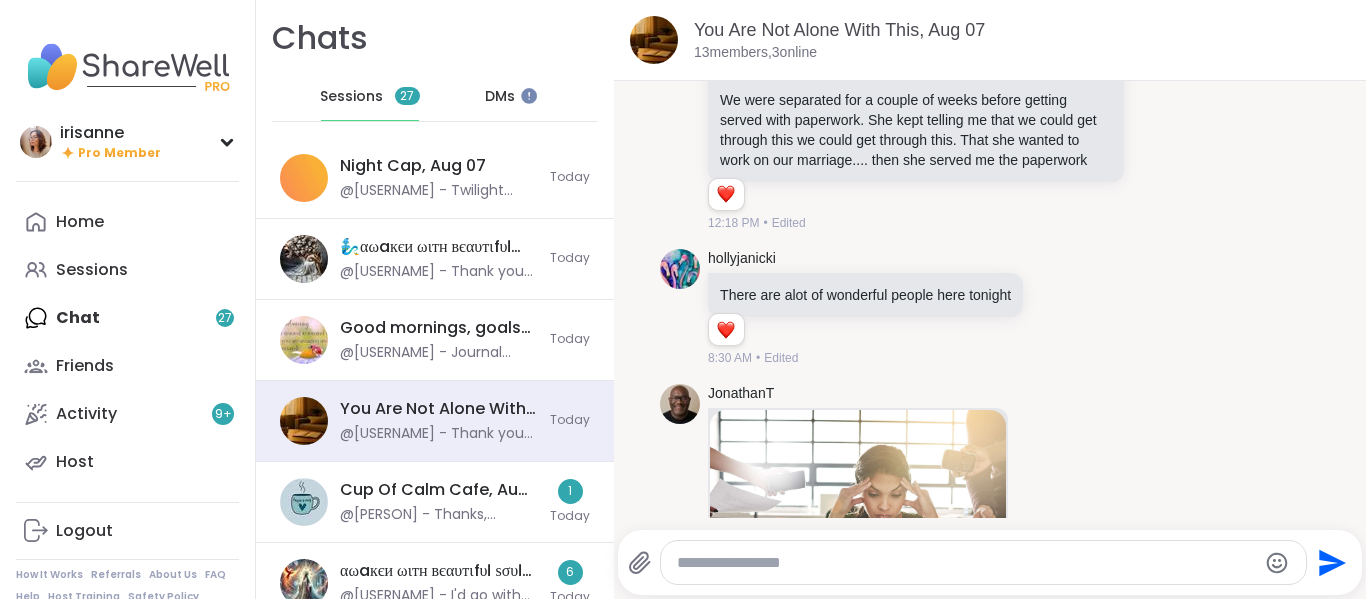 click 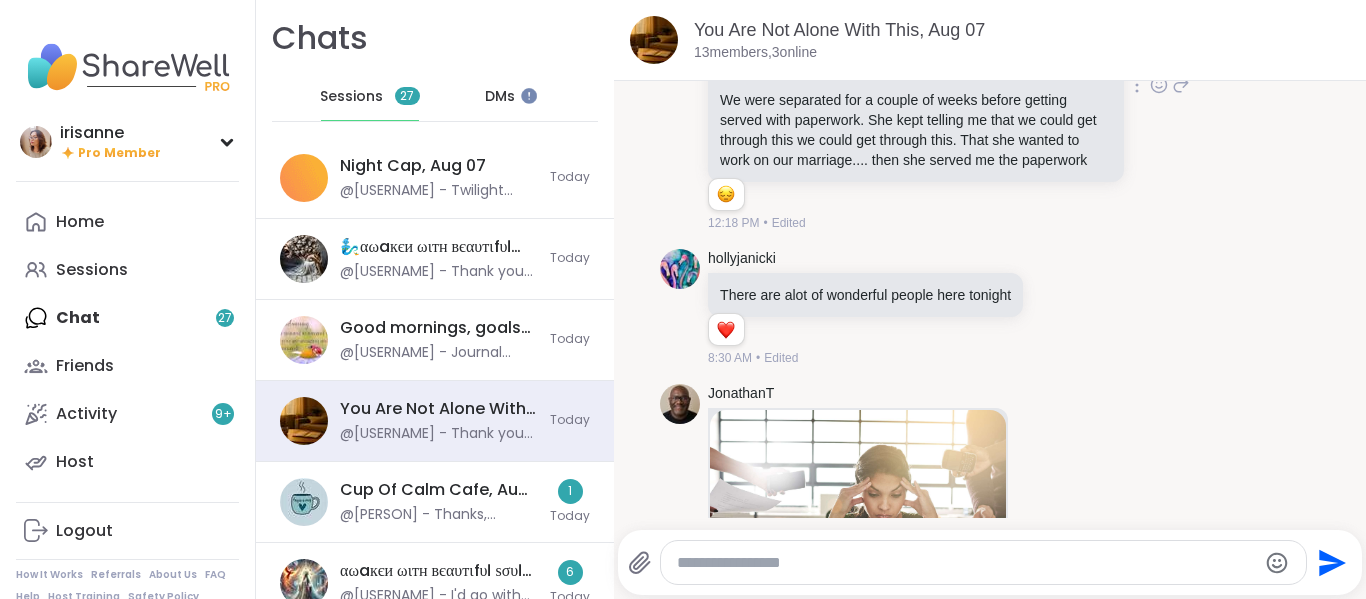 click on "a agonzales869009 You @agonzales869009 yeah I was served my papers a few weeks ago too... I still wanted to work on it, he gave up  @agonzales869009  yeah I was served my papers a few weeks ago too... I still wanted to work on it, he gave up We were separated for a couple of weeks before getting served with paperwork. She kept telling me that we could get through this we could get through this. That she wanted to work on our marriage.... then she served me the paperwork   1 1 12:18 PM • Edited" at bounding box center [990, 85] 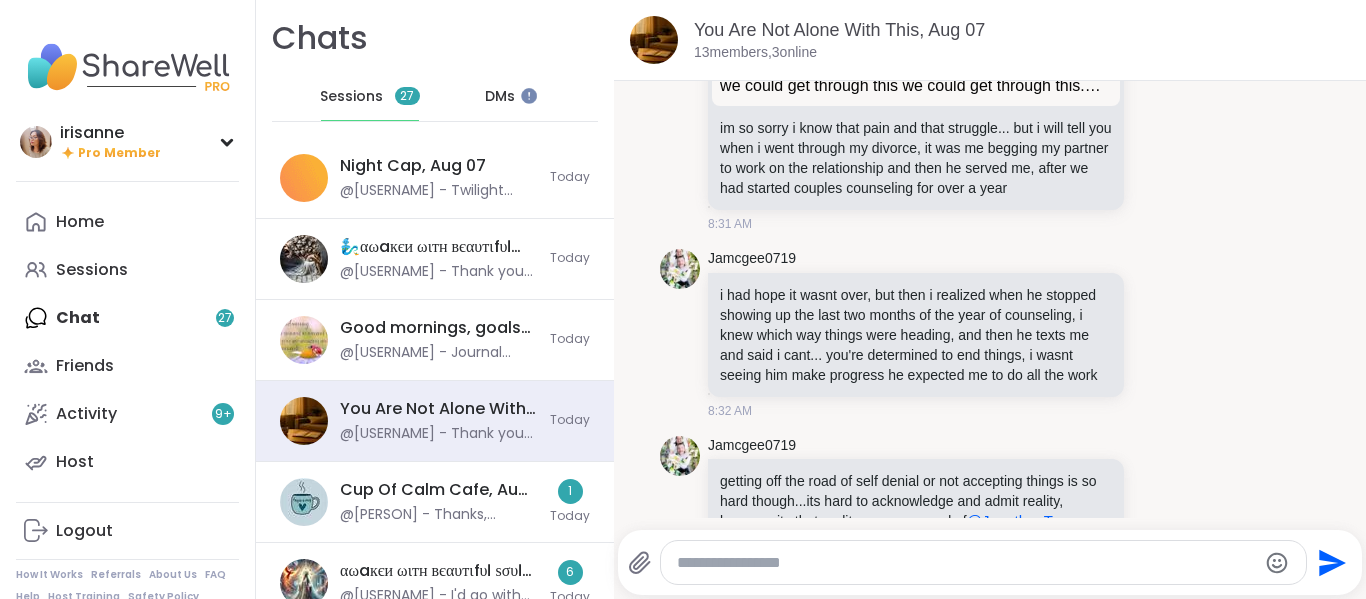 scroll, scrollTop: 11700, scrollLeft: 0, axis: vertical 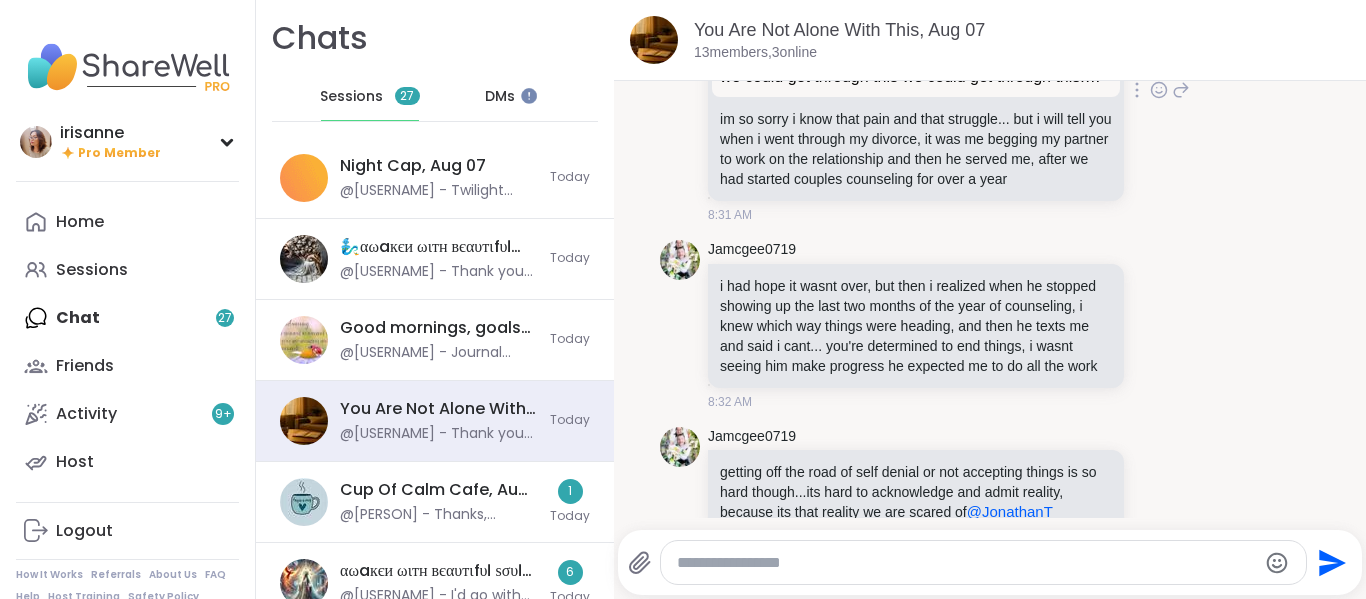click on "Jamcgee0719 agonzales869009 We were separated for a couple of weeks before getting served with paperwork. She kept telling me that we could get through this we could get through this. That she wanted to work on our marriage.... then she served me the paperwork We were separated for a couple of weeks before getting served with paperwork. She kept telling me that we could get through this we could get through this. That she wanted to work on our marriage.... then she served me the paperwork im so sorry i know that pain and that struggle... but i will tell you when i went through my divorce,  it was me begging my partner to work on the relationship and then he served me, after we had started couples counseling for over a year 8:31 AM" at bounding box center [990, 91] 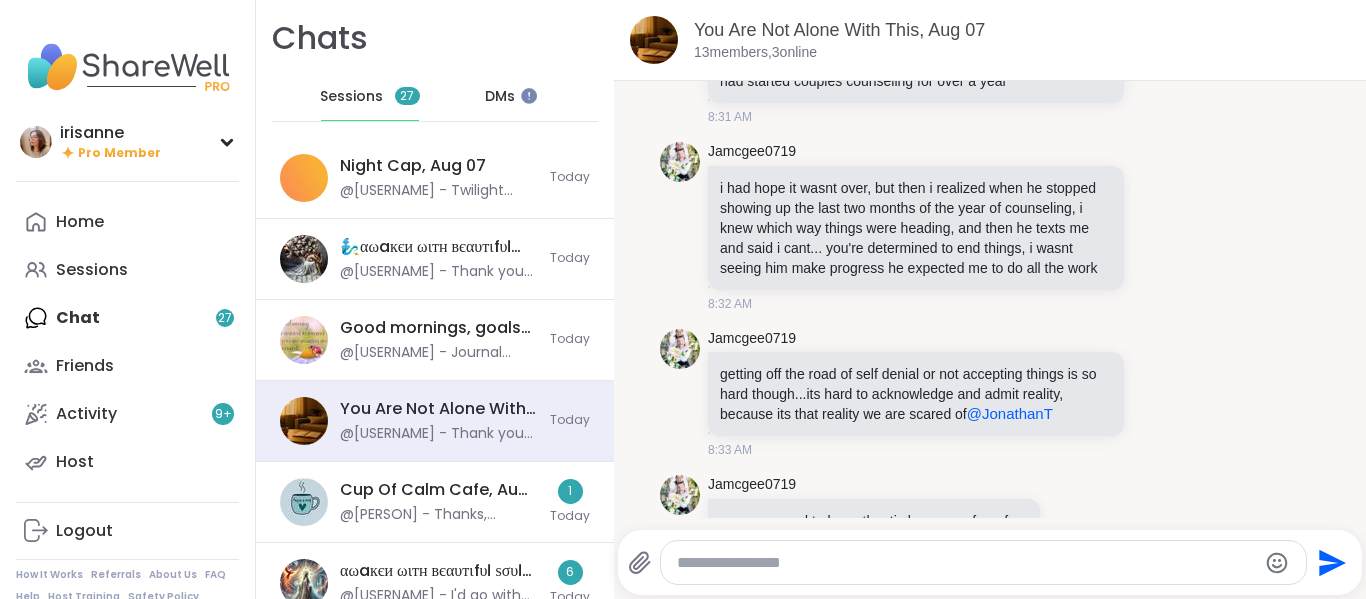 scroll, scrollTop: 11900, scrollLeft: 0, axis: vertical 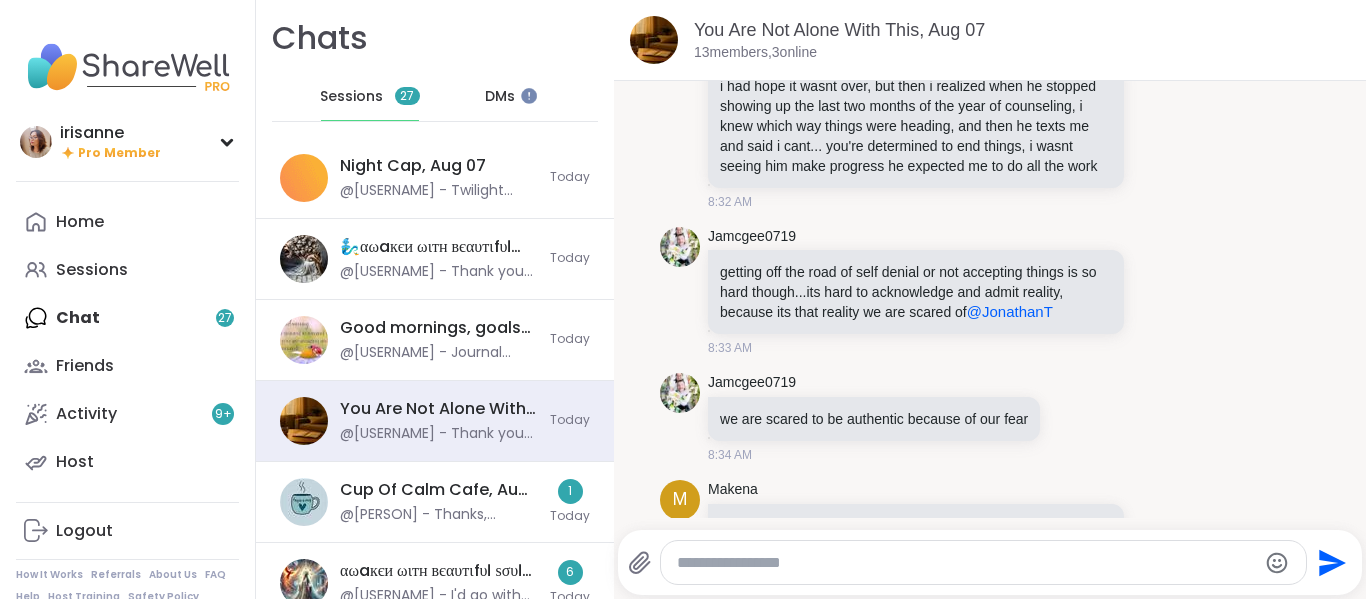 click on "Jamcgee0719 agonzales869009 We were separated for a couple of weeks before getting served with paperwork. She kept telling me that we could get through this we could get through this. That she wanted to work on our marriage.... then she served me the paperwork We were separated for a couple of weeks before getting served with paperwork. She kept telling me that we could get through this we could get through this. That she wanted to work on our marriage.... then she served me the paperwork im so sorry i know that pain and that struggle... but i will tell you when i went through my divorce,  it was me begging my partner to work on the relationship and then he served me, after we had started couples counseling for over a year 8:31 AM" at bounding box center [990, -109] 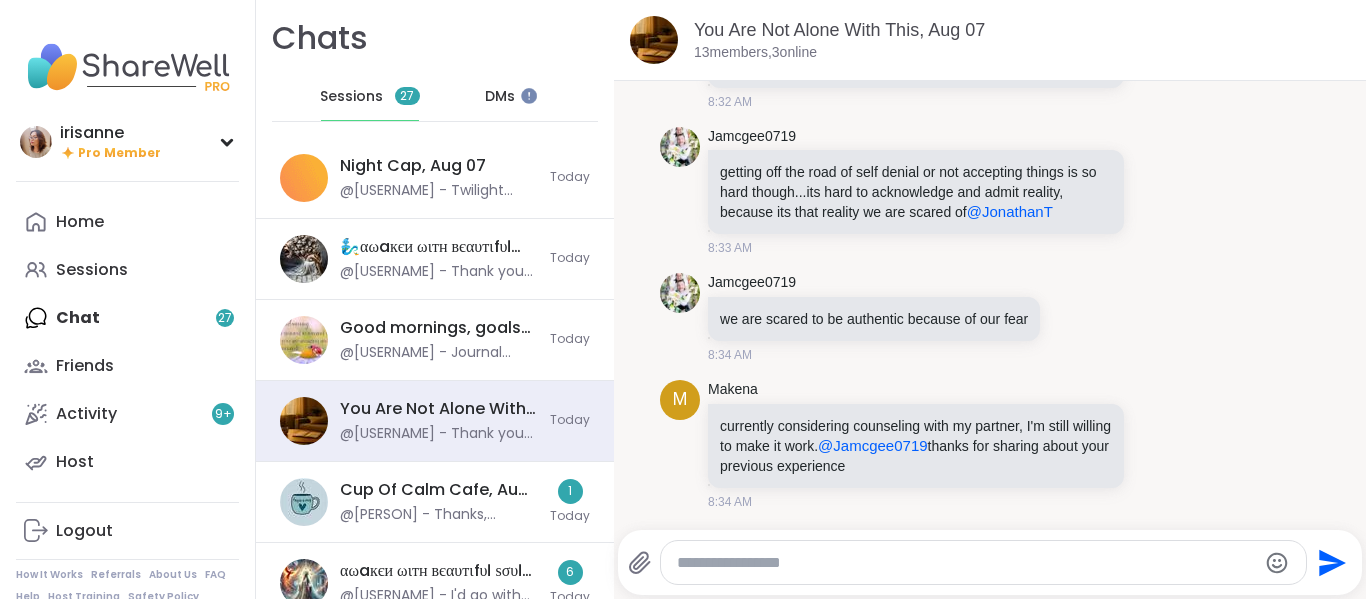 scroll, scrollTop: 12200, scrollLeft: 0, axis: vertical 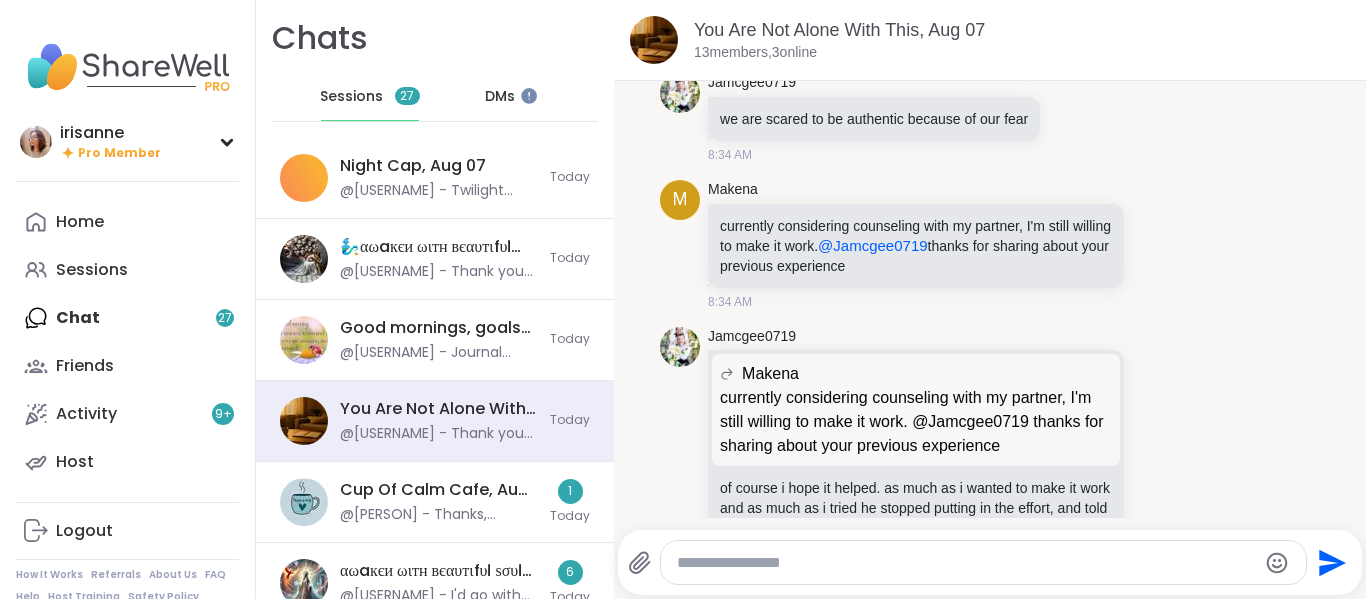 click 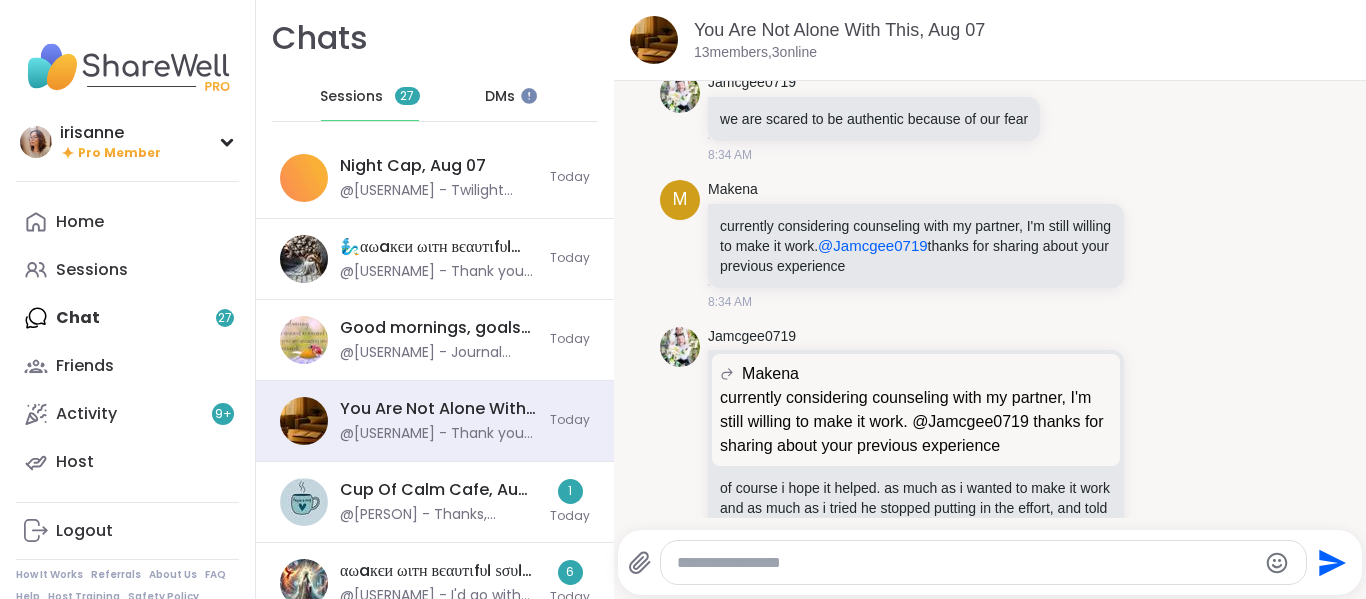 click at bounding box center [1000, -41] 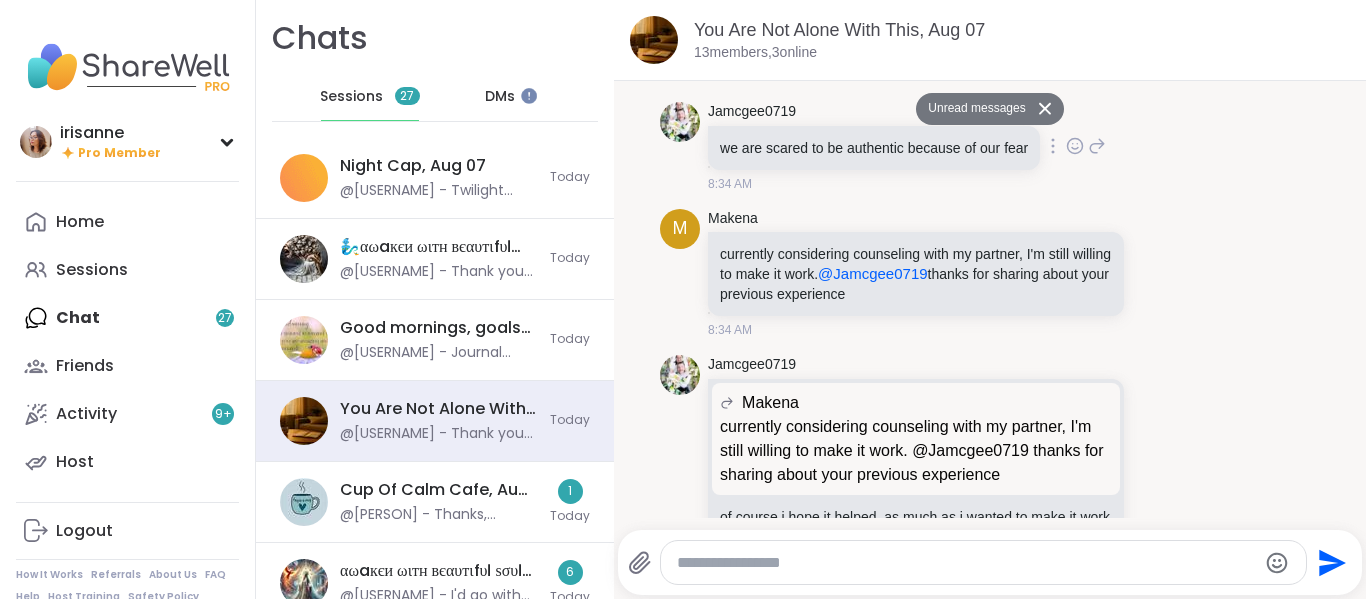 click on "Jamcgee0719 getting off the road of self denial or not accepting things is so hard though...its hard to acknowledge and admit reality, because its that reality we are scared of  @JonathanT   1 1 12:19 PM • Edited" at bounding box center (949, 6) 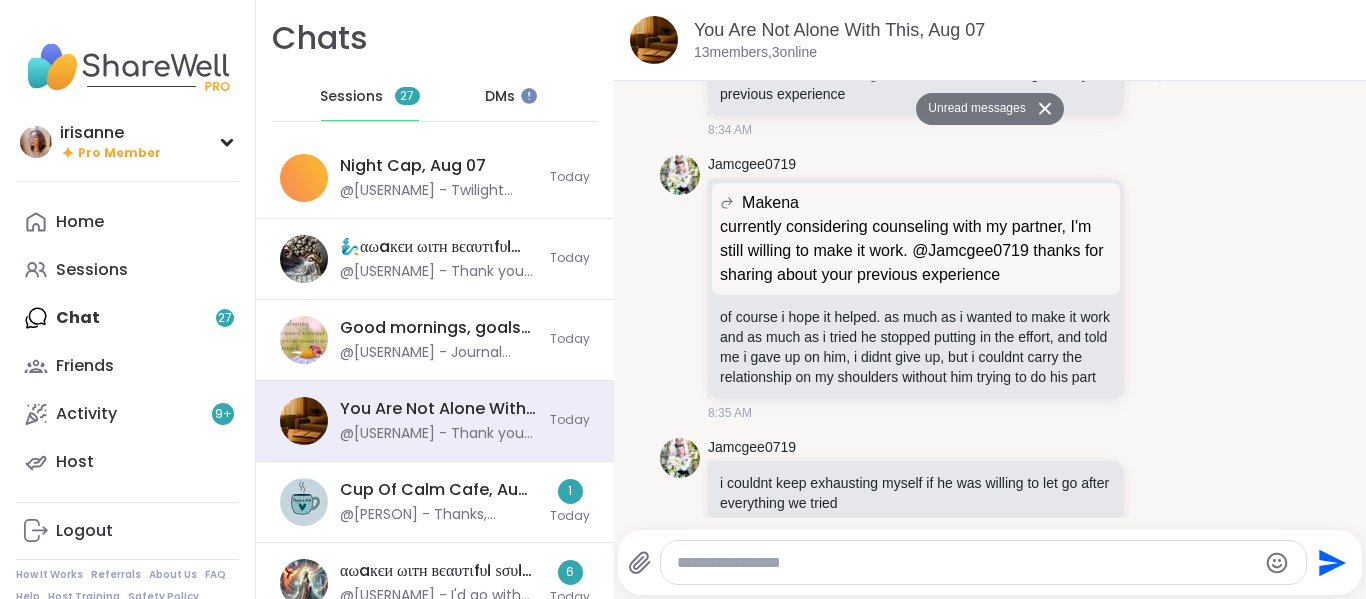 click 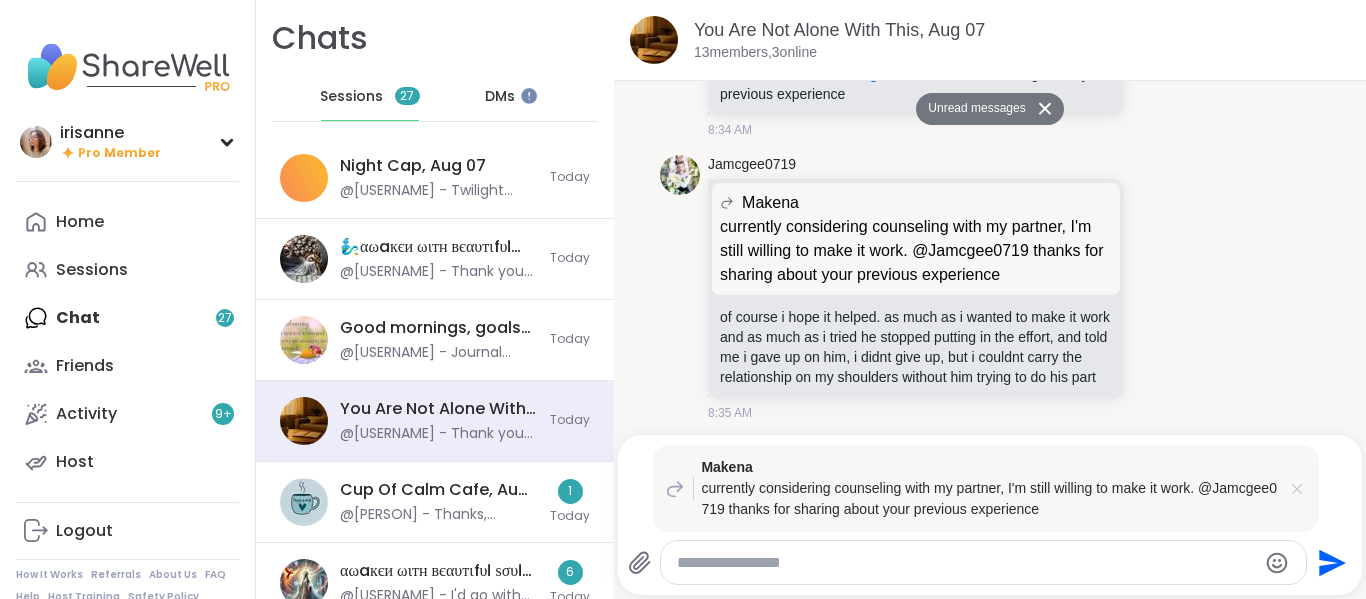 click 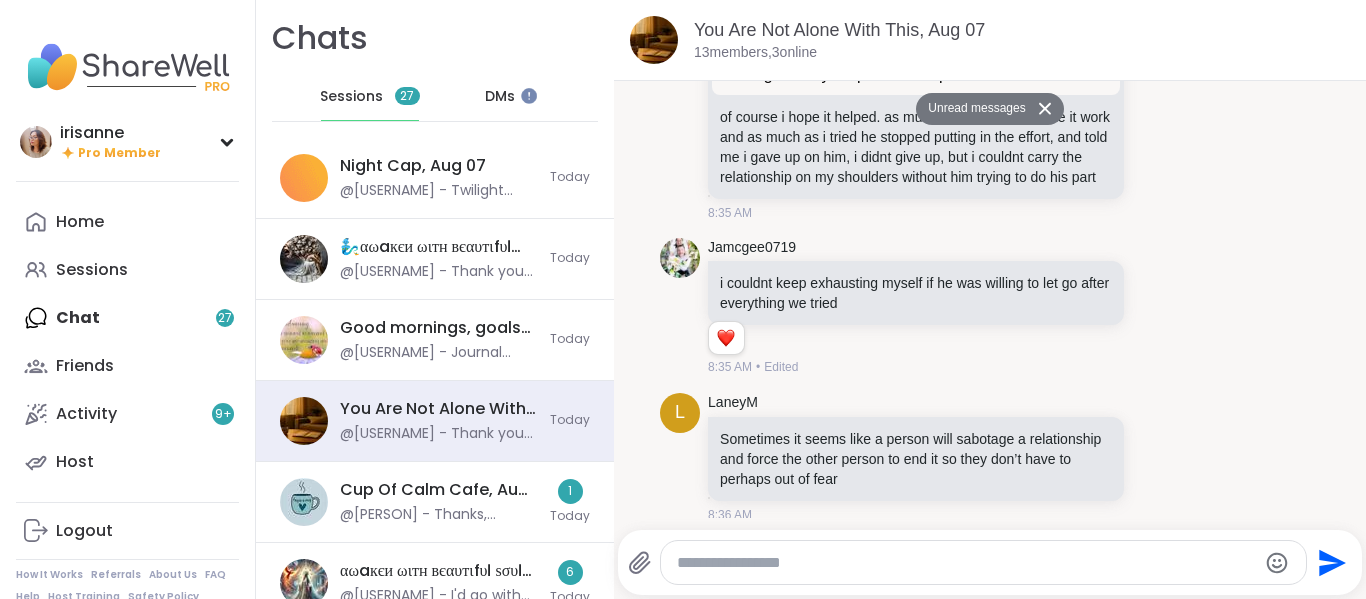 scroll, scrollTop: 12700, scrollLeft: 0, axis: vertical 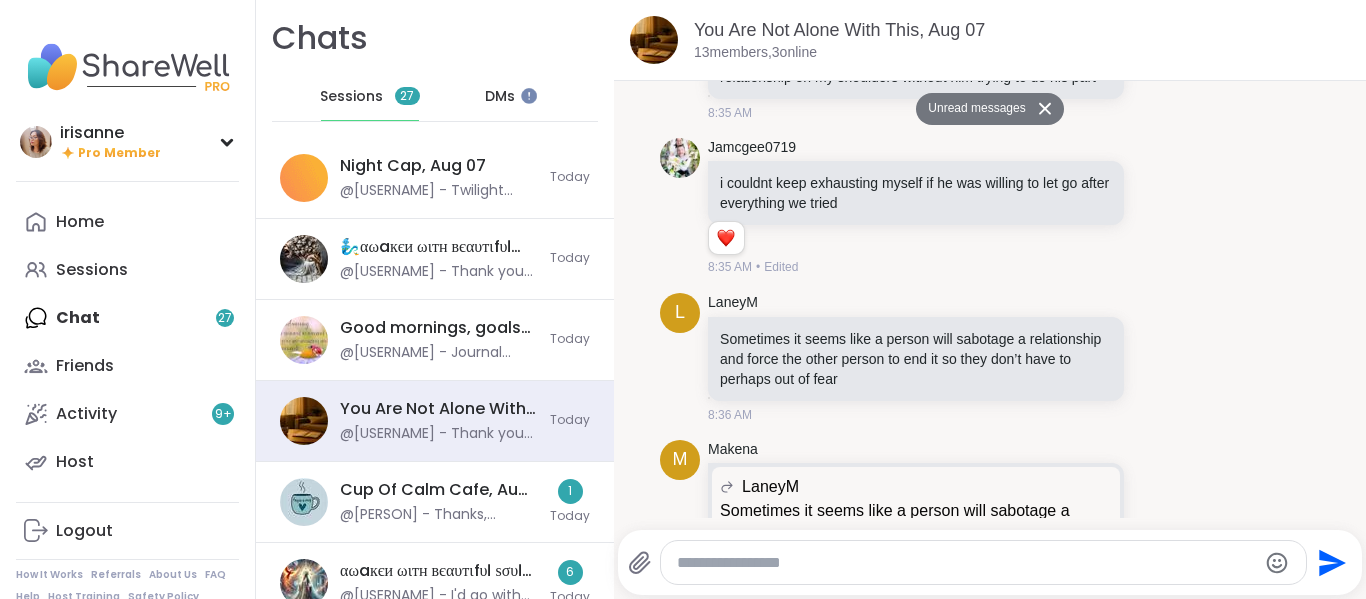 click on "Jamcgee0719 Makena currently considering counseling with my partner, I'm still willing to make it work. @Jamcgee0719 thanks for sharing about your previous experience currently considering counseling with my partner, I'm still willing to make it work.  @Jamcgee0719  thanks for sharing about your previous experience of course i hope it helped. as much as i wanted to make it work and as much as i tried he stopped putting in the effort, and told me i gave up on him, i didnt give up, but i couldnt carry the relationship on my shoulders without him trying to do his part 8:35 AM" at bounding box center [990, -12] 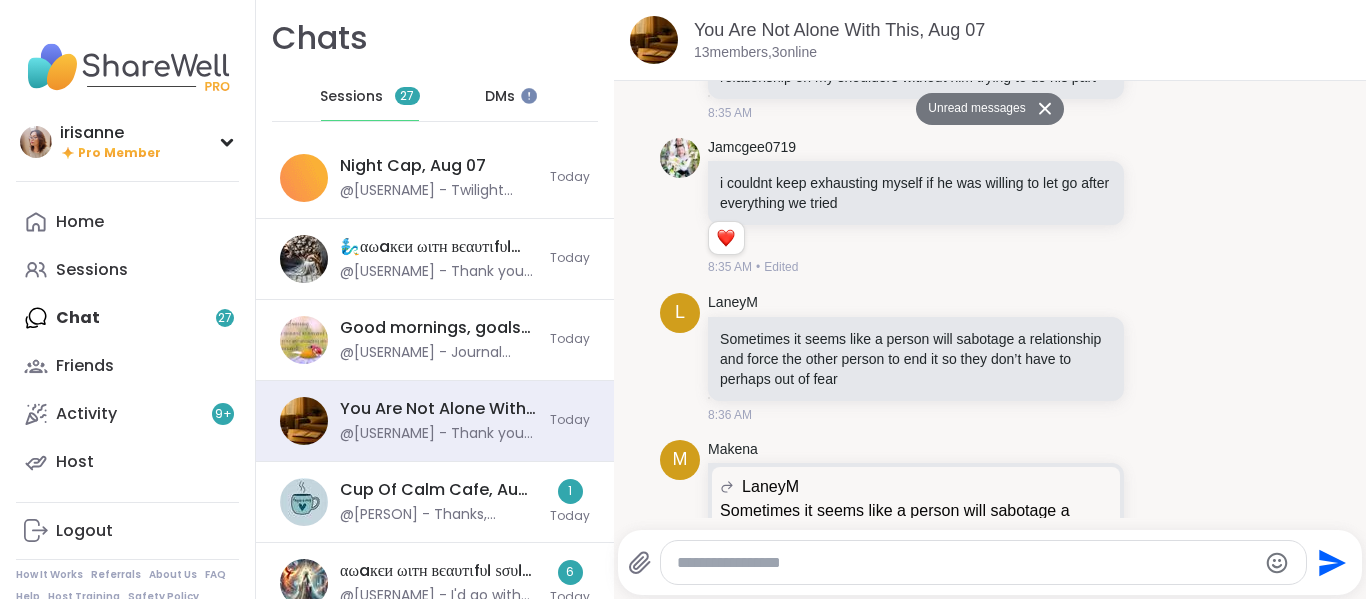 click at bounding box center (1000, -45) 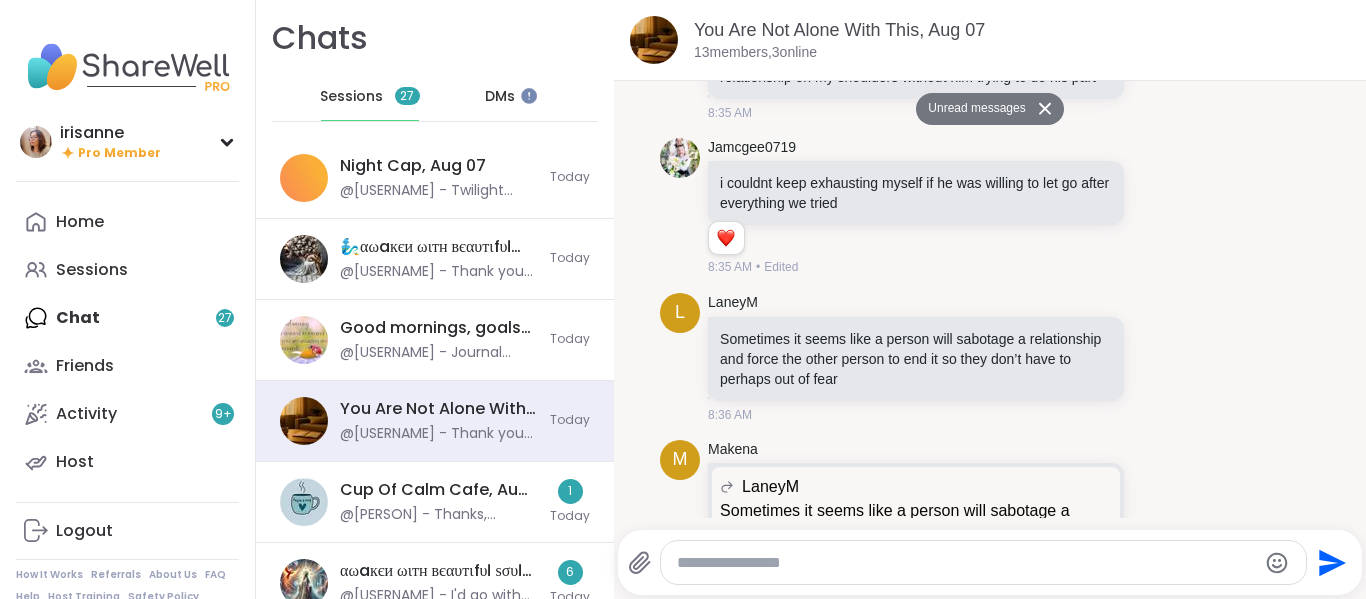 click on "Jamcgee0719 Makena currently considering counseling with my partner, I'm still willing to make it work. @Jamcgee0719 thanks for sharing about your previous experience currently considering counseling with my partner, I'm still willing to make it work.  @Jamcgee0719  thanks for sharing about your previous experience of course i hope it helped. as much as i wanted to make it work and as much as i tried he stopped putting in the effort, and told me i gave up on him, i didnt give up, but i couldnt carry the relationship on my shoulders without him trying to do his part 8:35 AM" at bounding box center (990, -12) 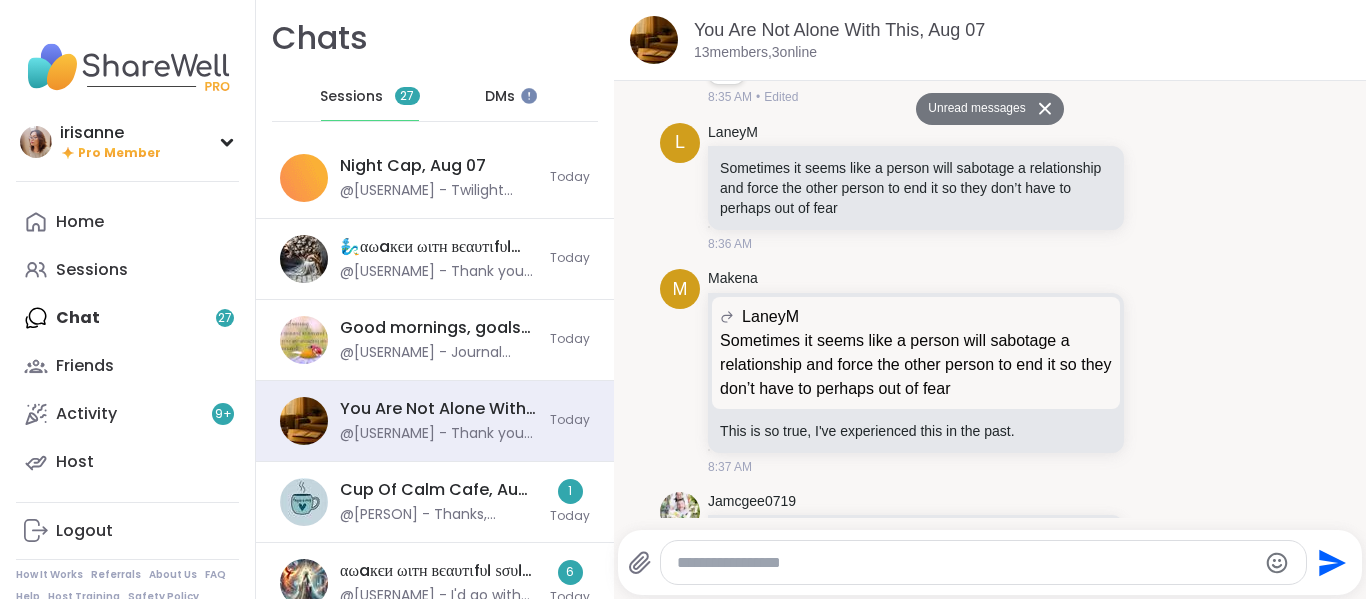 scroll, scrollTop: 12900, scrollLeft: 0, axis: vertical 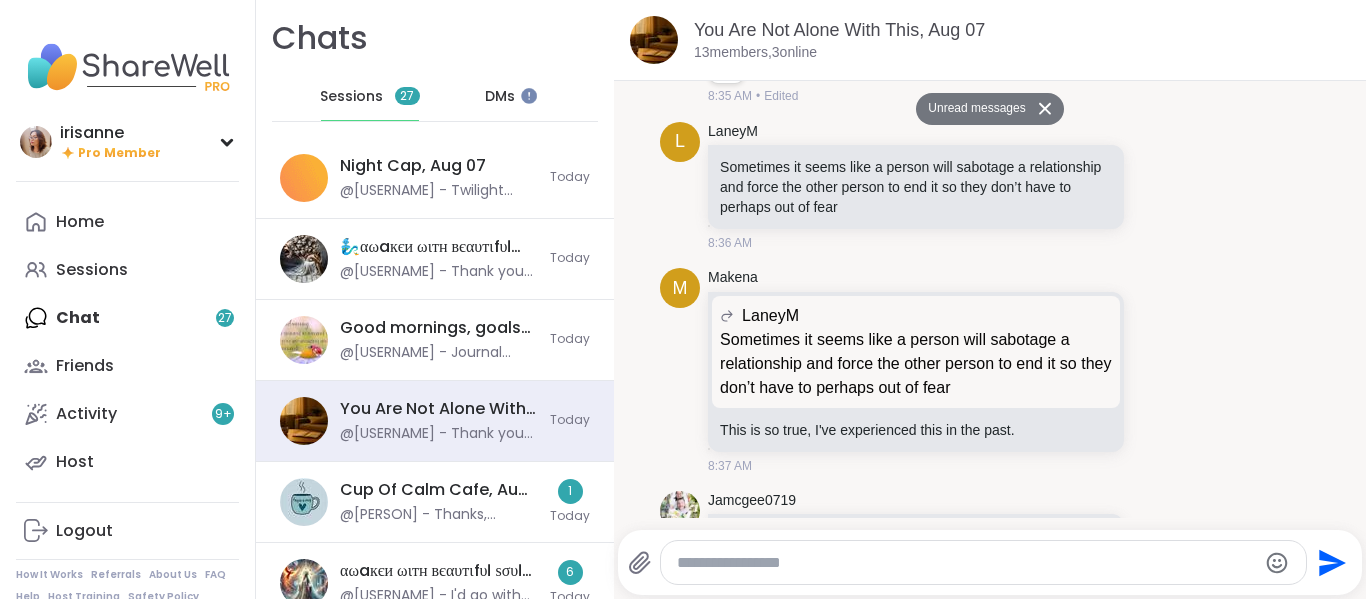 click on "L LaneyM Sometimes it seems like a person will sabotage a relationship and force the other person to end it so they don’t have to perhaps out of fear 8:36 AM" at bounding box center (990, 187) 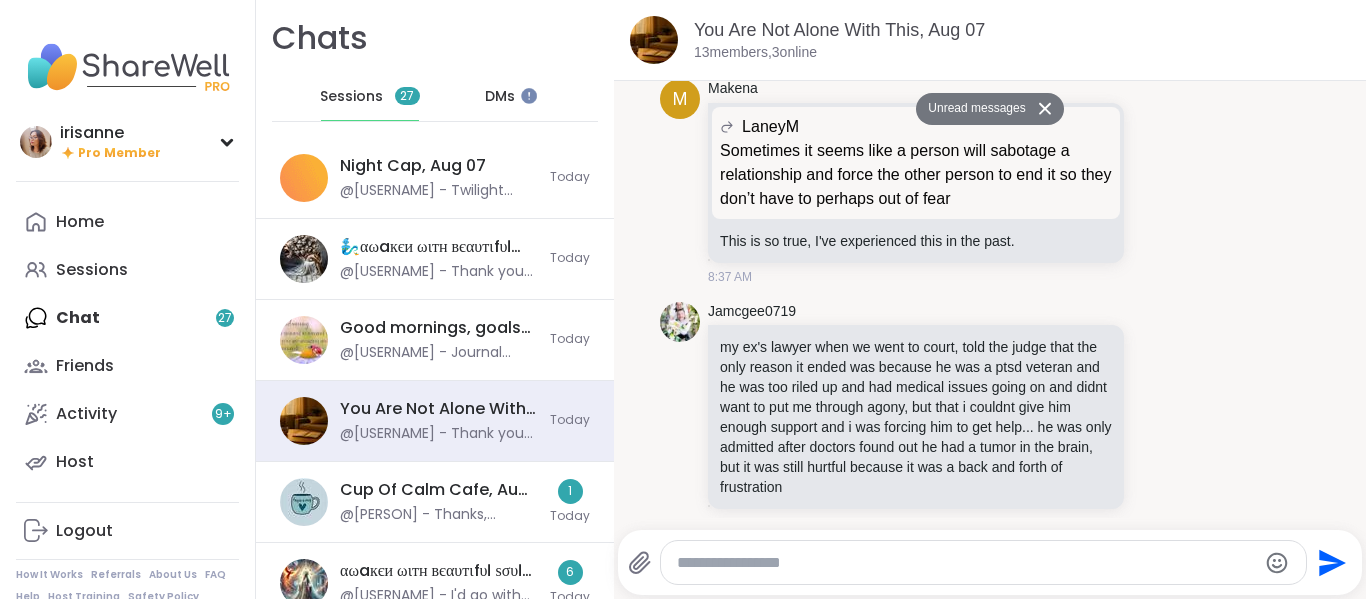 scroll, scrollTop: 13000, scrollLeft: 0, axis: vertical 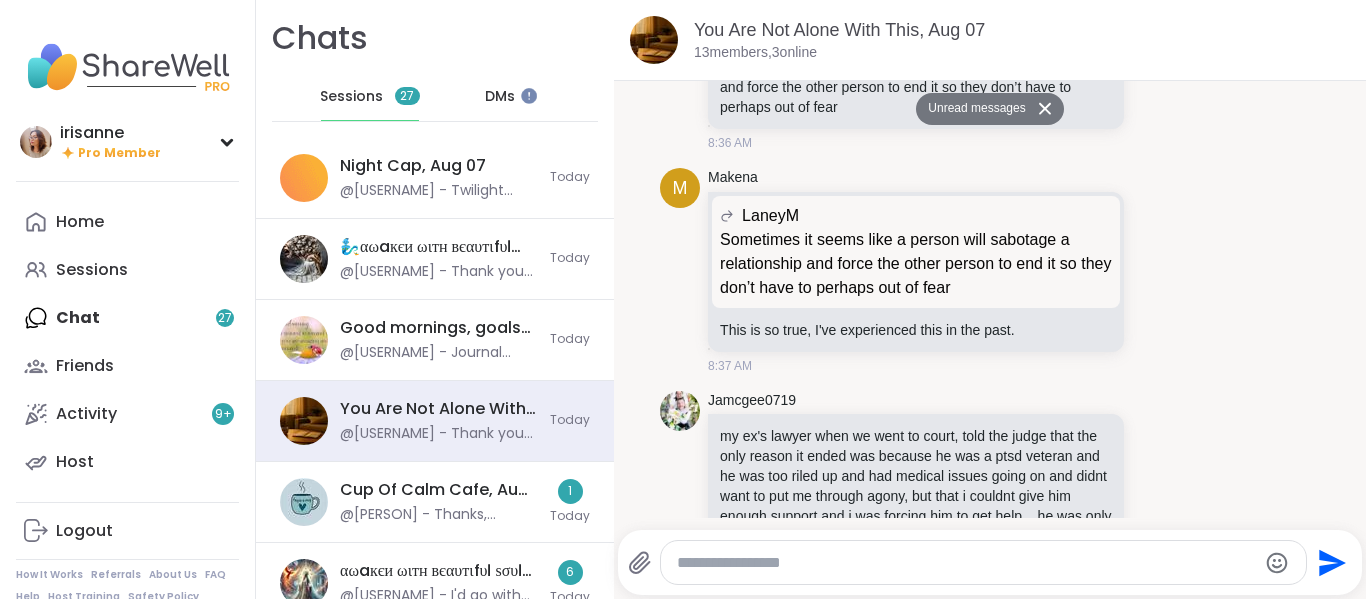 click on "L LaneyM Sometimes it seems like a person will sabotage a relationship and force the other person to end it so they don’t have to perhaps out of fear 8:36 AM" at bounding box center [990, 87] 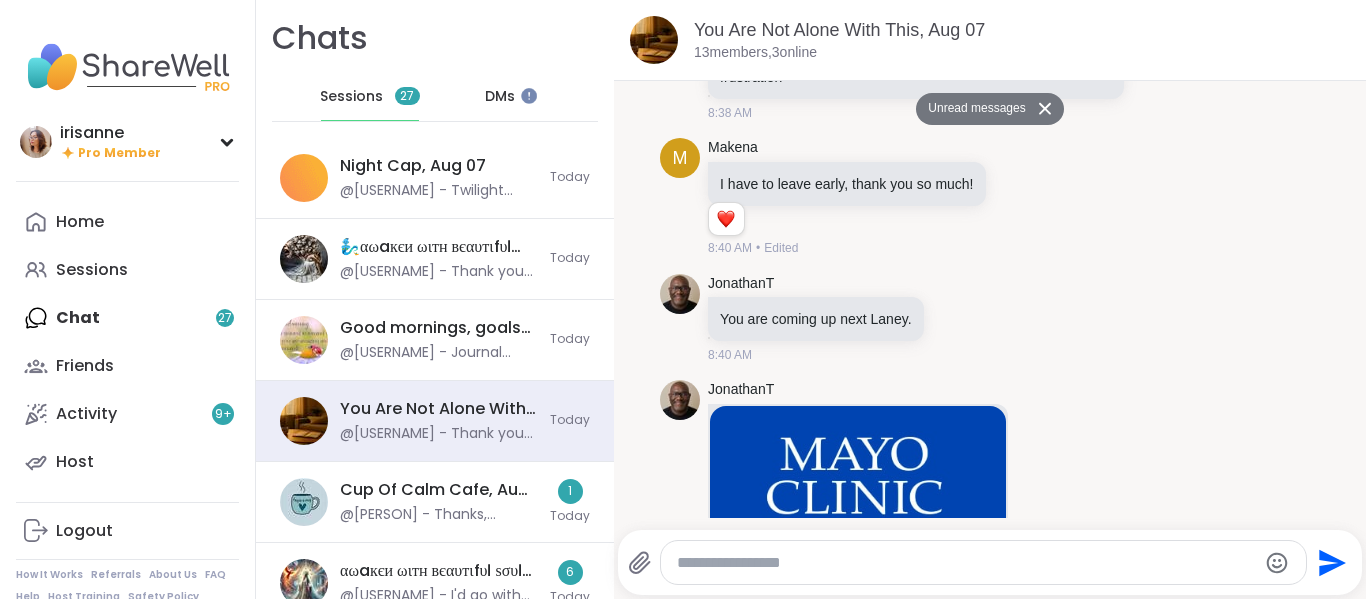 scroll, scrollTop: 13500, scrollLeft: 0, axis: vertical 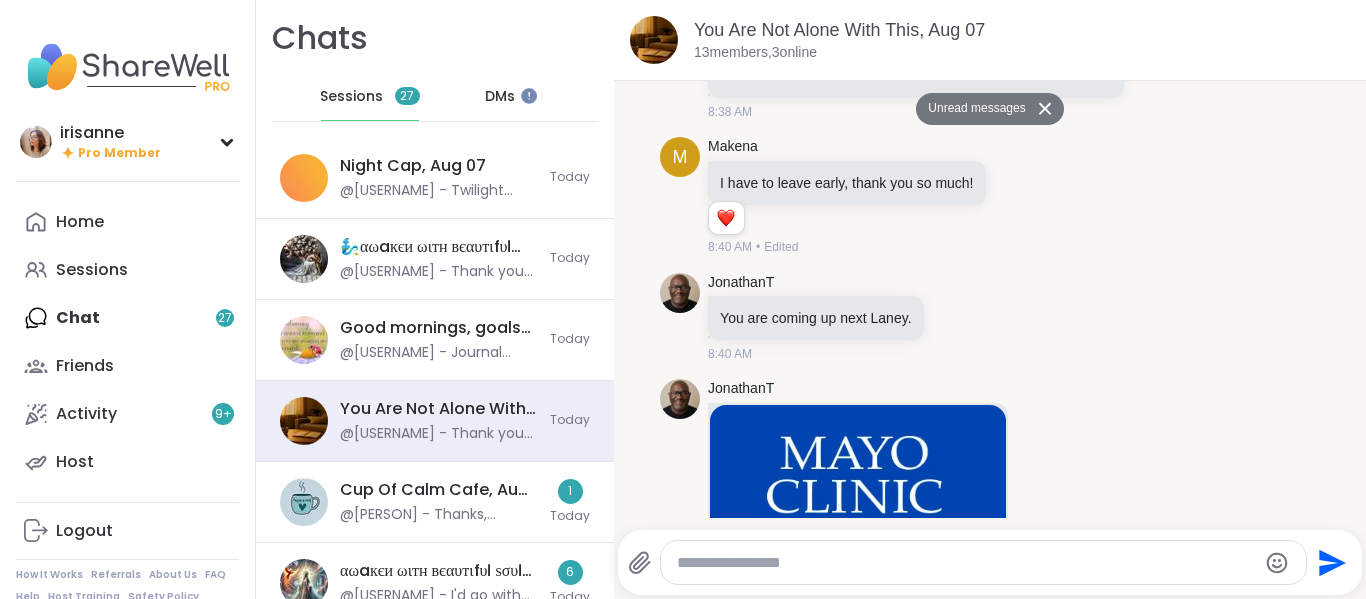 click on "Jamcgee0719 my ex's lawyer when we went to court, told the judge that the only reason it ended was because he was a ptsd veteran and he was too riled up and had medical issues going on and didnt want to put me through agony, but that i couldnt give him enough support and i was forcing him to get help... he was only admitted after doctors found out he had a tumor in the brain, but it was still hurtful because it was a back and forth of frustration 8:38 AM" at bounding box center [990, 6] 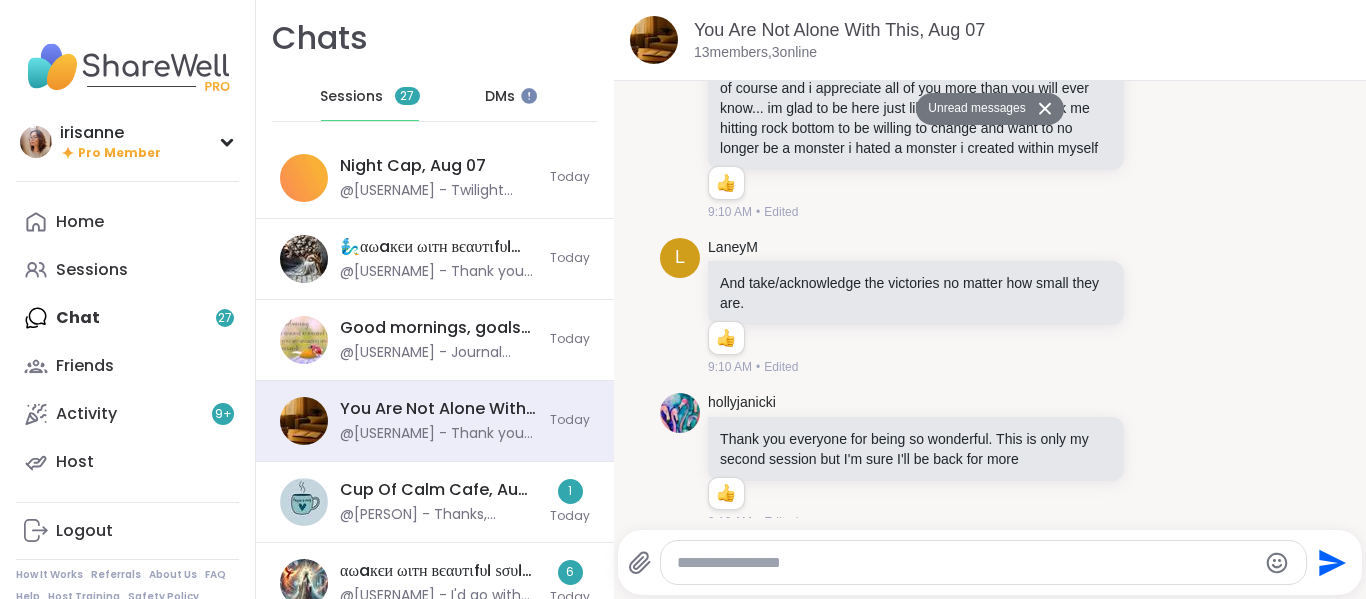 scroll, scrollTop: 14400, scrollLeft: 0, axis: vertical 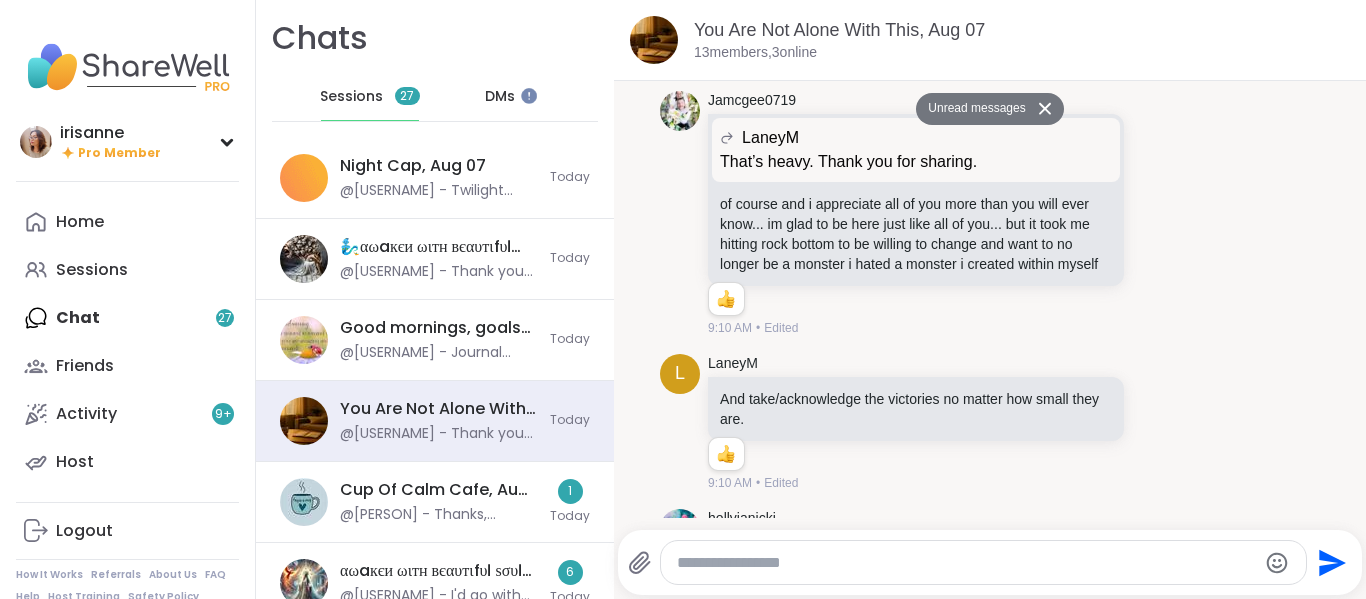 click on "L LaneyM That’s heavy.  Thank you for sharing.   1 1 9:11 AM • Edited" at bounding box center [990, 14] 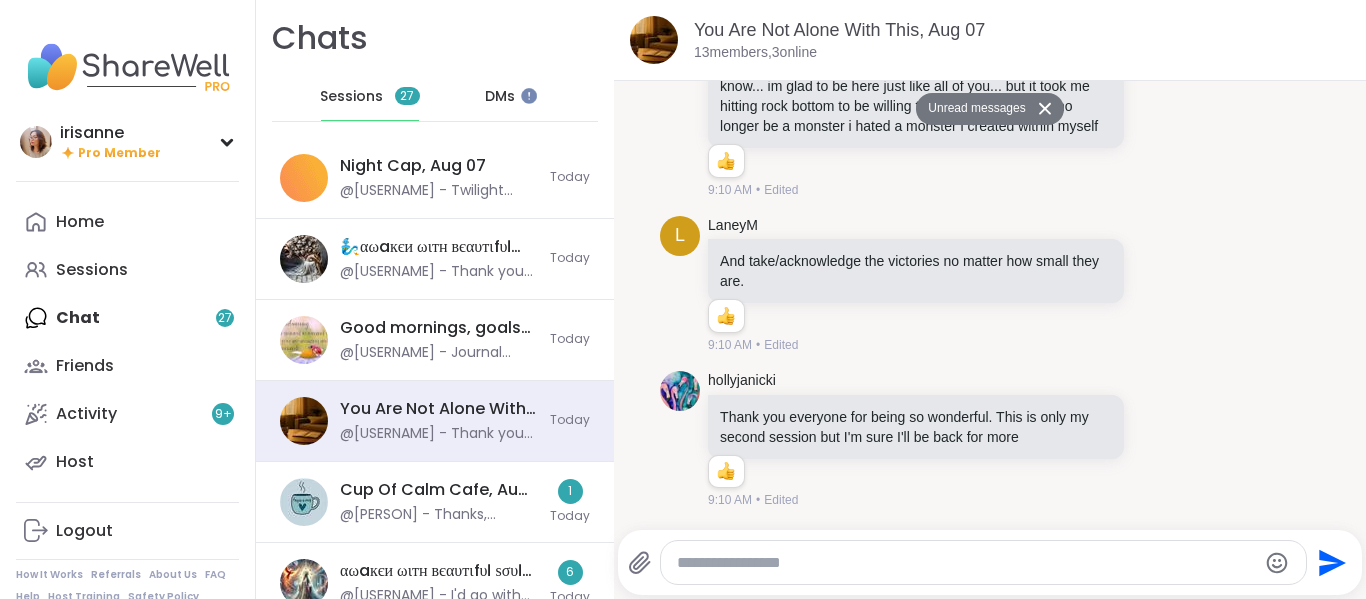 scroll, scrollTop: 14600, scrollLeft: 0, axis: vertical 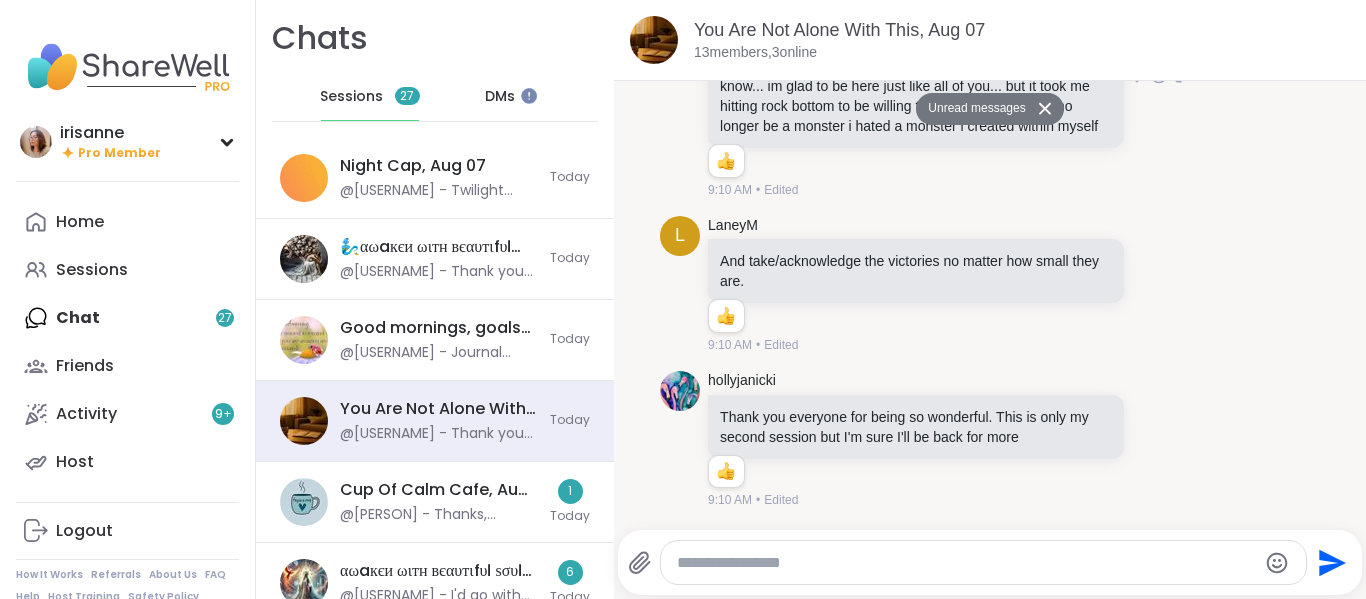 click on "Jamcgee0719 LaneyM That’s heavy.  Thank you for sharing.   That’s heavy.  Thank you for sharing. of course and i appreciate all of you more than you will ever know... im glad to be here just like all of you... but it took me hitting rock bottom to be willing to change and want to no longer be a monster i hated a monster i created within myself   1 1 9:10 AM • Edited" at bounding box center [990, 76] 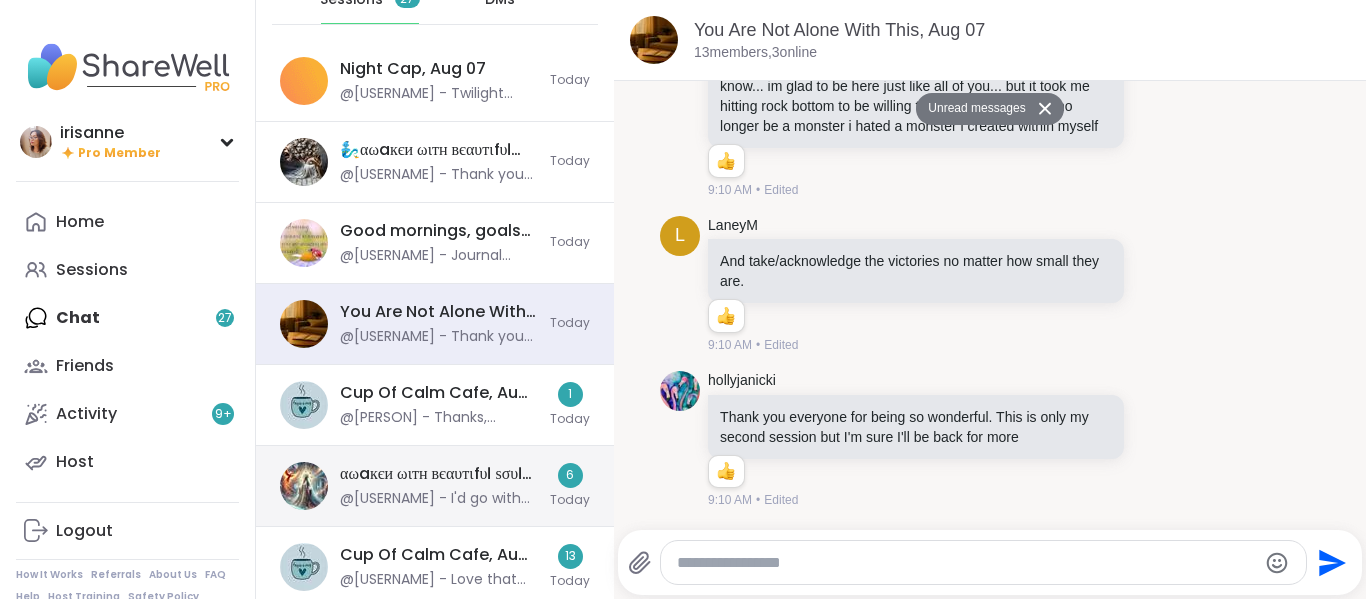 scroll, scrollTop: 200, scrollLeft: 0, axis: vertical 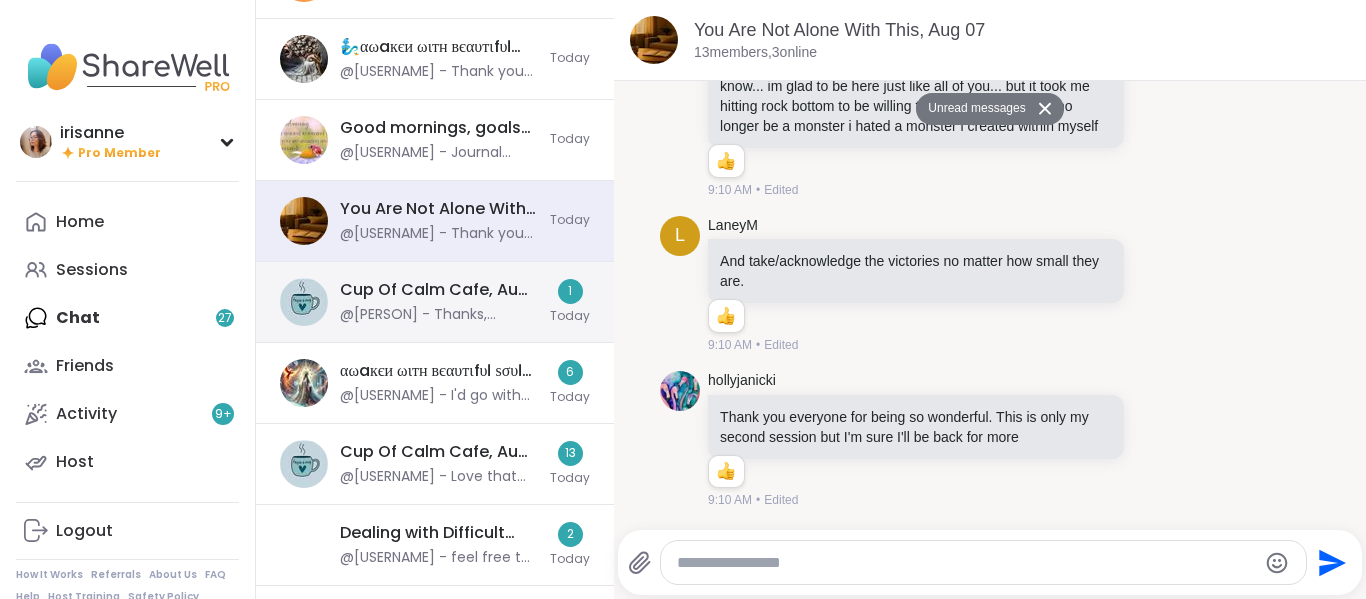click on "Cup Of Calm Cafe, Aug 08 @JonathanT - Thanks, Allie! I’m really looking forward to Feel Good Friday with everyone. Can’t wait to have a great time together—it’s going to be fun!😊😃 1 Today" at bounding box center (435, 302) 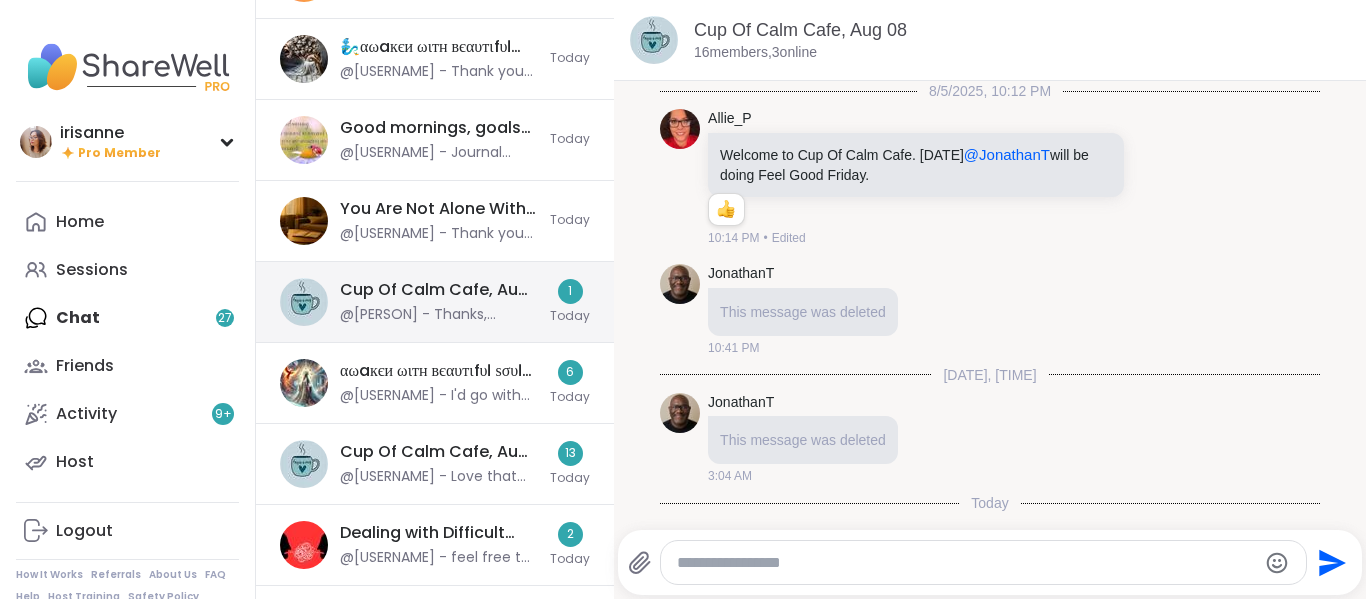 scroll, scrollTop: 218, scrollLeft: 0, axis: vertical 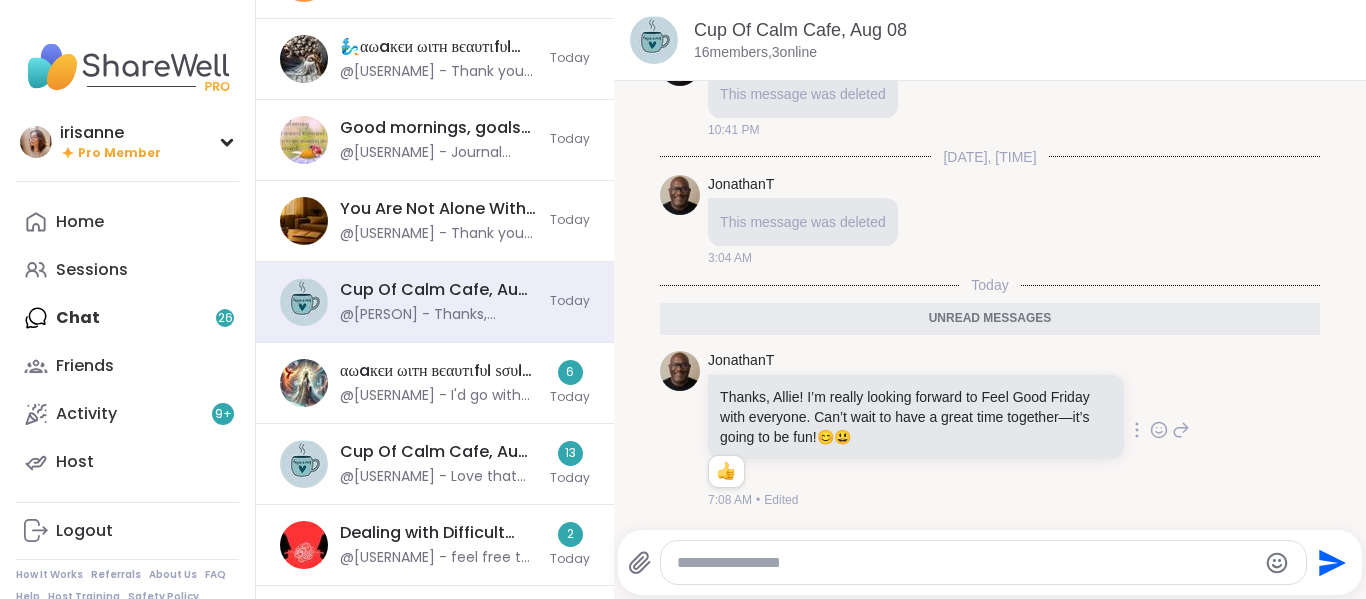 click at bounding box center (1137, 430) 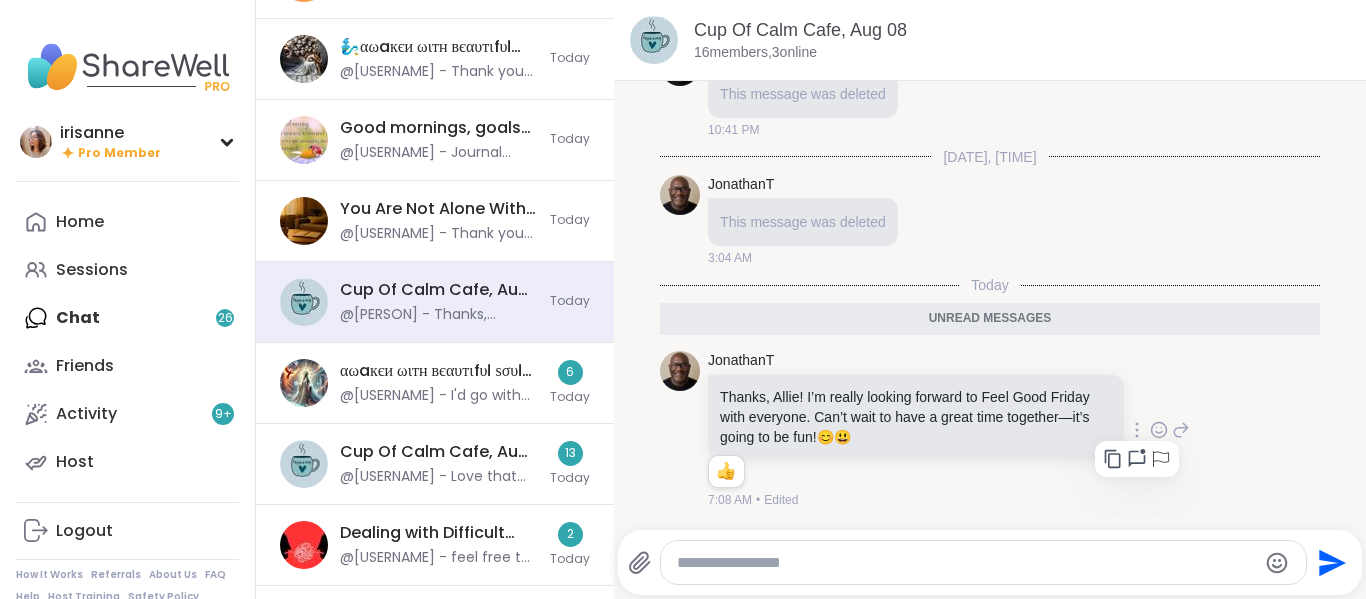 click at bounding box center (1159, 430) 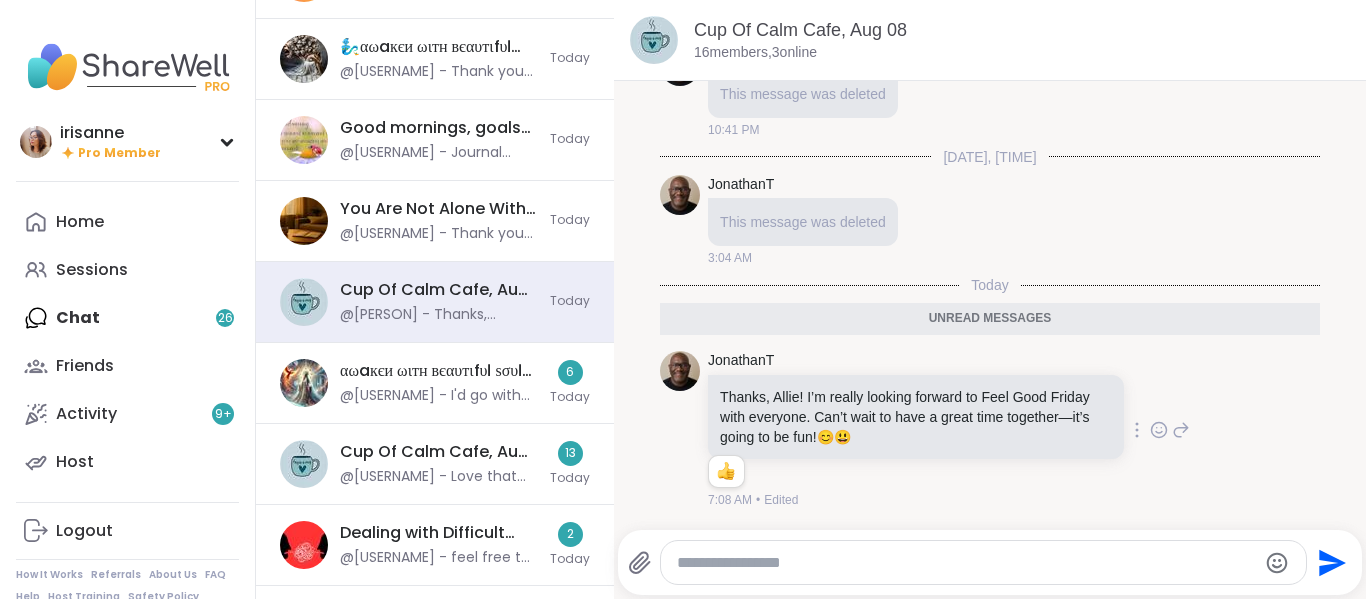 click 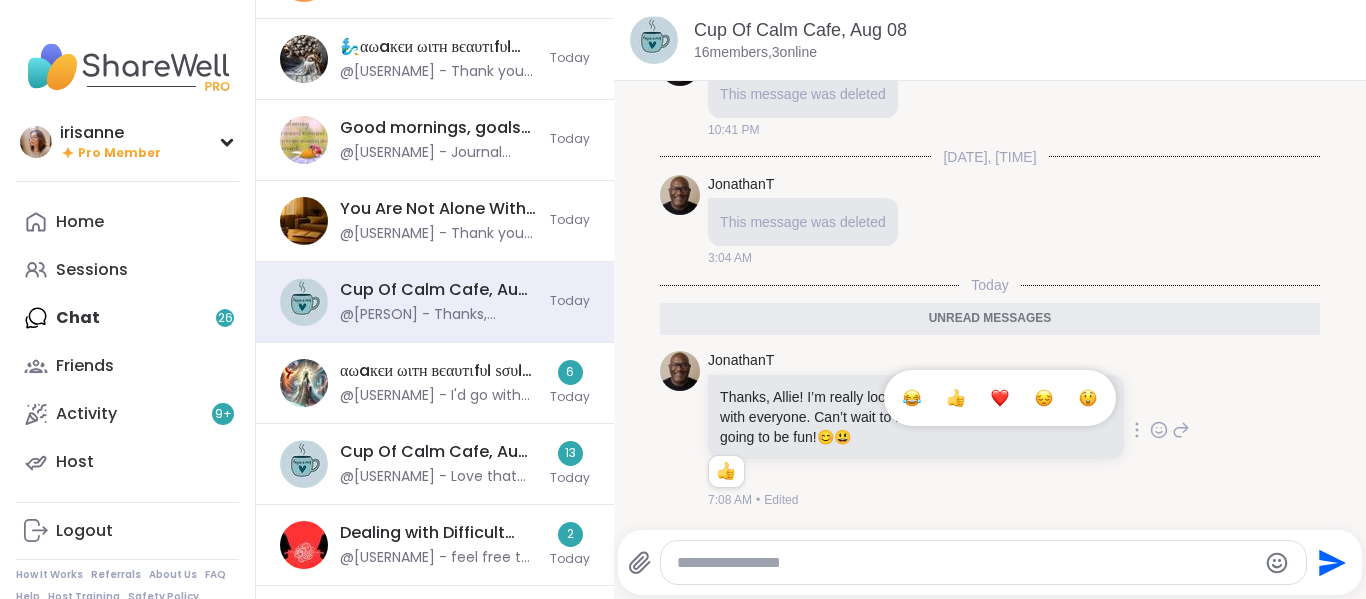 click at bounding box center (956, 398) 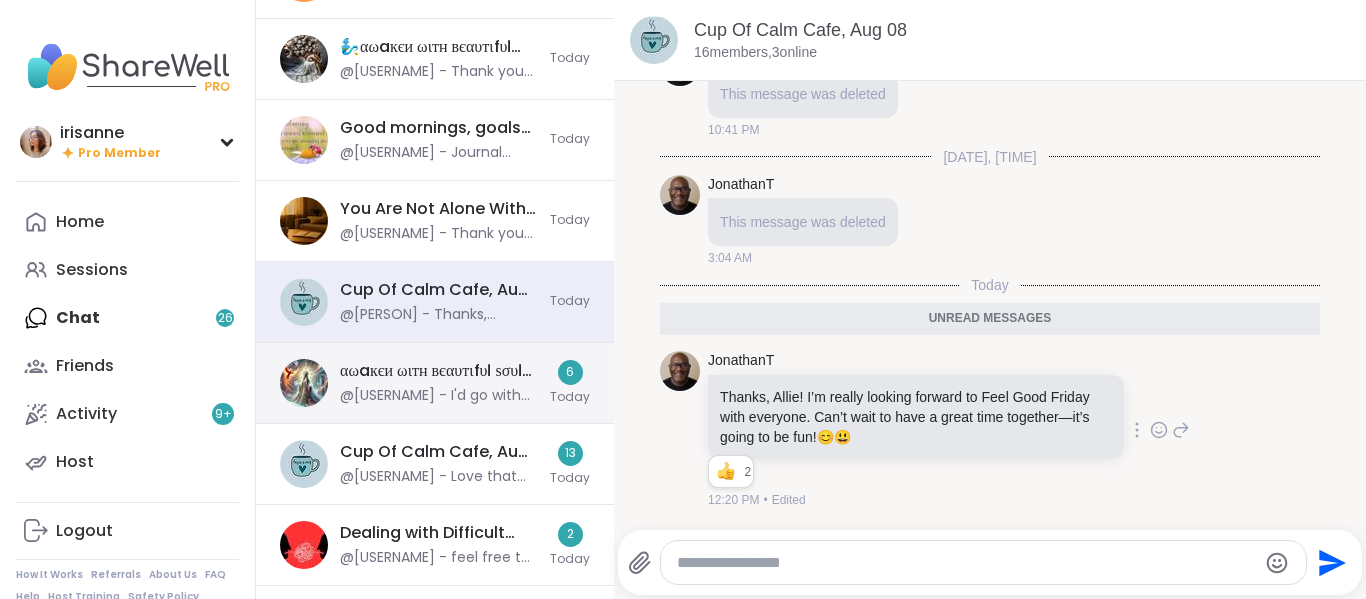 click on "αωaкєи ωιтн вєαυтιfυℓ ѕσυℓѕ, Aug 07 @Sunnyt - I'd go with the one that says it's being hosted by her 6 Today" at bounding box center (435, 383) 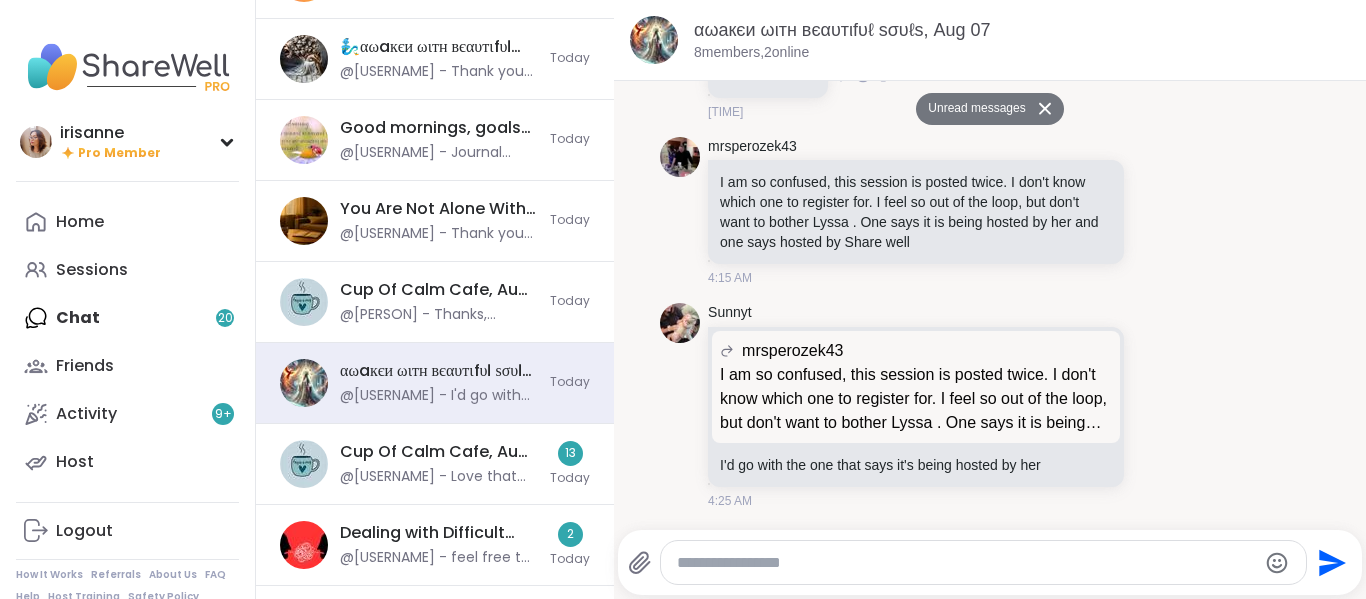scroll, scrollTop: 8955, scrollLeft: 0, axis: vertical 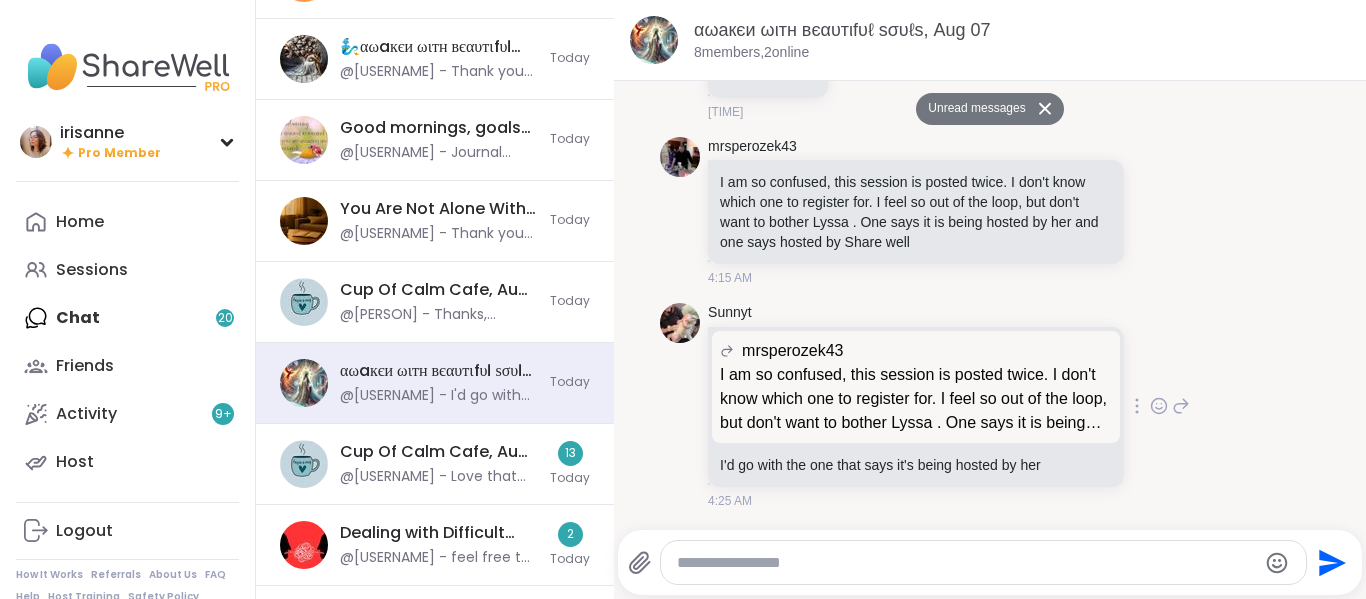 click 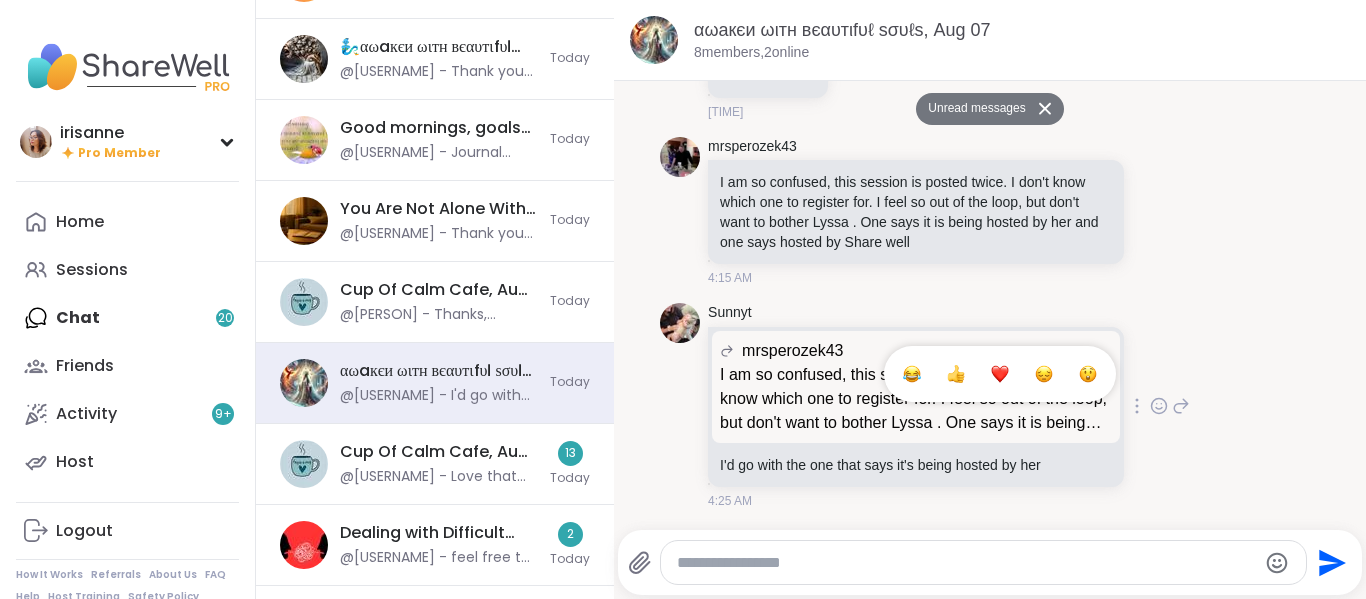 click at bounding box center (956, 374) 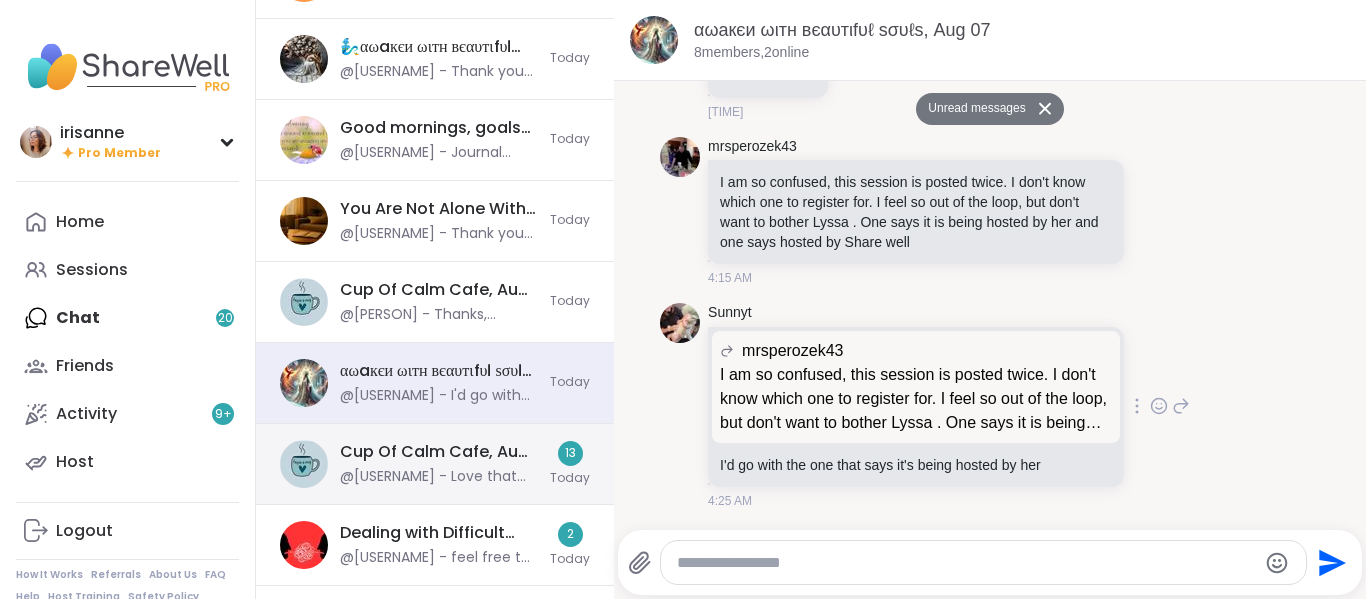 scroll, scrollTop: 8983, scrollLeft: 0, axis: vertical 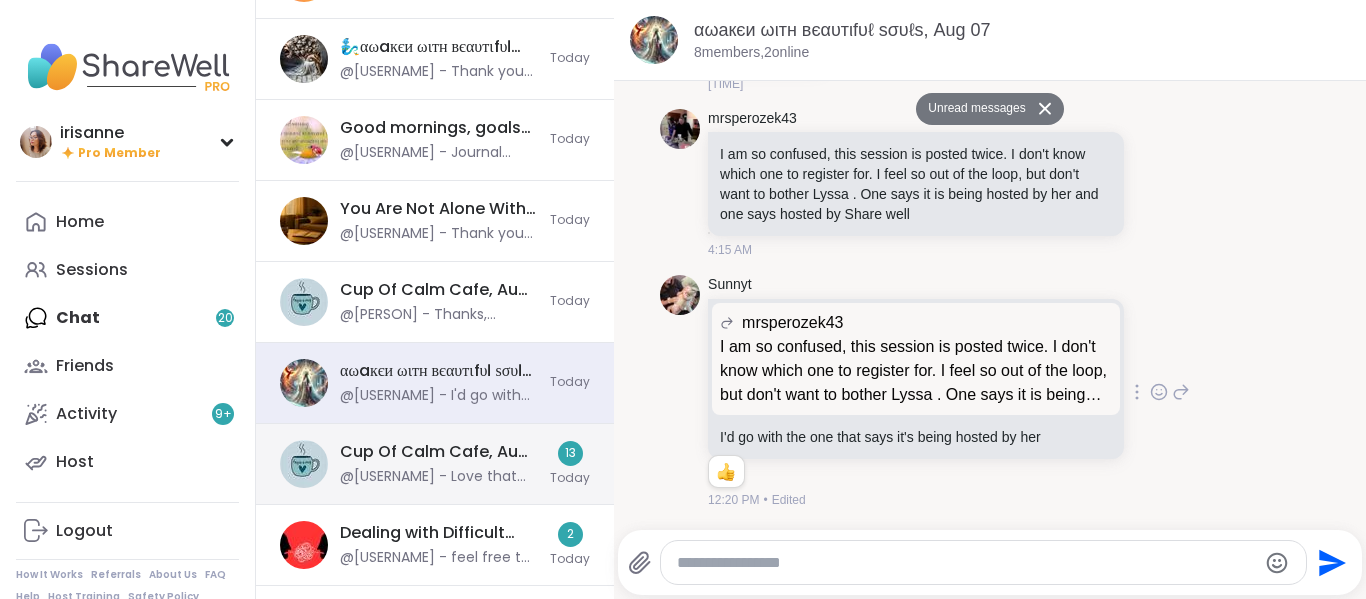 click on "[USERNAME] - Love that [USERNAME] . The theme for the day seems to be that we can make it!! NO MATTER WHAT!! That's what we say in Narcotics Anonymous" at bounding box center (439, 477) 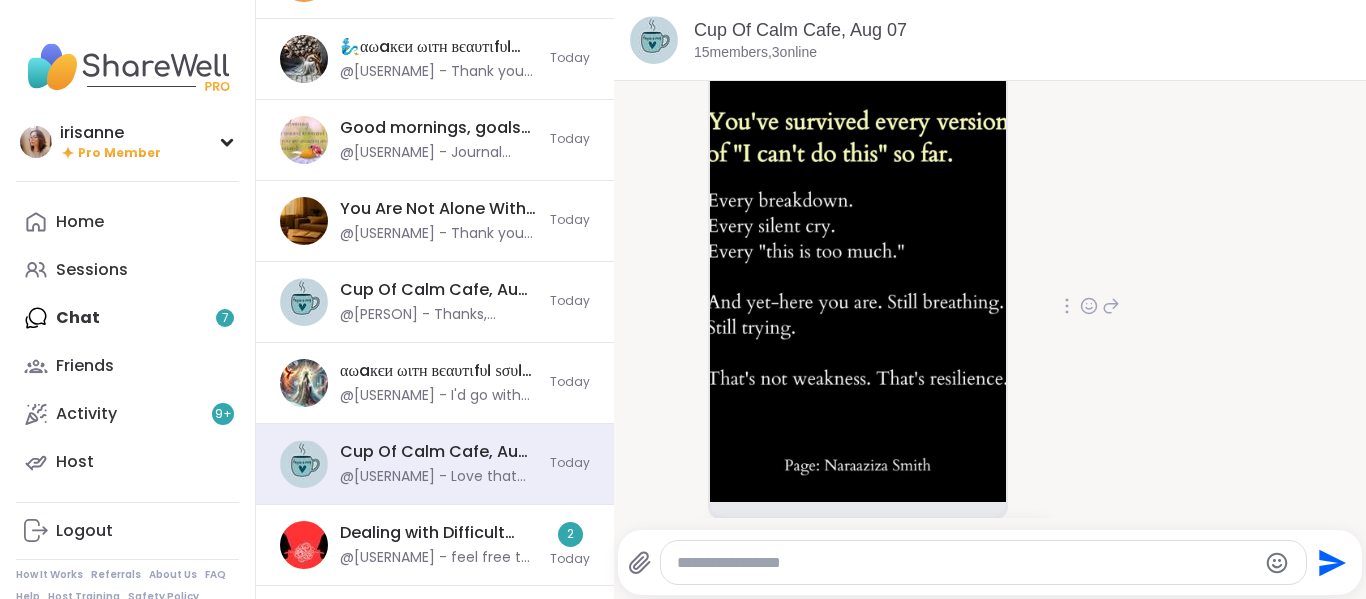 scroll, scrollTop: 3720, scrollLeft: 0, axis: vertical 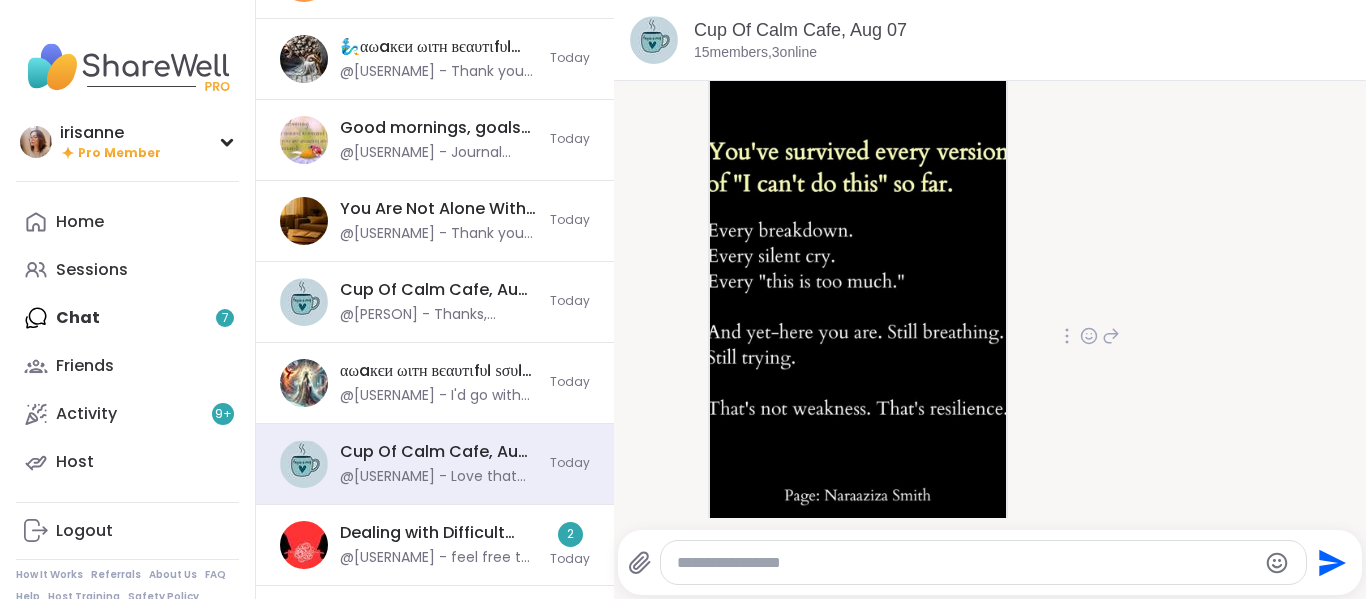click 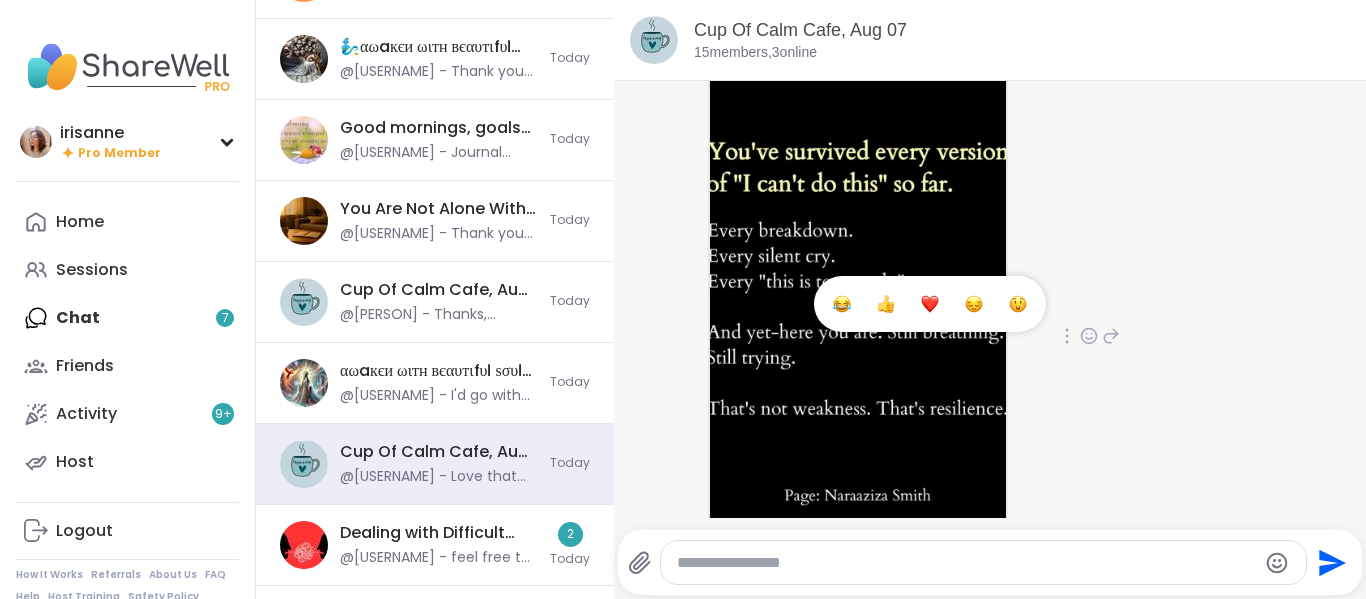 click at bounding box center [930, 304] 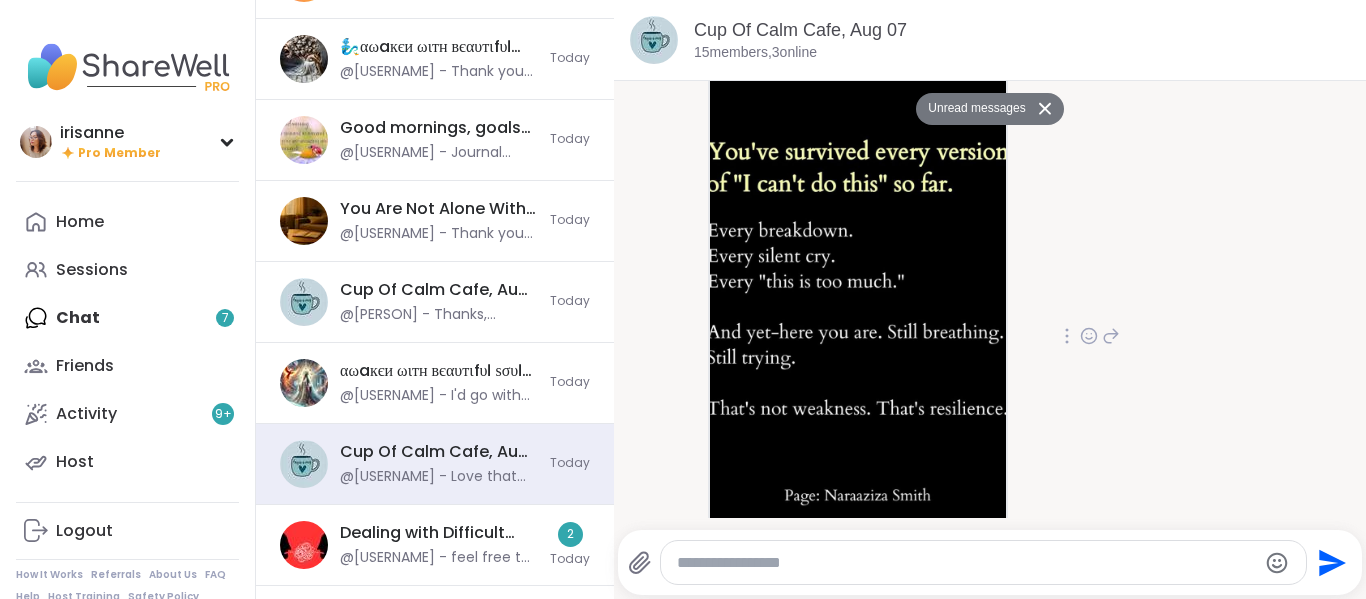 scroll, scrollTop: 4020, scrollLeft: 0, axis: vertical 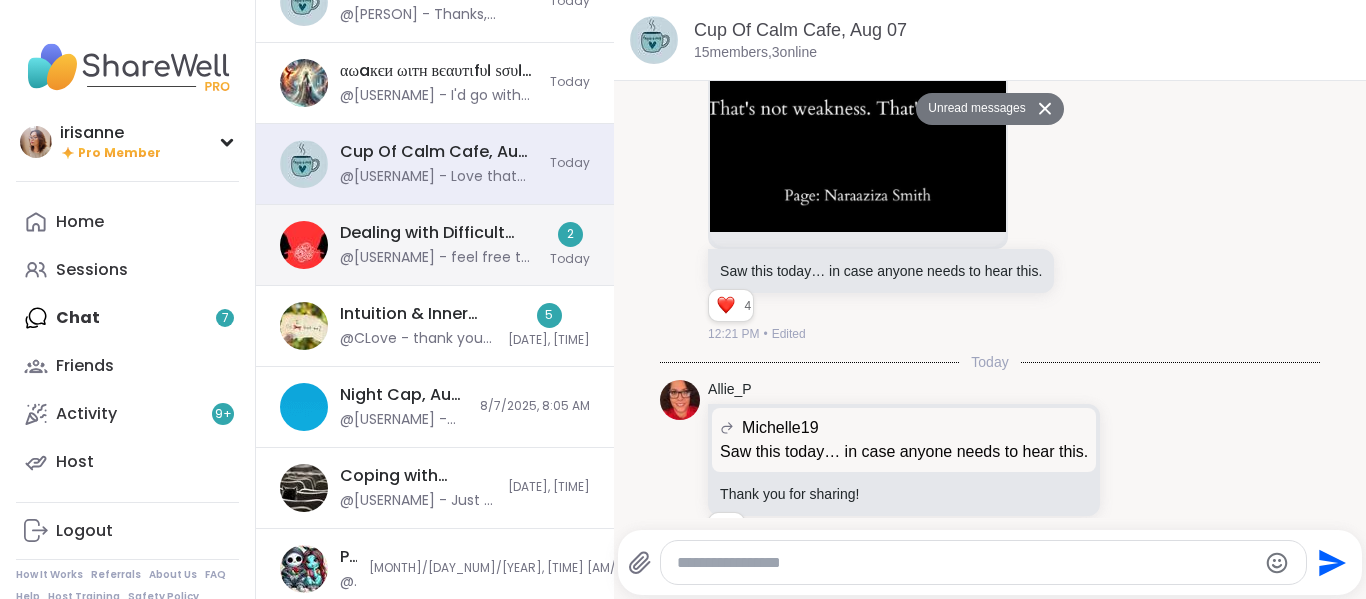click on "@[USERNAME] - feel free to dm me i am a message away" at bounding box center (439, 258) 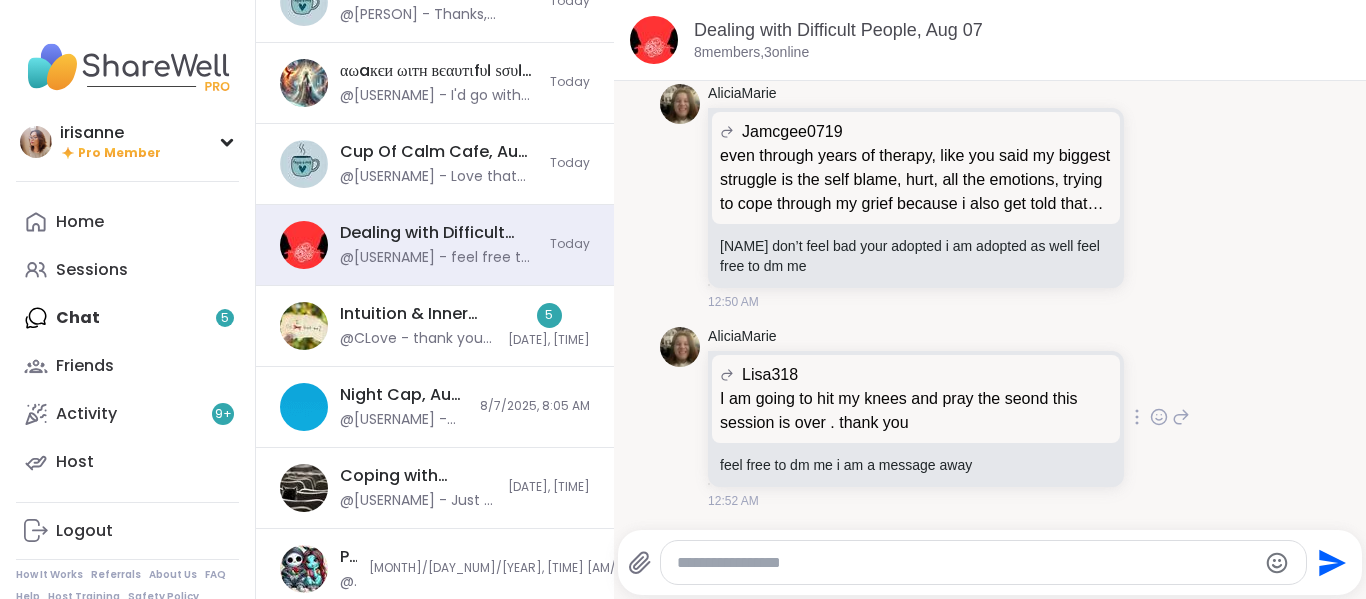 scroll, scrollTop: 11960, scrollLeft: 0, axis: vertical 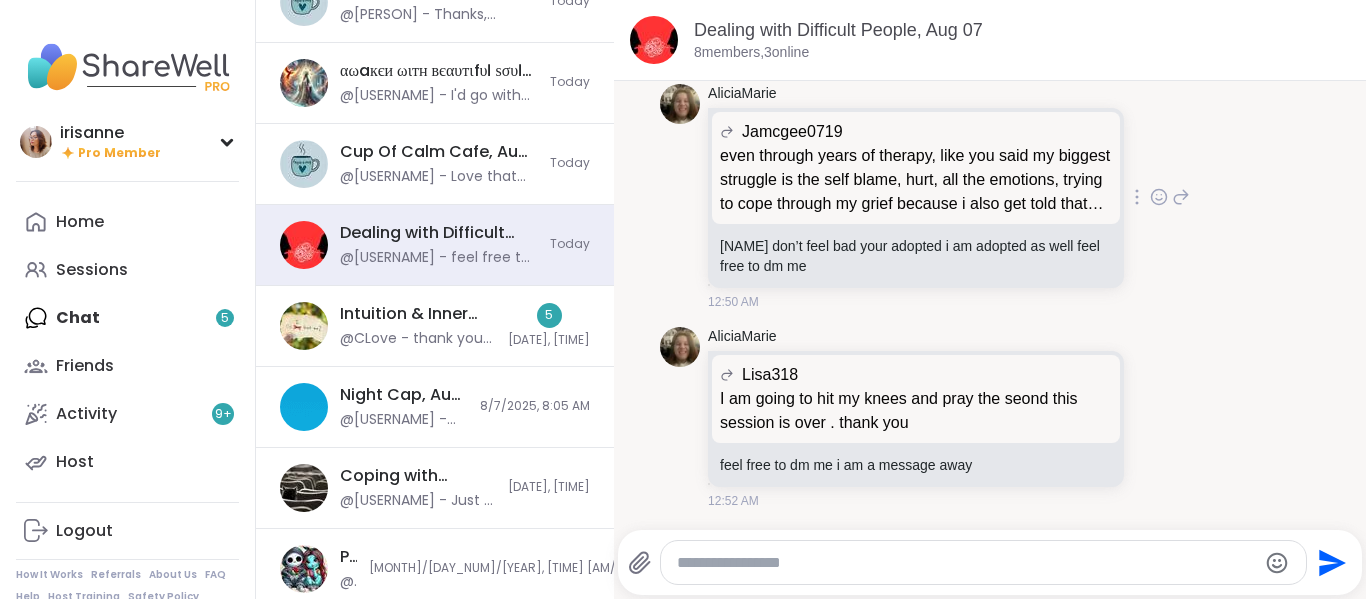 click 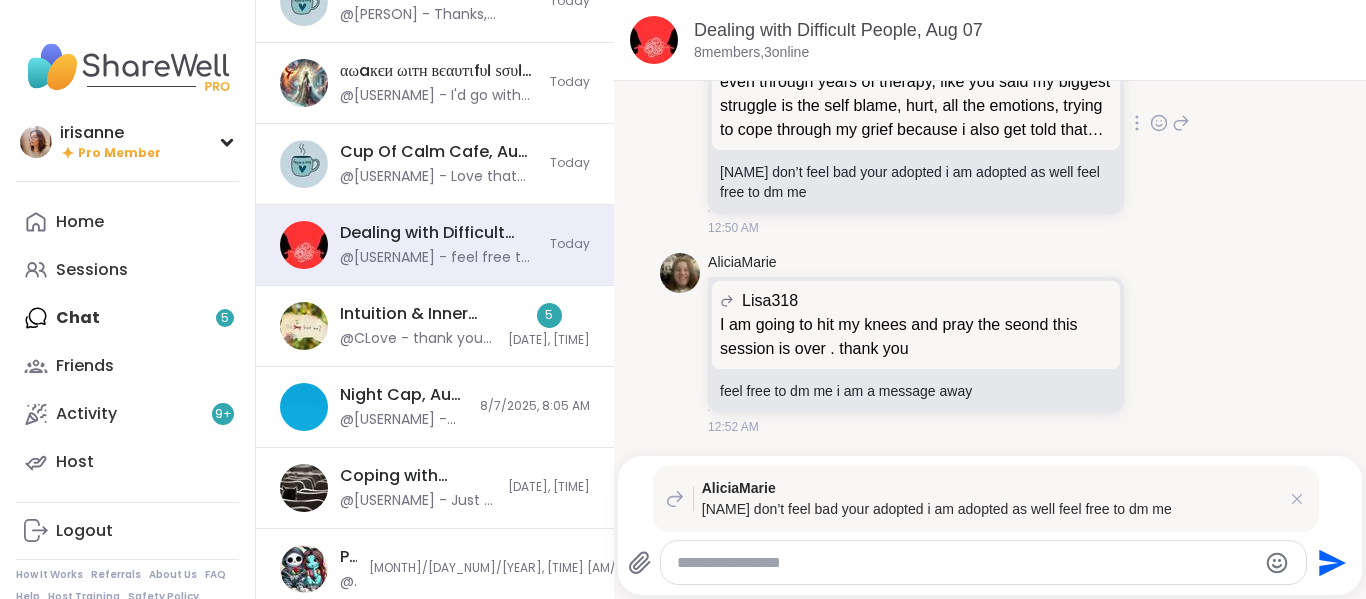 click 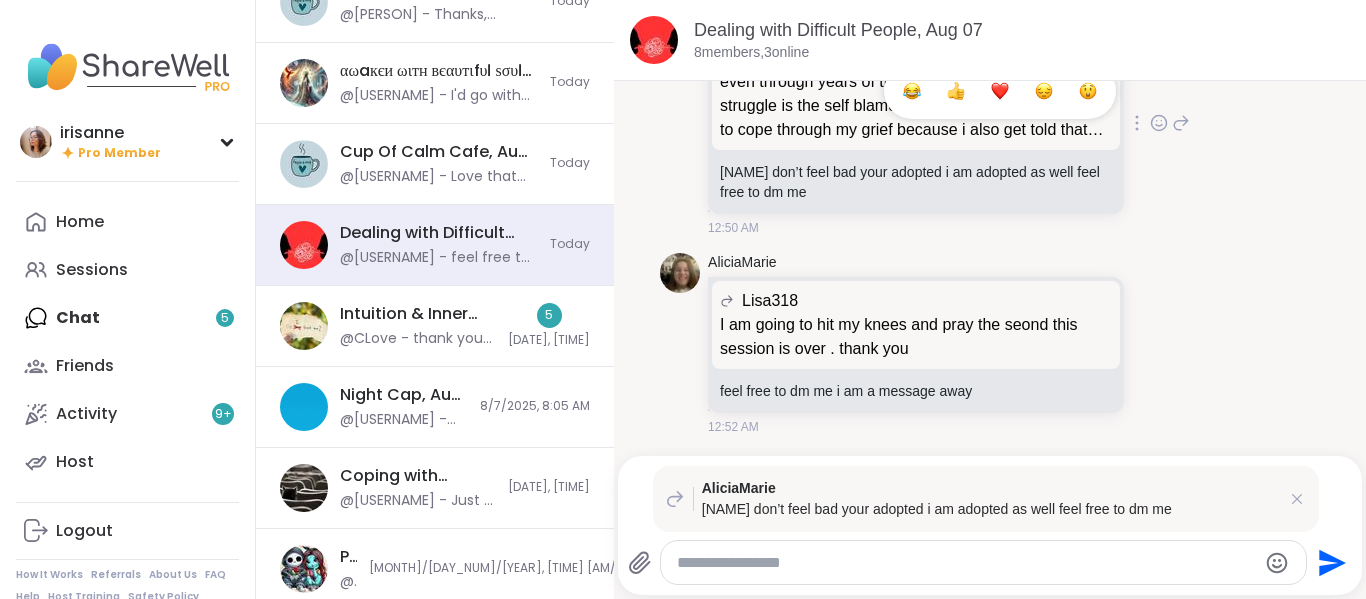drag, startPoint x: 956, startPoint y: 165, endPoint x: 1091, endPoint y: 253, distance: 161.149 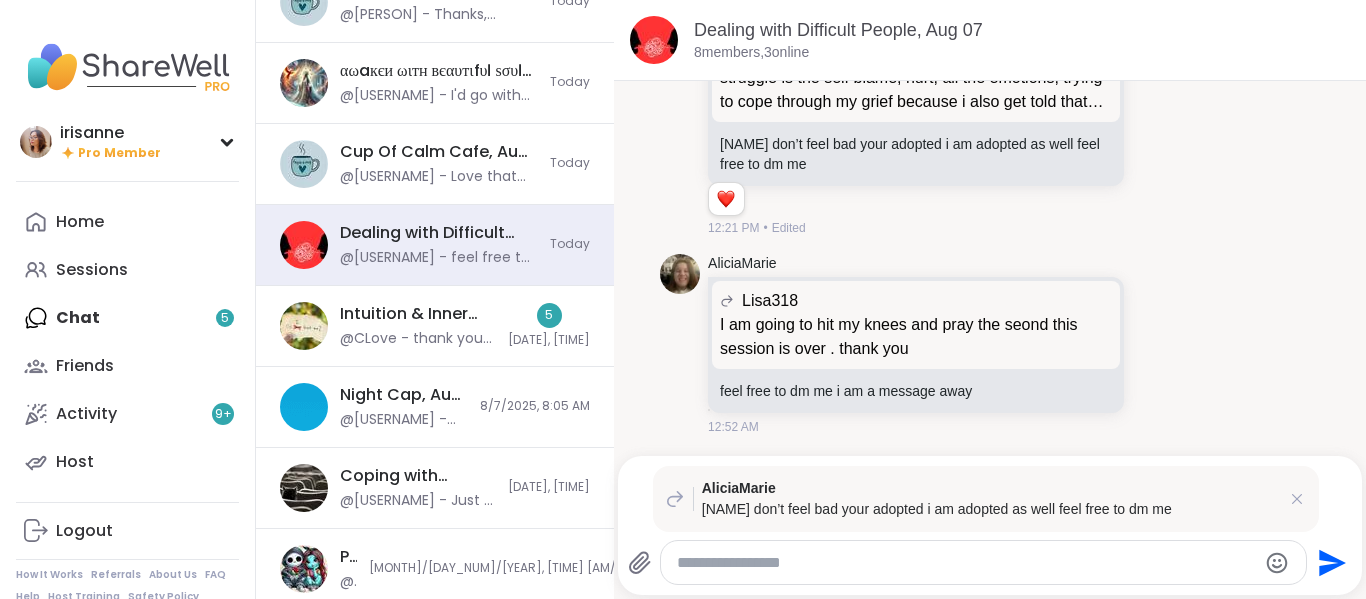 click on "AliciaMarie jessica don’t feel bad your adopted i am adopted as well feel free to dm me" at bounding box center (986, 499) 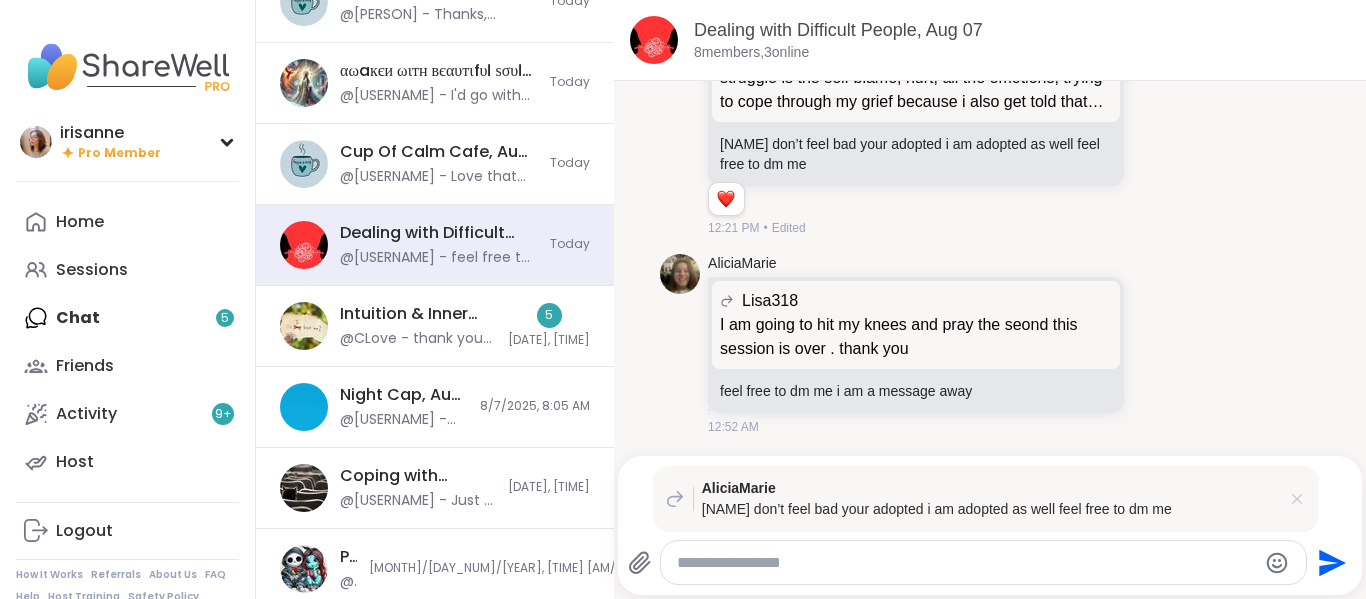 click 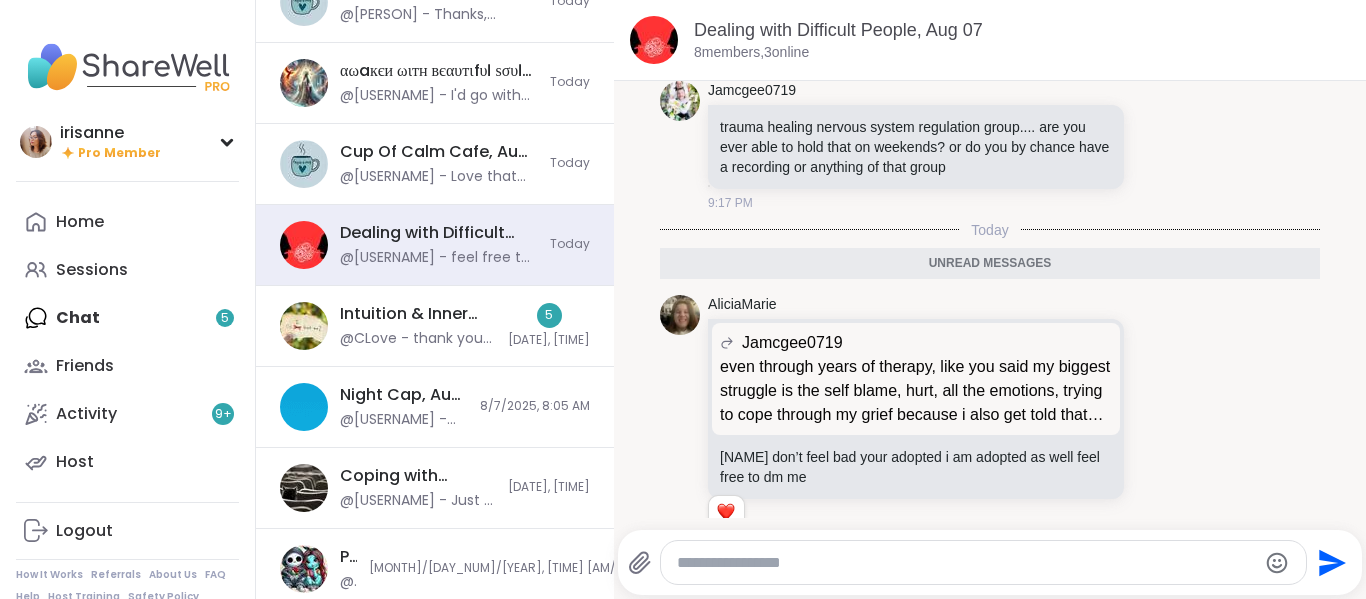 scroll, scrollTop: 11560, scrollLeft: 0, axis: vertical 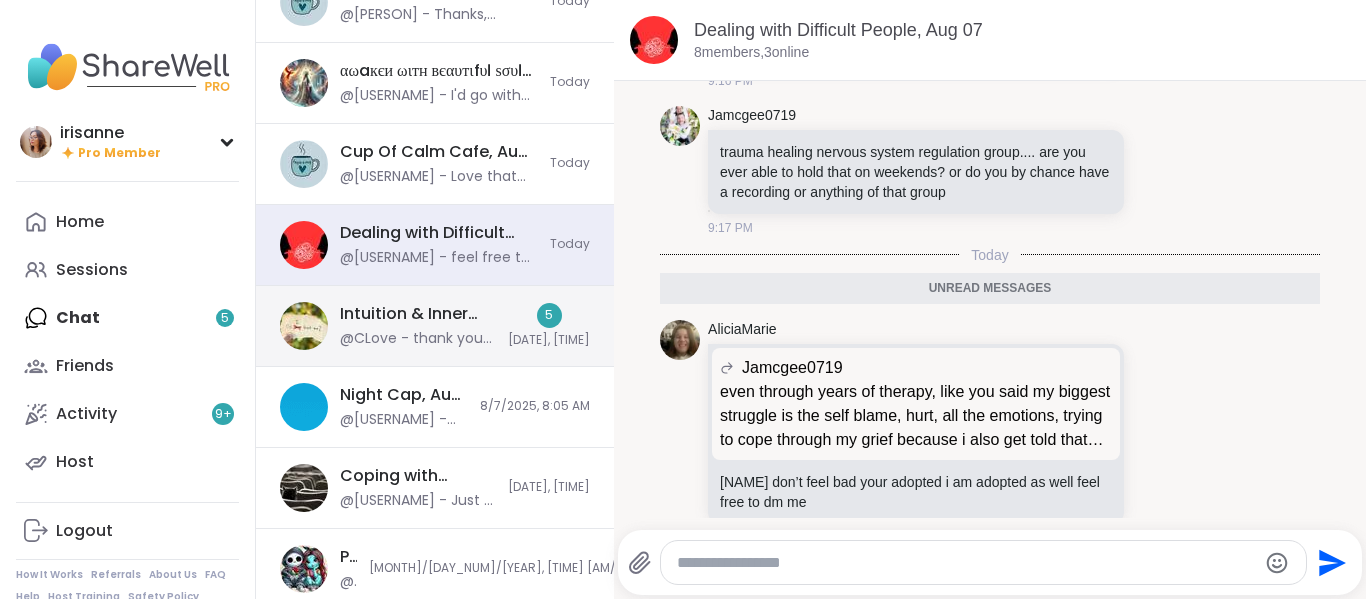 click on "@CLove - thank you everyone have a great week" at bounding box center [418, 339] 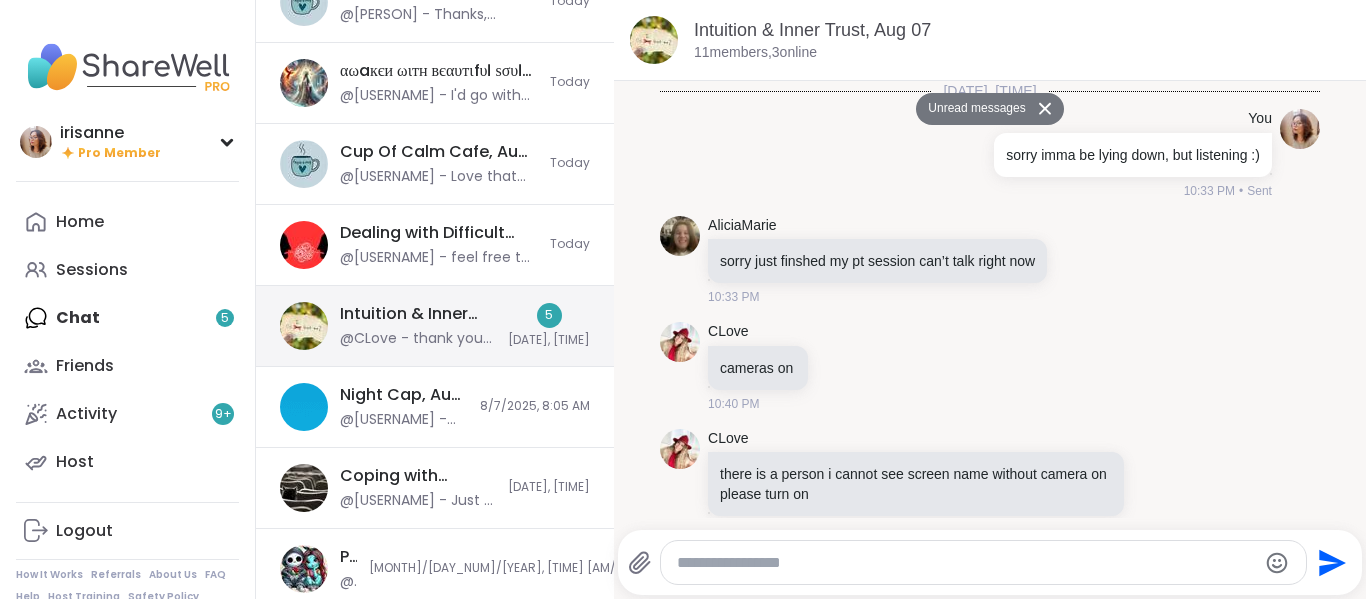 scroll, scrollTop: 7132, scrollLeft: 0, axis: vertical 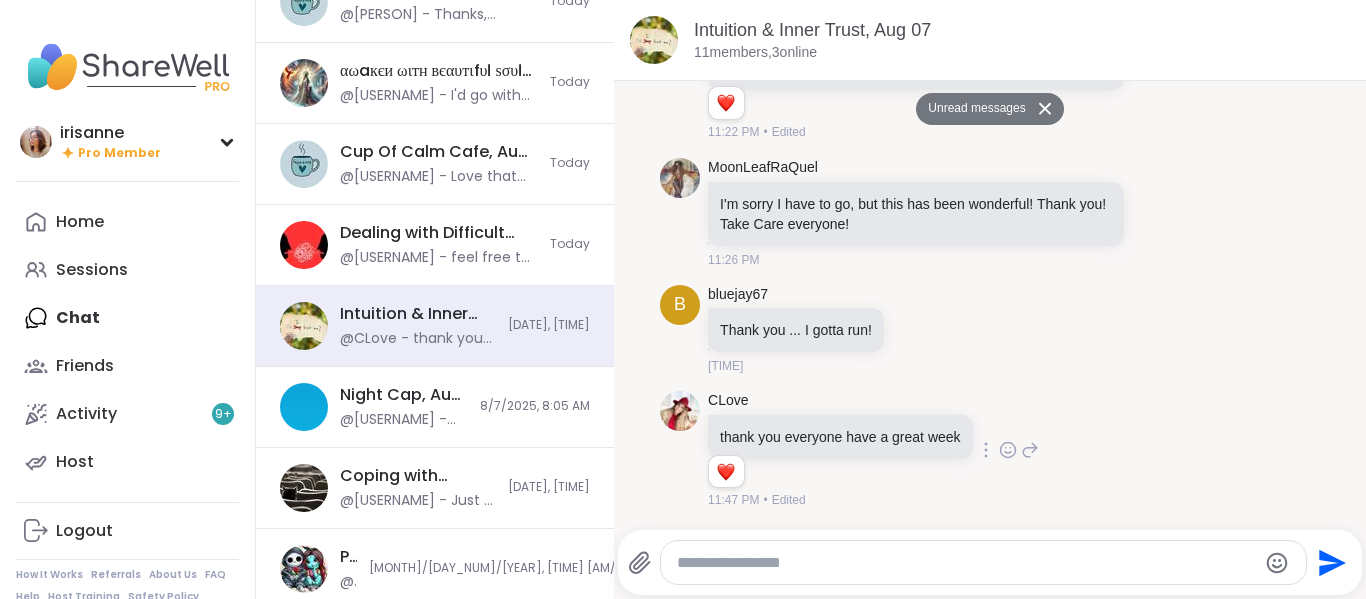 click 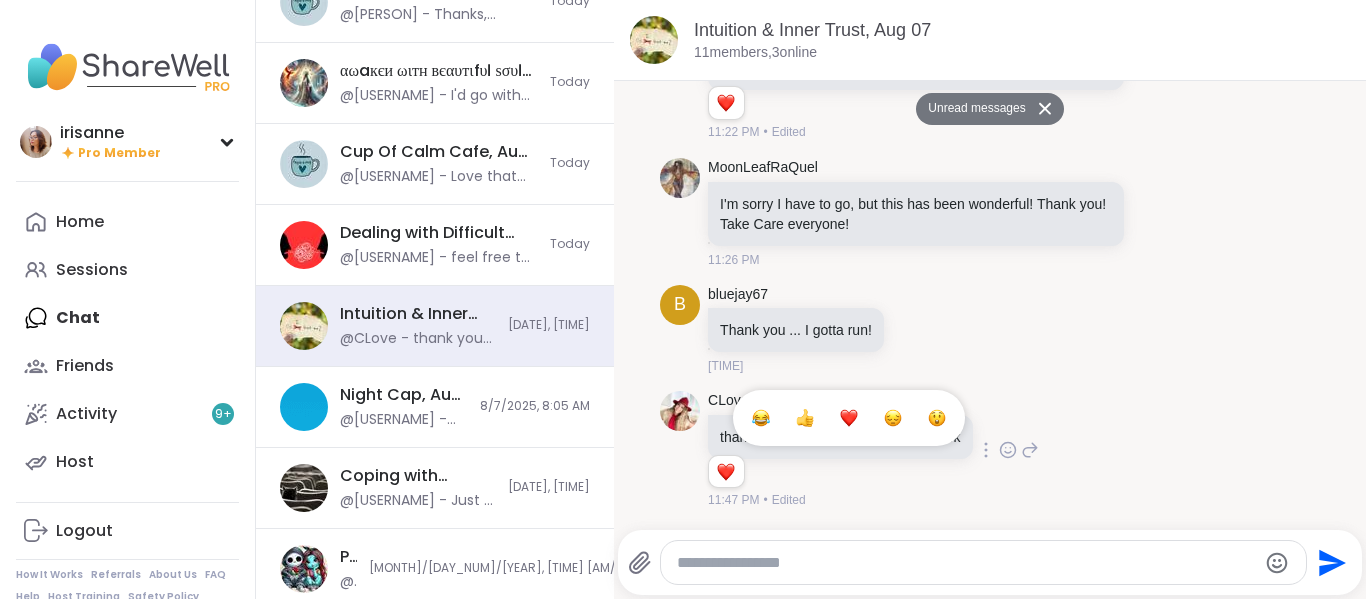 click at bounding box center (849, 418) 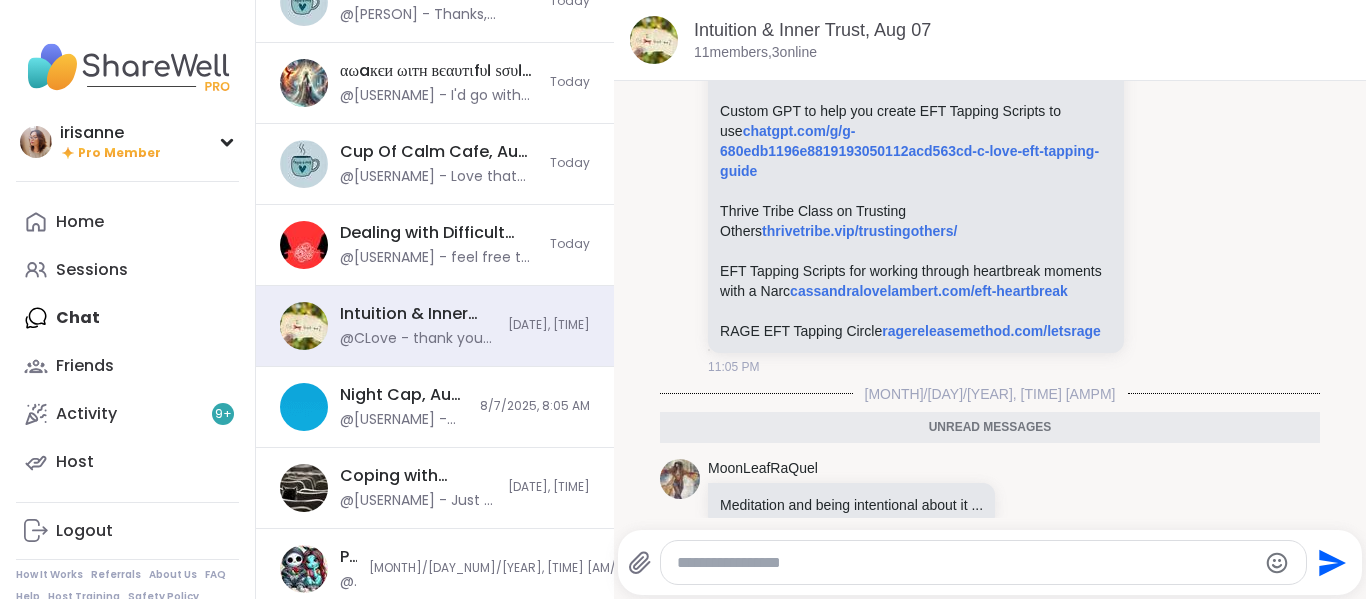 scroll, scrollTop: 6432, scrollLeft: 0, axis: vertical 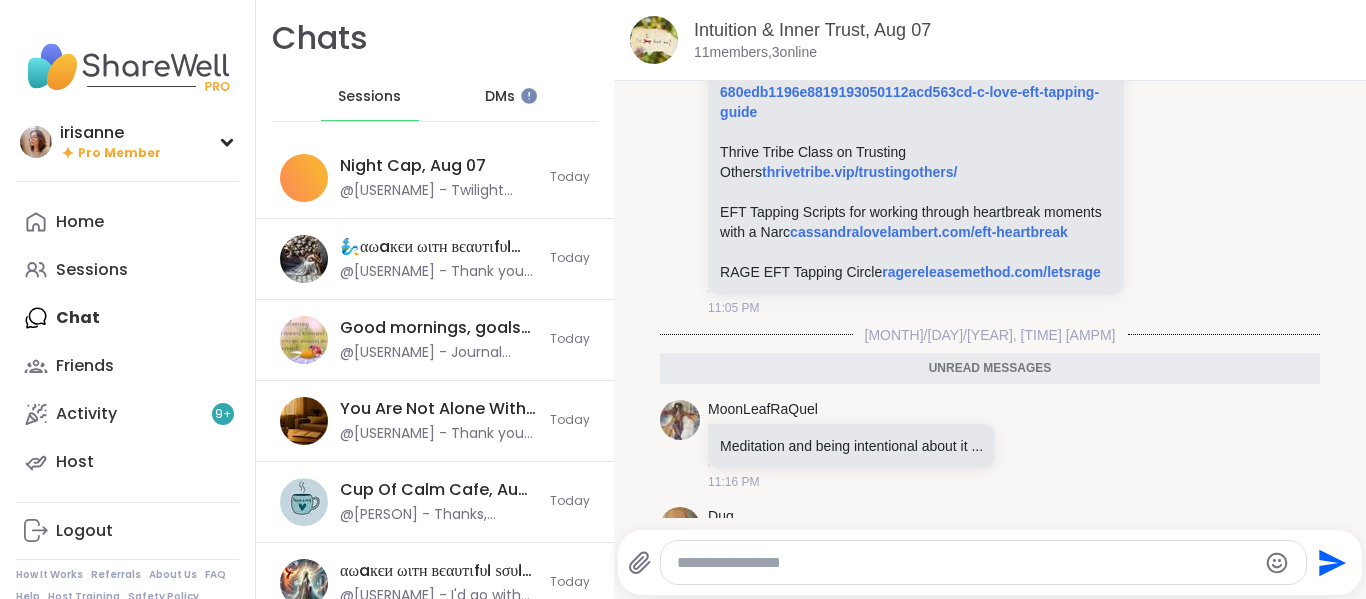 click on "DMs" at bounding box center (500, 97) 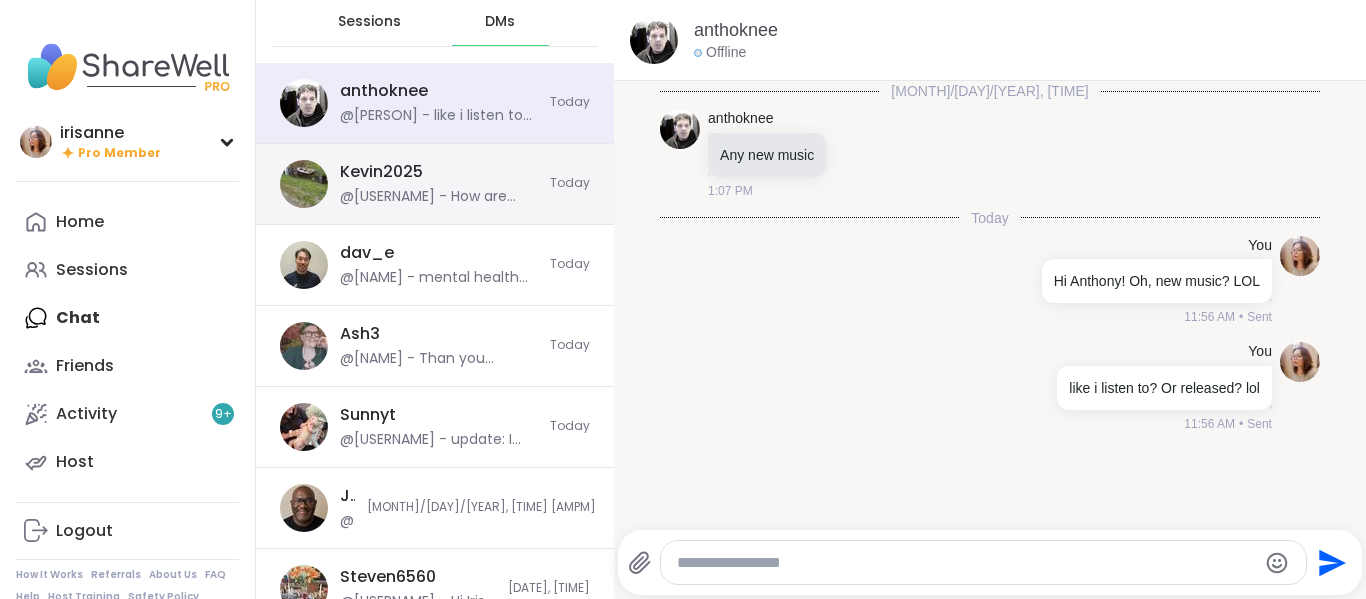 scroll, scrollTop: 200, scrollLeft: 0, axis: vertical 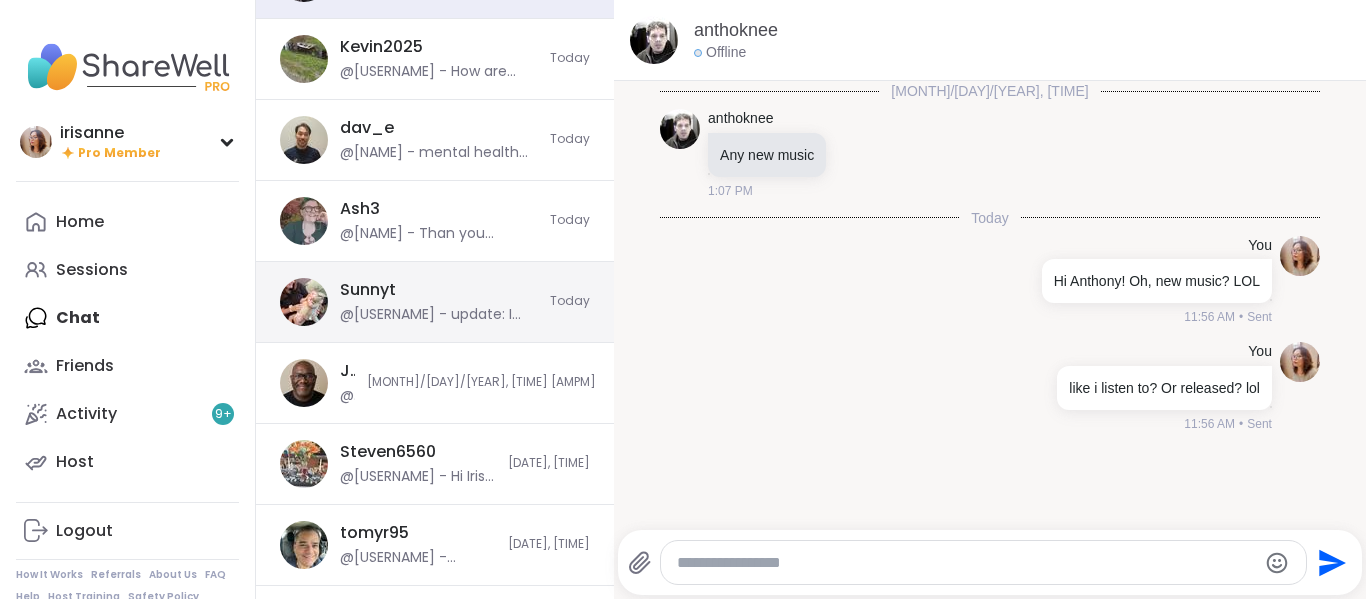 click on "@[USERNAME] - update: I think it might've been because I somehow ended up with a sticker in my bra? lol." at bounding box center [439, 315] 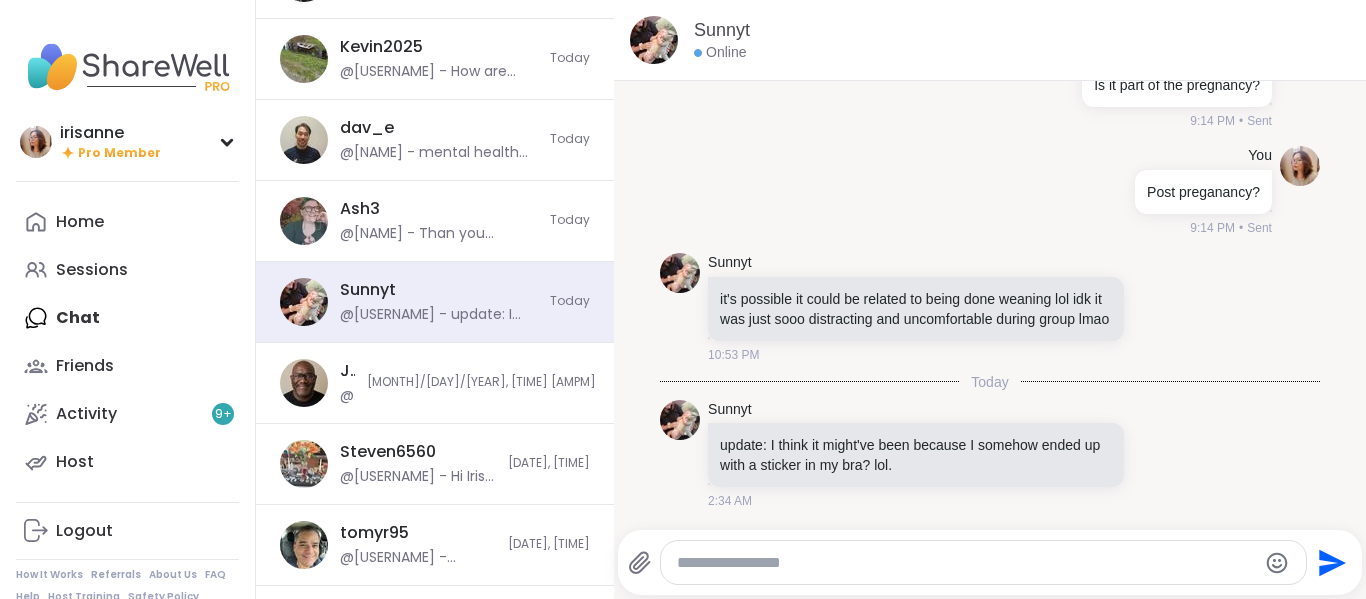 click at bounding box center [967, 563] 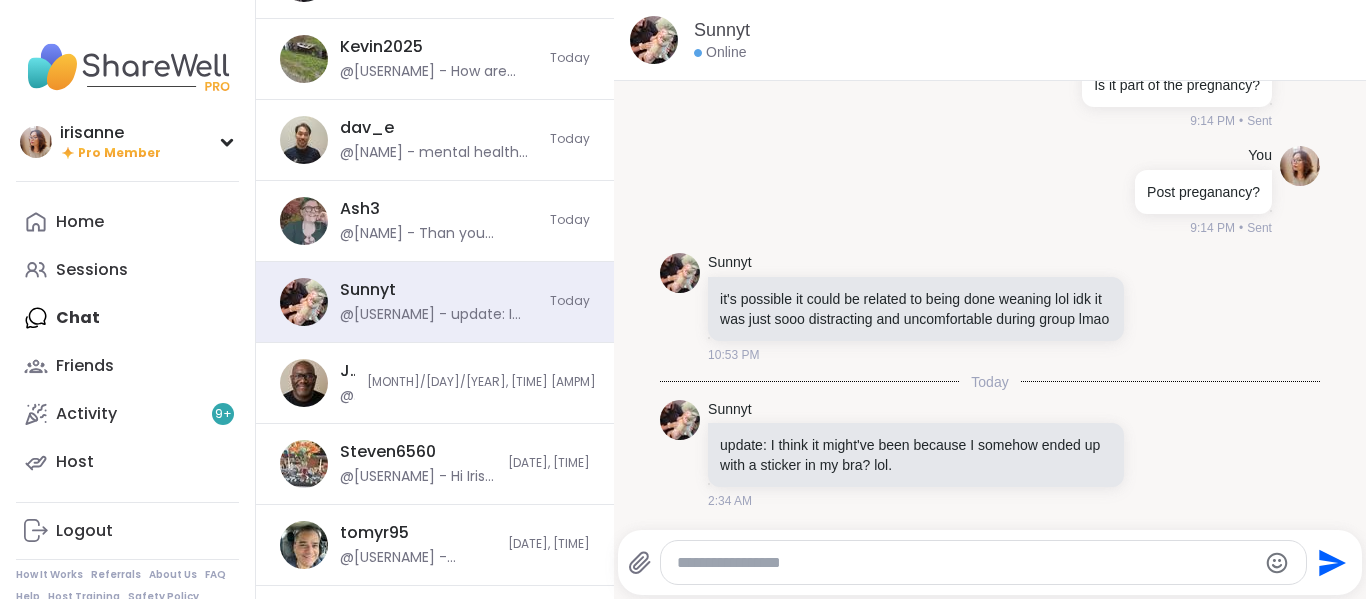 scroll, scrollTop: 4540, scrollLeft: 0, axis: vertical 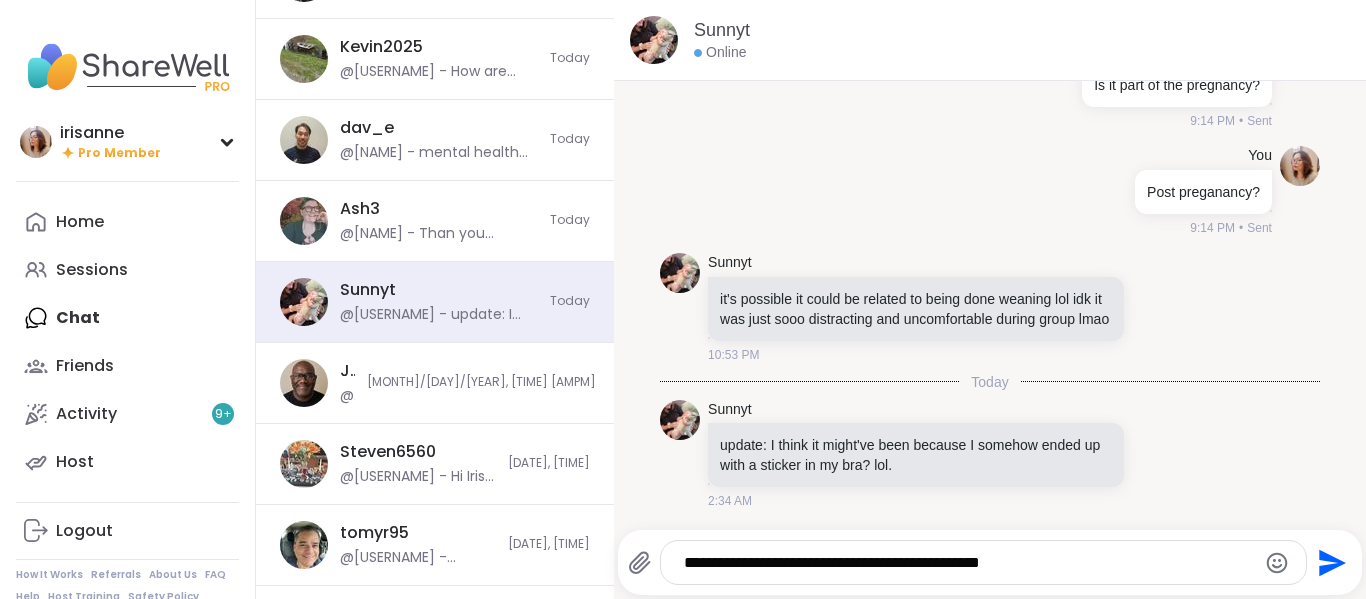 type on "**********" 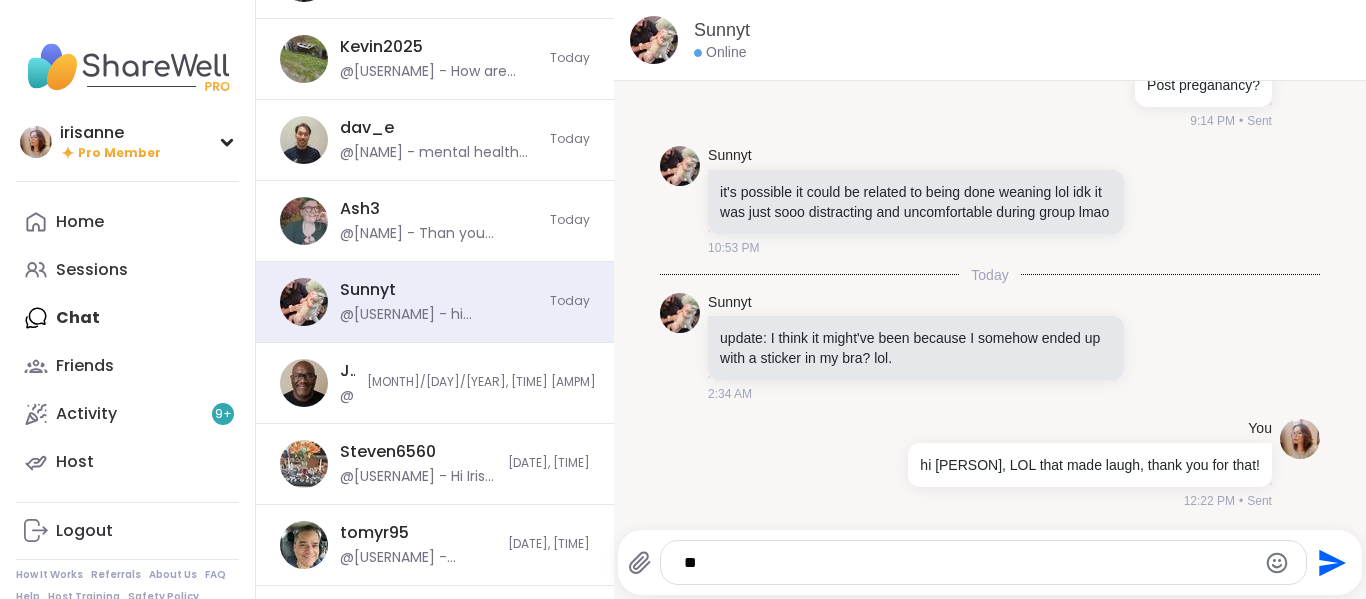 scroll, scrollTop: 4647, scrollLeft: 0, axis: vertical 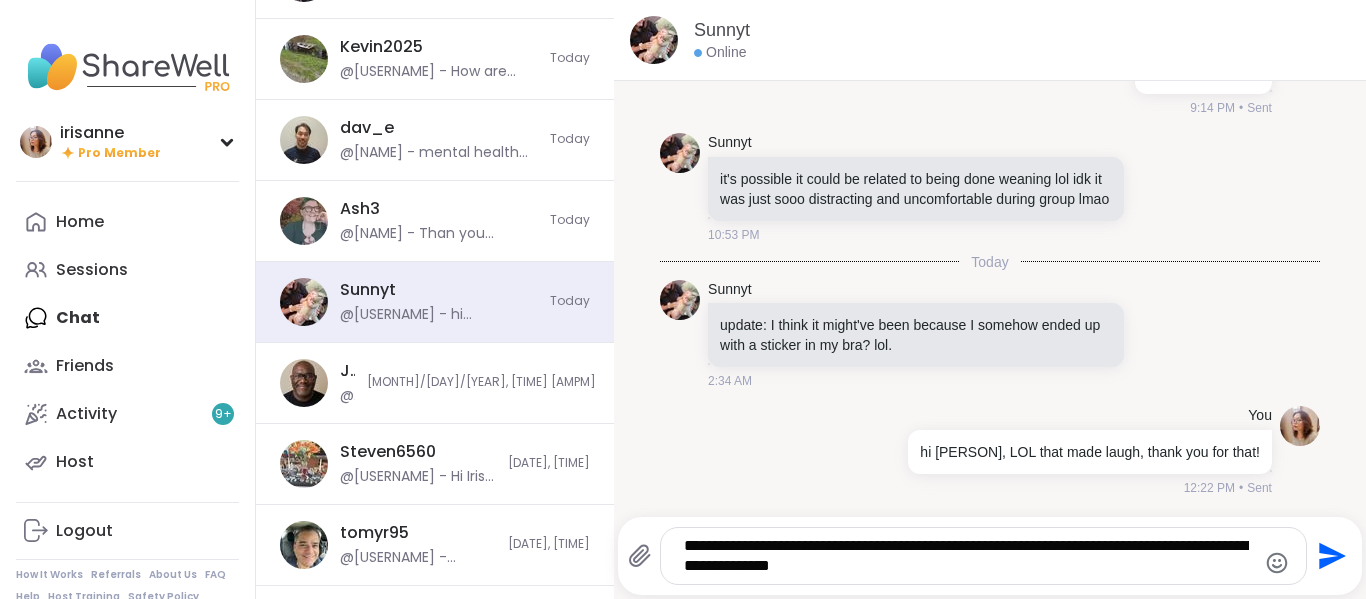 type on "**********" 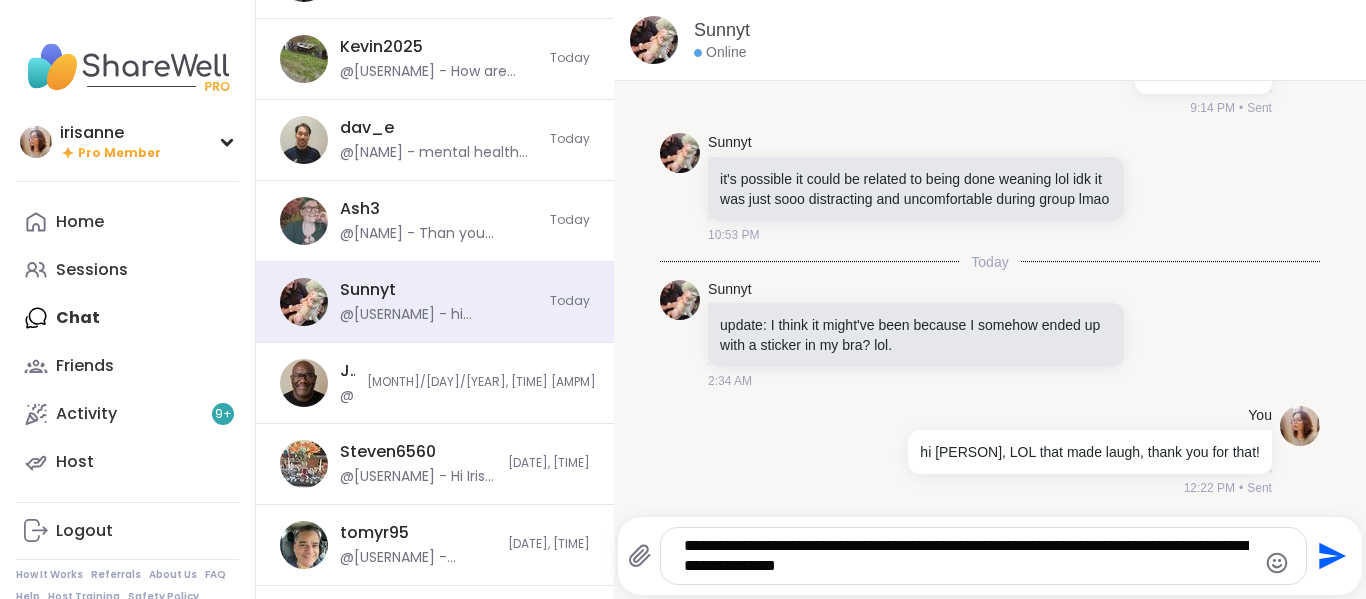 type 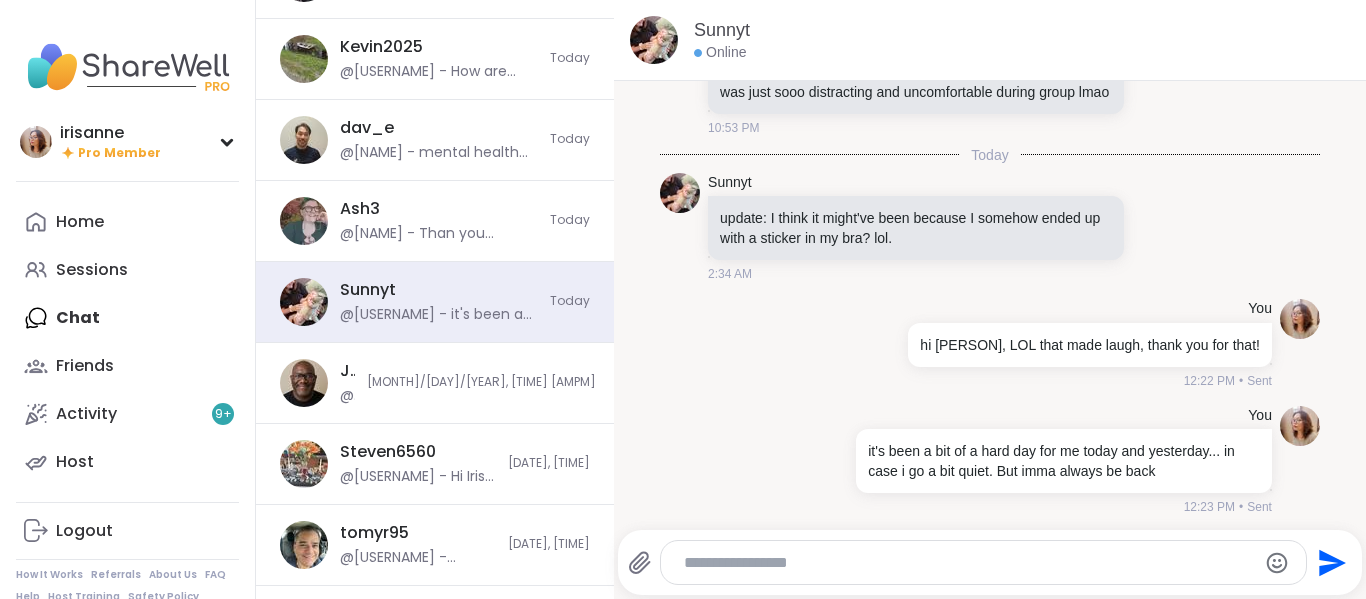 scroll, scrollTop: 4773, scrollLeft: 0, axis: vertical 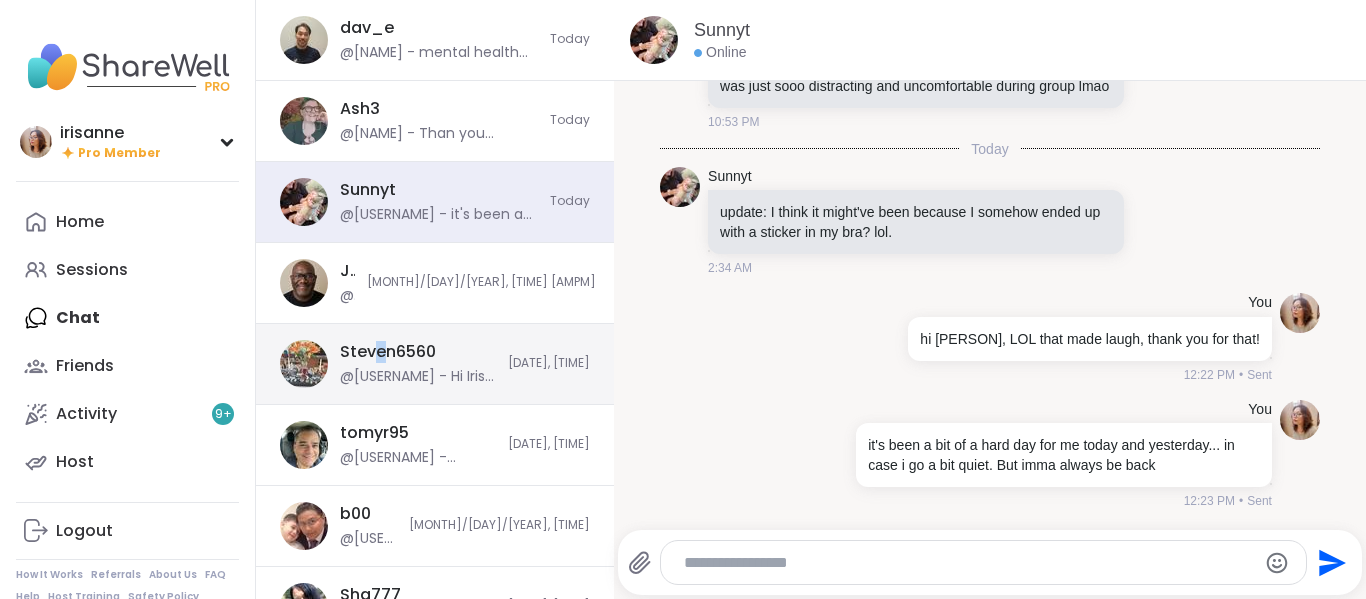 click on "Steven6560 @Steven6560 - Hi Iris, it was great seeing you in that loneliness group yesterday and I am glad you shared. I just realized your time difference and well you will be sleeping so sorry about sending you that link. Anyway I just wanted to say hello and say how good it was to hear and now understand more of your story. Thank you for sharing! You know everyone that knows you,loves you! You are a beautiful person with so much to offer others and my chasing of love always left me ultimately disappointed. The one person I needed to truly love first was myself. So I am that work in progress. But I feel like I am finally being the person I was meant to be from the beginning. Reaching a point of no longer needing to feel validation from outside sources,but finally getting it from myself and it is empowering and liberating! I hope you have a Blessed Day!" at bounding box center (418, 364) 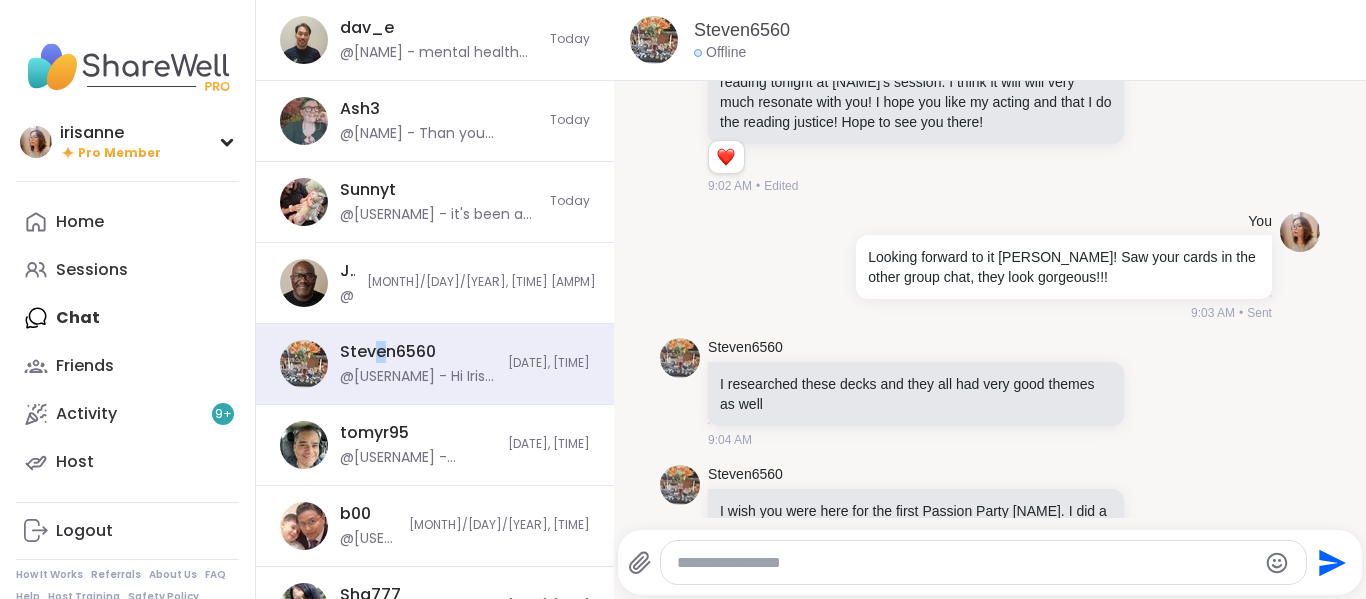 scroll, scrollTop: 17700, scrollLeft: 0, axis: vertical 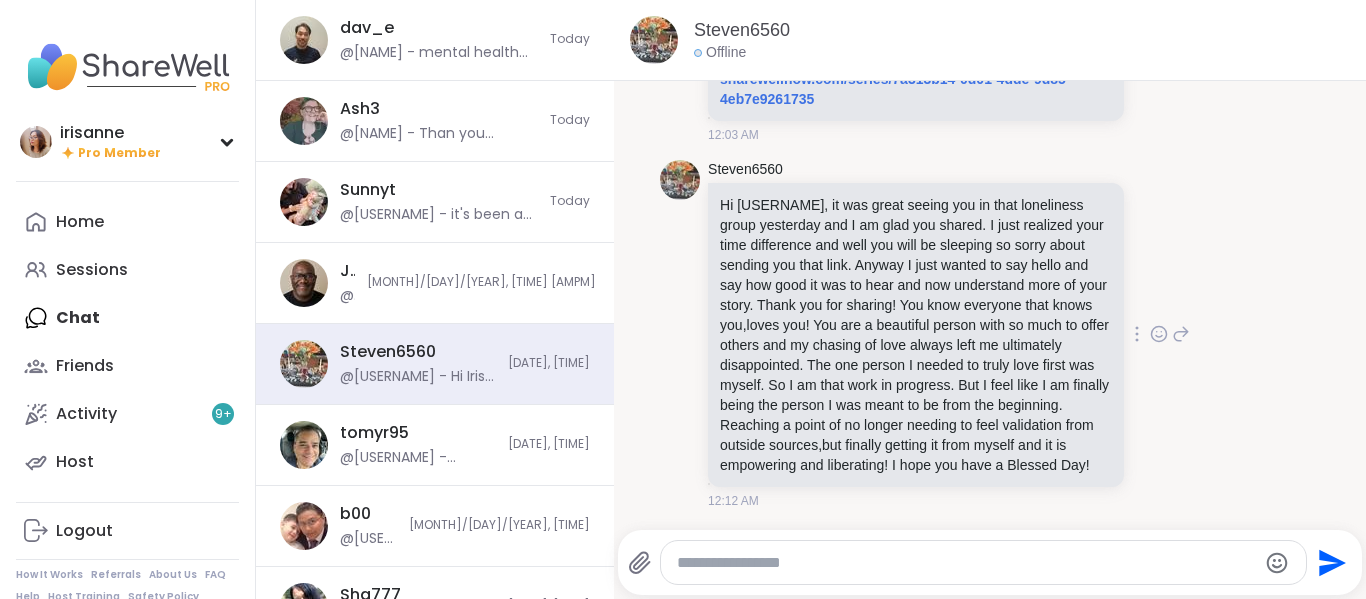 click 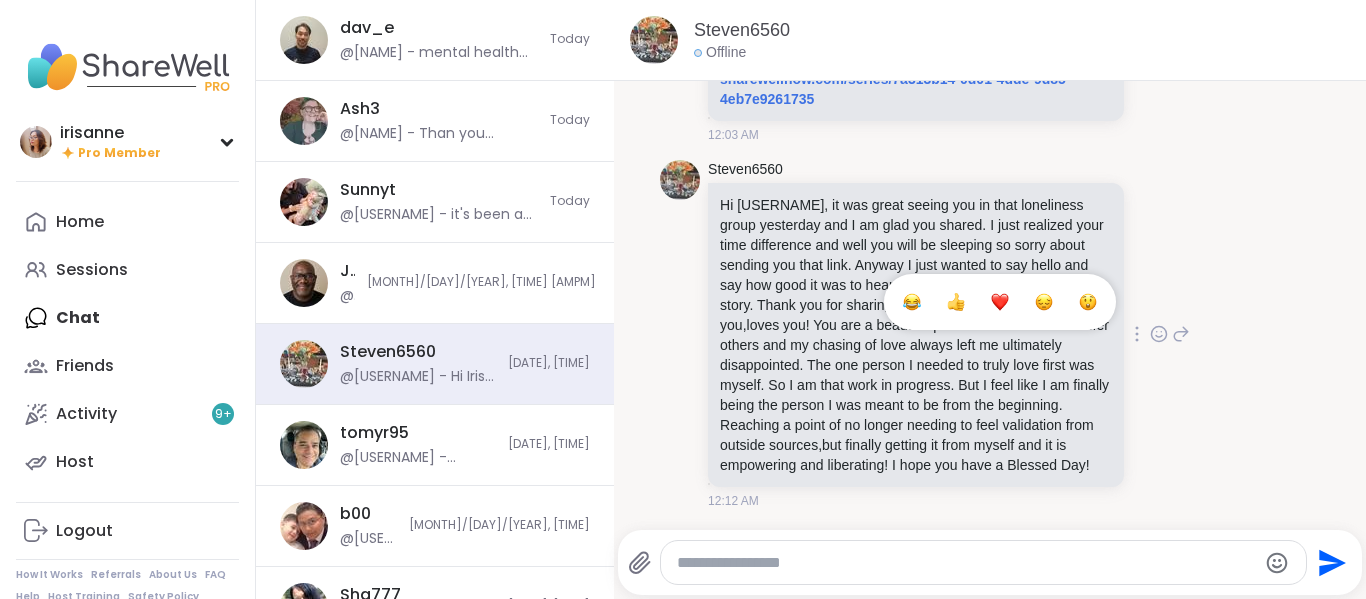 click at bounding box center (1000, 302) 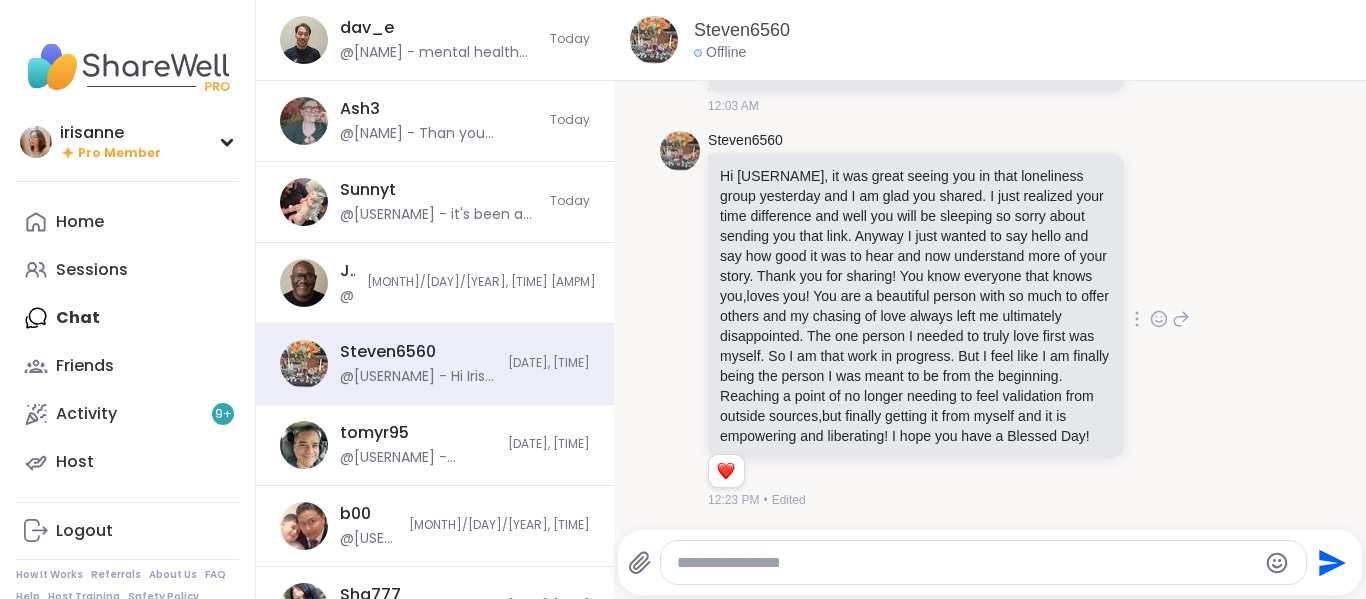 click at bounding box center (983, 562) 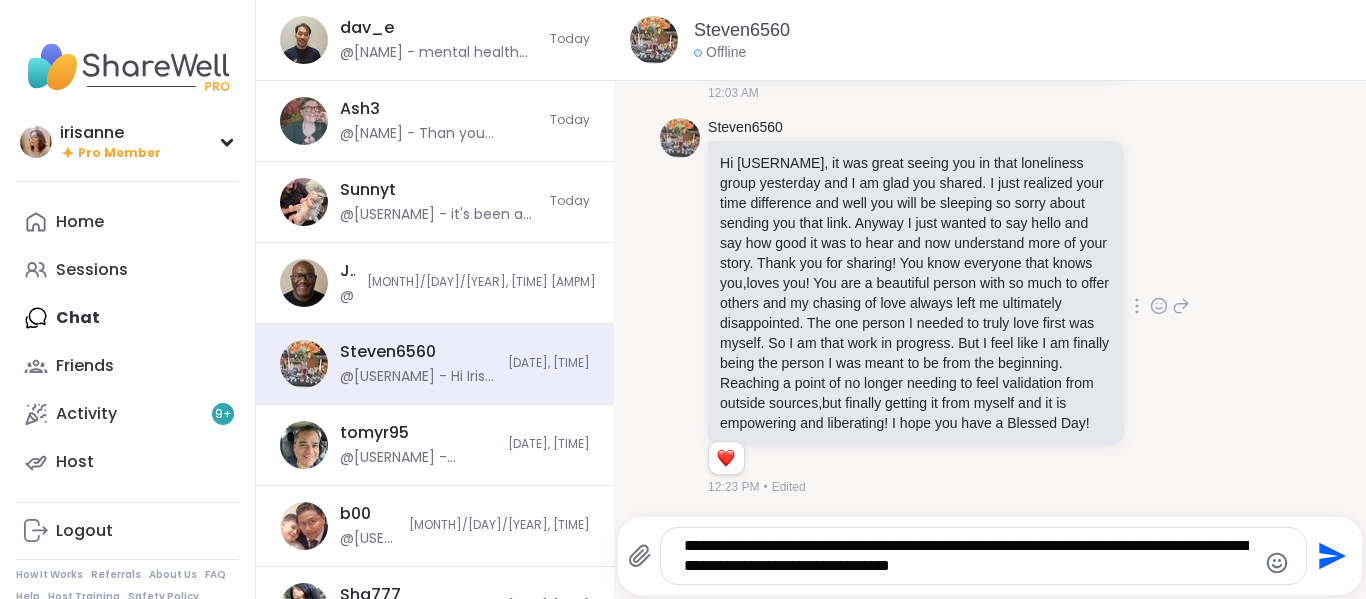 type on "**********" 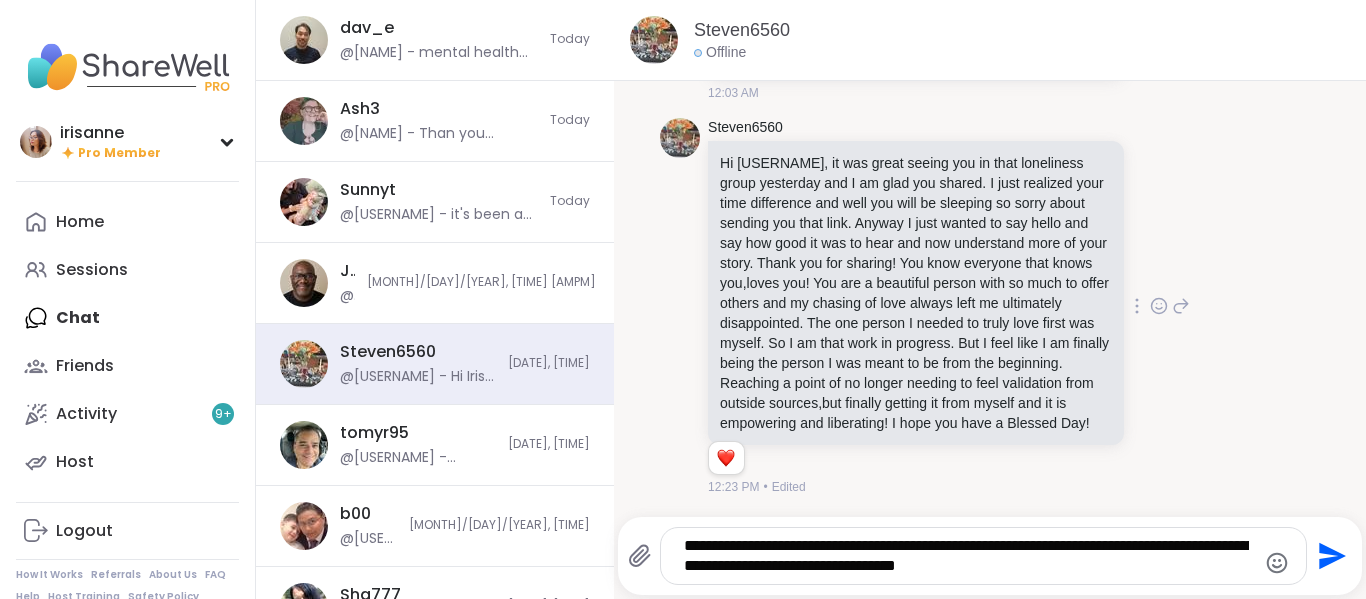 type 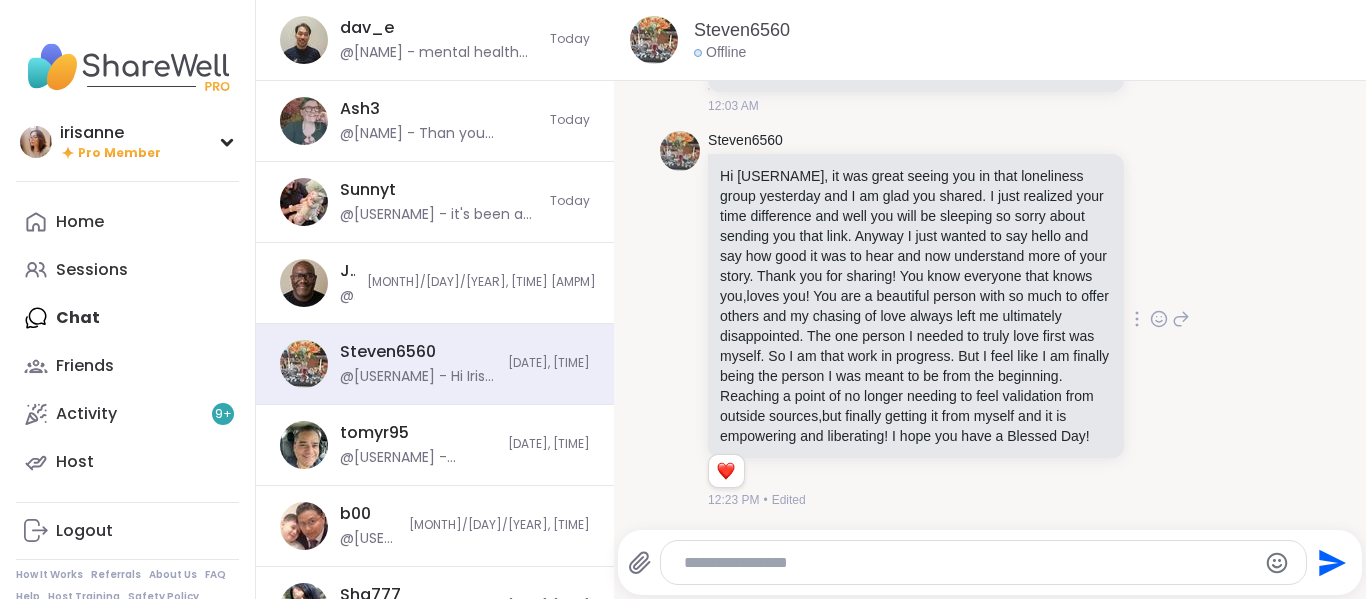 scroll, scrollTop: 17895, scrollLeft: 0, axis: vertical 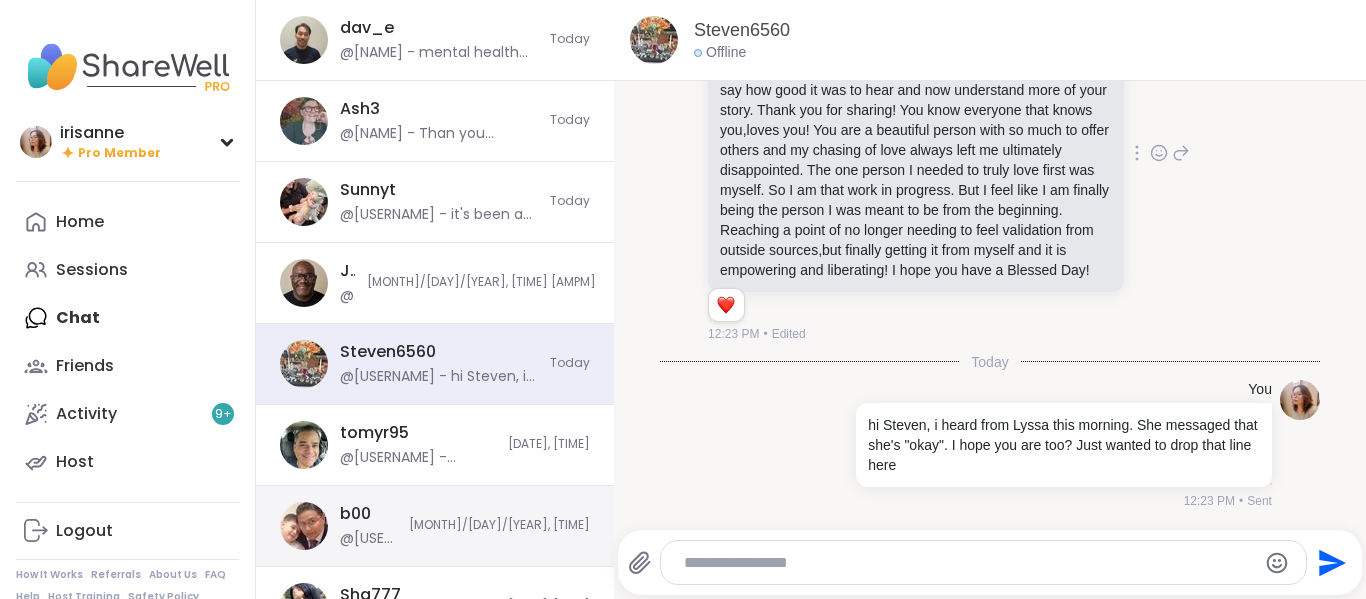 click on "b00" at bounding box center (355, 514) 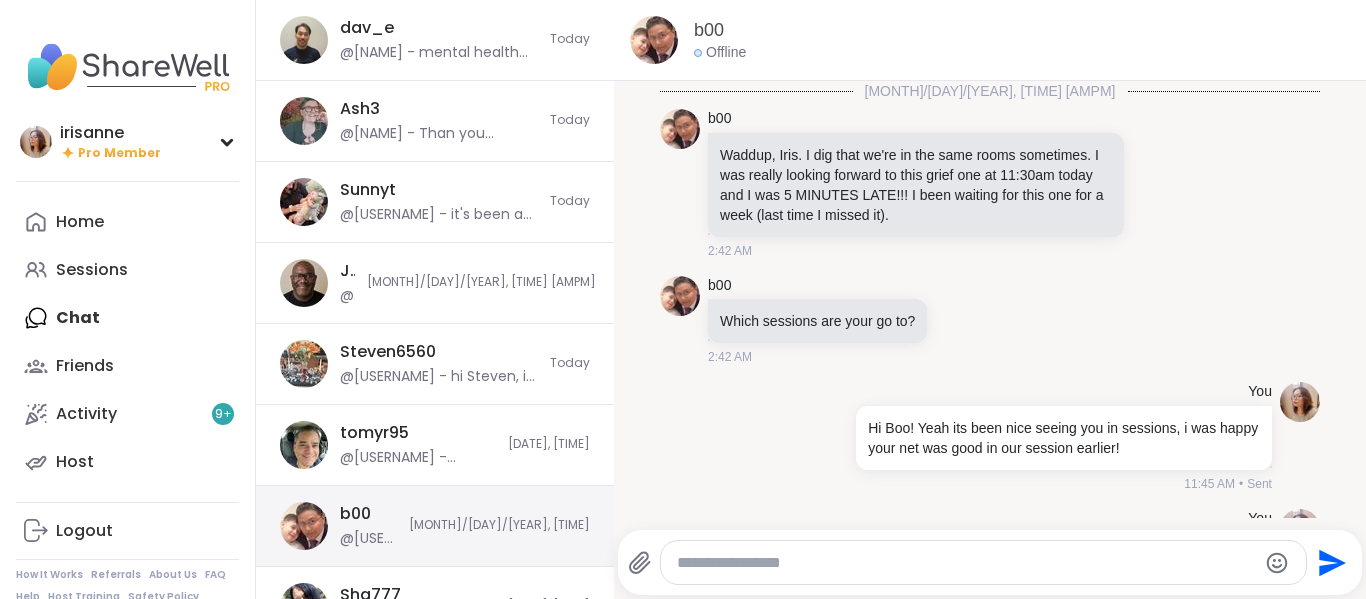 scroll, scrollTop: 856, scrollLeft: 0, axis: vertical 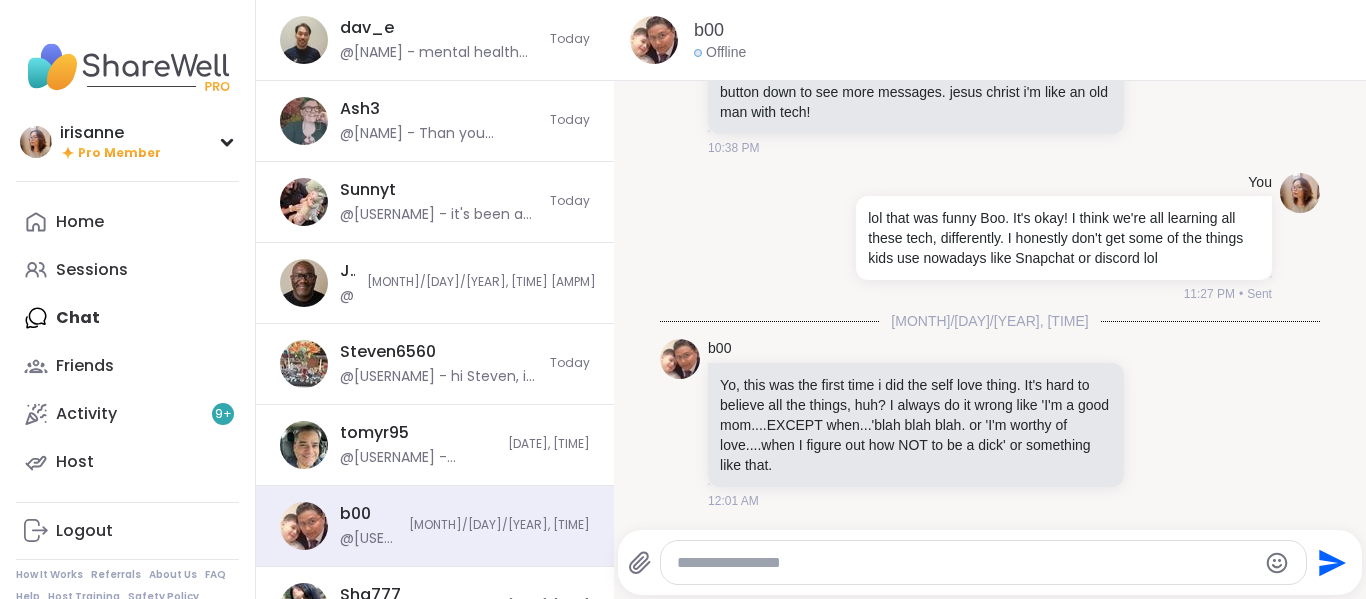 click at bounding box center [967, 563] 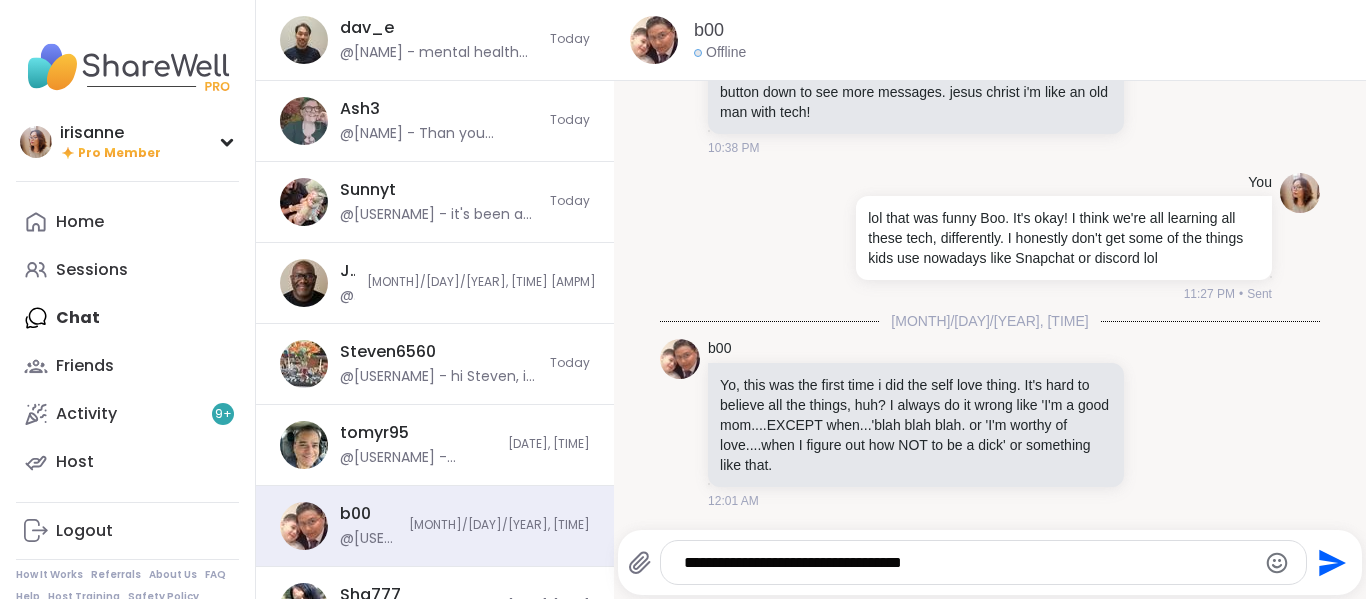 type on "**********" 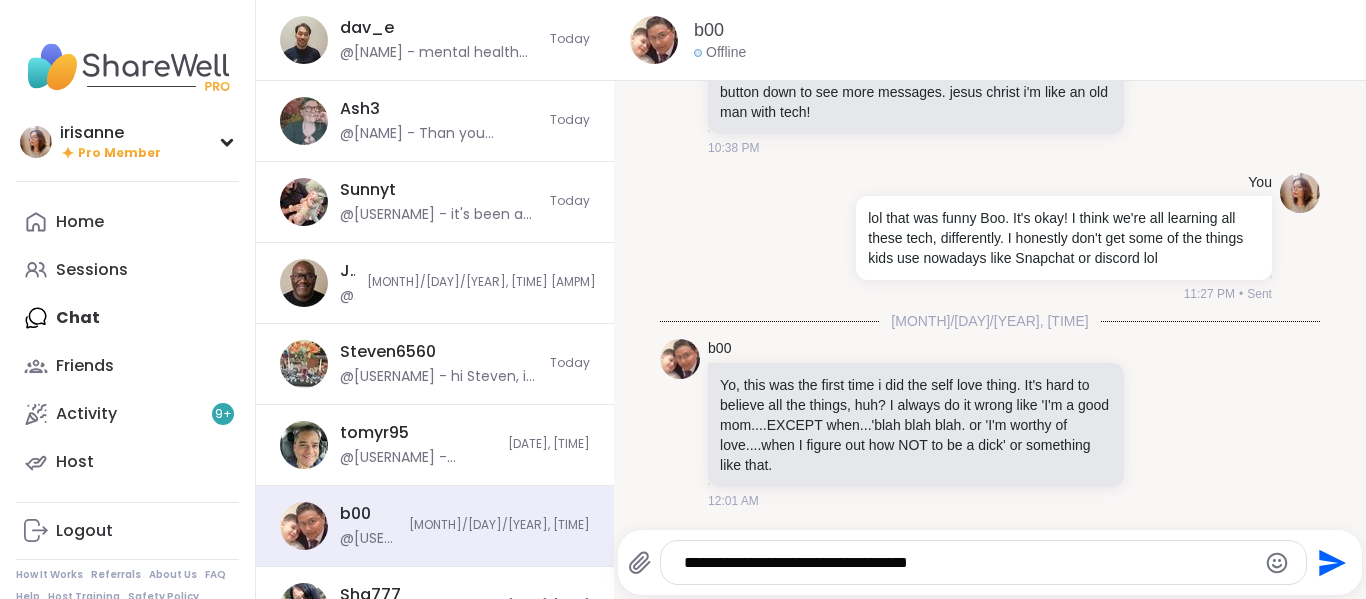 type 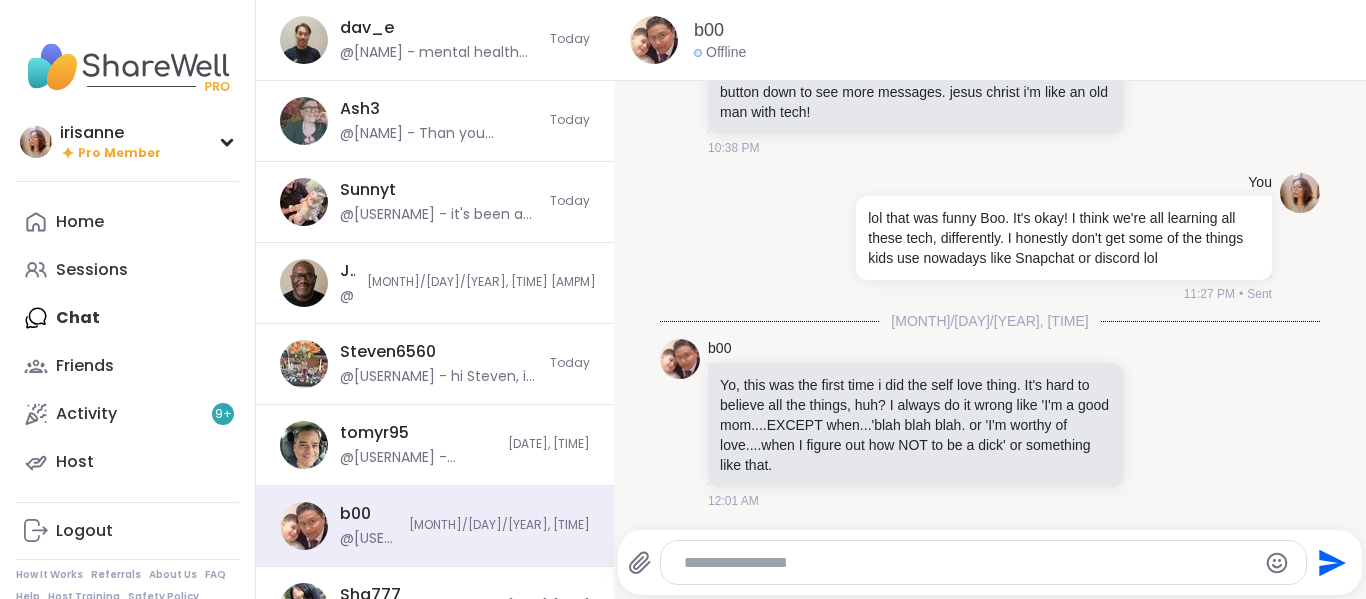 scroll, scrollTop: 982, scrollLeft: 0, axis: vertical 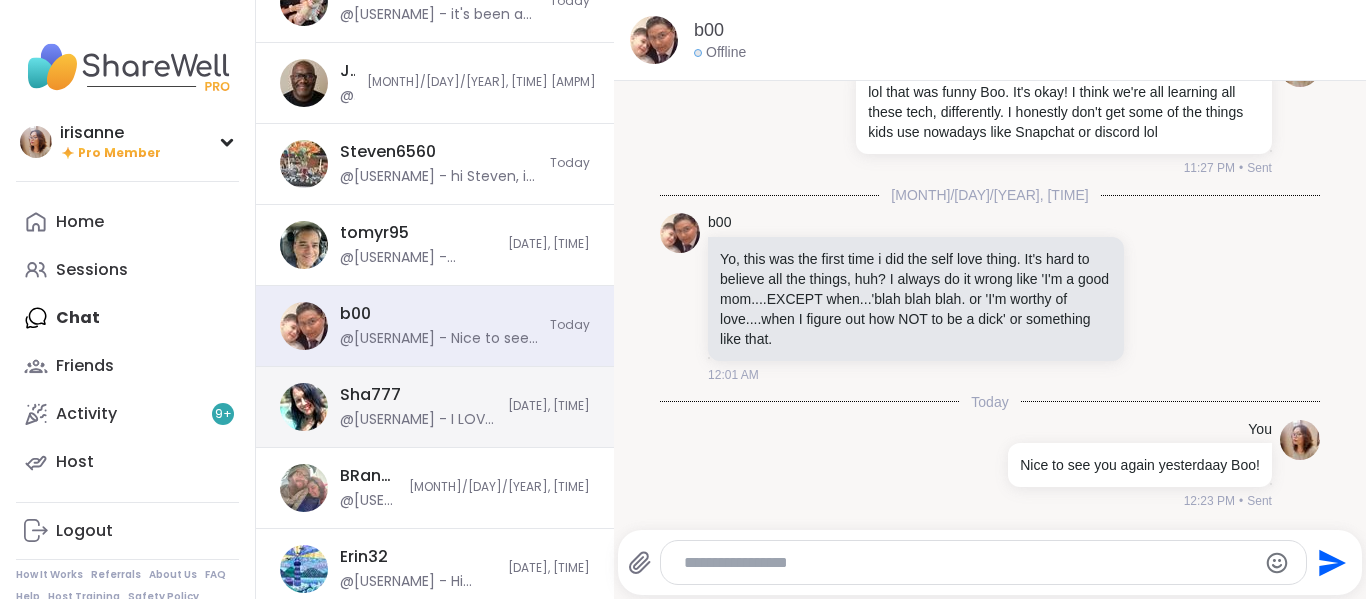 click on "Sha777 @Sha777 - I LOVE her passion parties!!! Thanks for letting me know." at bounding box center [418, 407] 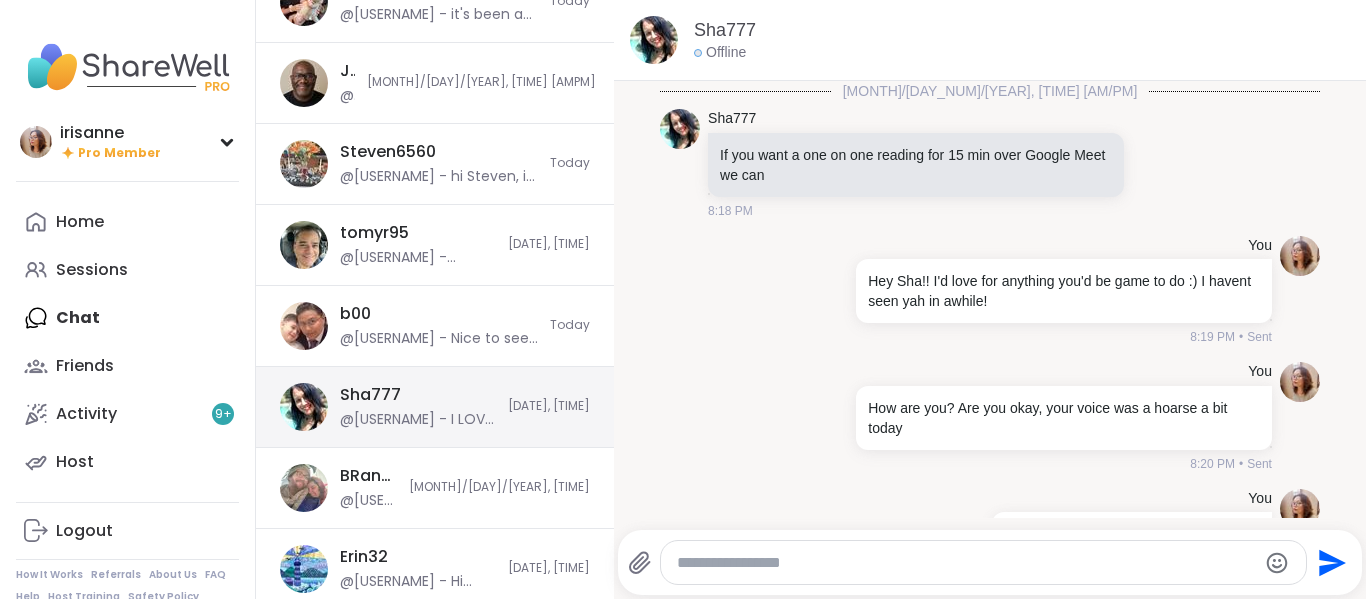 scroll, scrollTop: 3814, scrollLeft: 0, axis: vertical 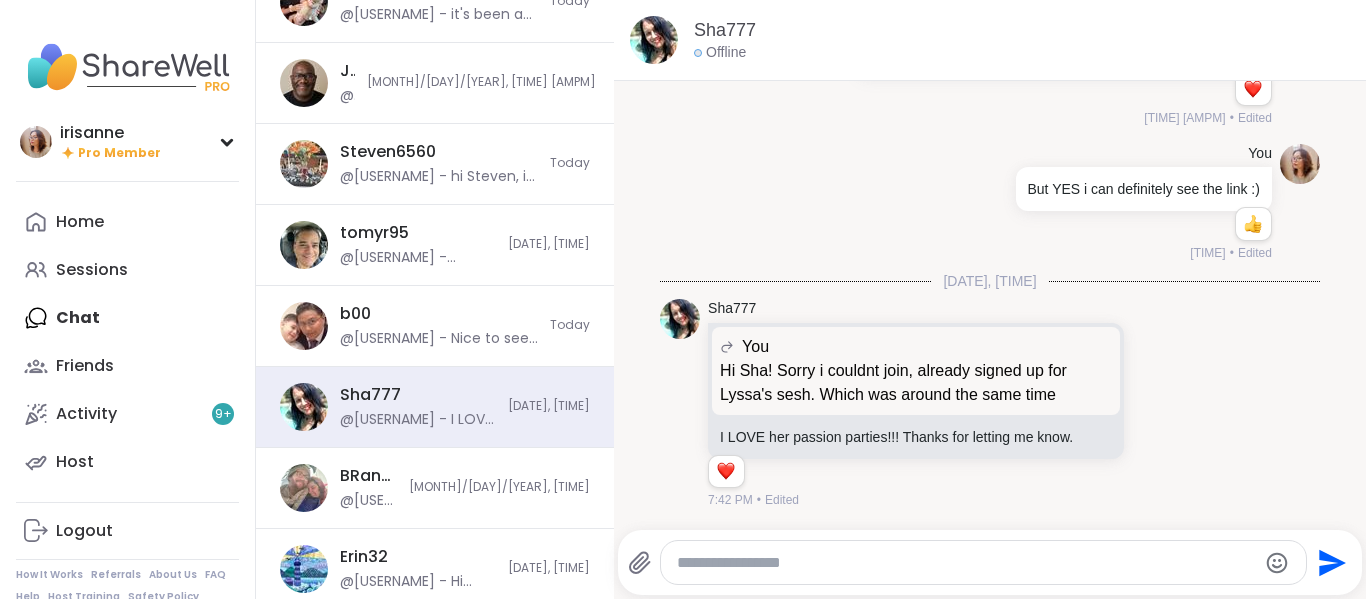 click at bounding box center [967, 563] 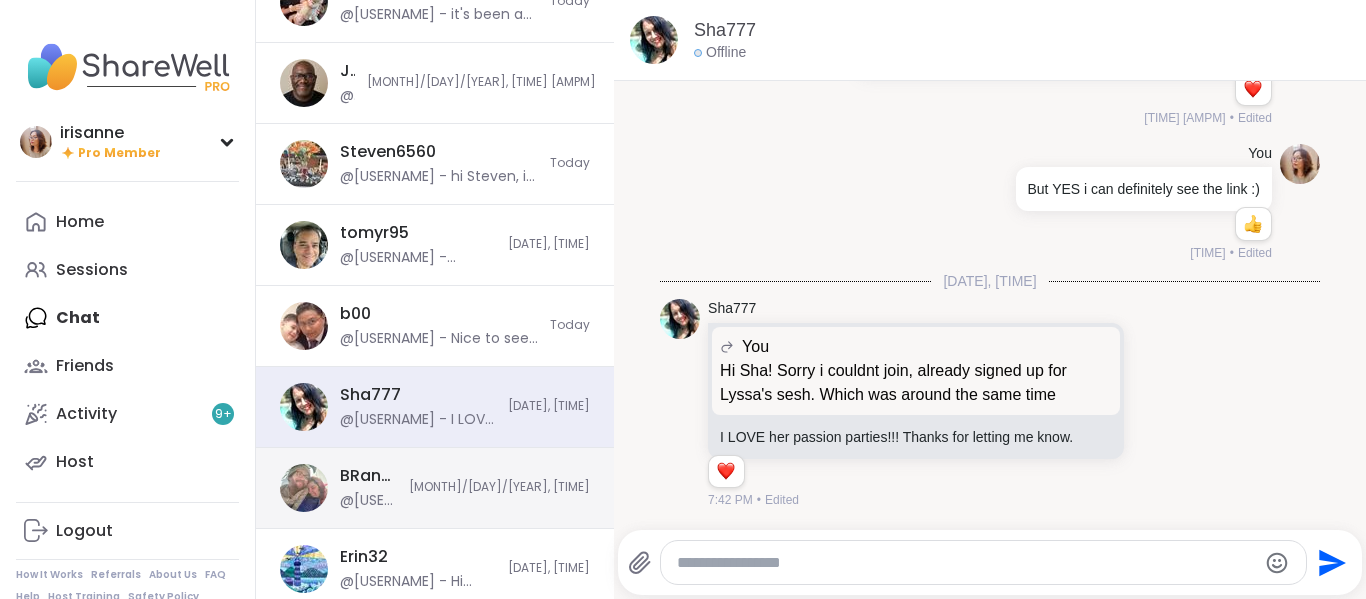 scroll, scrollTop: 600, scrollLeft: 0, axis: vertical 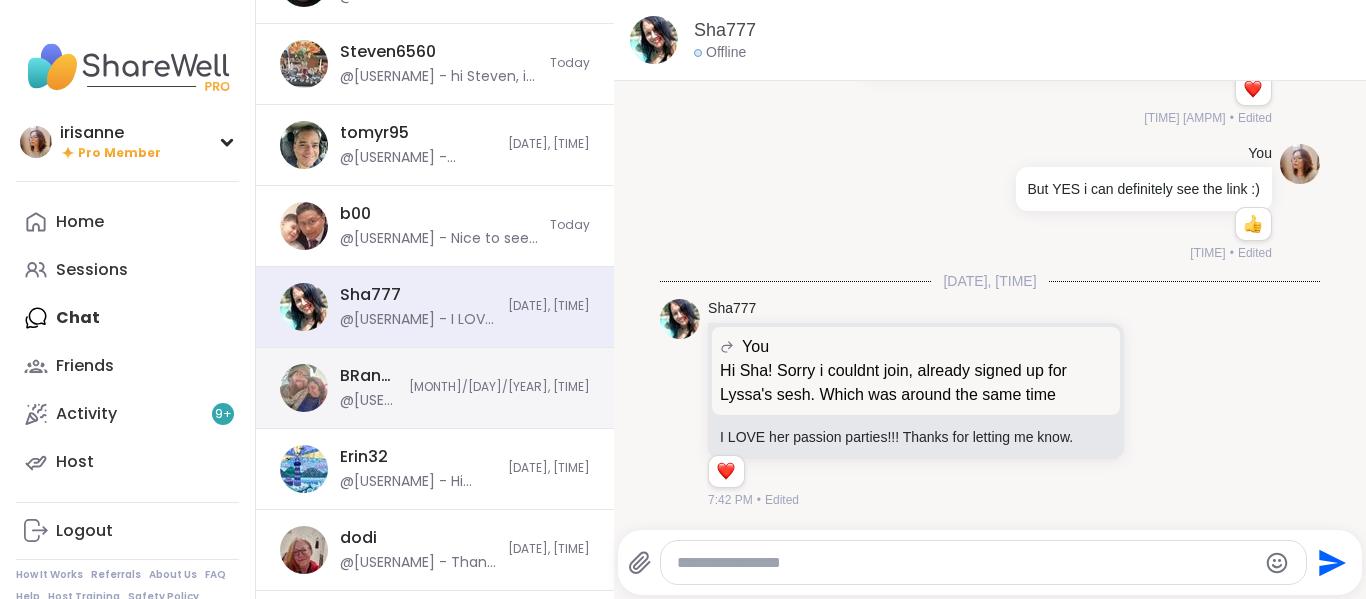 click on "@[USERNAME] - Thank you so much. And same. My partner was a therapist, I had just got my peer support certificate and we worked in social services. Helping people is what we do." at bounding box center [368, 401] 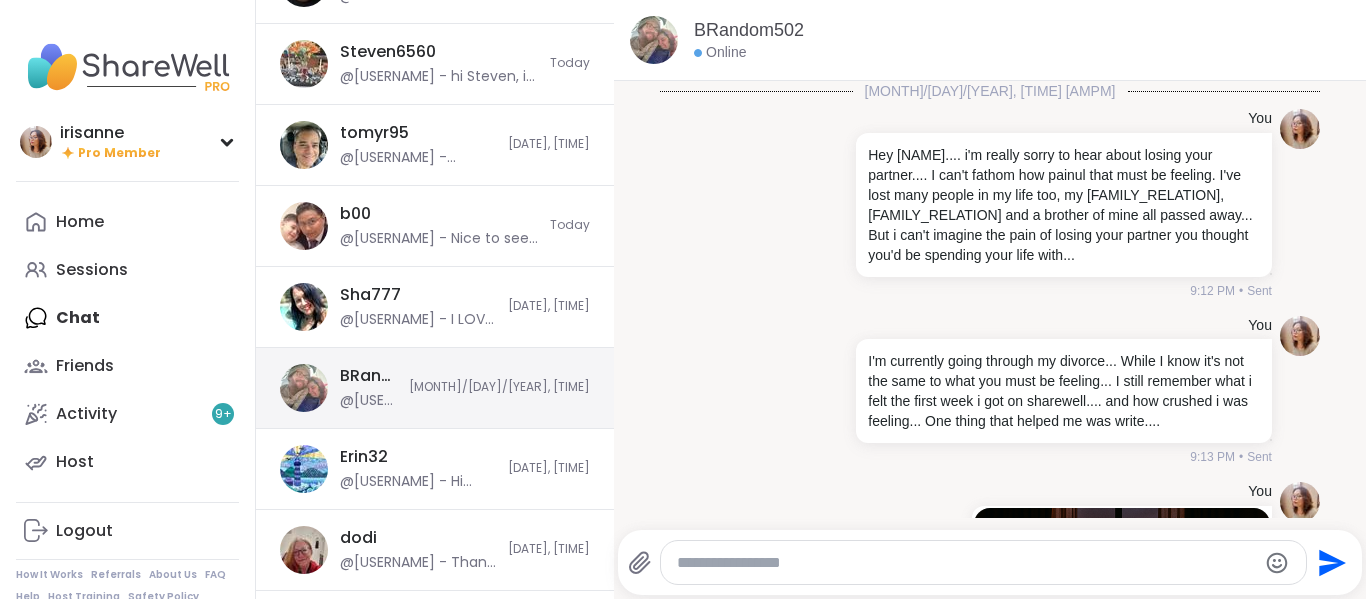 scroll, scrollTop: 2305, scrollLeft: 0, axis: vertical 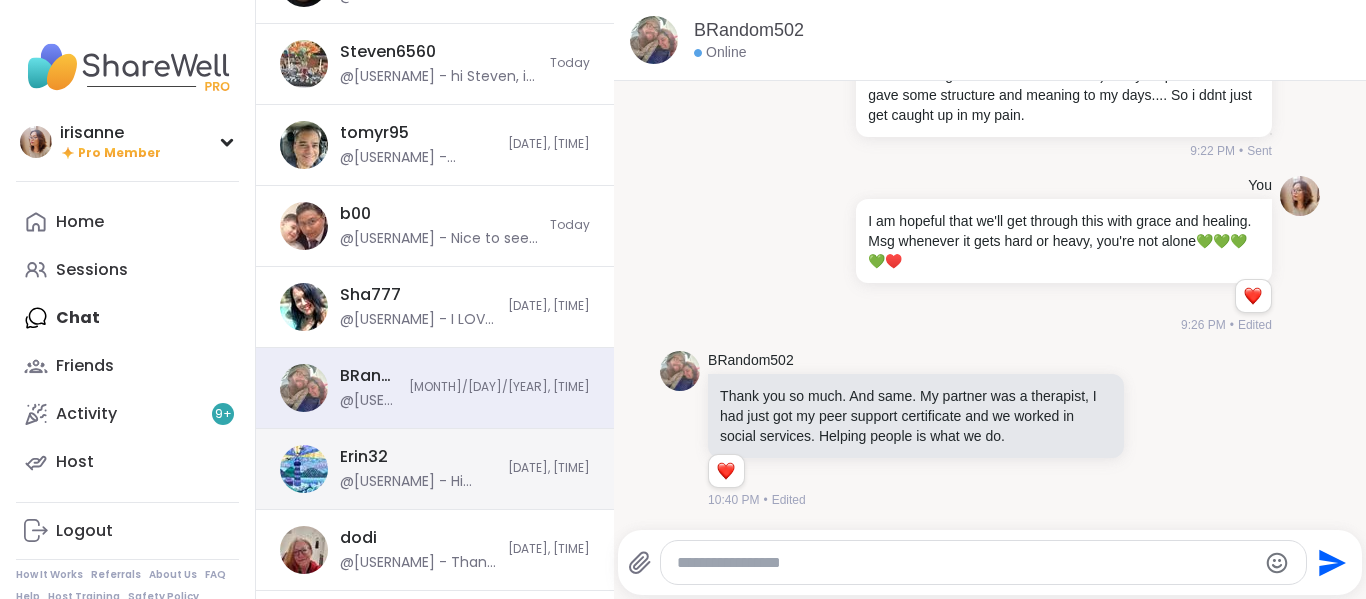 click on "Erin32 @irisanne - Hi Erin, welcome to sharewell. Nice to see you on GGG :)" at bounding box center [418, 469] 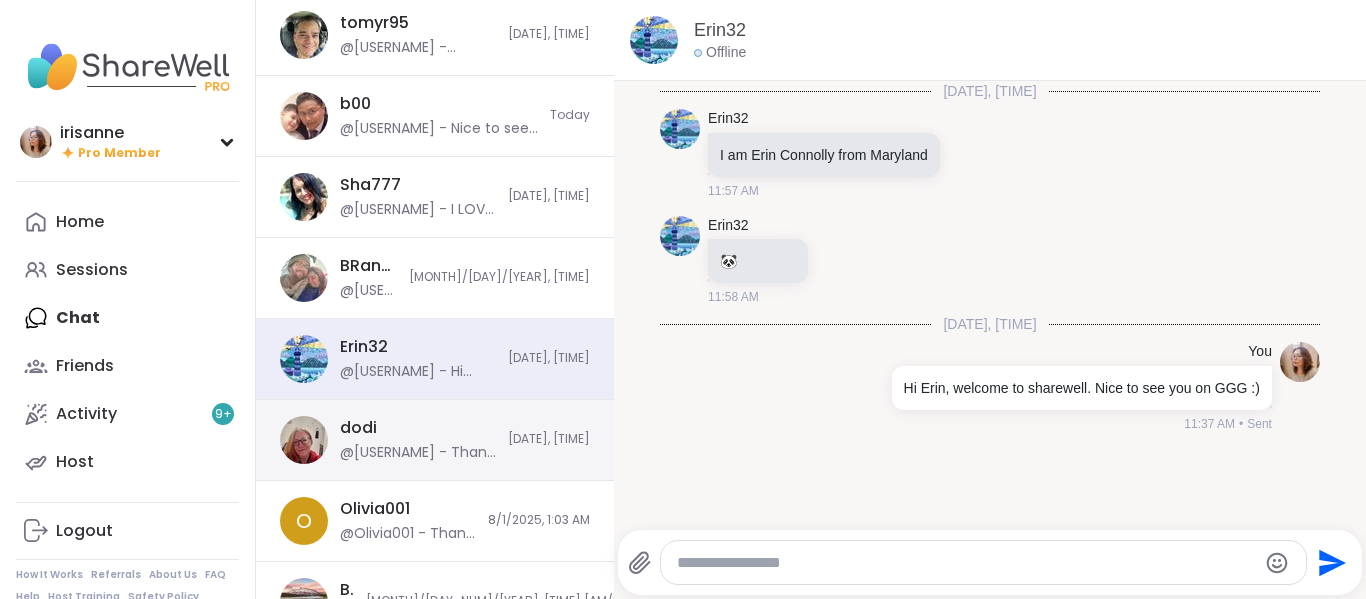 scroll, scrollTop: 800, scrollLeft: 0, axis: vertical 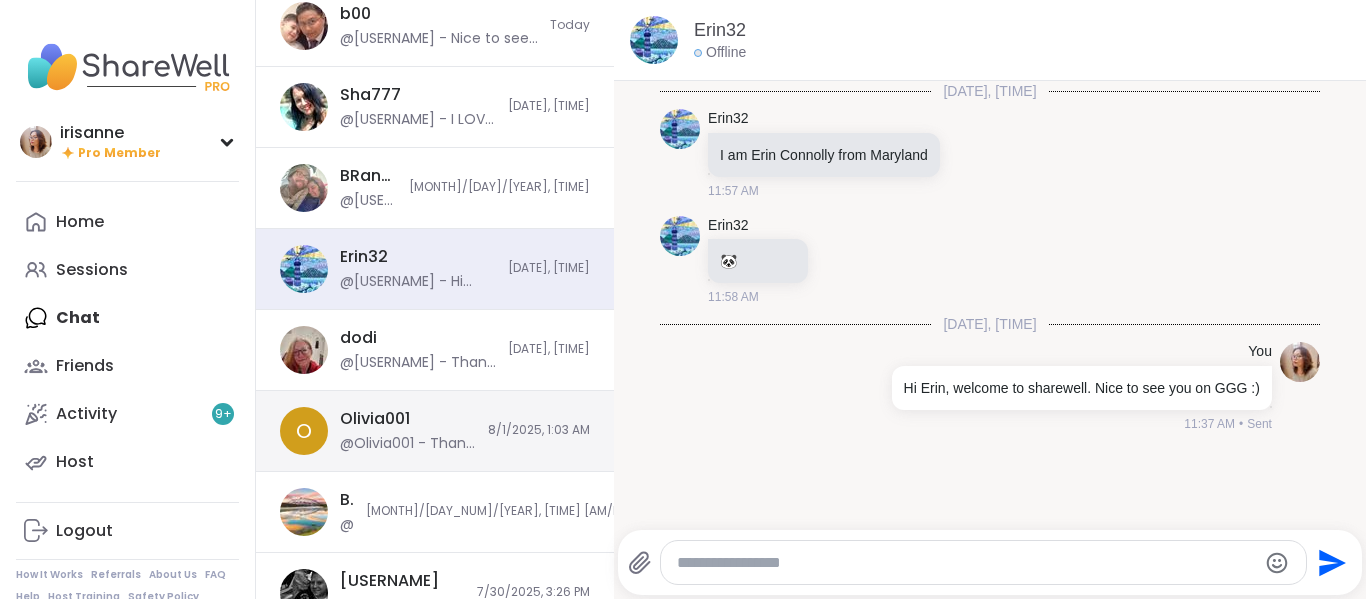 click on "@Olivia001 - Thank you!" at bounding box center [408, 444] 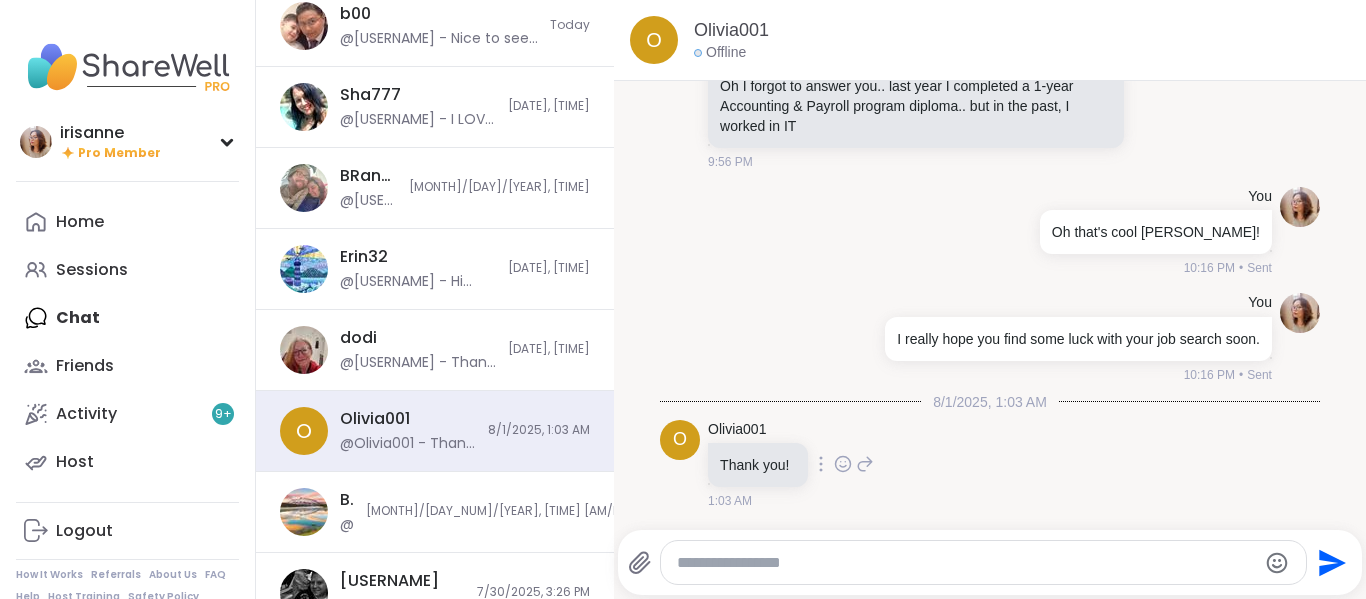 scroll, scrollTop: 4954, scrollLeft: 0, axis: vertical 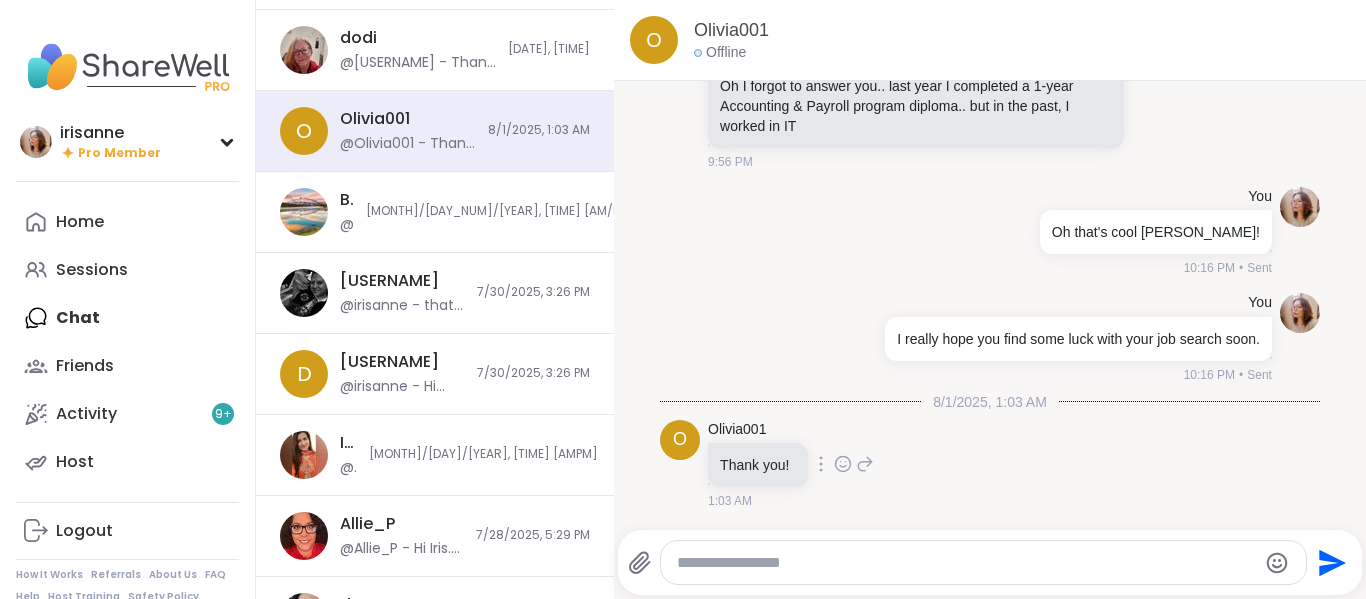 click 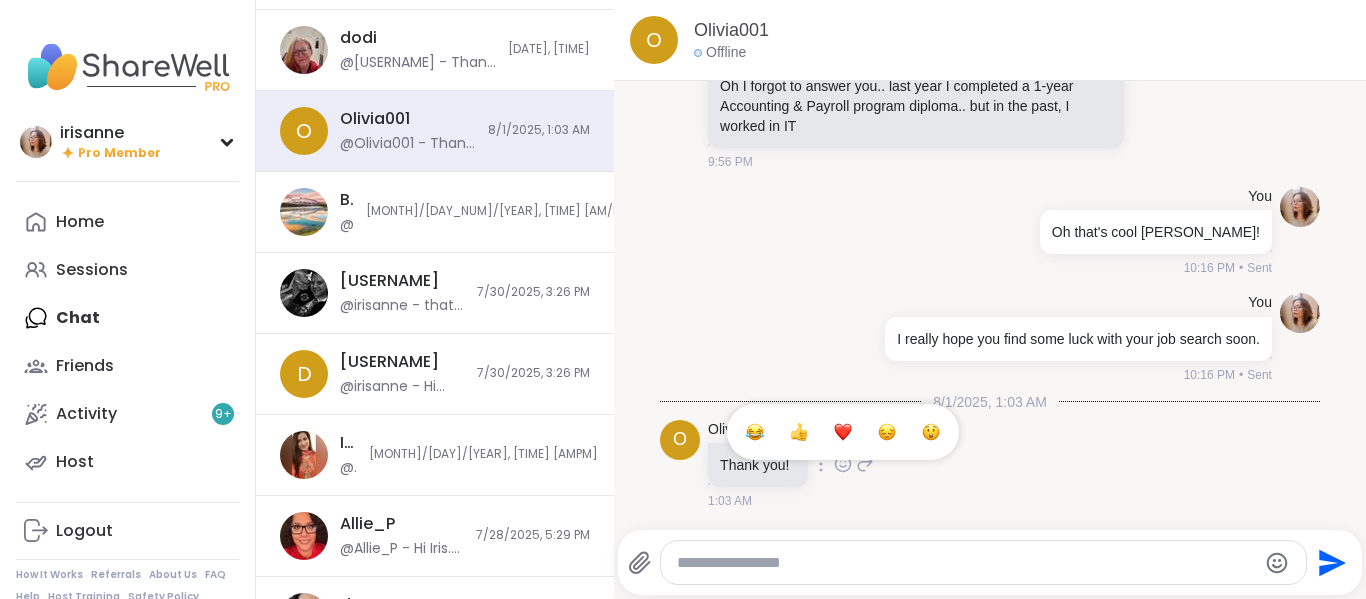 click at bounding box center (843, 432) 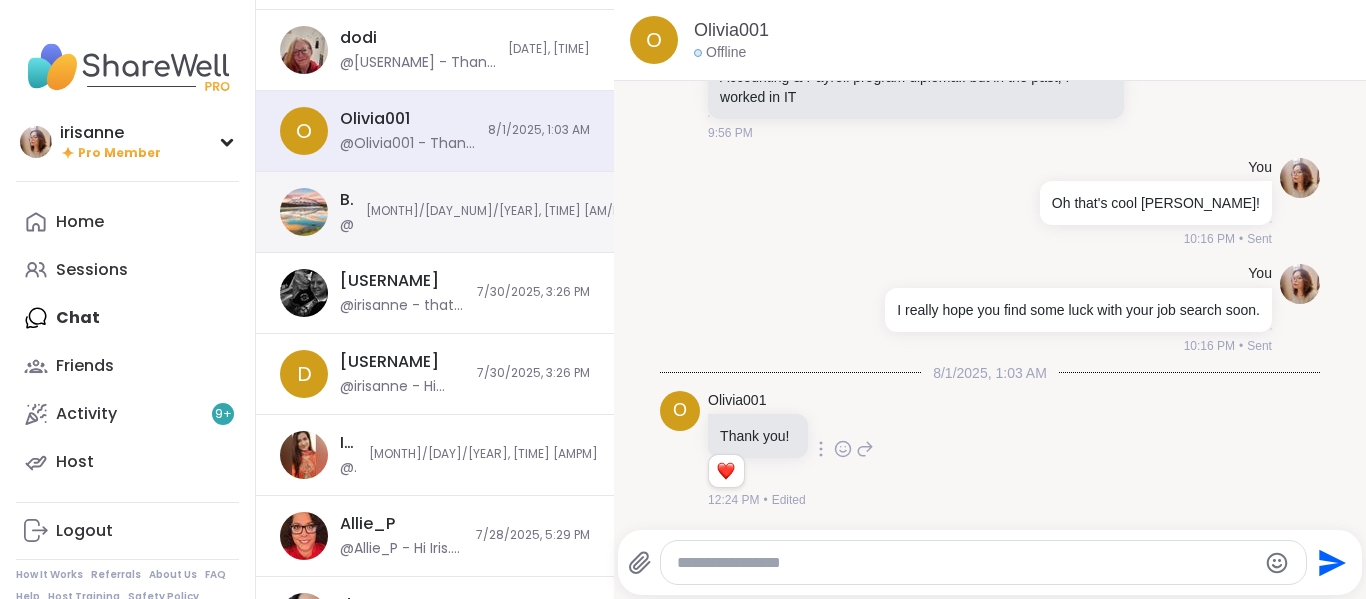 click on "Brandon84 @irisanne - Goodnight Brandon Baker :) Hope you have a lovely day as always" at bounding box center (347, 212) 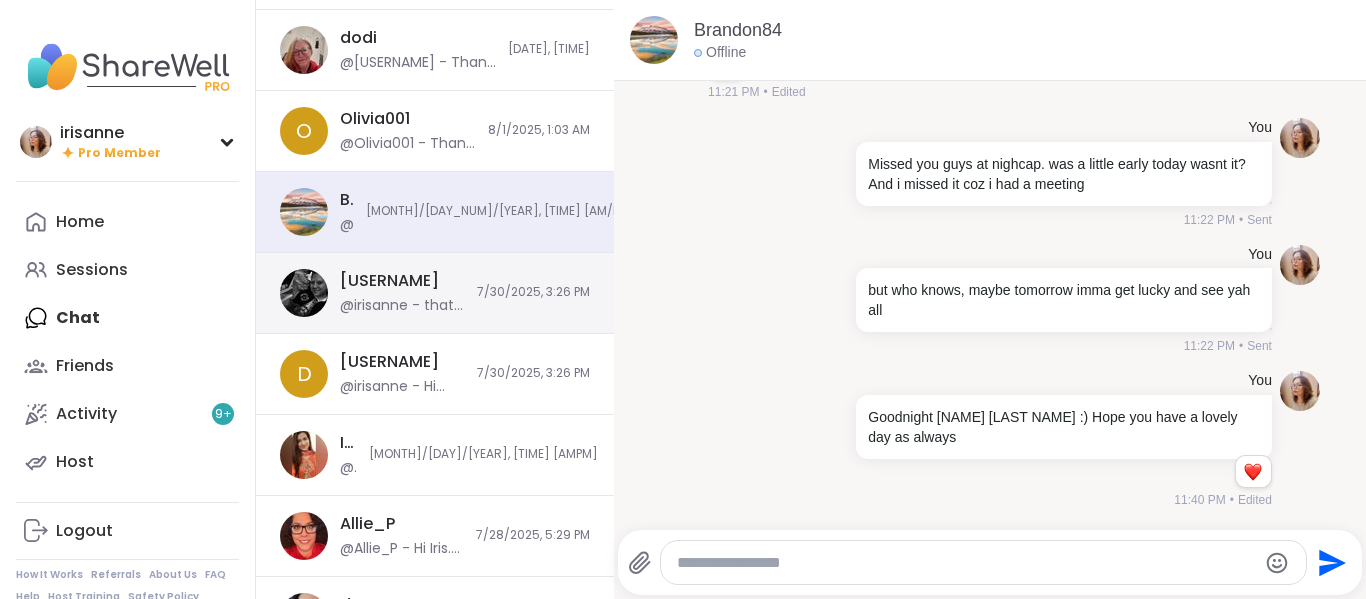 scroll, scrollTop: 7097, scrollLeft: 0, axis: vertical 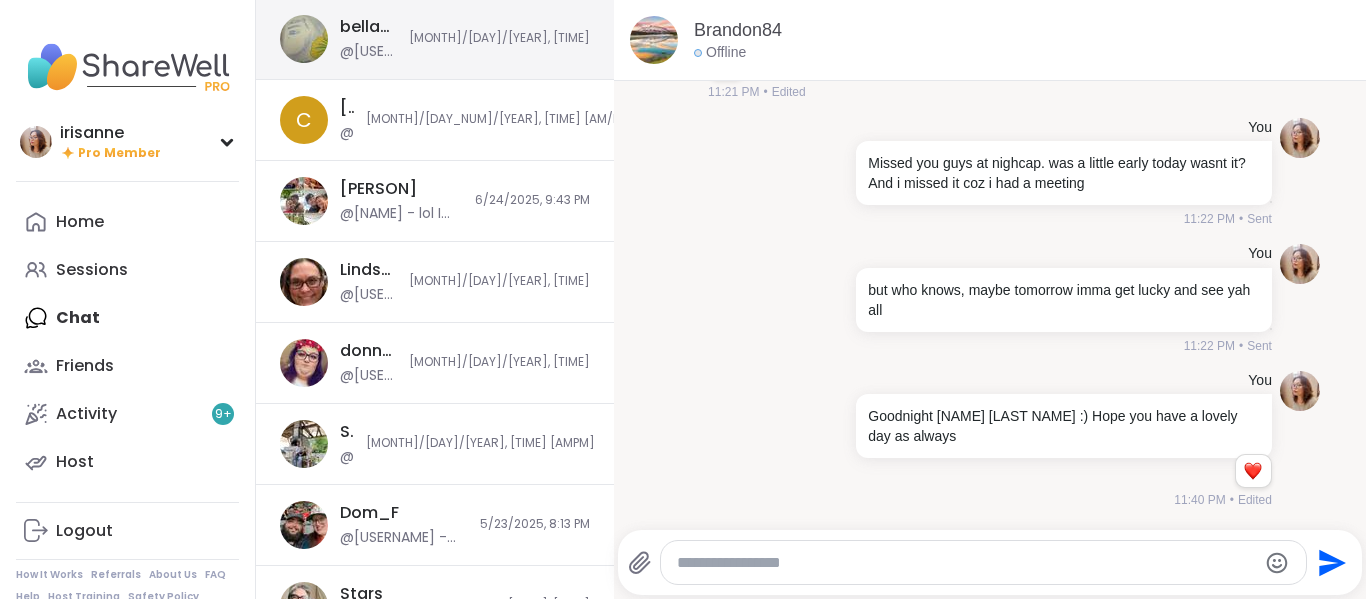 drag, startPoint x: 239, startPoint y: 325, endPoint x: 543, endPoint y: 21, distance: 429.92093 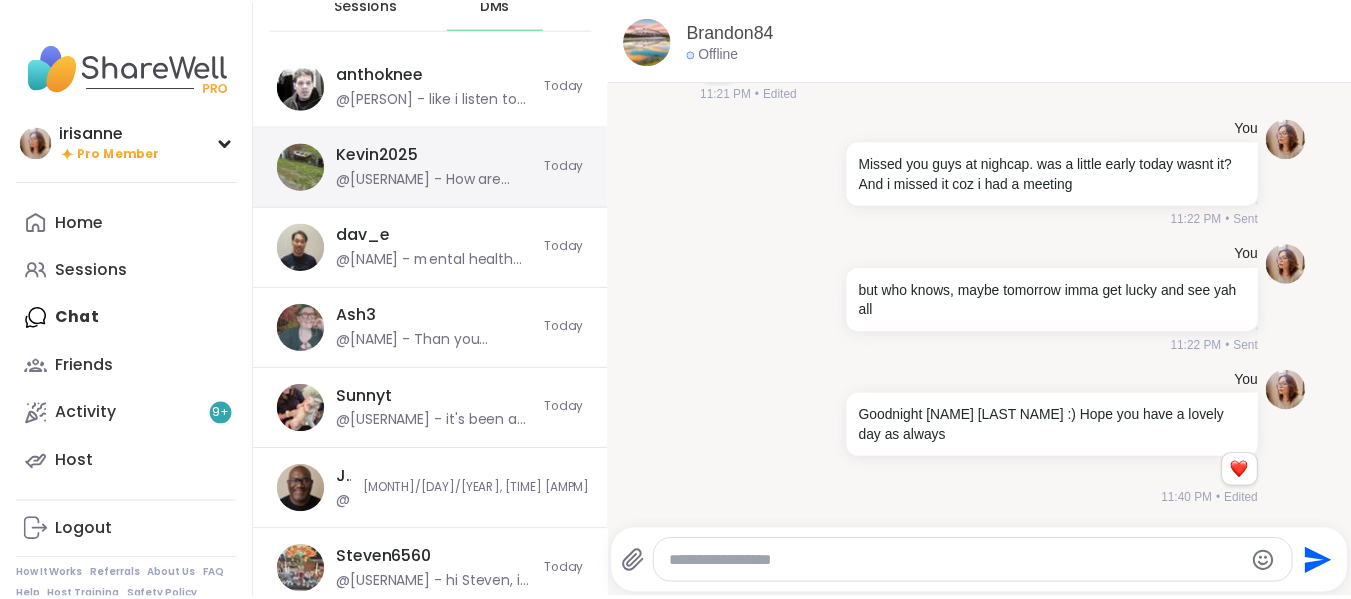 scroll, scrollTop: 0, scrollLeft: 0, axis: both 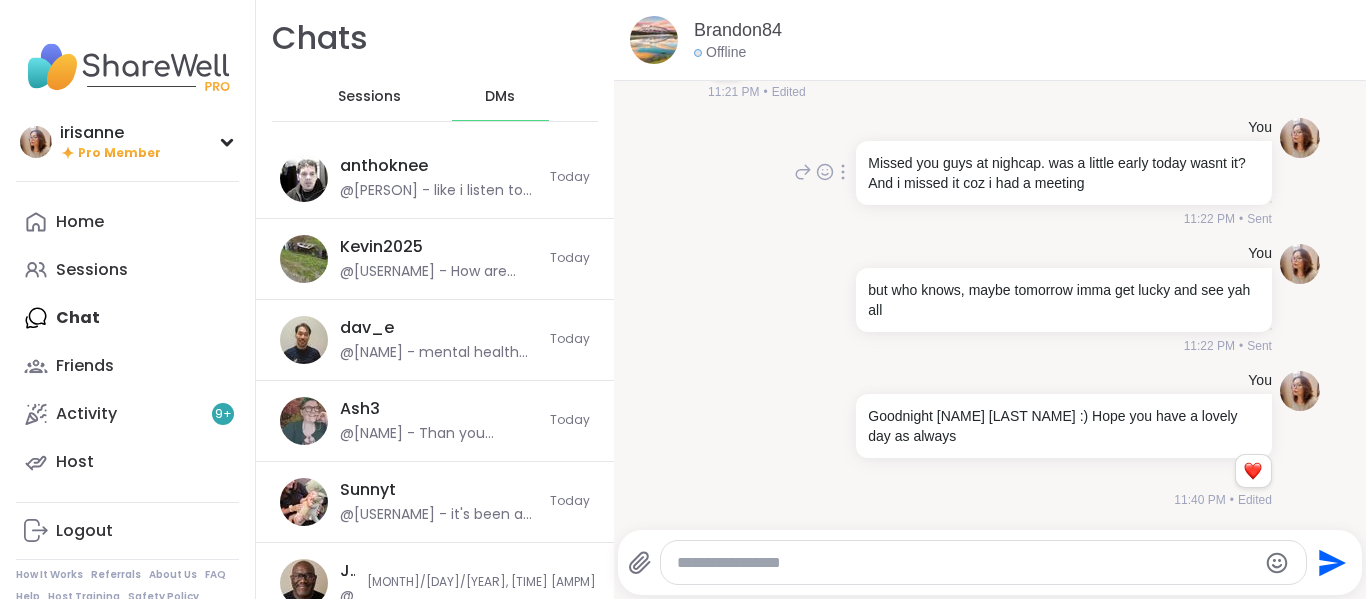 click on "You Missed you guys at nighcap. was a little early today wasnt it? And i missed it coz i had a meeting 11:22 PM • Sent" at bounding box center [990, 173] 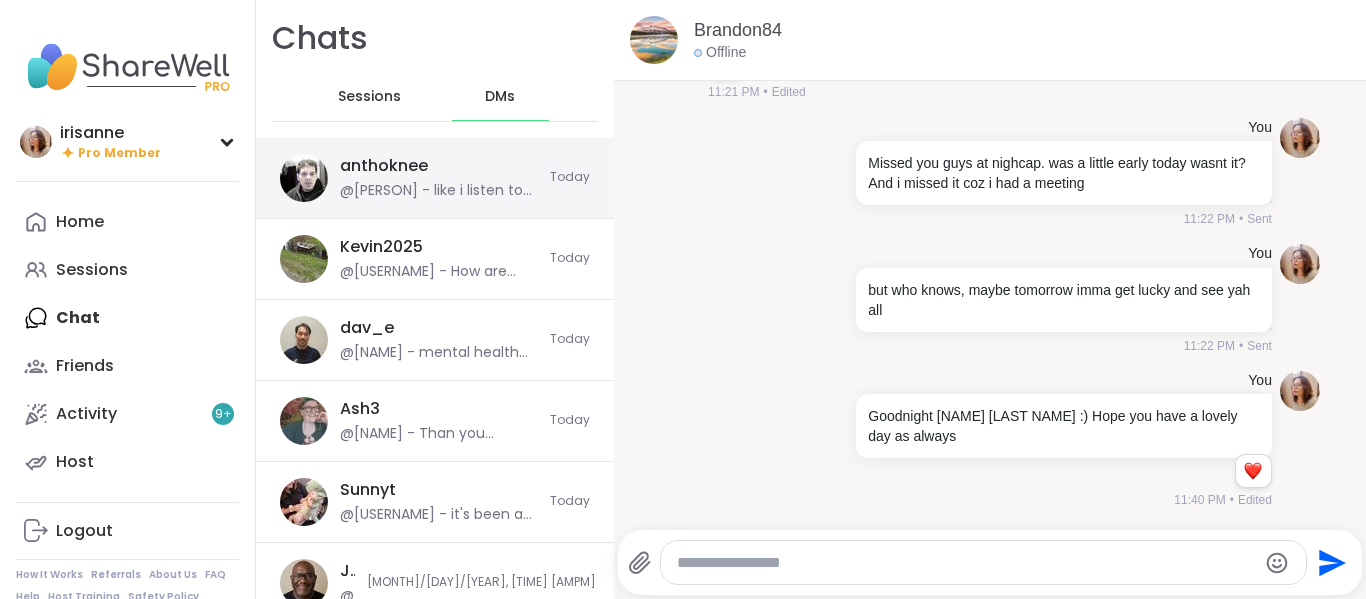 click on "@irisanne - like i listen to? Or released? lol" at bounding box center (439, 191) 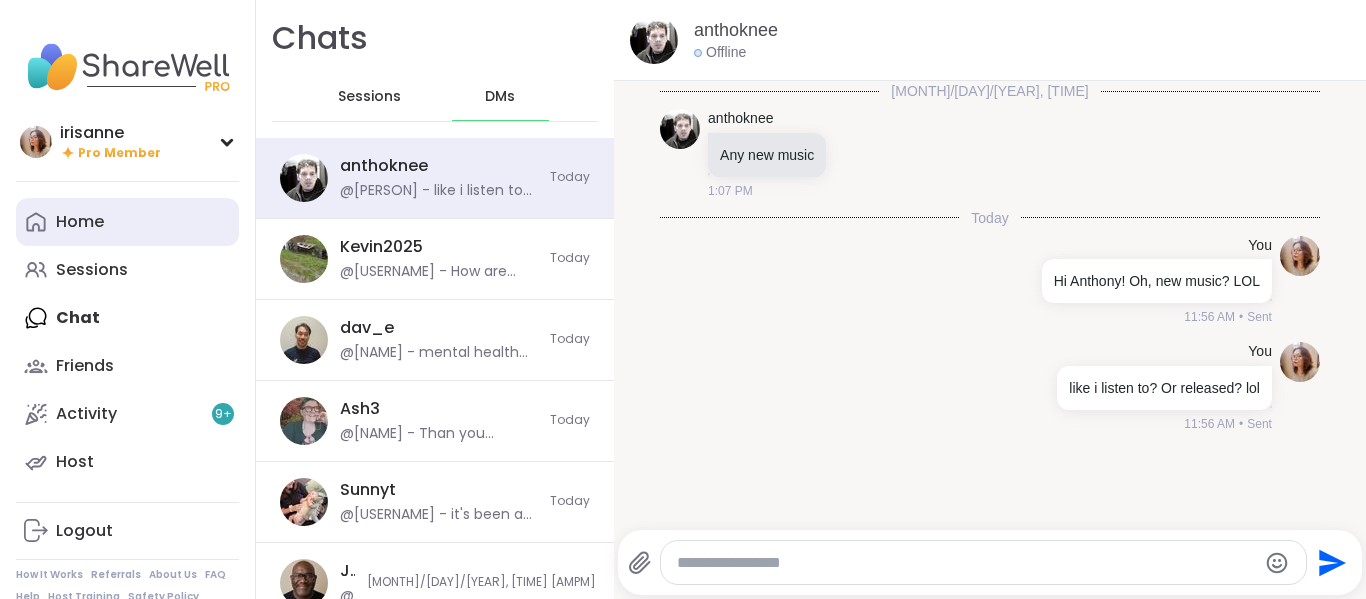 click on "Home" at bounding box center [127, 222] 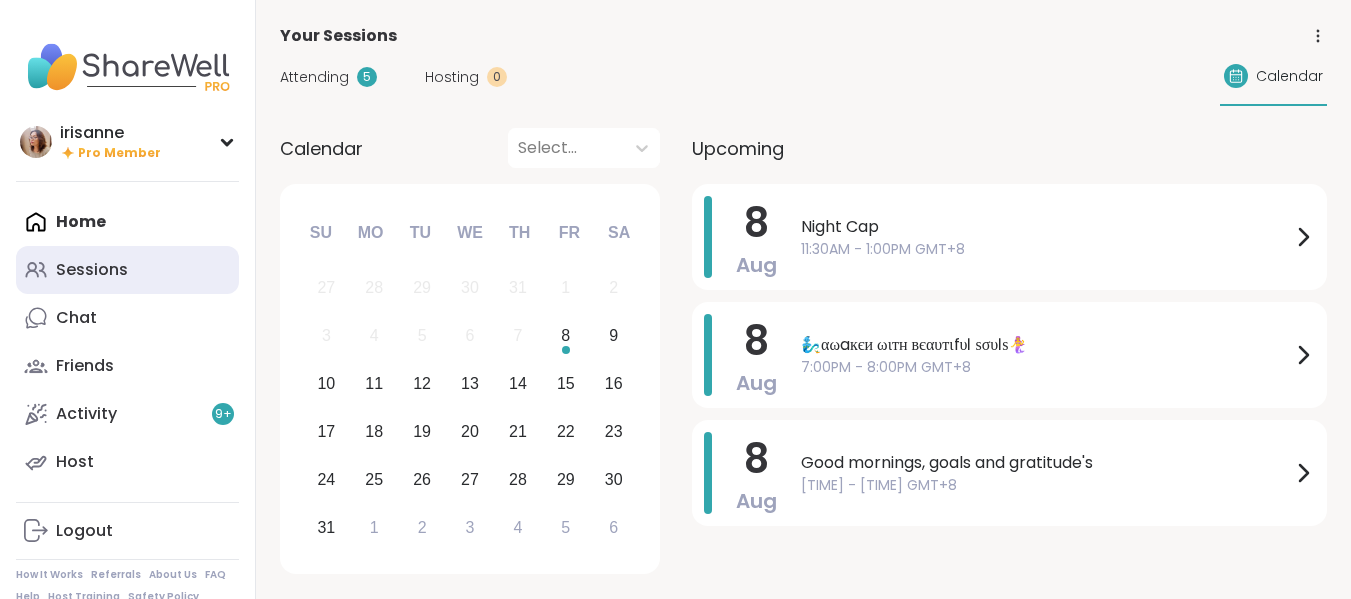 click on "Sessions" at bounding box center [92, 270] 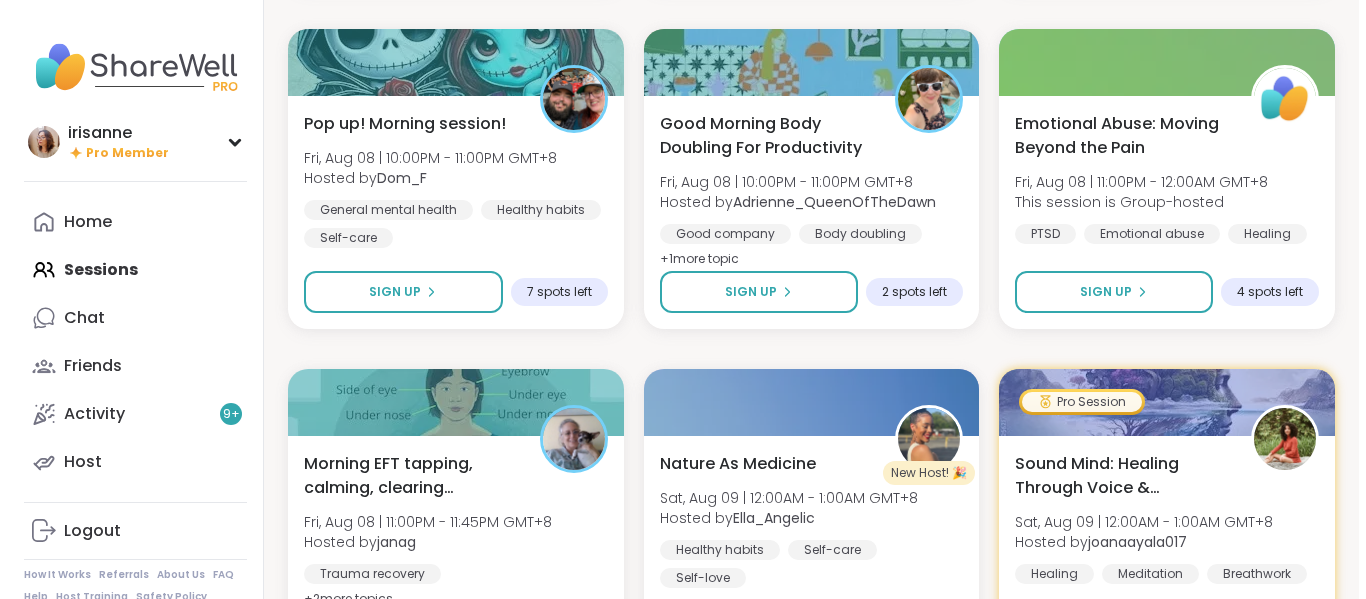 scroll, scrollTop: 1000, scrollLeft: 0, axis: vertical 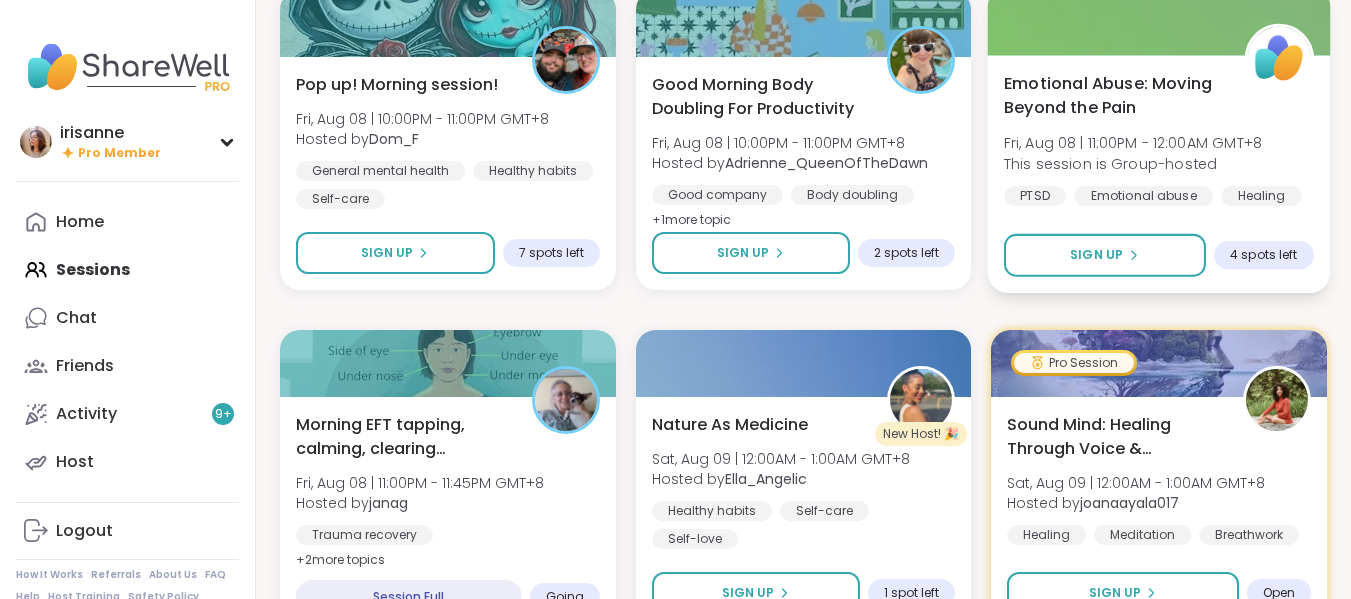 click on "Emotional Abuse: Moving Beyond the Pain Fri, Aug 08 | 11:00PM - 12:00AM GMT+8 This session is Group-hosted PTSD Emotional abuse Healing" at bounding box center [1159, 138] 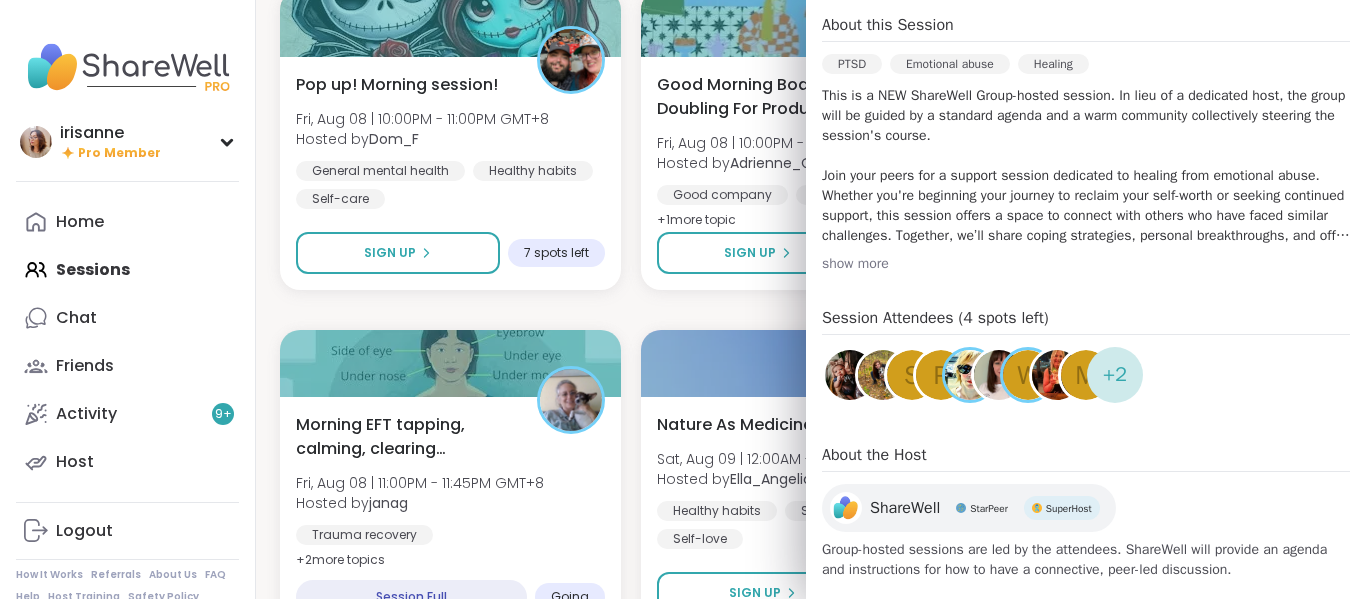 scroll, scrollTop: 629, scrollLeft: 0, axis: vertical 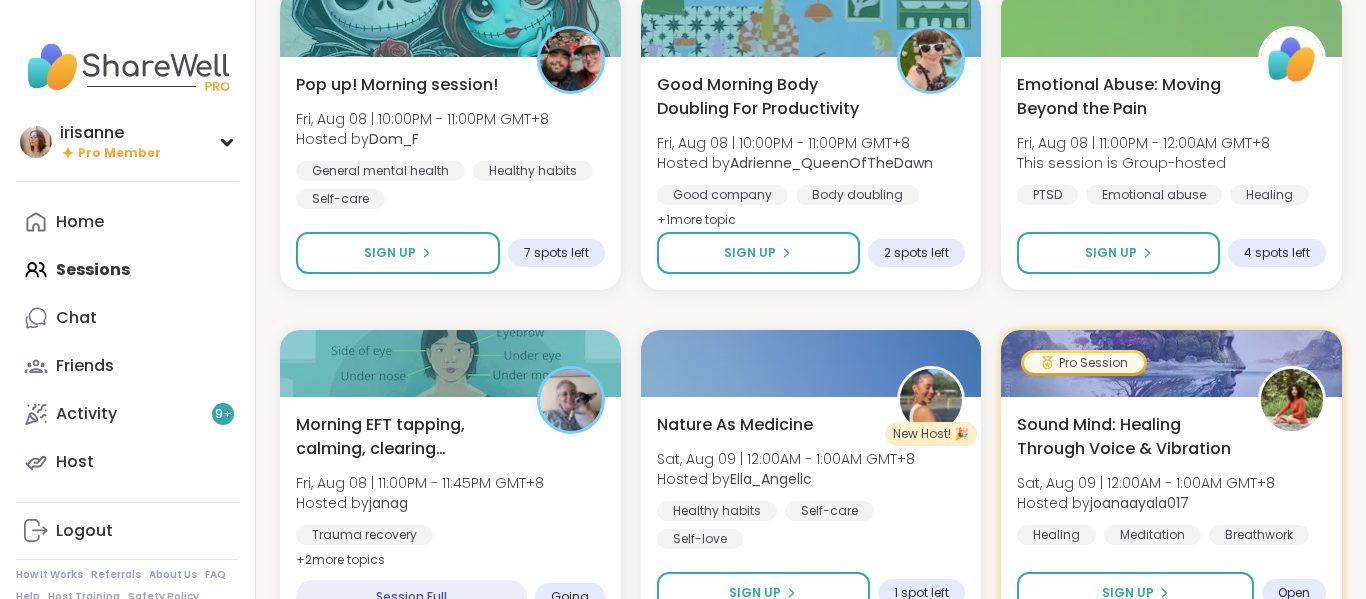 click on "Night Cap Fri, Aug 08 | 11:30AM - 1:00PM GMT+8 Hosted by  PhoenixRising83 Personal development Healing Growth SESSION LIVE 🧞‍♂️αωaкєи ωιтн вєαυтιfυℓ ѕσυℓѕ🧜‍♀️ Fri, Aug 08 | 7:00PM - 8:00PM GMT+8 This session is Group-hosted Mindfulness Growth Healthy love Sign Up 14 spots left 🧞‍♂️αωaкєи ωιтн вєαυтιfυℓ ѕσυℓѕ🧜‍♀️ Fri, Aug 08 | 7:00PM - 8:00PM GMT+8 Hosted by  lyssa Mindfulness Growth Healthy love 6 hours away! Going Good mornings, goals and gratitude's Fri, Aug 08 | 8:00PM - 9:30PM GMT+8 Hosted by  CharityRoss Self-care Mindfulness Goal-setting + 1  more topic Session Full Going Good Morning Body Doubling For Productivity Fri, Aug 08 | 9:00PM - 10:00PM GMT+8 Hosted by  Adrienne_QueenOfTheDawn Good company Body doubling Goal-setting + 1  more topic Sign Up 6 spots left Cup Of Calm Cafe Fri, Aug 08 | 9:30PM - 10:00PM GMT+8 Hosted by  Allie_P Daily check-in Session Full Going Pop up! Morning session! Hosted by  Dom_F Self-care +" at bounding box center (811, 1330) 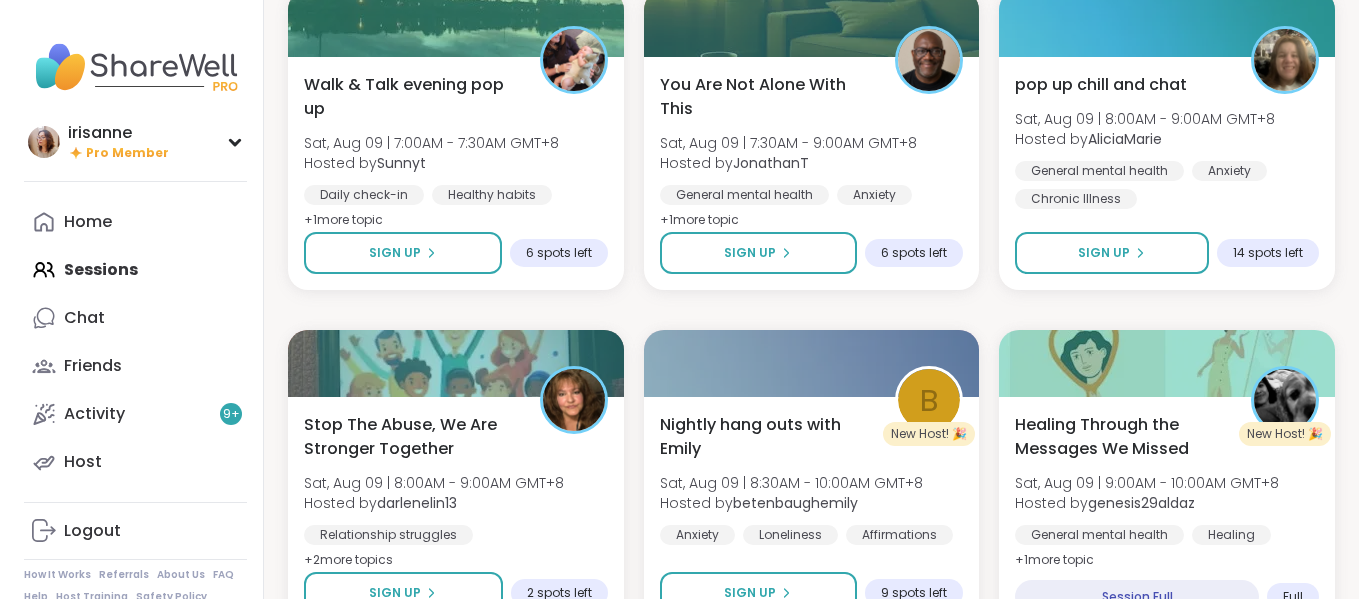 scroll, scrollTop: 2900, scrollLeft: 0, axis: vertical 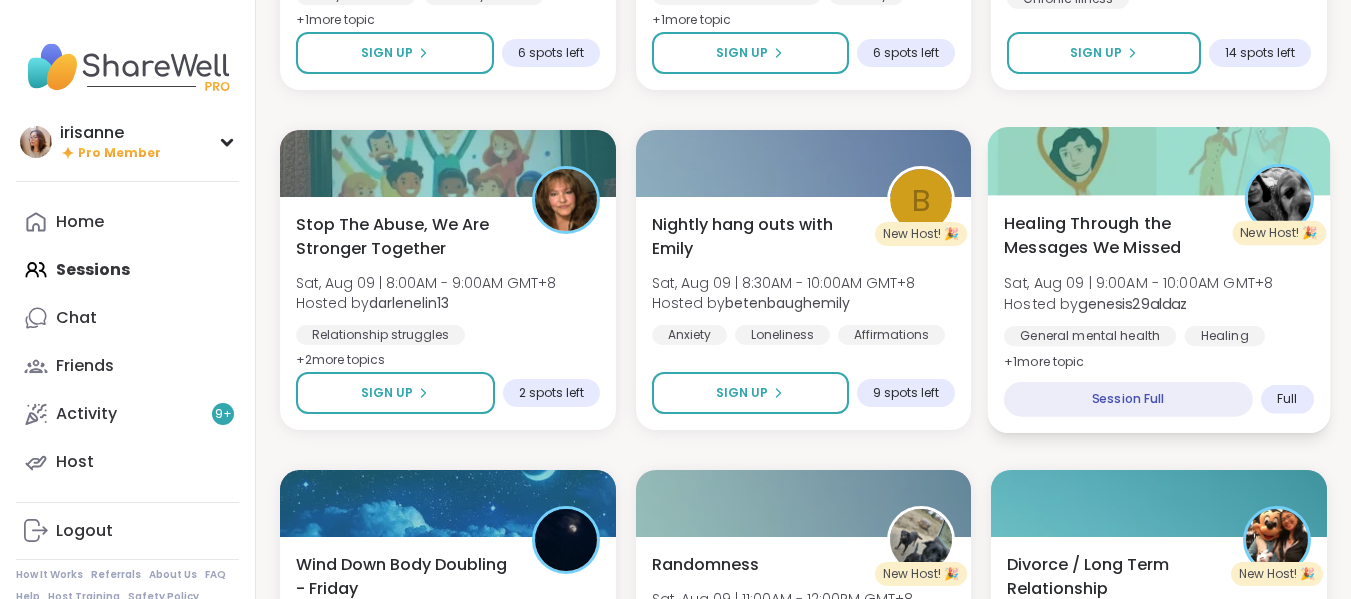 click on "Healing Through the Messages We Missed Sat, Aug 09 | 9:00AM - 10:00AM GMT+8 Hosted by  genesis29aldaz General mental health Healing Childhood trauma + 1  more topic" at bounding box center [1159, 292] 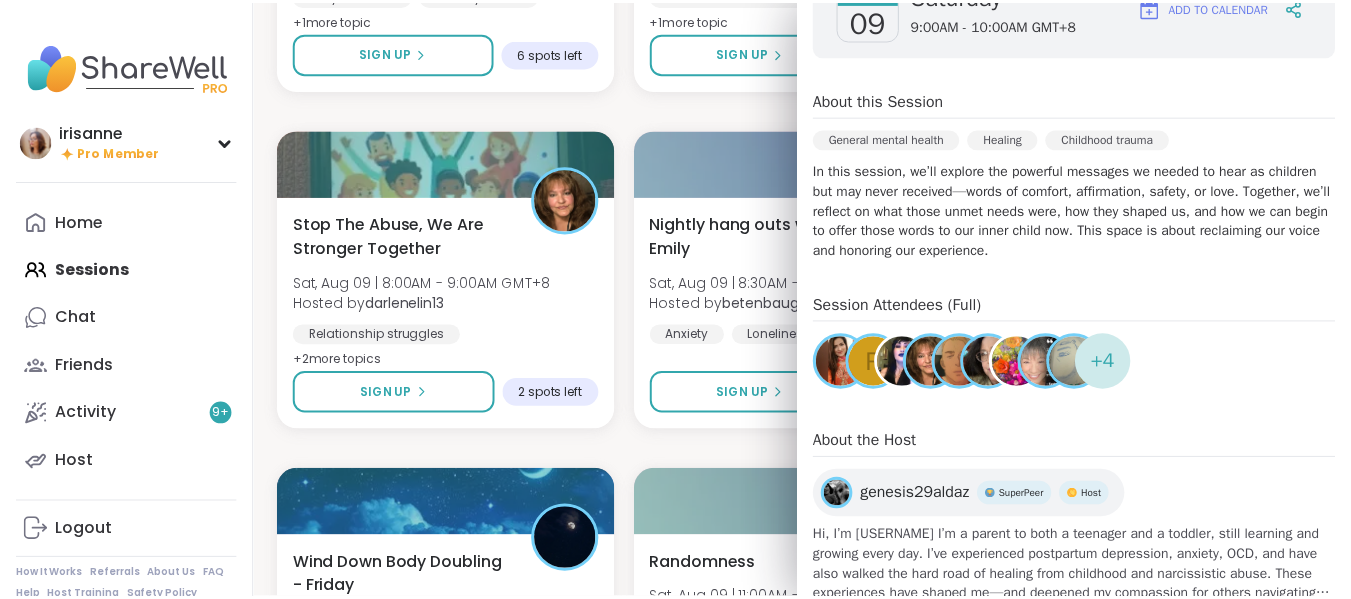 scroll, scrollTop: 400, scrollLeft: 0, axis: vertical 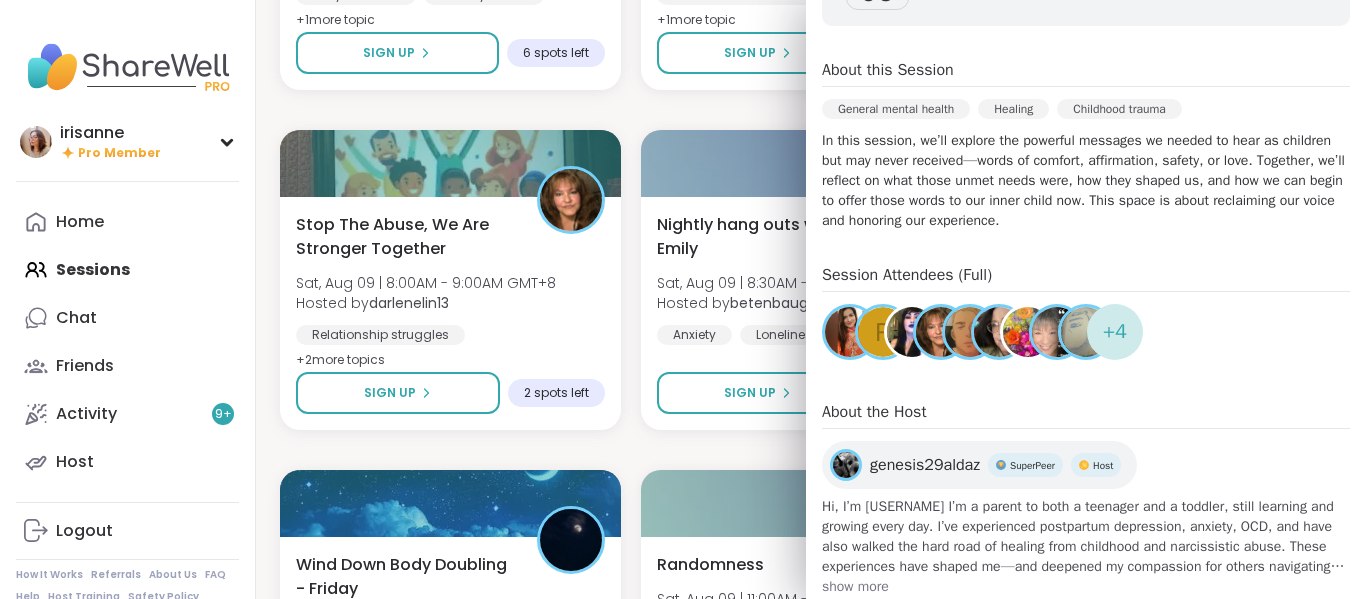 click on "Night Cap Fri, Aug 08 | 11:30AM - 1:00PM GMT+8 Hosted by  PhoenixRising83 Personal development Healing Growth SESSION LIVE 🧞‍♂️αωaкєи ωιтн вєαυтιfυℓ ѕσυℓѕ🧜‍♀️ Fri, Aug 08 | 7:00PM - 8:00PM GMT+8 This session is Group-hosted Mindfulness Growth Healthy love Sign Up 14 spots left 🧞‍♂️αωaкєи ωιтн вєαυтιfυℓ ѕσυℓѕ🧜‍♀️ Fri, Aug 08 | 7:00PM - 8:00PM GMT+8 Hosted by  lyssa Mindfulness Growth Healthy love 6 hours away! Going Good mornings, goals and gratitude's Fri, Aug 08 | 8:00PM - 9:30PM GMT+8 Hosted by  CharityRoss Self-care Mindfulness Goal-setting + 1  more topic Session Full Going Good Morning Body Doubling For Productivity Fri, Aug 08 | 9:00PM - 10:00PM GMT+8 Hosted by  Adrienne_QueenOfTheDawn Good company Body doubling Goal-setting + 1  more topic Sign Up 6 spots left Cup Of Calm Cafe Fri, Aug 08 | 9:30PM - 10:00PM GMT+8 Hosted by  Allie_P Daily check-in Session Full Going Pop up! Morning session! Hosted by  Dom_F Self-care +" at bounding box center (811, -570) 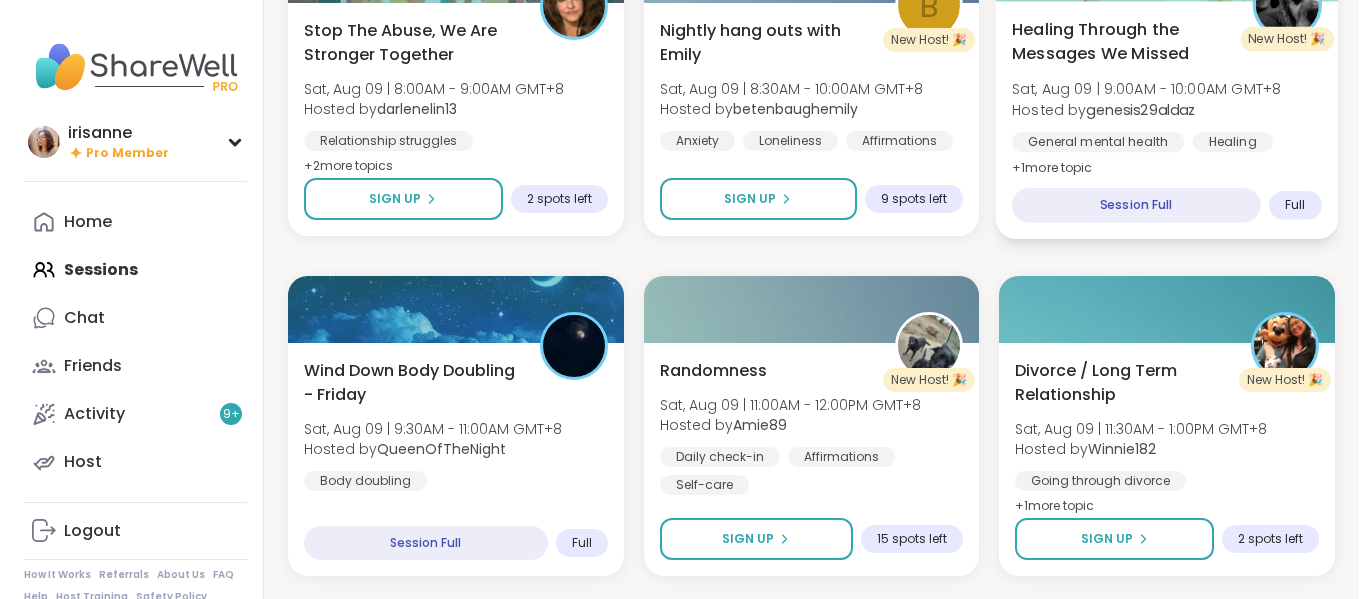 scroll, scrollTop: 3100, scrollLeft: 0, axis: vertical 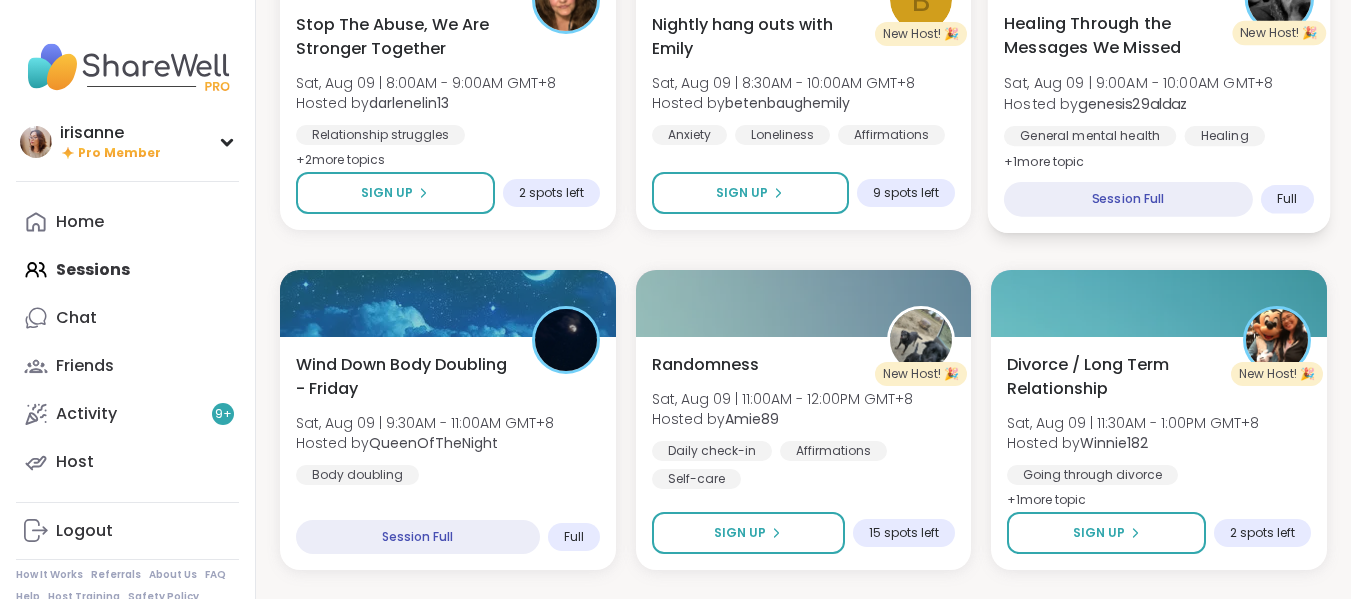 click at bounding box center (1159, 303) 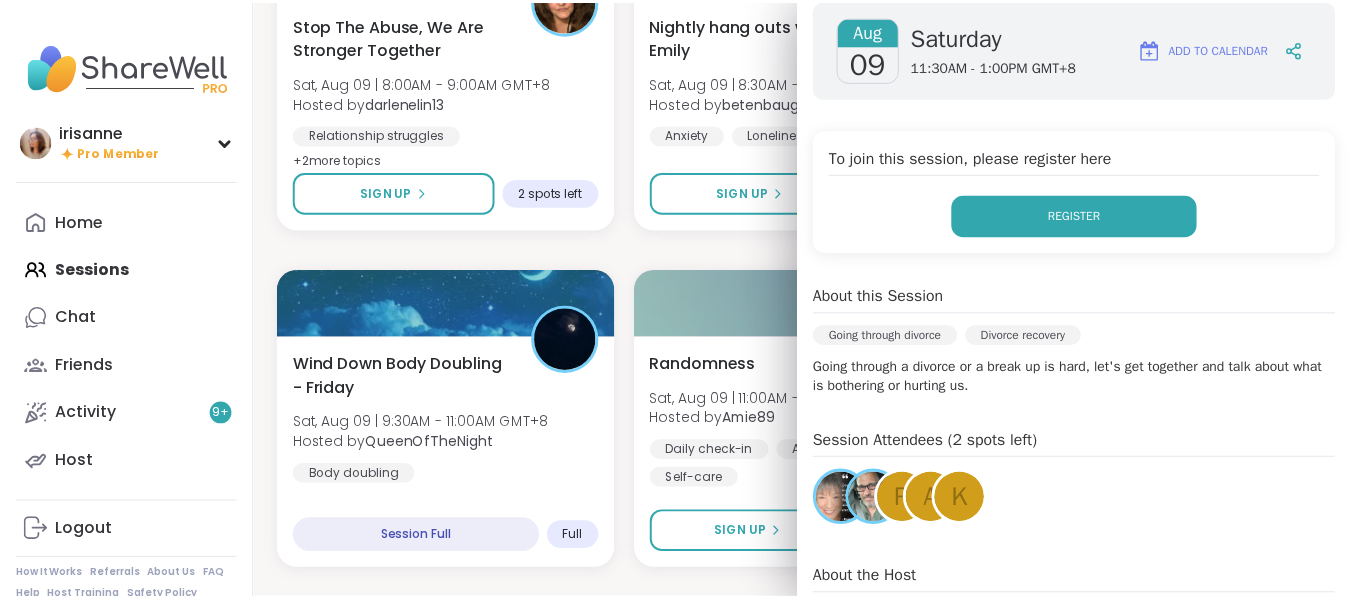 scroll, scrollTop: 425, scrollLeft: 0, axis: vertical 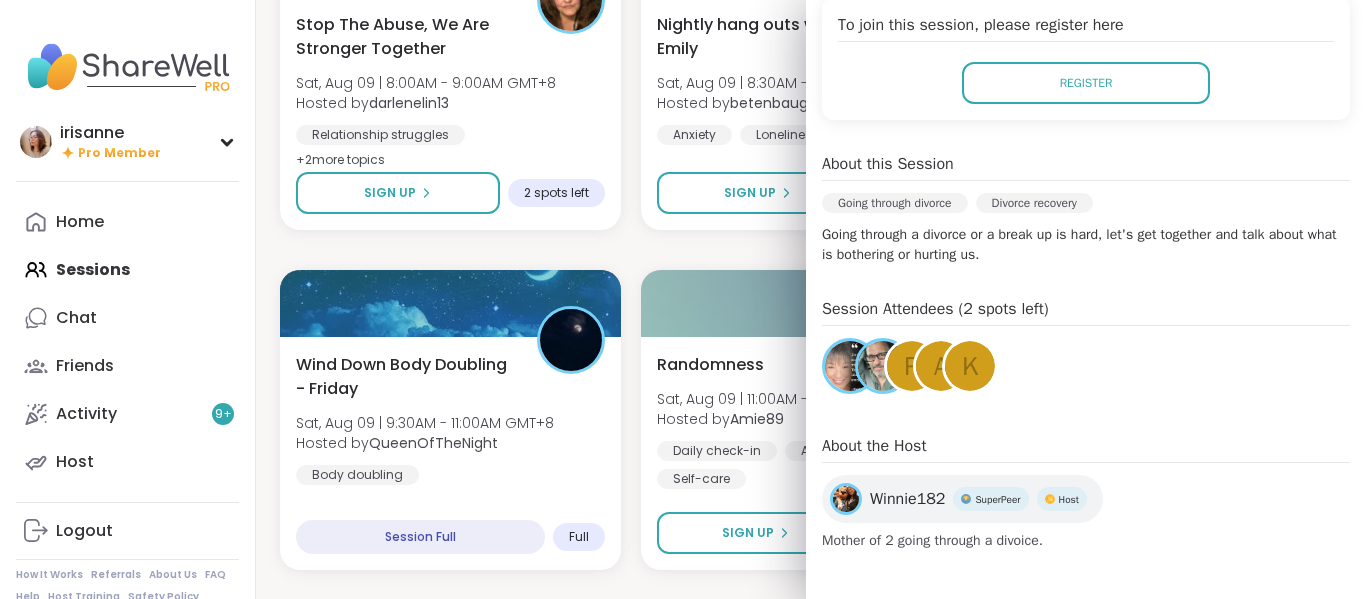 click on "Night Cap Fri, Aug 08 | 11:30AM - 1:00PM GMT+8 Hosted by  PhoenixRising83 Personal development Healing Growth SESSION LIVE 🧞‍♂️αωaкєи ωιтн вєαυтιfυℓ ѕσυℓѕ🧜‍♀️ Fri, Aug 08 | 7:00PM - 8:00PM GMT+8 This session is Group-hosted Mindfulness Growth Healthy love Sign Up 14 spots left 🧞‍♂️αωaкєи ωιтн вєαυтιfυℓ ѕσυℓѕ🧜‍♀️ Fri, Aug 08 | 7:00PM - 8:00PM GMT+8 Hosted by  lyssa Mindfulness Growth Healthy love 6 hours away! Going Good mornings, goals and gratitude's Fri, Aug 08 | 8:00PM - 9:30PM GMT+8 Hosted by  CharityRoss Self-care Mindfulness Goal-setting + 1  more topic Session Full Going Good Morning Body Doubling For Productivity Fri, Aug 08 | 9:00PM - 10:00PM GMT+8 Hosted by  Adrienne_QueenOfTheDawn Good company Body doubling Goal-setting + 1  more topic Sign Up 6 spots left Cup Of Calm Cafe Fri, Aug 08 | 9:30PM - 10:00PM GMT+8 Hosted by  Allie_P Daily check-in Session Full Going Pop up! Morning session! Hosted by  Dom_F Self-care +" at bounding box center [811, -770] 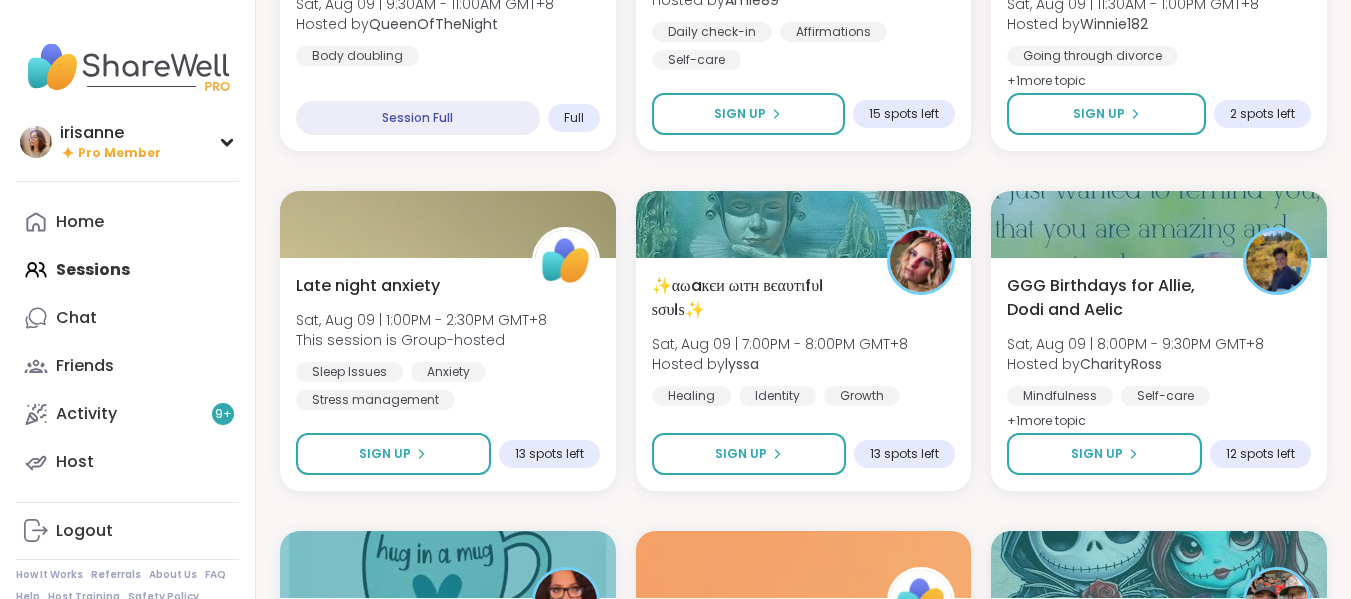 scroll, scrollTop: 3700, scrollLeft: 0, axis: vertical 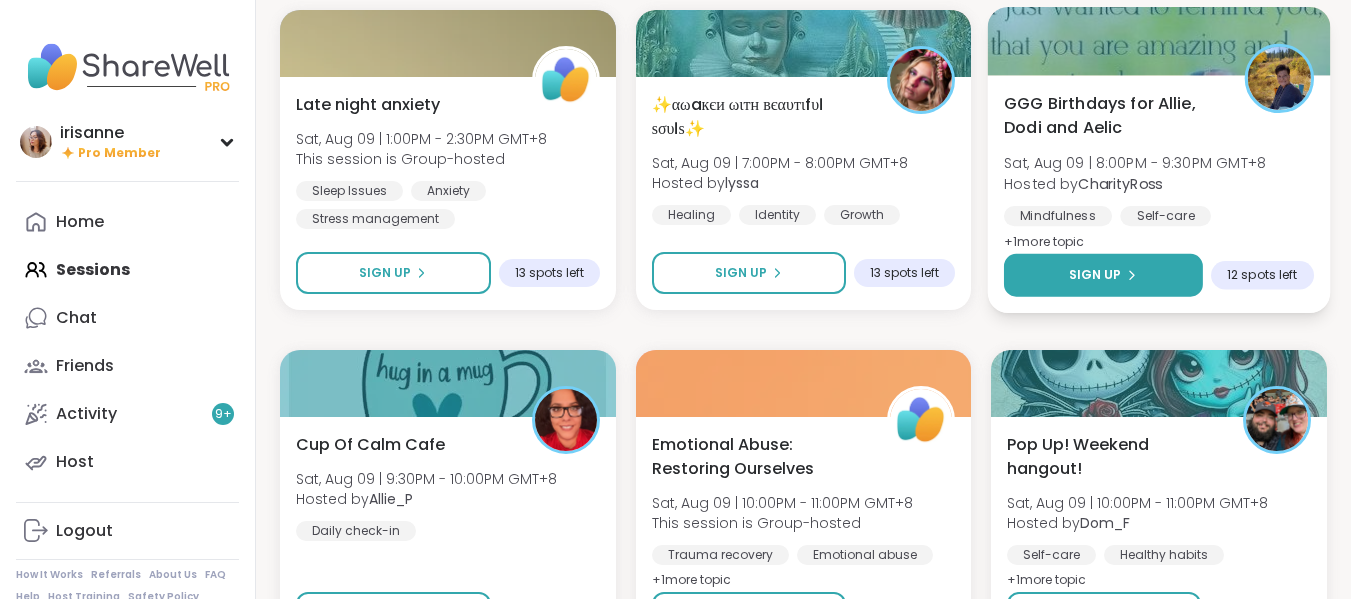 click on "Sign Up" at bounding box center [1103, 275] 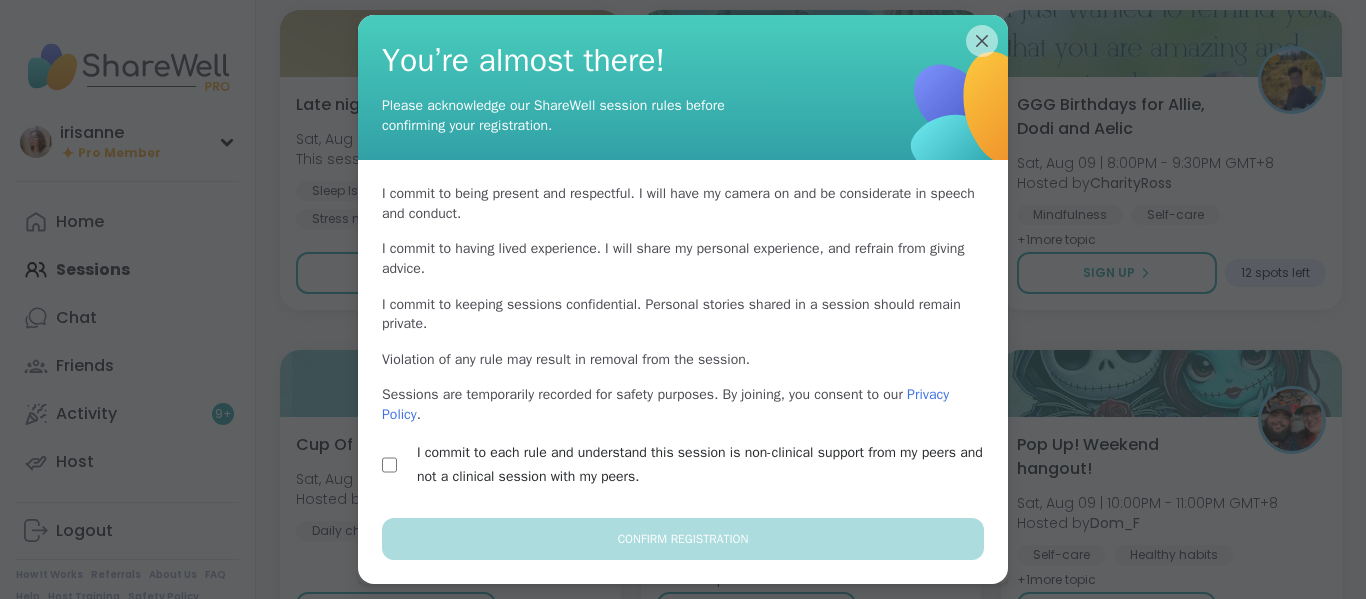 click on "I commit to each rule and understand this session is non-clinical support from my peers and not a clinical session with my peers." at bounding box center (683, 465) 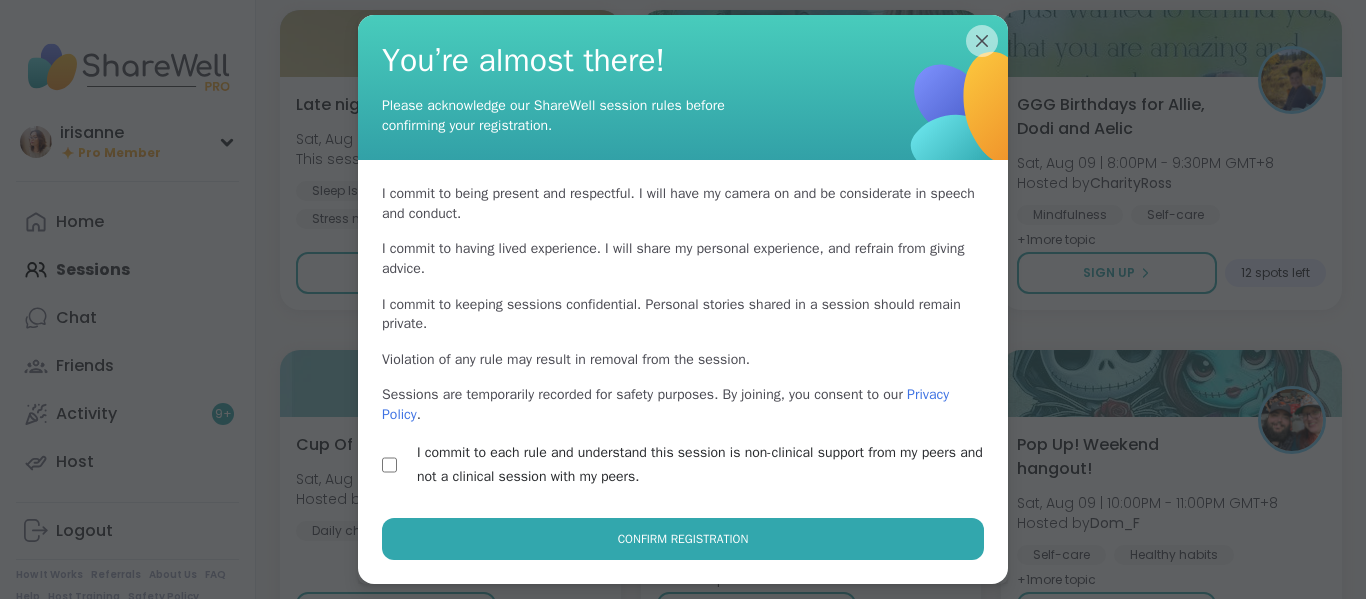click on "Confirm Registration" at bounding box center [683, 539] 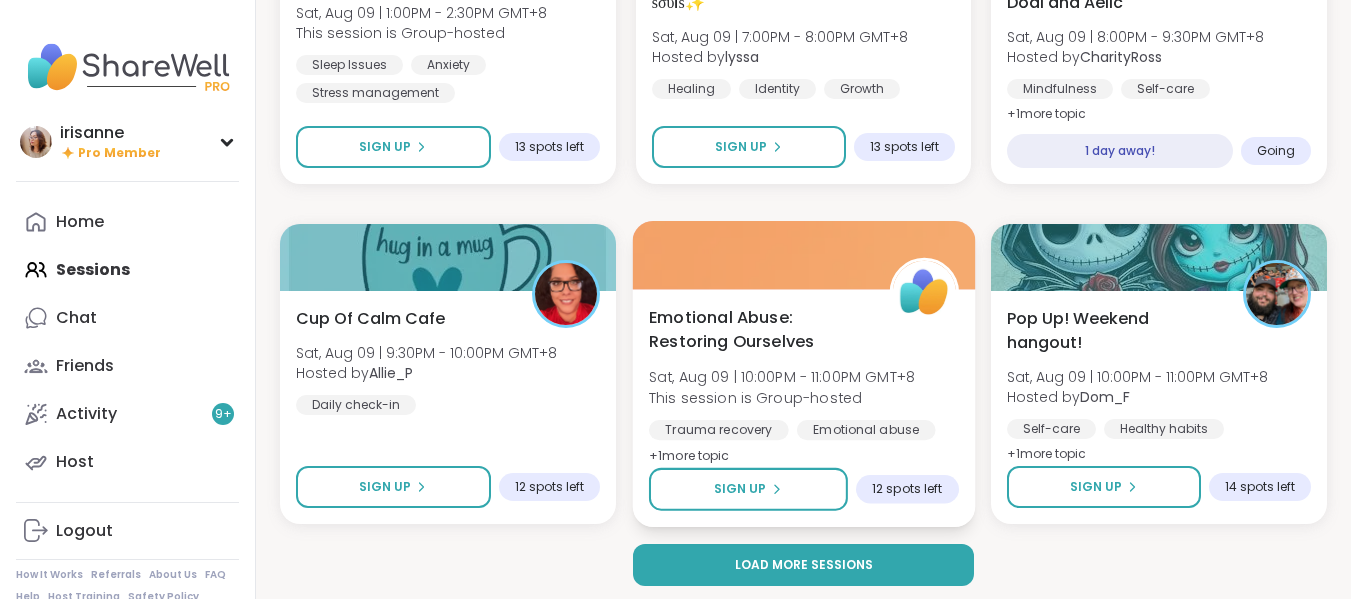 scroll, scrollTop: 3833, scrollLeft: 0, axis: vertical 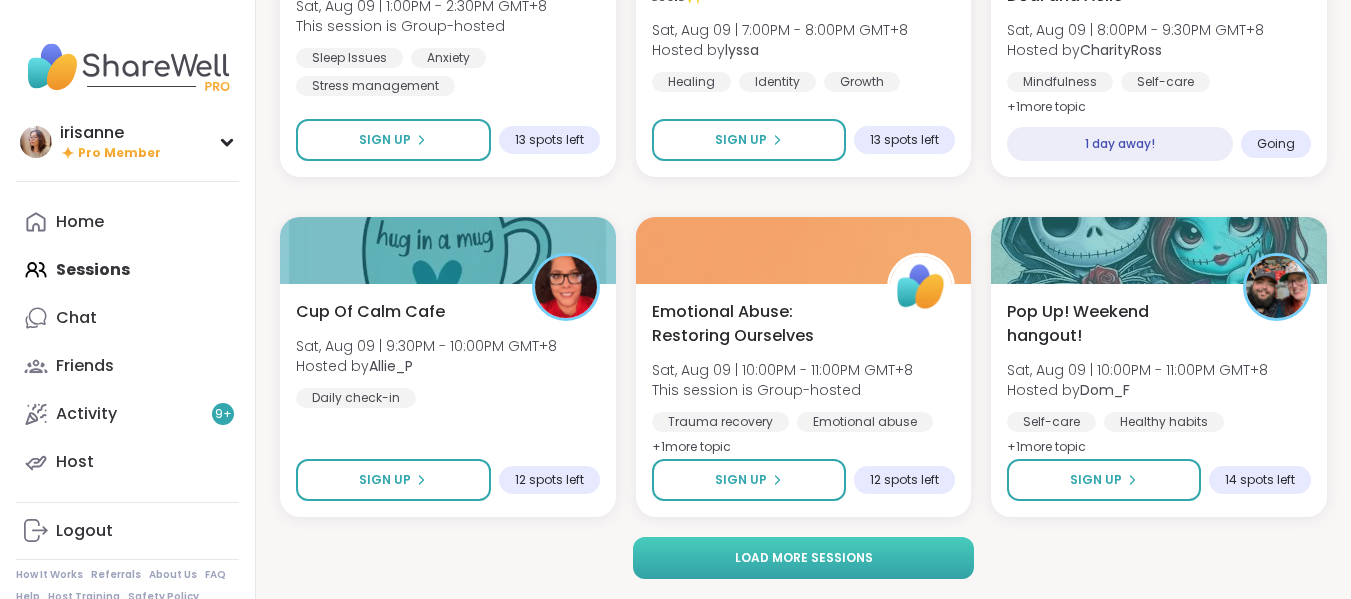 click on "Load more sessions" at bounding box center [804, 558] 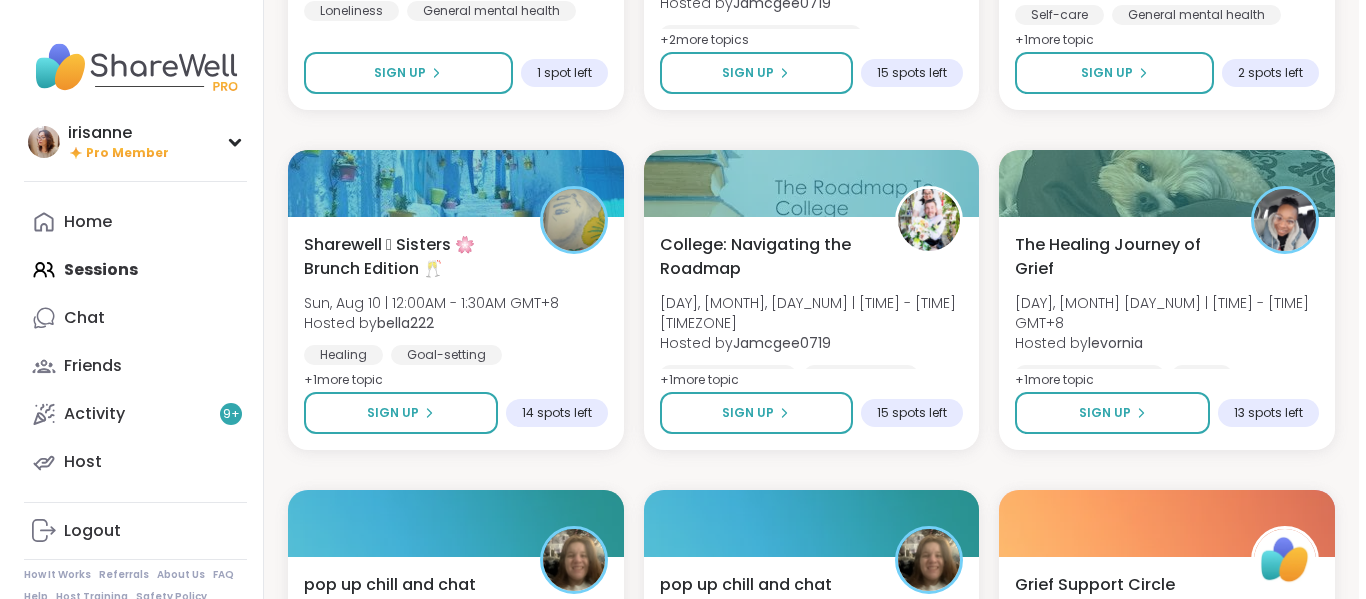 scroll, scrollTop: 4933, scrollLeft: 0, axis: vertical 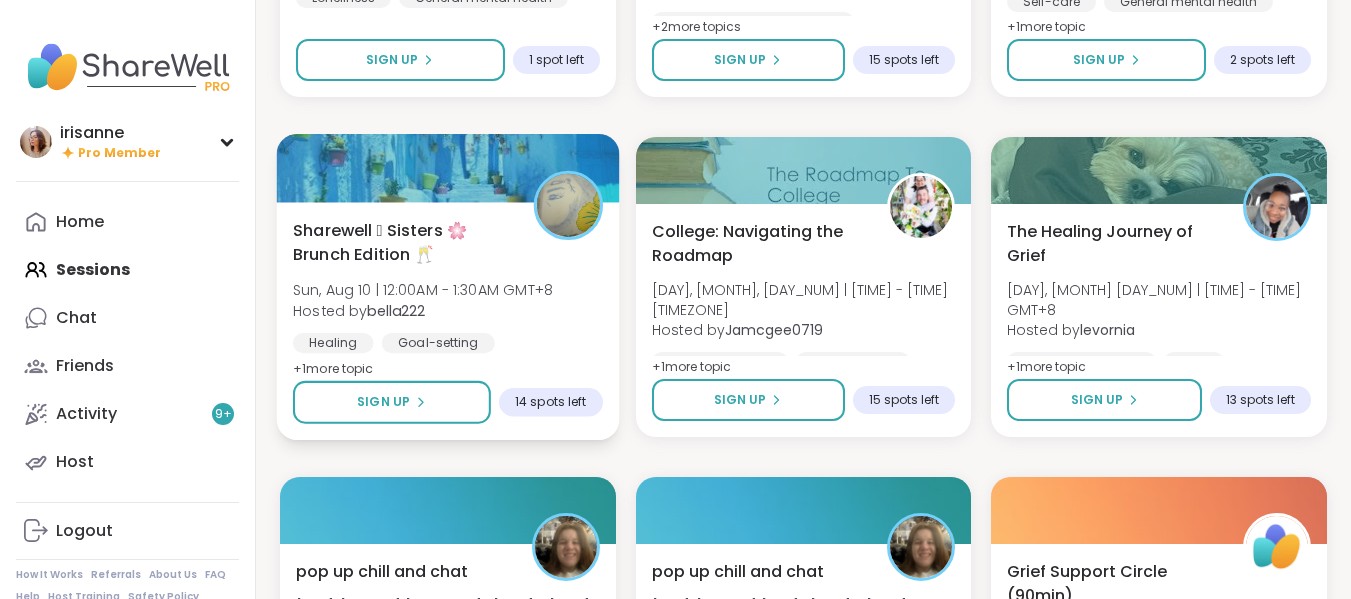 drag, startPoint x: 508, startPoint y: 298, endPoint x: 520, endPoint y: 296, distance: 12.165525 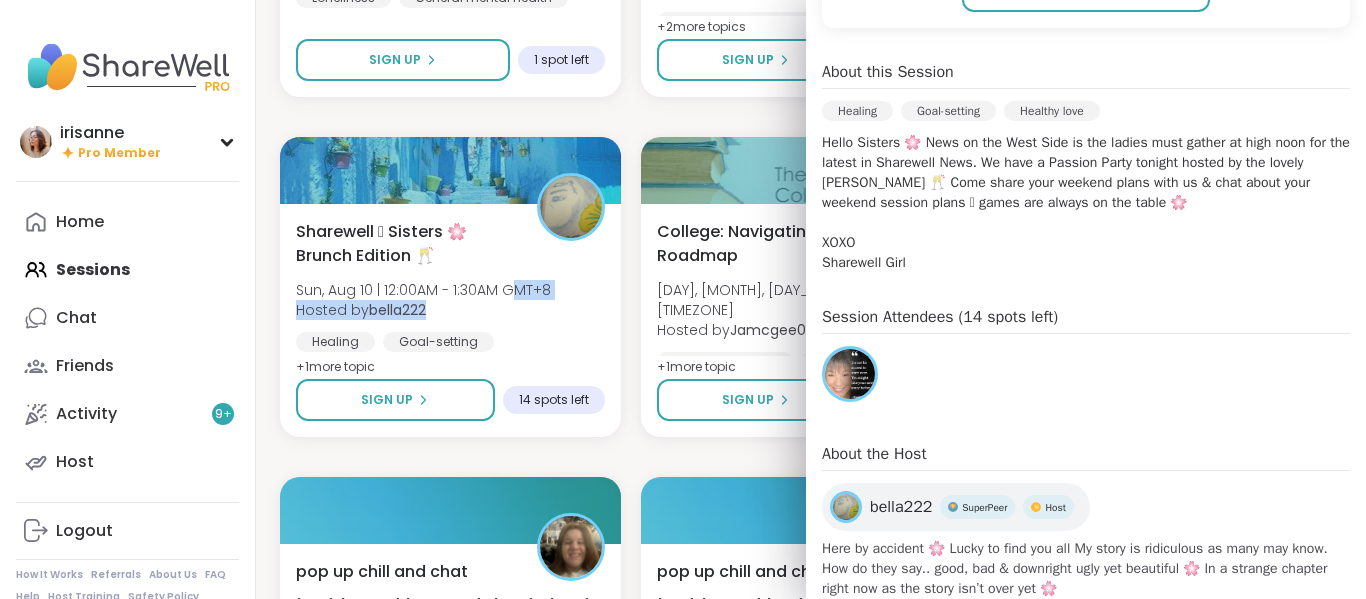 scroll, scrollTop: 600, scrollLeft: 0, axis: vertical 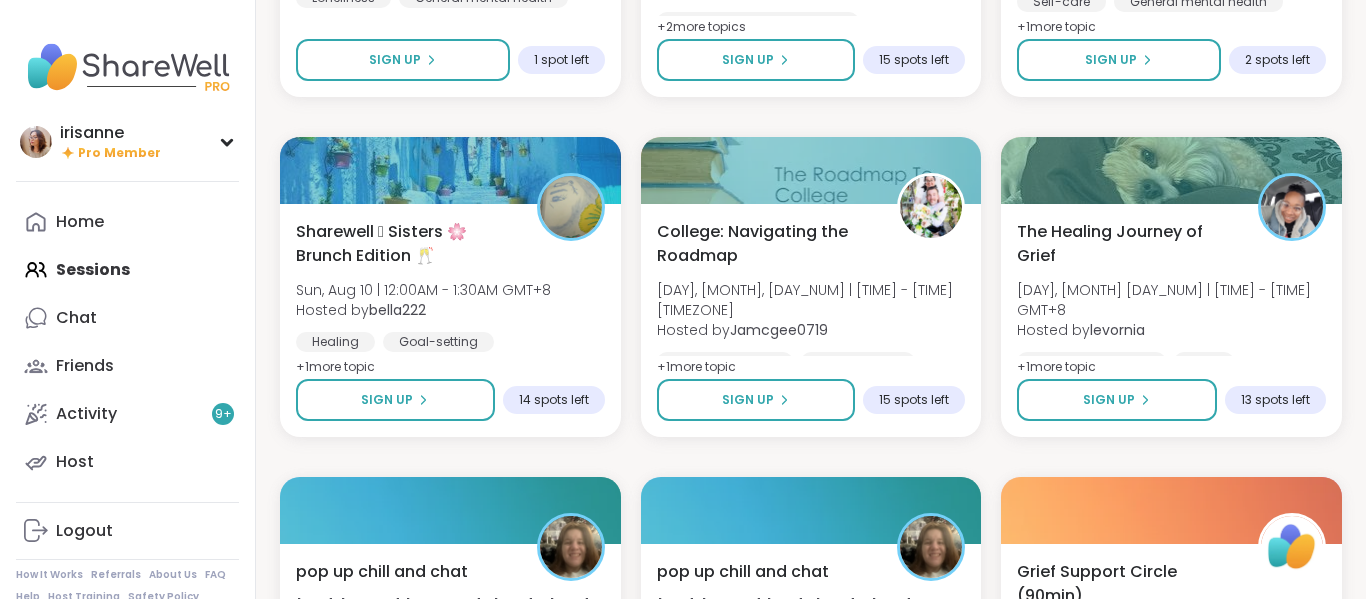 click on "Night Cap Fri, Aug 08 | 11:30AM - 1:00PM GMT+8 Hosted by  PhoenixRising83 Personal development Healing Growth SESSION LIVE 🧞‍♂️αωaкєи ωιтн вєαυтιfυℓ ѕσυℓѕ🧜‍♀️ Fri, Aug 08 | 7:00PM - 8:00PM GMT+8 This session is Group-hosted Mindfulness Growth Healthy love Sign Up 14 spots left 🧞‍♂️αωaкєи ωιтн вєαυтιfυℓ ѕσυℓѕ🧜‍♀️ Fri, Aug 08 | 7:00PM - 8:00PM GMT+8 Hosted by  lyssa Mindfulness Growth Healthy love 6 hours away! Going Good mornings, goals and gratitude's Fri, Aug 08 | 8:00PM - 9:30PM GMT+8 Hosted by  CharityRoss Self-care Mindfulness Goal-setting + 1  more topic Session Full Going Good Morning Body Doubling For Productivity Fri, Aug 08 | 9:00PM - 10:00PM GMT+8 Hosted by  Adrienne_QueenOfTheDawn Good company Body doubling Goal-setting + 1  more topic Sign Up 6 spots left Cup Of Calm Cafe Fri, Aug 08 | 9:30PM - 10:00PM GMT+8 Hosted by  Allie_P Daily check-in Session Full Going Pop up! Morning session! Hosted by  Dom_F Self-care +" at bounding box center [811, -563] 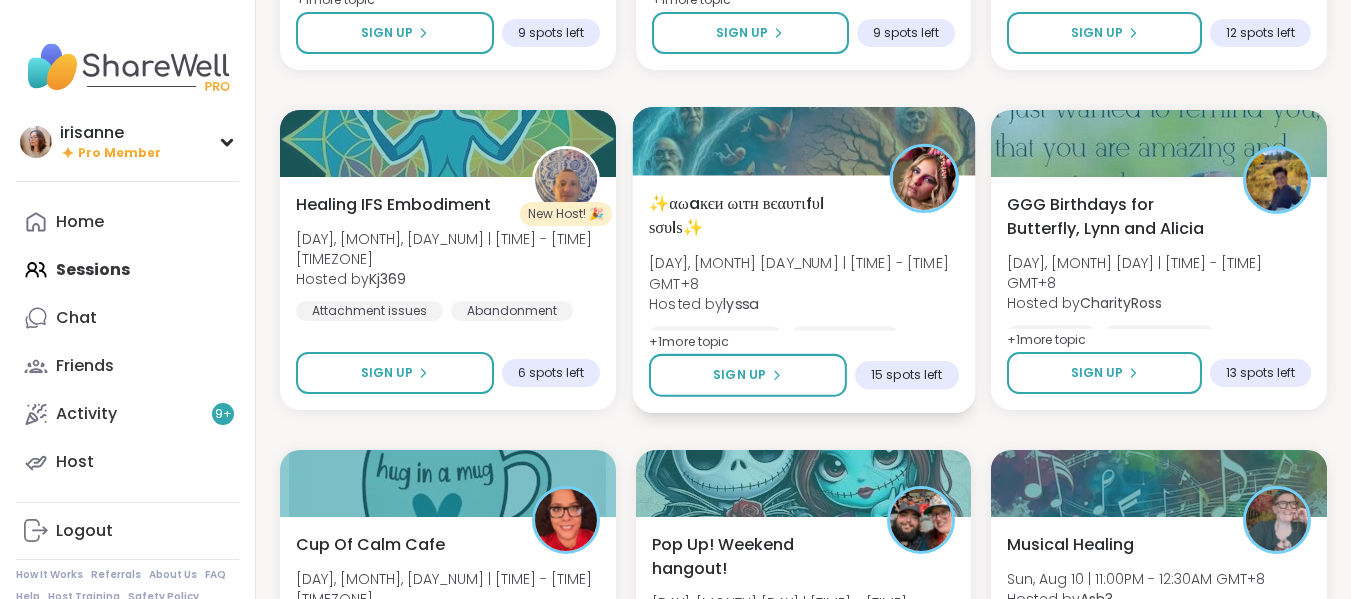 scroll, scrollTop: 6433, scrollLeft: 0, axis: vertical 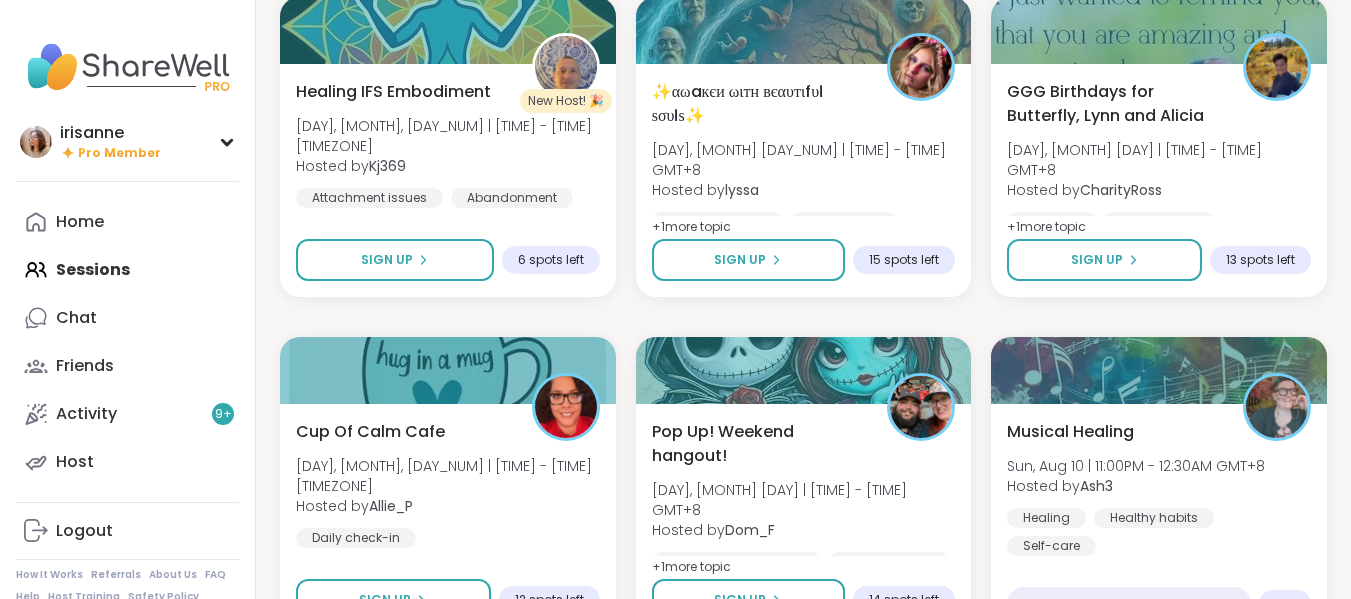 click on "Night Cap Fri, Aug 08 | 11:30AM - 1:00PM GMT+8 Hosted by  PhoenixRising83 Personal development Healing Growth SESSION LIVE 🧞‍♂️αωaкєи ωιтн вєαυтιfυℓ ѕσυℓѕ🧜‍♀️ Fri, Aug 08 | 7:00PM - 8:00PM GMT+8 This session is Group-hosted Mindfulness Growth Healthy love Sign Up 14 spots left 🧞‍♂️αωaкєи ωιтн вєαυтιfυℓ ѕσυℓѕ🧜‍♀️ Fri, Aug 08 | 7:00PM - 8:00PM GMT+8 Hosted by  lyssa Mindfulness Growth Healthy love 6 hours away! Going Good mornings, goals and gratitude's Fri, Aug 08 | 8:00PM - 9:30PM GMT+8 Hosted by  CharityRoss Self-care Mindfulness Goal-setting + 1  more topic Session Full Going Good Morning Body Doubling For Productivity Fri, Aug 08 | 9:00PM - 10:00PM GMT+8 Hosted by  Adrienne_QueenOfTheDawn Good company Body doubling Goal-setting + 1  more topic Sign Up 6 spots left Cup Of Calm Cafe Fri, Aug 08 | 9:30PM - 10:00PM GMT+8 Hosted by  Allie_P Daily check-in Session Full Going Pop up! Morning session! Hosted by  Dom_F Self-care +" at bounding box center [803, -2063] 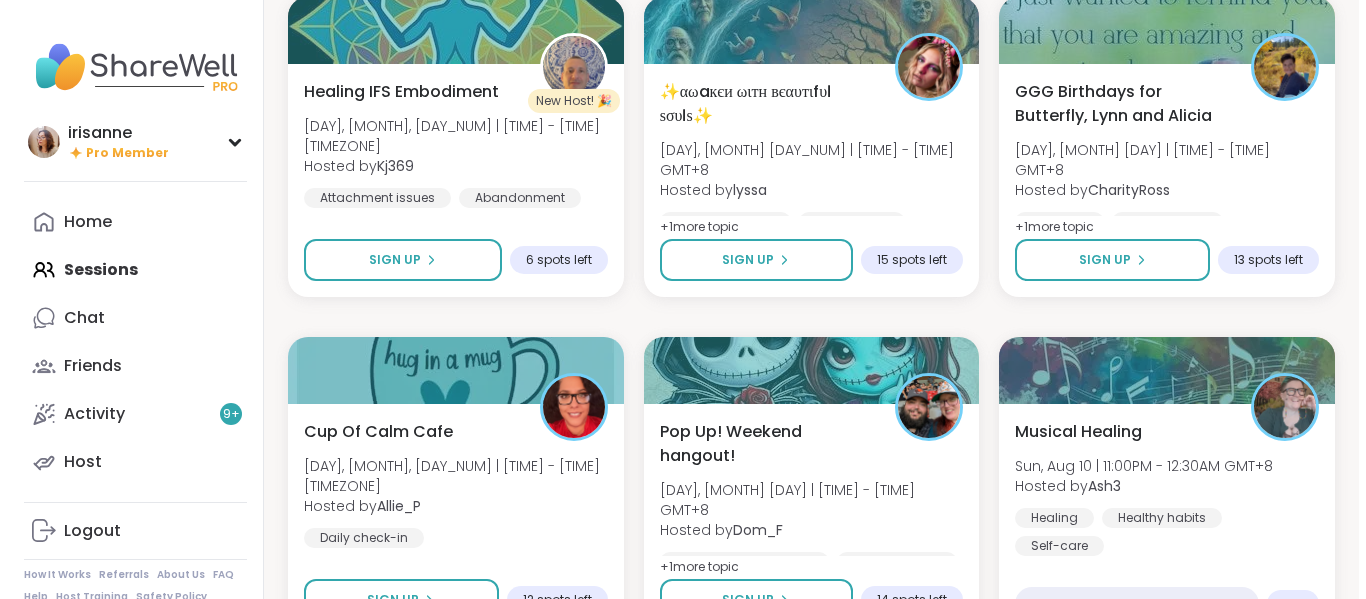 scroll, scrollTop: 6533, scrollLeft: 0, axis: vertical 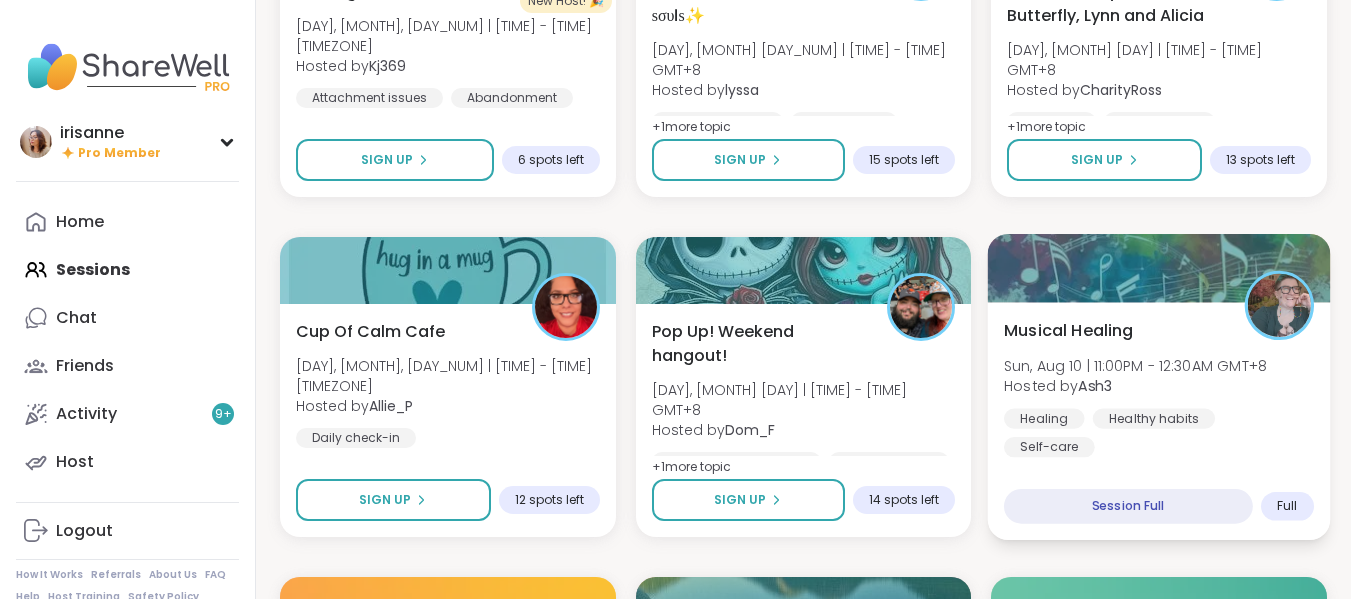 click on "Musical Healing Sun, Aug 10 | 11:00PM - 12:30AM GMT+8 Hosted by  Ash3 Healing Healthy habits Self-care" at bounding box center [1159, 387] 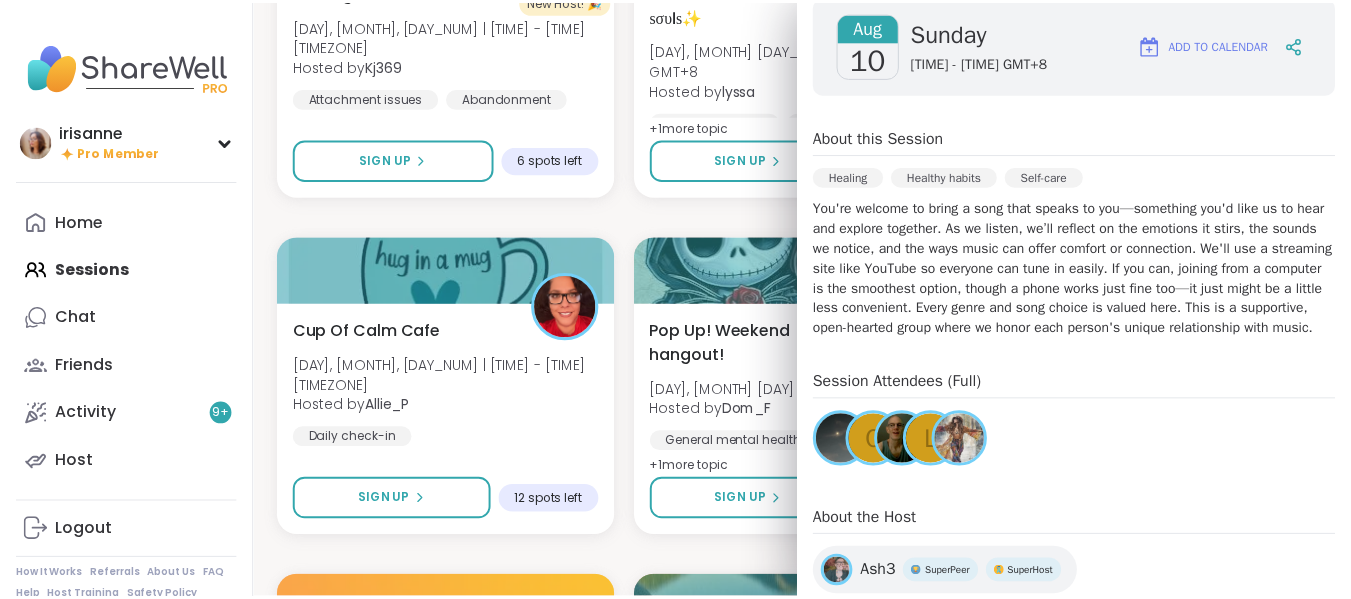scroll, scrollTop: 400, scrollLeft: 0, axis: vertical 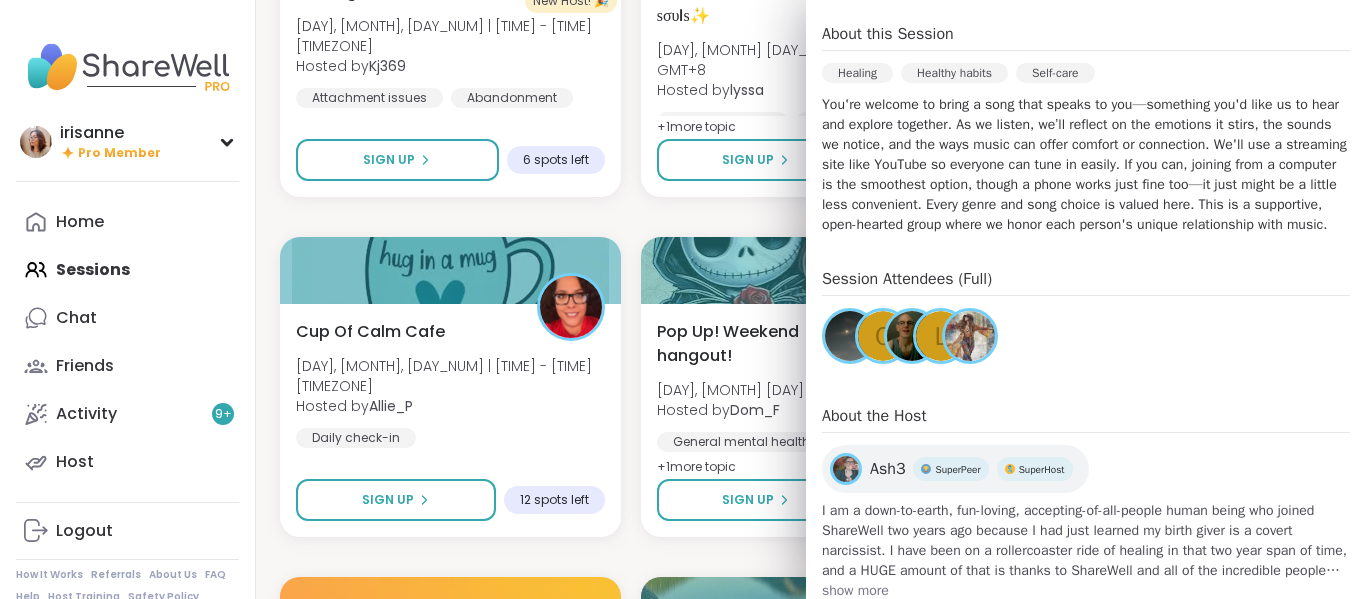 click on "Night Cap Fri, Aug 08 | 11:30AM - 1:00PM GMT+8 Hosted by  PhoenixRising83 Personal development Healing Growth SESSION LIVE 🧞‍♂️αωaкєи ωιтн вєαυтιfυℓ ѕσυℓѕ🧜‍♀️ Fri, Aug 08 | 7:00PM - 8:00PM GMT+8 This session is Group-hosted Mindfulness Growth Healthy love Sign Up 14 spots left 🧞‍♂️αωaкєи ωιтн вєαυтιfυℓ ѕσυℓѕ🧜‍♀️ Fri, Aug 08 | 7:00PM - 8:00PM GMT+8 Hosted by  lyssa Mindfulness Growth Healthy love 6 hours away! Going Good mornings, goals and gratitude's Fri, Aug 08 | 8:00PM - 9:30PM GMT+8 Hosted by  CharityRoss Self-care Mindfulness Goal-setting + 1  more topic Session Full Going Good Morning Body Doubling For Productivity Fri, Aug 08 | 9:00PM - 10:00PM GMT+8 Hosted by  Adrienne_QueenOfTheDawn Good company Body doubling Goal-setting + 1  more topic Sign Up 6 spots left Cup Of Calm Cafe Fri, Aug 08 | 9:30PM - 10:00PM GMT+8 Hosted by  Allie_P Daily check-in Session Full Going Pop up! Morning session! Hosted by  Dom_F Self-care +" at bounding box center [811, -2163] 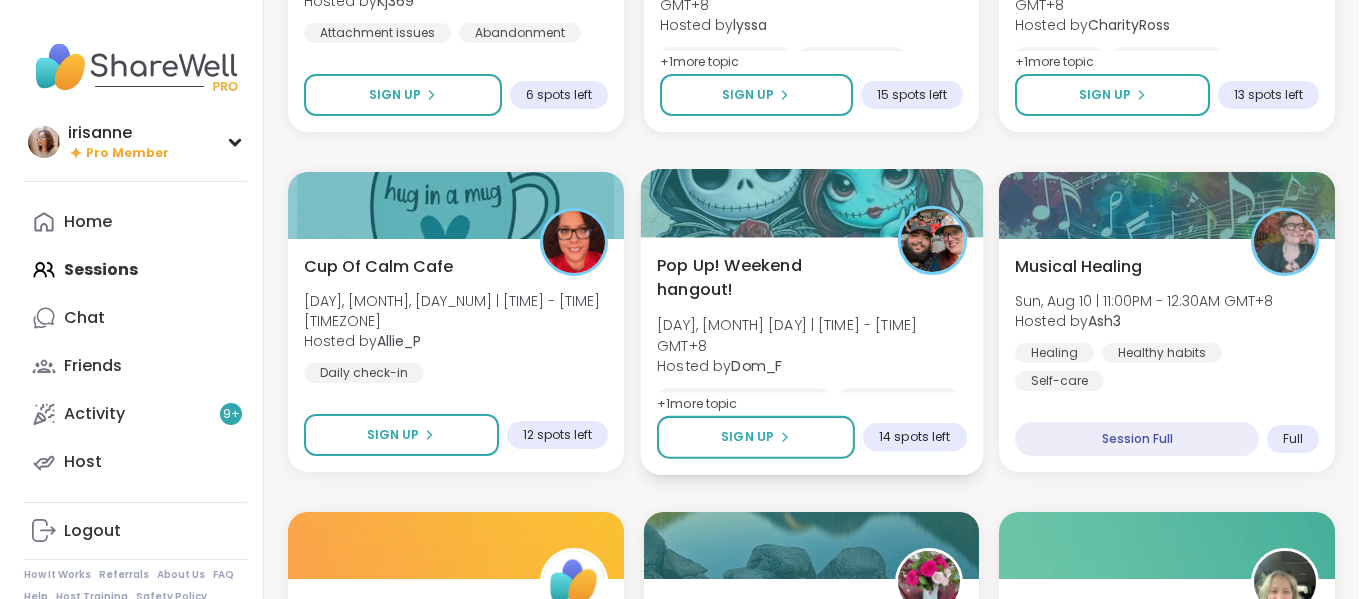 scroll, scrollTop: 6633, scrollLeft: 0, axis: vertical 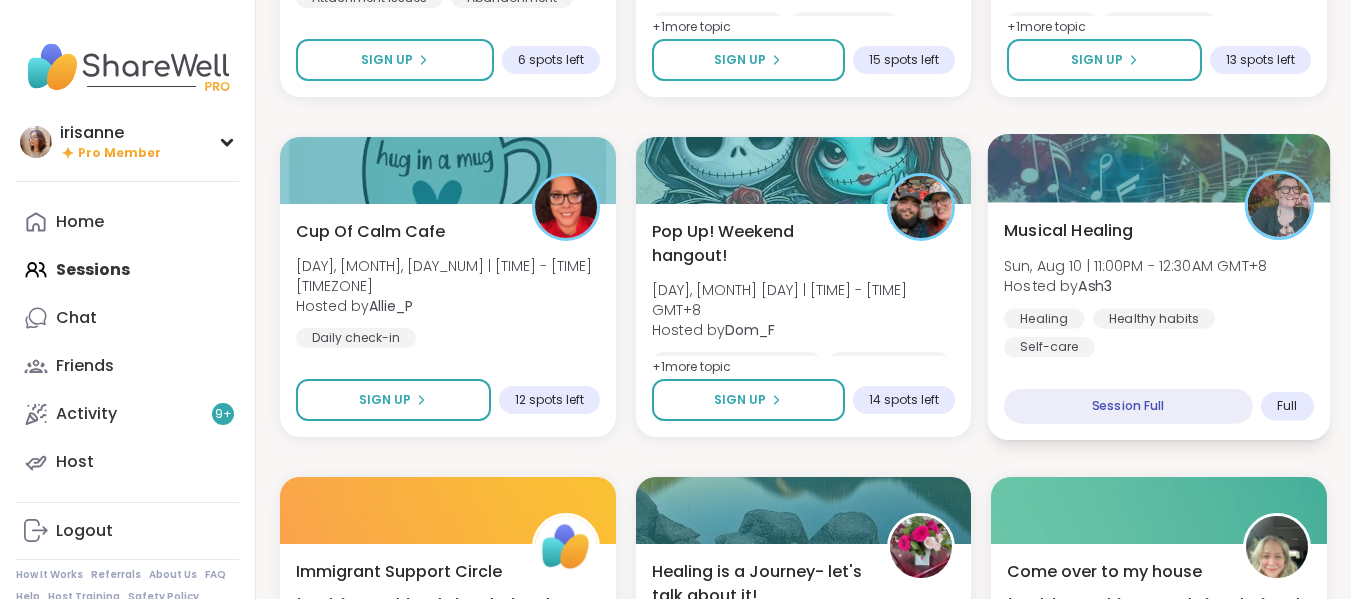 click on "Musical Healing Sun, Aug 10 | 11:00PM - 12:30AM GMT+8 Hosted by  Ash3 Healing Healthy habits Self-care Session Full Full" at bounding box center [1159, 321] 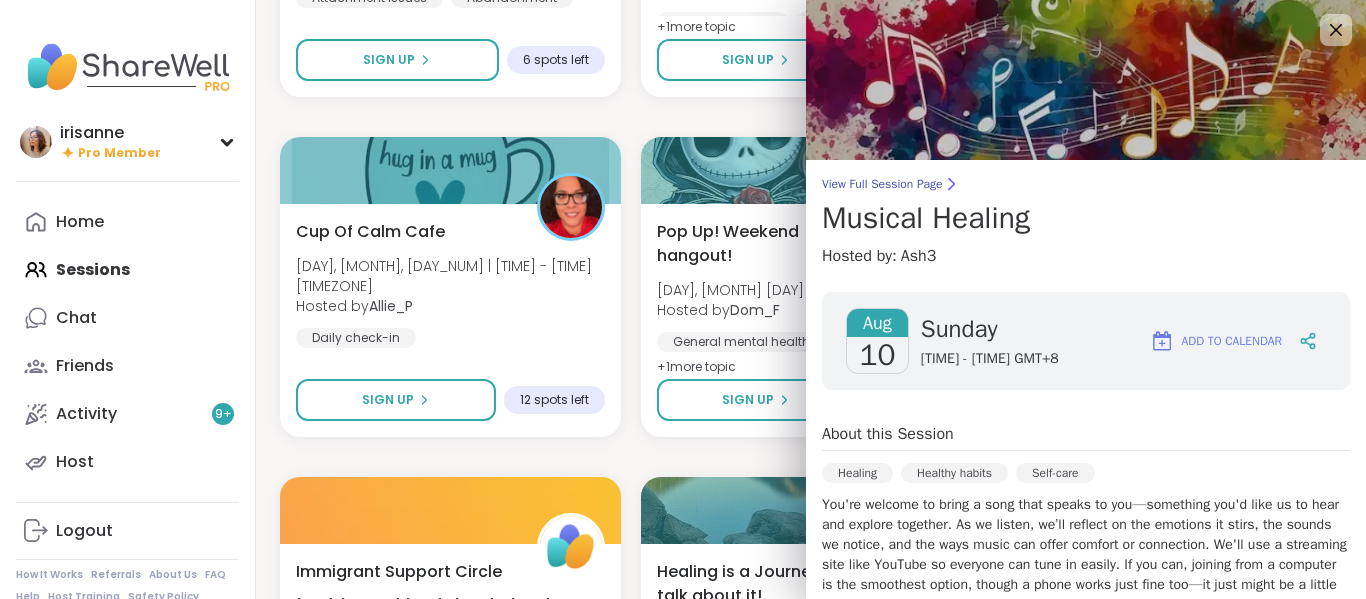 scroll, scrollTop: 470, scrollLeft: 0, axis: vertical 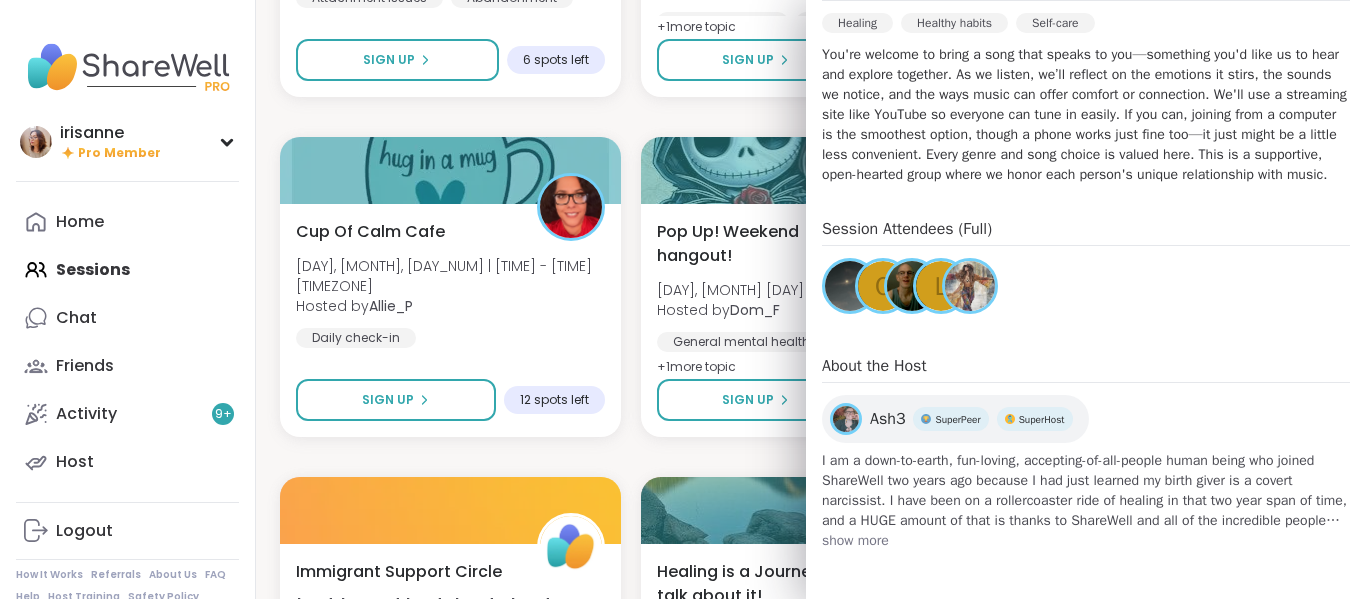 click on "Night Cap Fri, Aug 08 | 11:30AM - 1:00PM GMT+8 Hosted by  PhoenixRising83 Personal development Healing Growth SESSION LIVE 🧞‍♂️αωaкєи ωιтн вєαυтιfυℓ ѕσυℓѕ🧜‍♀️ Fri, Aug 08 | 7:00PM - 8:00PM GMT+8 This session is Group-hosted Mindfulness Growth Healthy love Sign Up 14 spots left 🧞‍♂️αωaкєи ωιтн вєαυтιfυℓ ѕσυℓѕ🧜‍♀️ Fri, Aug 08 | 7:00PM - 8:00PM GMT+8 Hosted by  lyssa Mindfulness Growth Healthy love 6 hours away! Going Good mornings, goals and gratitude's Fri, Aug 08 | 8:00PM - 9:30PM GMT+8 Hosted by  CharityRoss Self-care Mindfulness Goal-setting + 1  more topic Session Full Going Good Morning Body Doubling For Productivity Fri, Aug 08 | 9:00PM - 10:00PM GMT+8 Hosted by  Adrienne_QueenOfTheDawn Good company Body doubling Goal-setting + 1  more topic Sign Up 6 spots left Cup Of Calm Cafe Fri, Aug 08 | 9:30PM - 10:00PM GMT+8 Hosted by  Allie_P Daily check-in Session Full Going Pop up! Morning session! Hosted by  Dom_F Self-care +" at bounding box center [811, -2263] 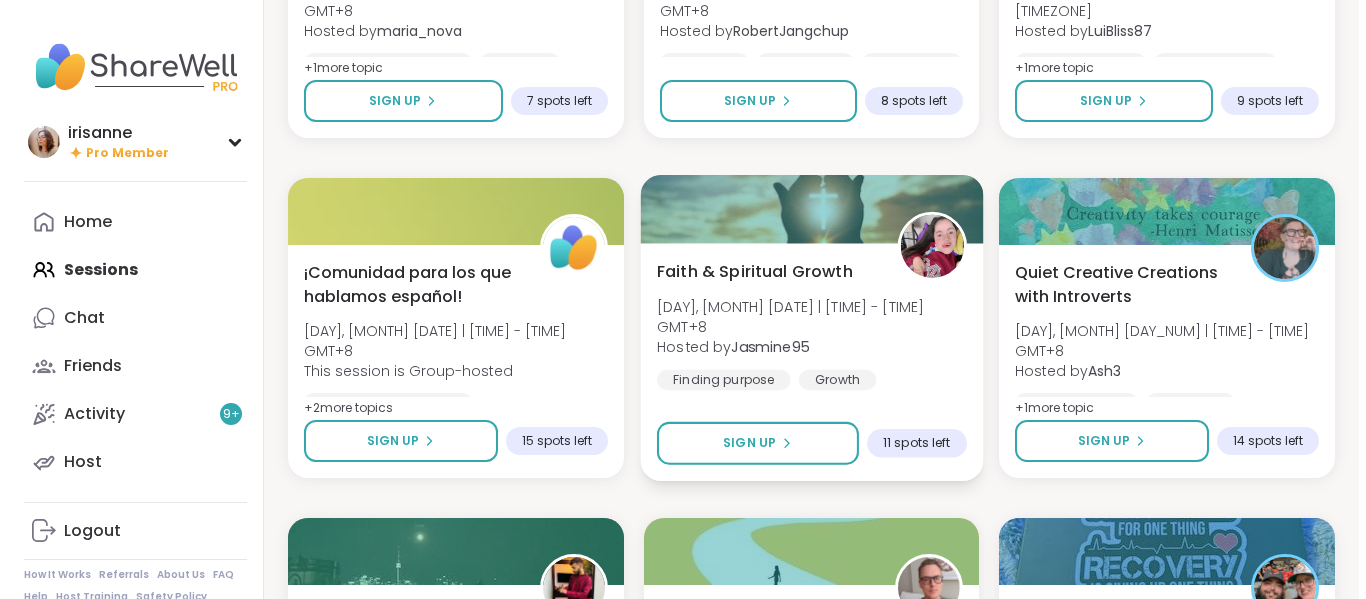 scroll, scrollTop: 7733, scrollLeft: 0, axis: vertical 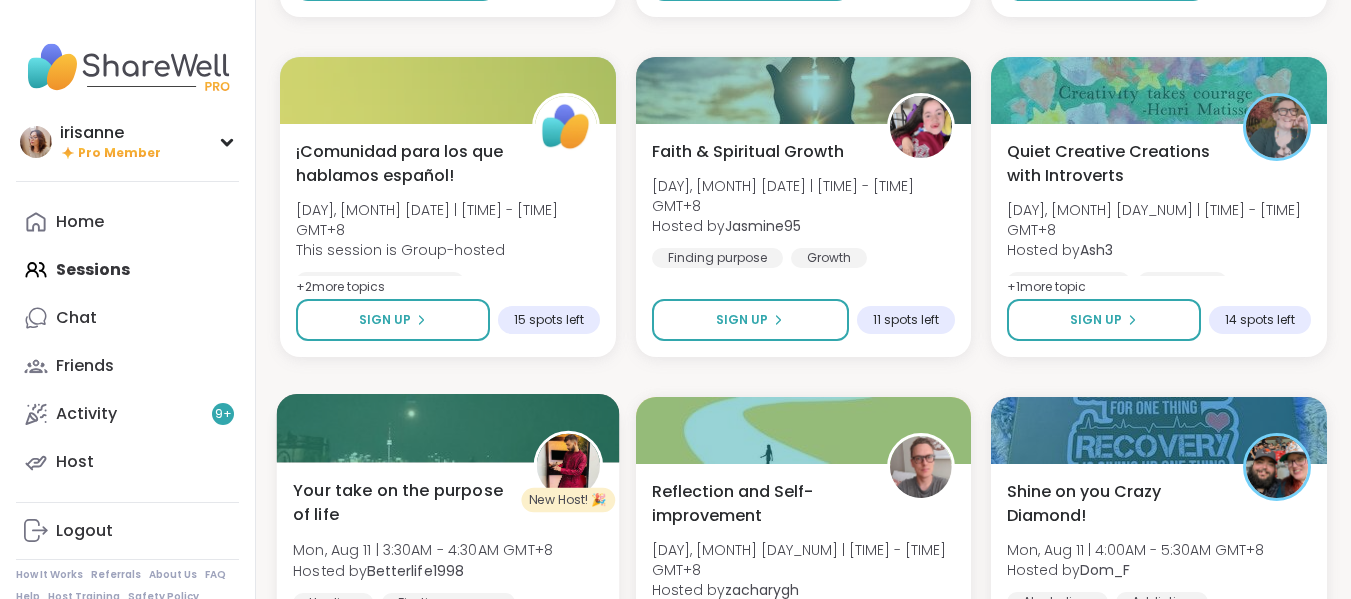 click at bounding box center (448, 428) 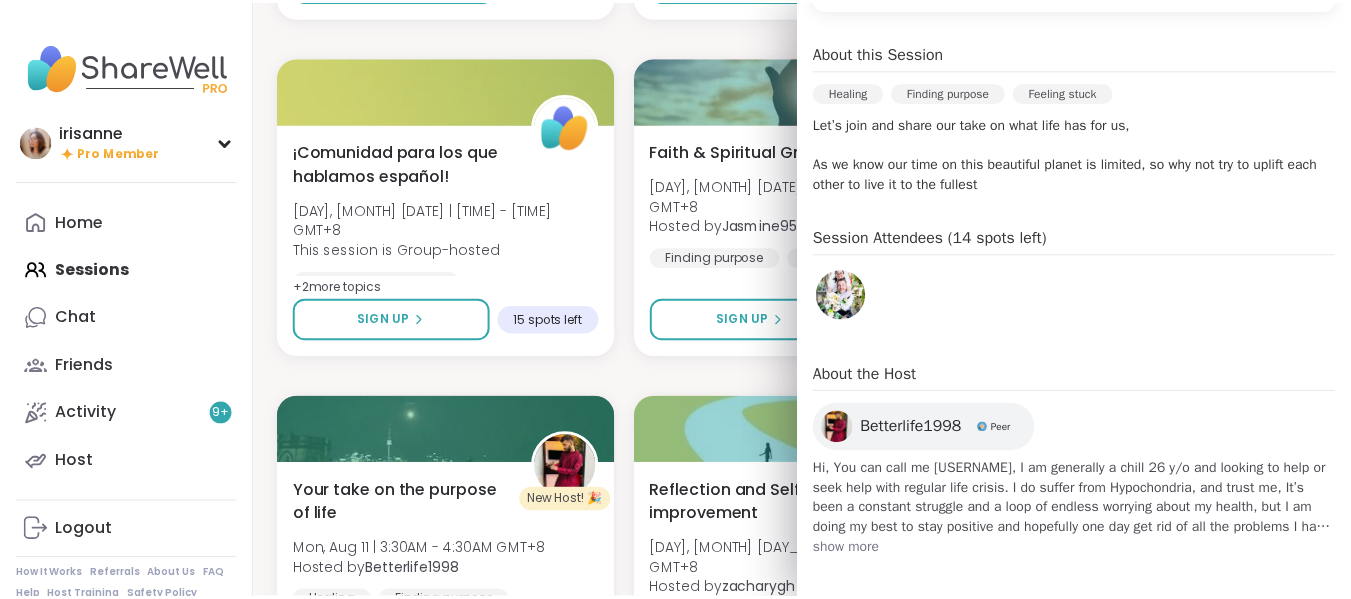 scroll, scrollTop: 545, scrollLeft: 0, axis: vertical 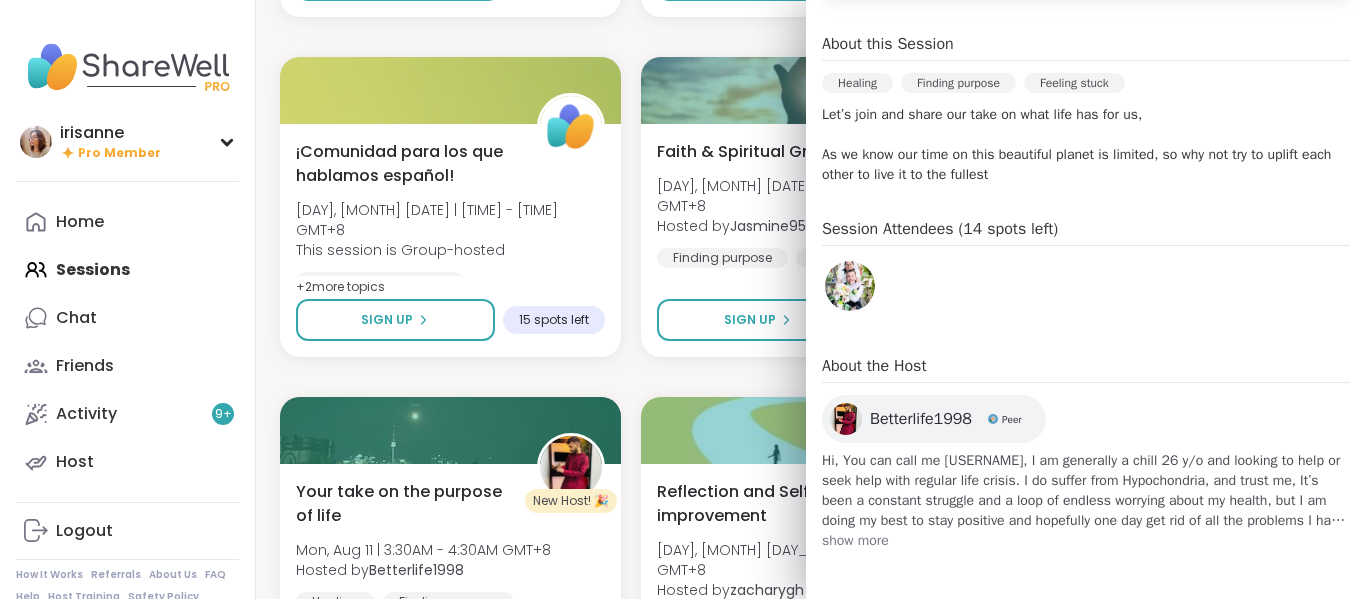 click on "show more" at bounding box center [1086, 541] 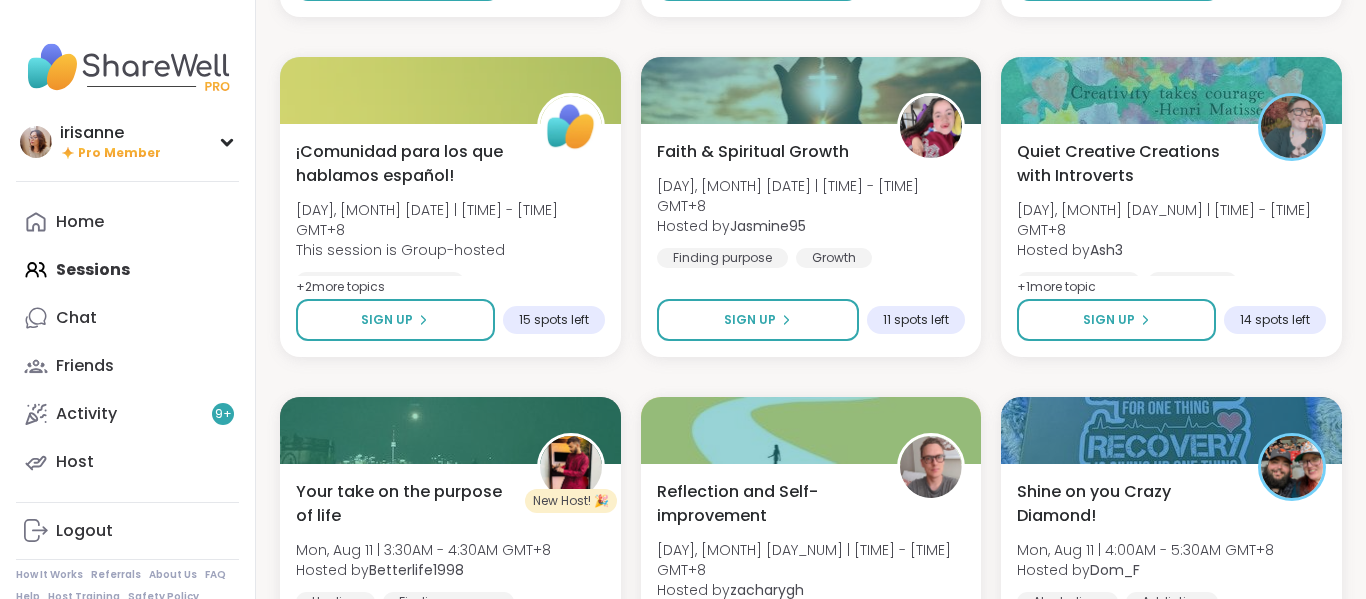 click on "Night Cap Fri, Aug 08 | 11:30AM - 1:00PM GMT+8 Hosted by  PhoenixRising83 Personal development Healing Growth SESSION LIVE 🧞‍♂️αωaкєи ωιтн вєαυтιfυℓ ѕσυℓѕ🧜‍♀️ Fri, Aug 08 | 7:00PM - 8:00PM GMT+8 This session is Group-hosted Mindfulness Growth Healthy love Sign Up 14 spots left 🧞‍♂️αωaкєи ωιтн вєαυтιfυℓ ѕσυℓѕ🧜‍♀️ Fri, Aug 08 | 7:00PM - 8:00PM GMT+8 Hosted by  lyssa Mindfulness Growth Healthy love 6 hours away! Going Good mornings, goals and gratitude's Fri, Aug 08 | 8:00PM - 9:30PM GMT+8 Hosted by  CharityRoss Self-care Mindfulness Goal-setting + 1  more topic Session Full Going Good Morning Body Doubling For Productivity Fri, Aug 08 | 9:00PM - 10:00PM GMT+8 Hosted by  Adrienne_QueenOfTheDawn Good company Body doubling Goal-setting + 1  more topic Sign Up 6 spots left Cup Of Calm Cafe Fri, Aug 08 | 9:30PM - 10:00PM GMT+8 Hosted by  Allie_P Daily check-in Session Full Going Pop up! Morning session! Hosted by  Dom_F Self-care +" at bounding box center (811, -3363) 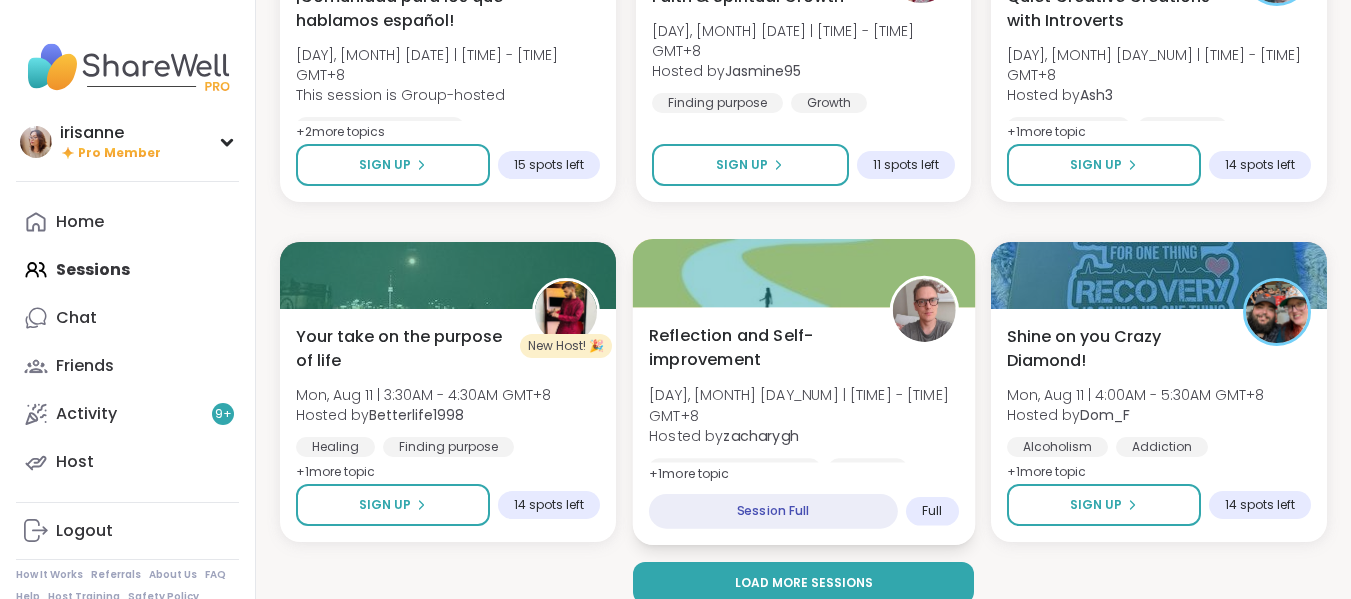 scroll, scrollTop: 7913, scrollLeft: 0, axis: vertical 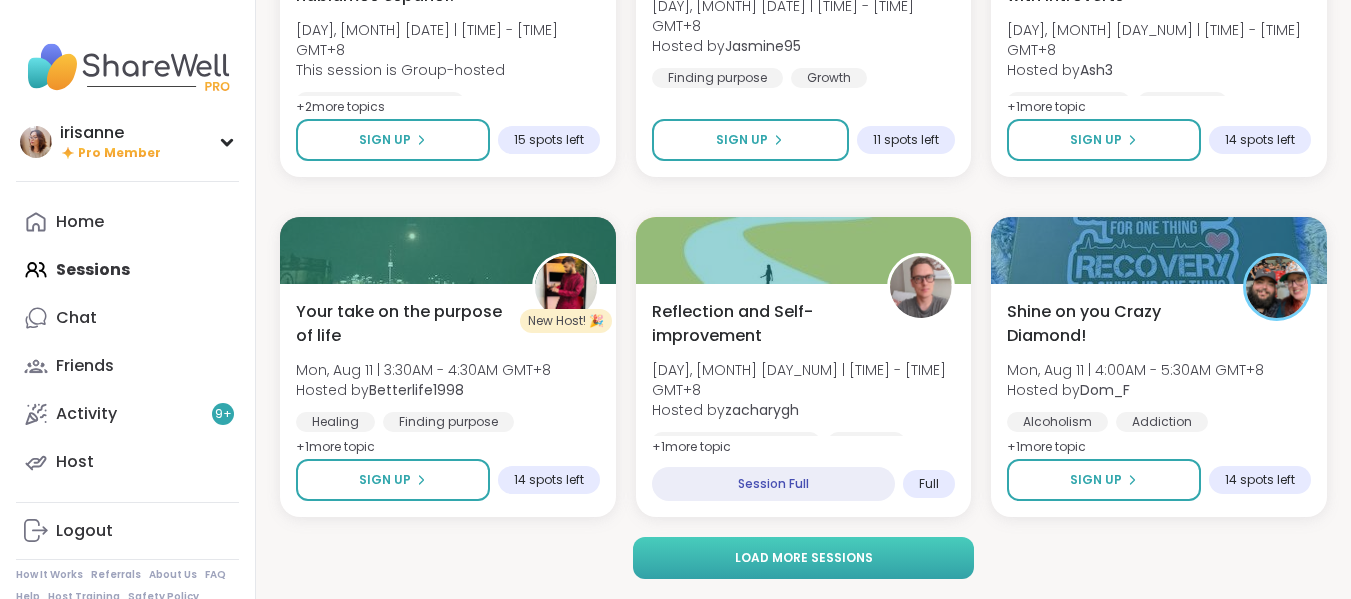 click on "Load more sessions" at bounding box center [804, 558] 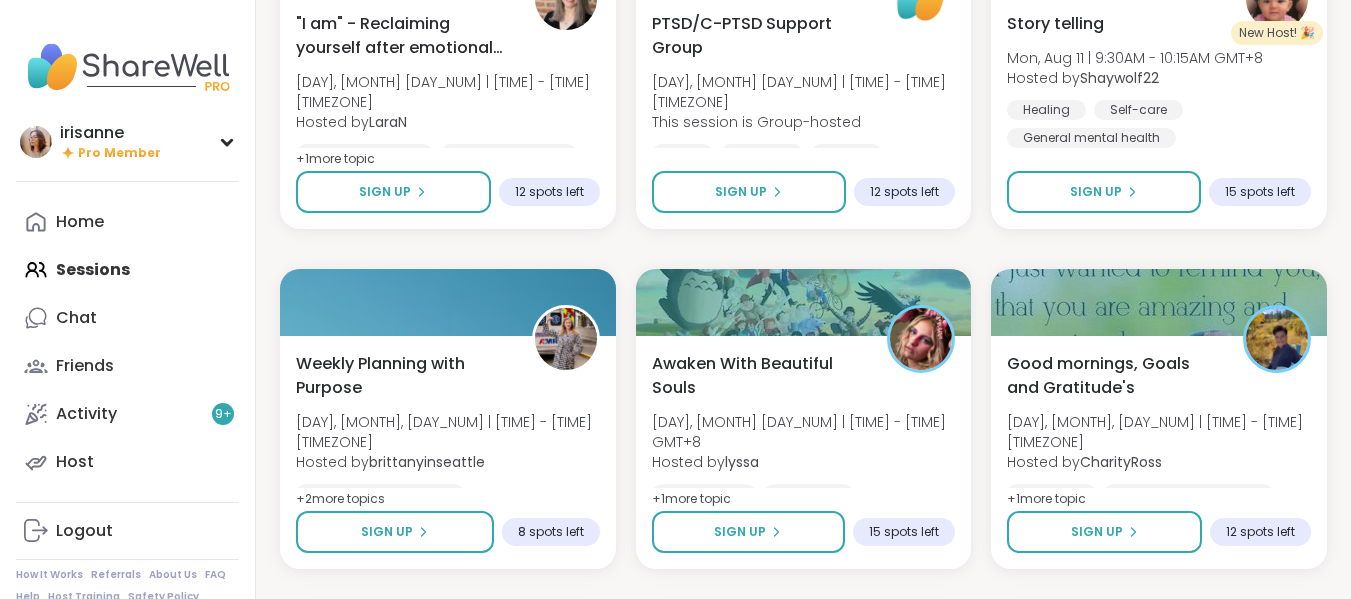scroll, scrollTop: 9913, scrollLeft: 0, axis: vertical 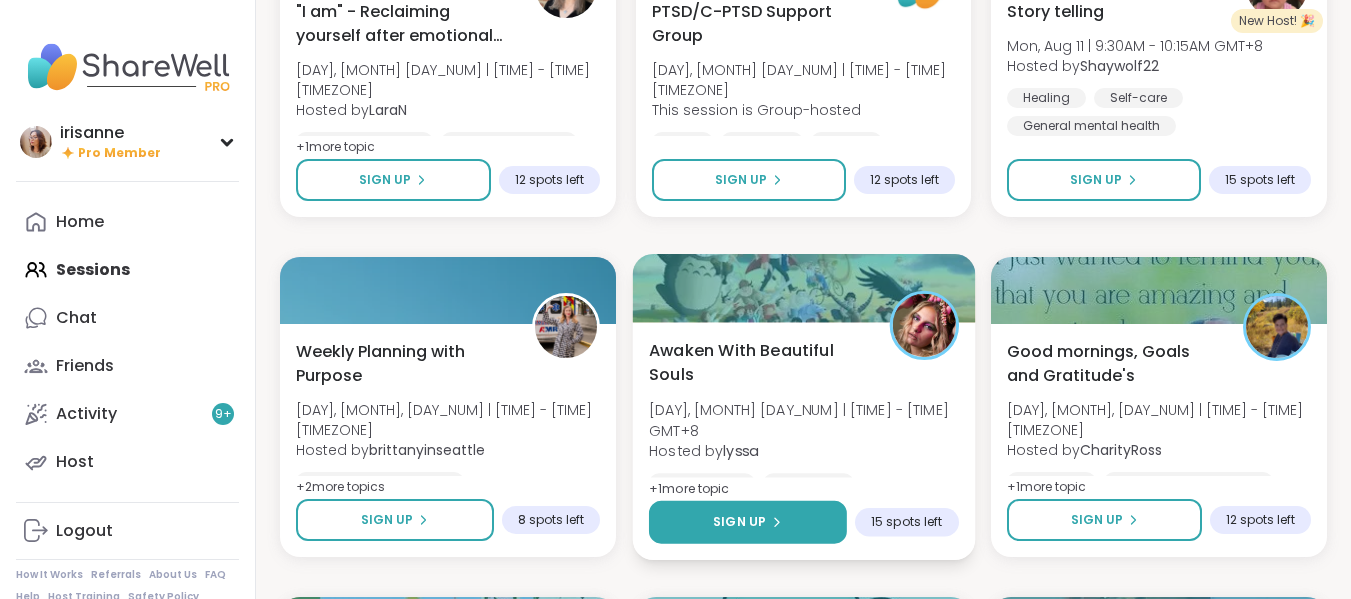 drag, startPoint x: 710, startPoint y: 521, endPoint x: 703, endPoint y: 506, distance: 16.552946 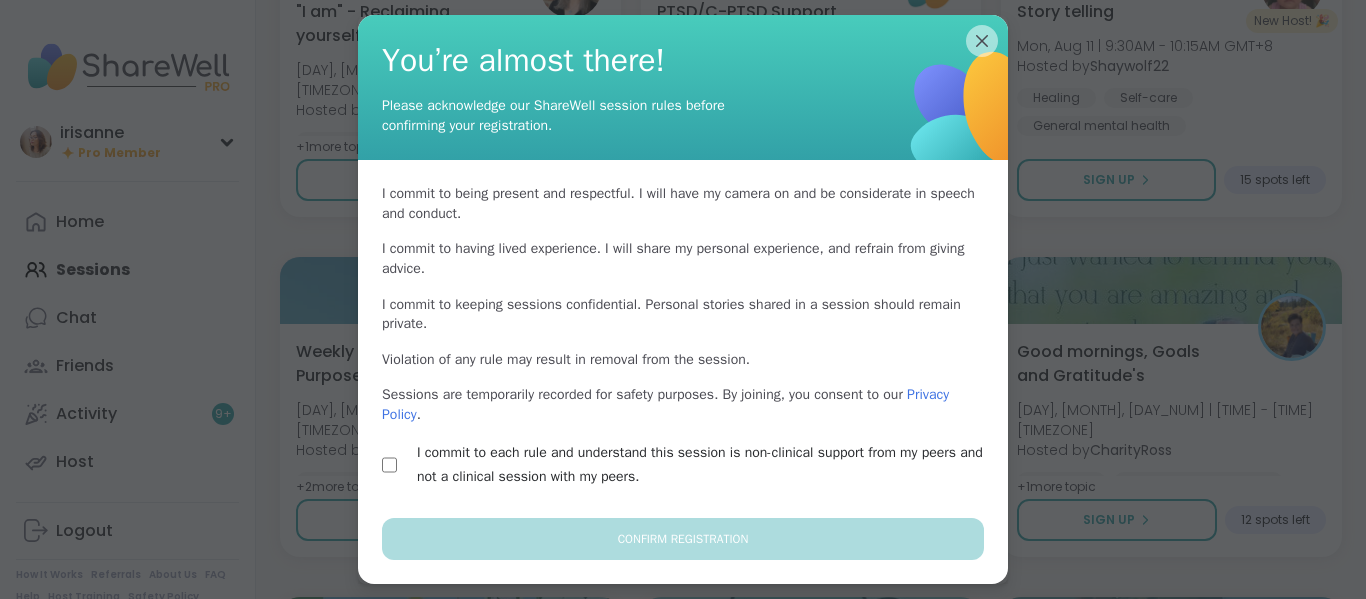 click on "I commit to each rule and understand this session is non-clinical support from my peers and not a clinical session with my peers." at bounding box center [683, 465] 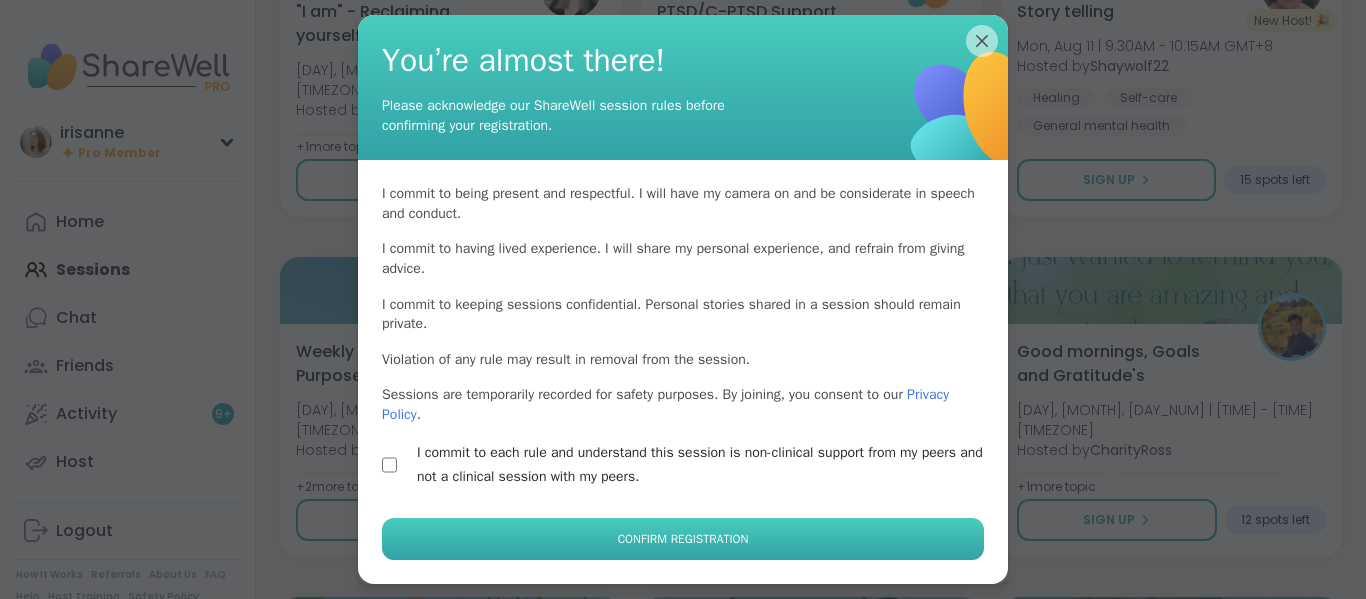 click on "Confirm Registration" at bounding box center [683, 539] 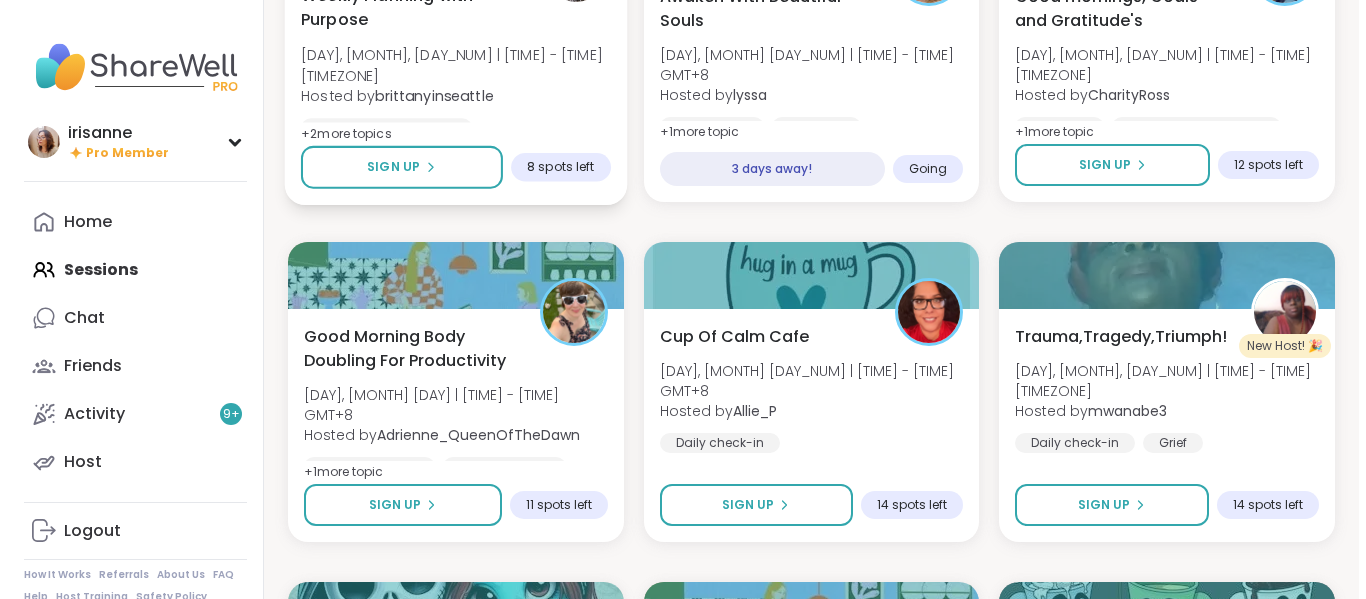 scroll, scrollTop: 10313, scrollLeft: 0, axis: vertical 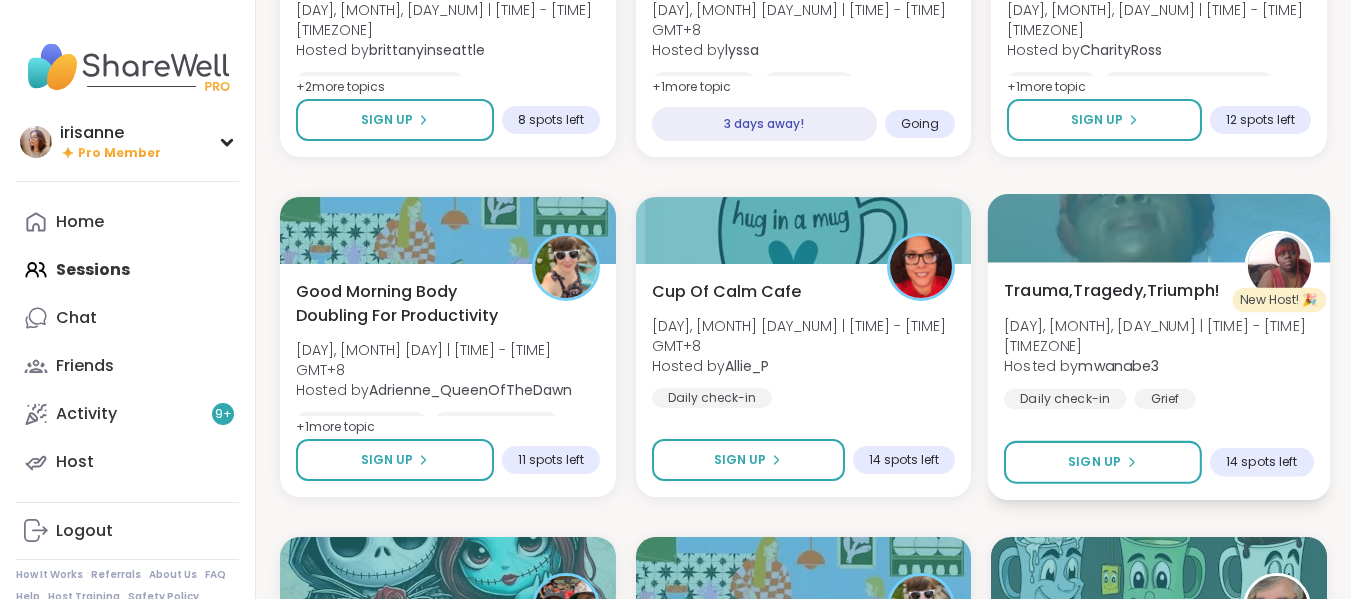 click on "Daily check-in Grief Chronic Illness" at bounding box center (1159, 413) 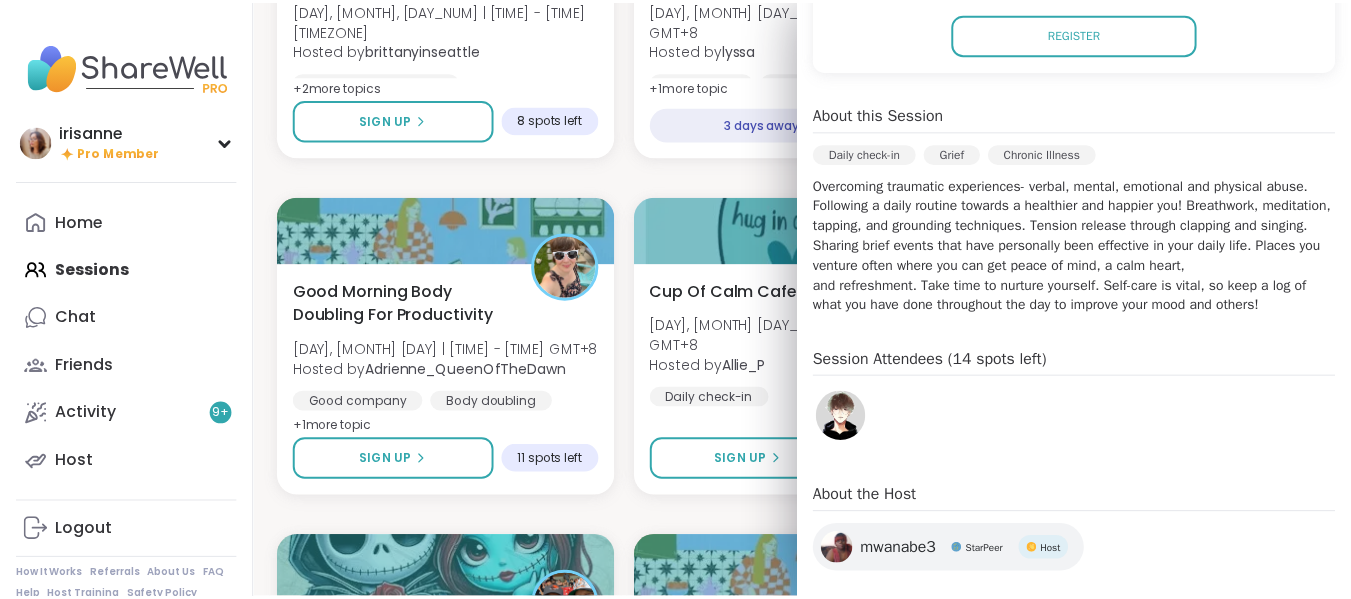 scroll, scrollTop: 500, scrollLeft: 0, axis: vertical 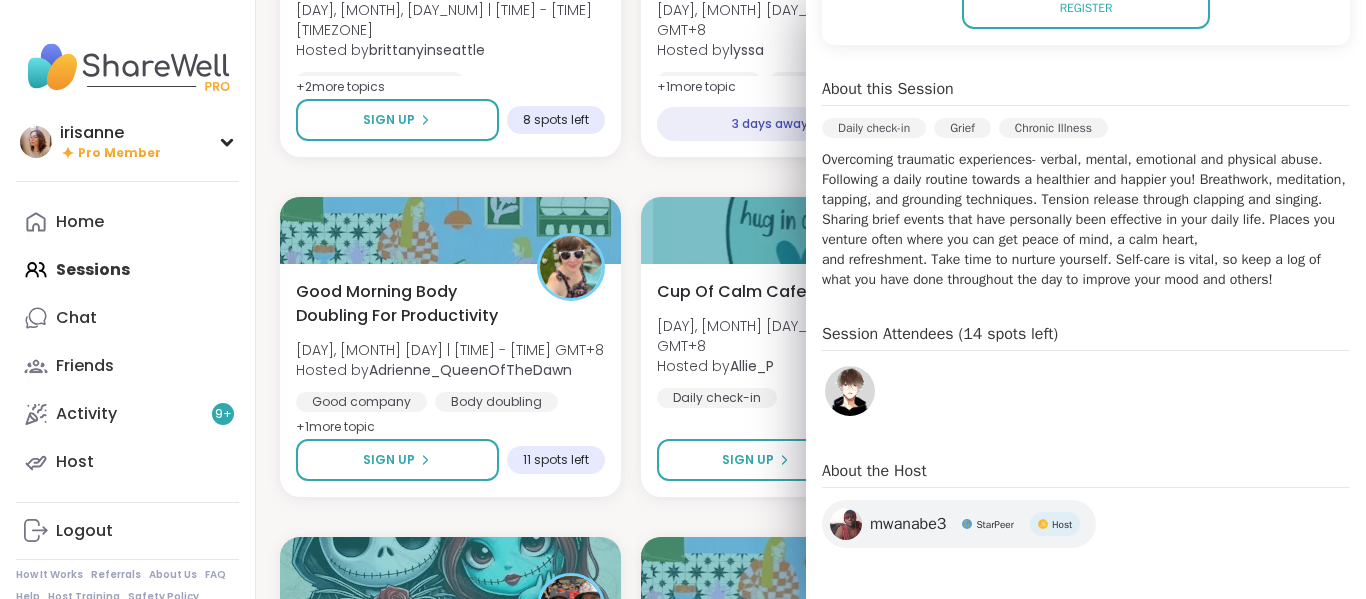 click on "Night Cap Fri, Aug 08 | 11:30AM - 1:00PM GMT+8 Hosted by  PhoenixRising83 Personal development Healing Growth SESSION LIVE 🧞‍♂️αωaкєи ωιтн вєαυтιfυℓ ѕσυℓѕ🧜‍♀️ Fri, Aug 08 | 7:00PM - 8:00PM GMT+8 This session is Group-hosted Mindfulness Growth Healthy love Sign Up 14 spots left 🧞‍♂️αωaкєи ωιтн вєαυтιfυℓ ѕσυℓѕ🧜‍♀️ Fri, Aug 08 | 7:00PM - 8:00PM GMT+8 Hosted by  lyssa Mindfulness Growth Healthy love 6 hours away! Going Good mornings, goals and gratitude's Fri, Aug 08 | 8:00PM - 9:30PM GMT+8 Hosted by  CharityRoss Self-care Mindfulness Goal-setting + 1  more topic Session Full Going Good Morning Body Doubling For Productivity Fri, Aug 08 | 9:00PM - 10:00PM GMT+8 Hosted by  Adrienne_QueenOfTheDawn Good company Body doubling Goal-setting + 1  more topic Sign Up 6 spots left Cup Of Calm Cafe Fri, Aug 08 | 9:30PM - 10:00PM GMT+8 Hosted by  Allie_P Daily check-in Session Full Going Pop up! Morning session! Hosted by  Dom_F Self-care +" at bounding box center (811, -3903) 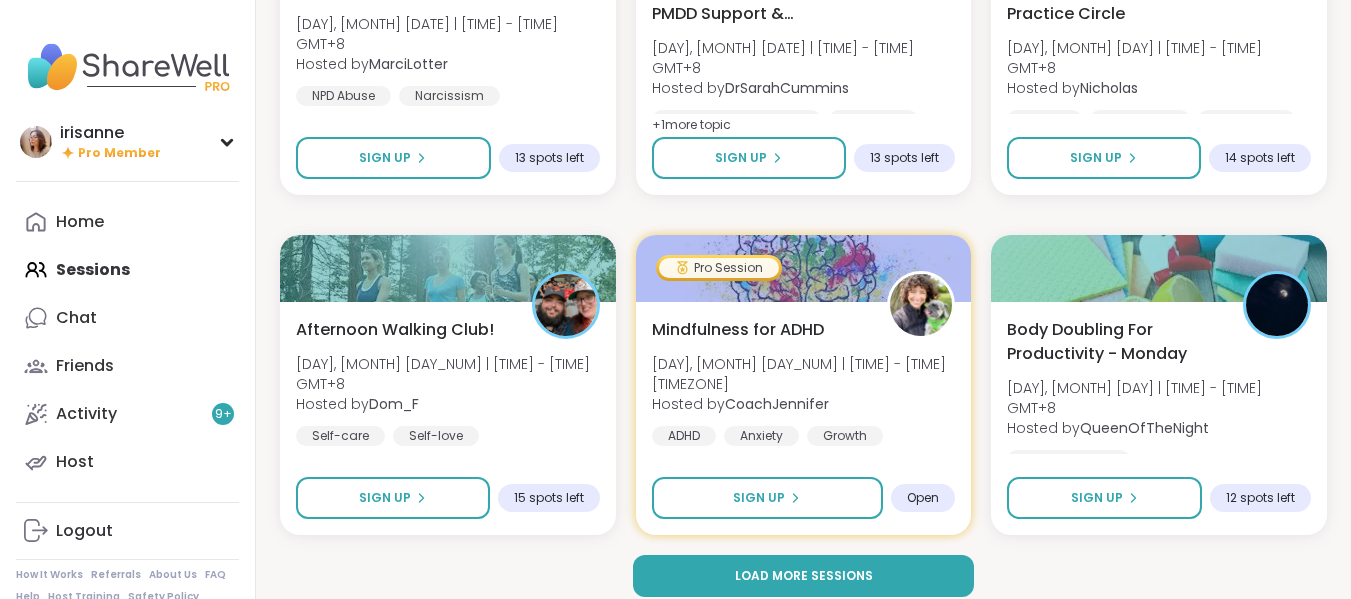 scroll, scrollTop: 11993, scrollLeft: 0, axis: vertical 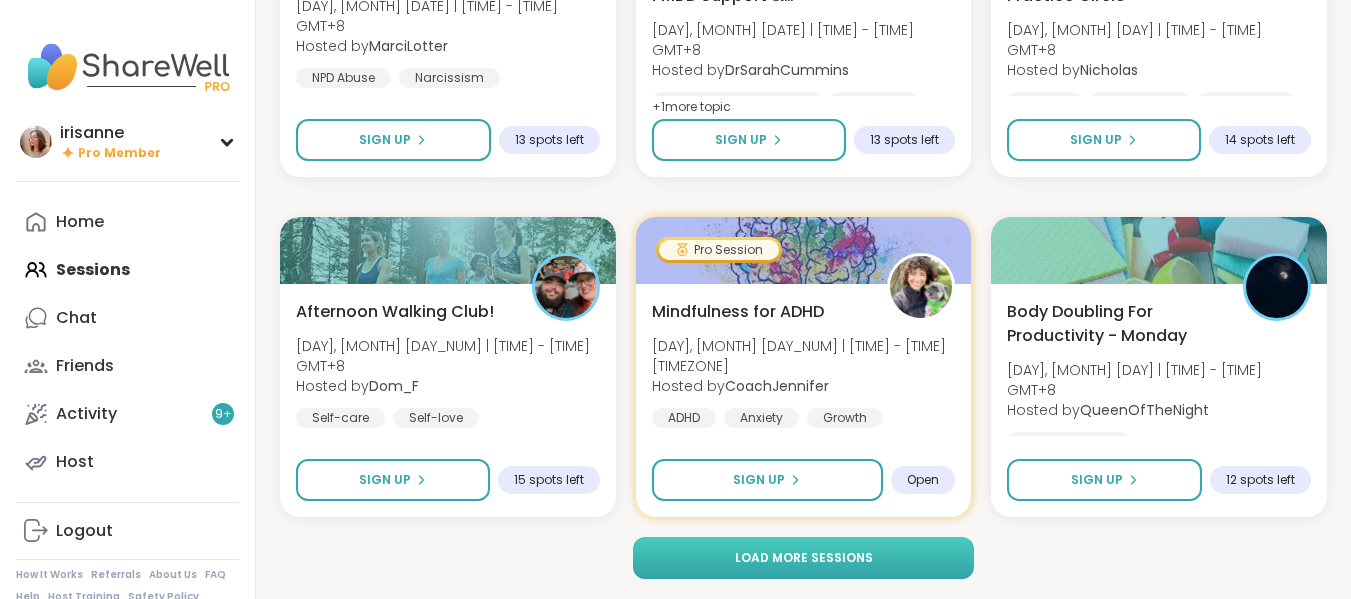 click on "Load more sessions" at bounding box center (804, 558) 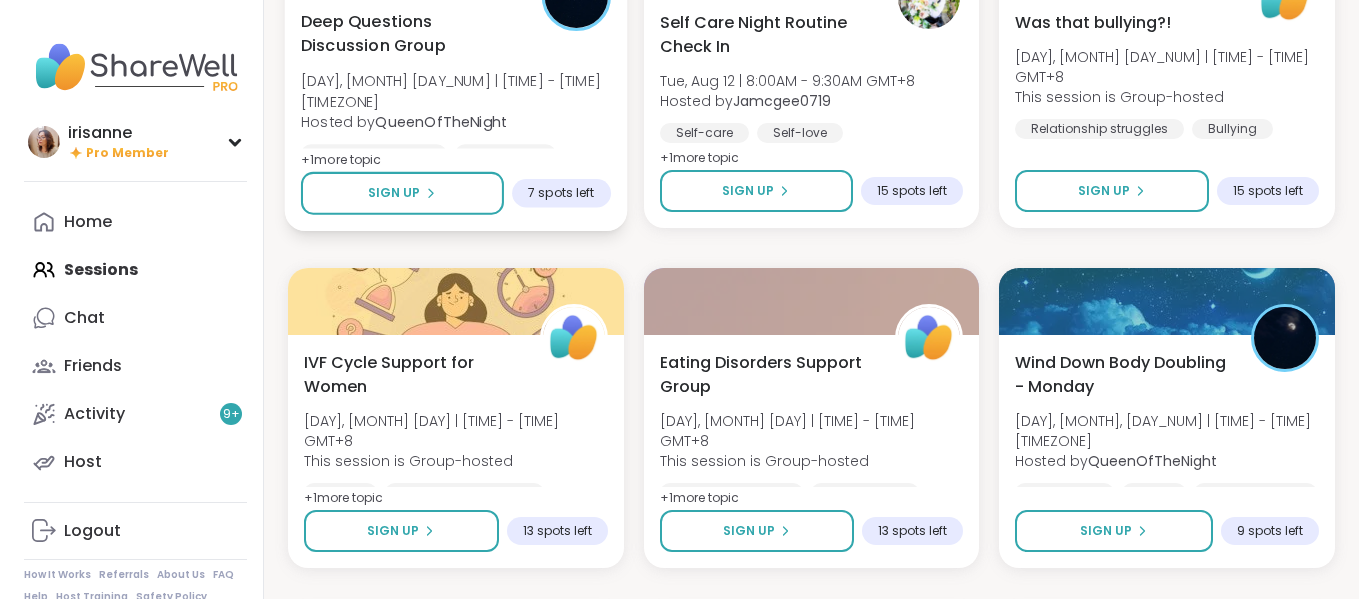 scroll, scrollTop: 13993, scrollLeft: 0, axis: vertical 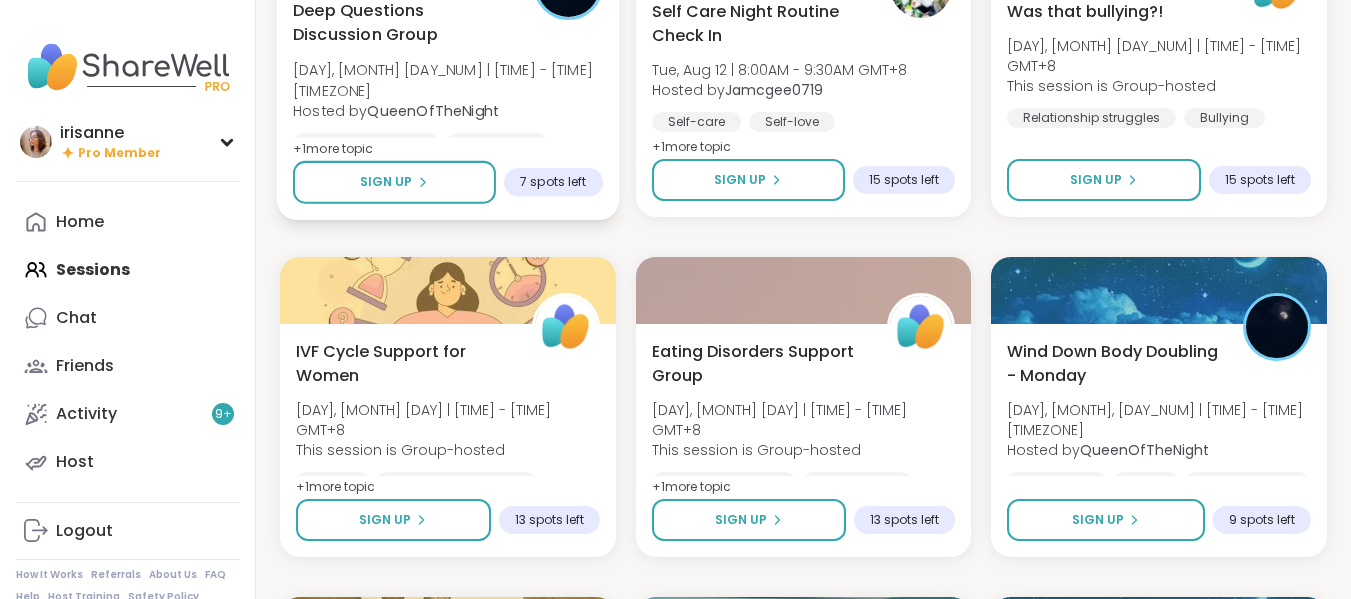 click on "Deep Questions Discussion Group Tue, Aug 12 | 8:00AM - 9:00AM GMT+8 Hosted by  QueenOfTheNight Self-Improvement Depression Loneliness + 1  more topic" at bounding box center [448, 90] 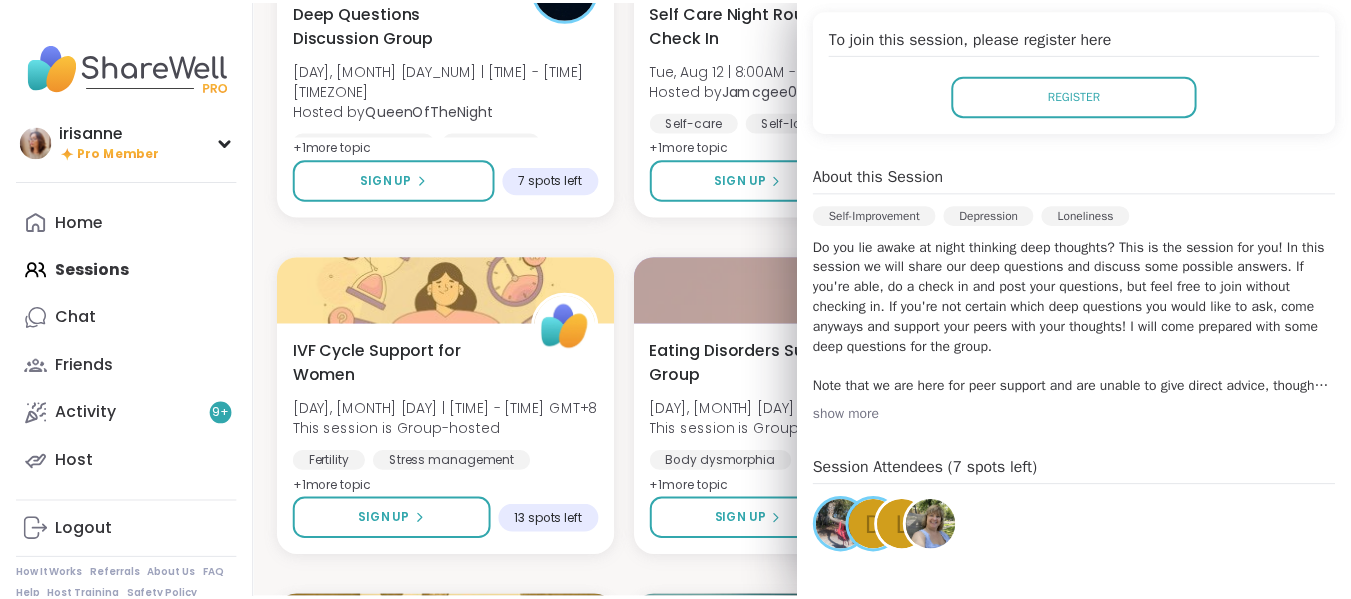 scroll, scrollTop: 300, scrollLeft: 0, axis: vertical 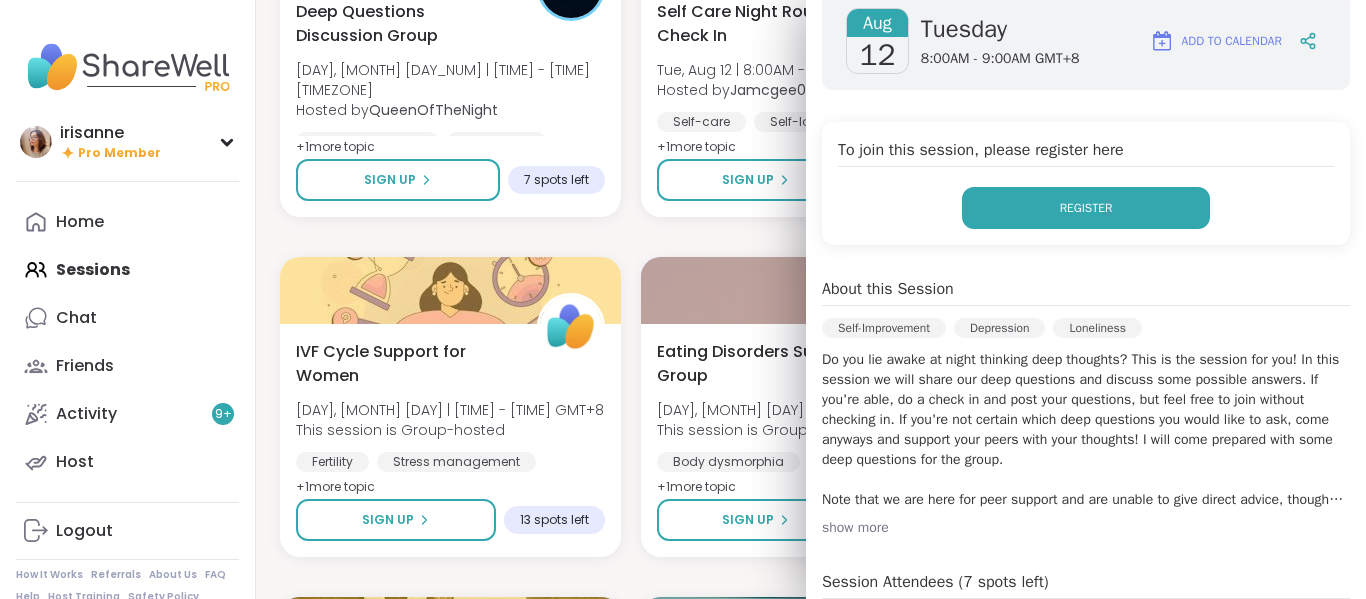 click on "Register" at bounding box center [1086, 208] 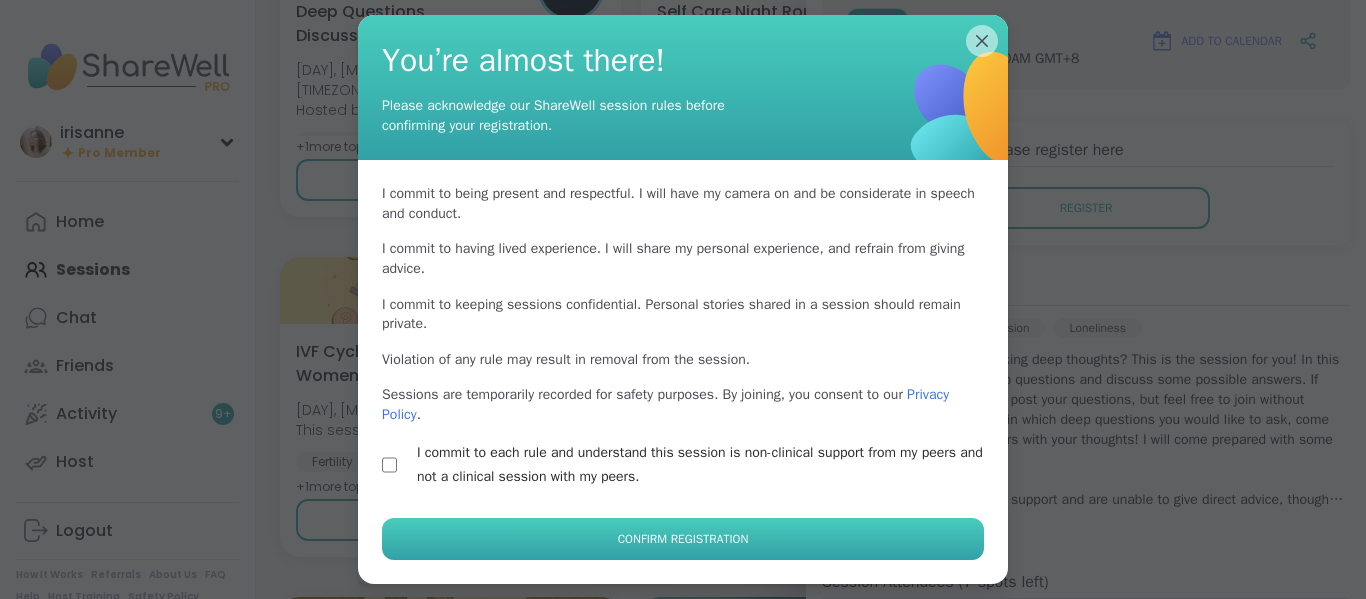click on "Confirm Registration" at bounding box center [683, 539] 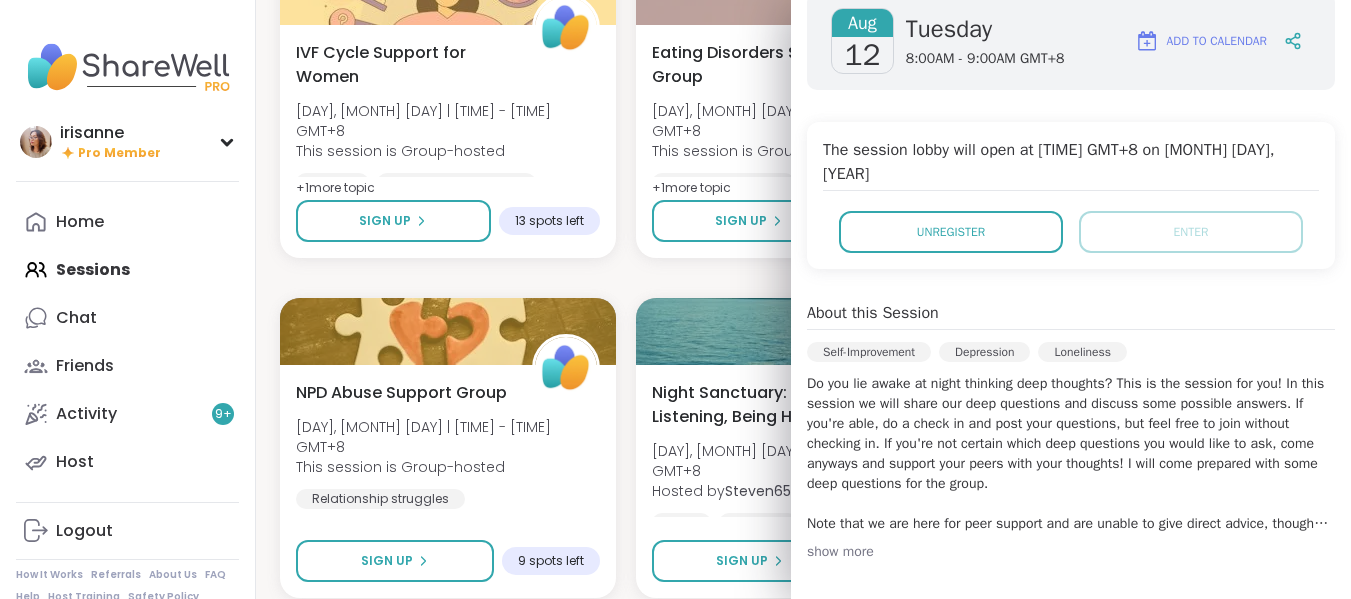scroll, scrollTop: 14293, scrollLeft: 0, axis: vertical 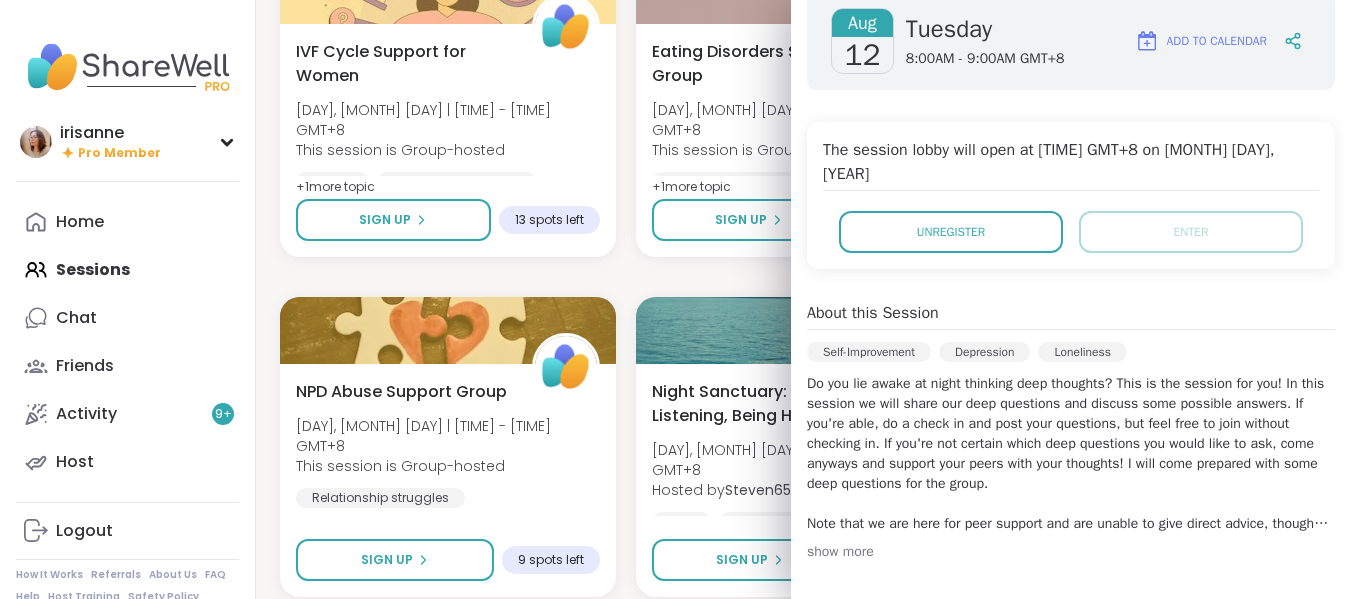 click on "Night Cap Fri, Aug 08 | 11:30AM - 1:00PM GMT+8 Hosted by  PhoenixRising83 Personal development Healing Growth SESSION LIVE 🧞‍♂️αωaкєи ωιтн вєαυтιfυℓ ѕσυℓѕ🧜‍♀️ Fri, Aug 08 | 7:00PM - 8:00PM GMT+8 This session is Group-hosted Mindfulness Growth Healthy love Sign Up 14 spots left 🧞‍♂️αωaкєи ωιтн вєαυтιfυℓ ѕσυℓѕ🧜‍♀️ Fri, Aug 08 | 7:00PM - 8:00PM GMT+8 Hosted by  lyssa Mindfulness Growth Healthy love 6 hours away! Going Good mornings, goals and gratitude's Fri, Aug 08 | 8:00PM - 9:30PM GMT+8 Hosted by  CharityRoss Self-care Mindfulness Goal-setting + 1  more topic Session Full Going Good Morning Body Doubling For Productivity Fri, Aug 08 | 9:00PM - 10:00PM GMT+8 Hosted by  Adrienne_QueenOfTheDawn Good company Body doubling Goal-setting + 1  more topic Sign Up 6 spots left Cup Of Calm Cafe Fri, Aug 08 | 9:30PM - 10:00PM GMT+8 Hosted by  Allie_P Daily check-in Session Full Going Pop up! Morning session! Hosted by  Dom_F Self-care +" at bounding box center (803, -5843) 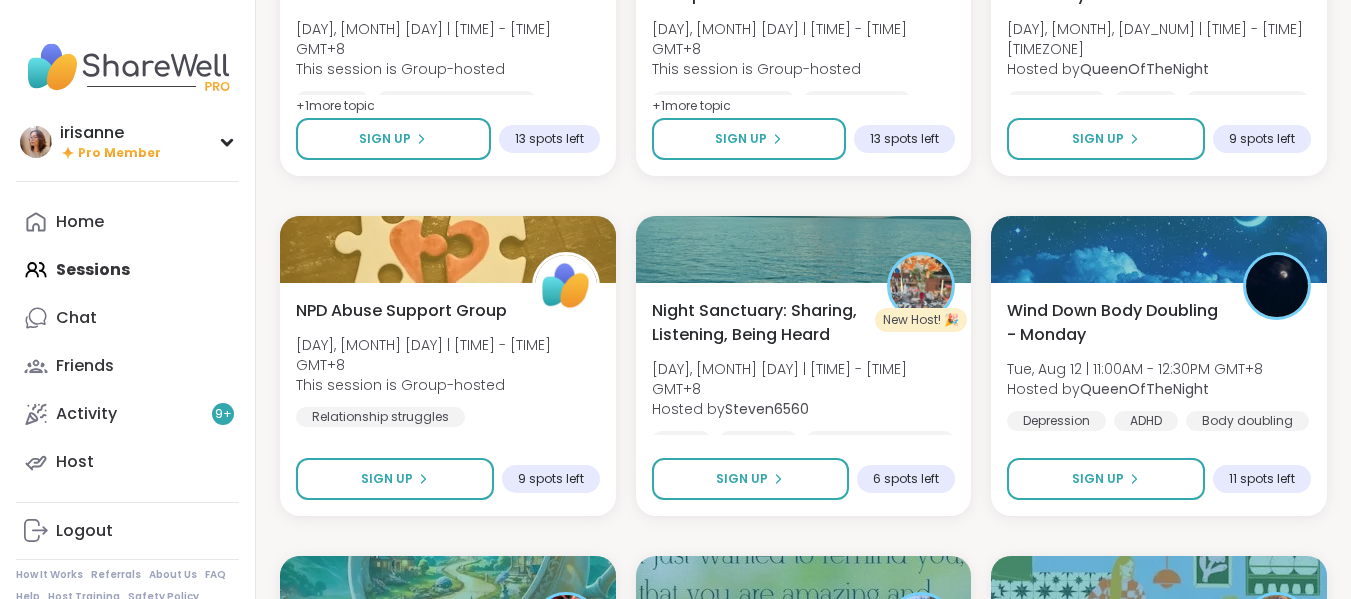 scroll, scrollTop: 14493, scrollLeft: 0, axis: vertical 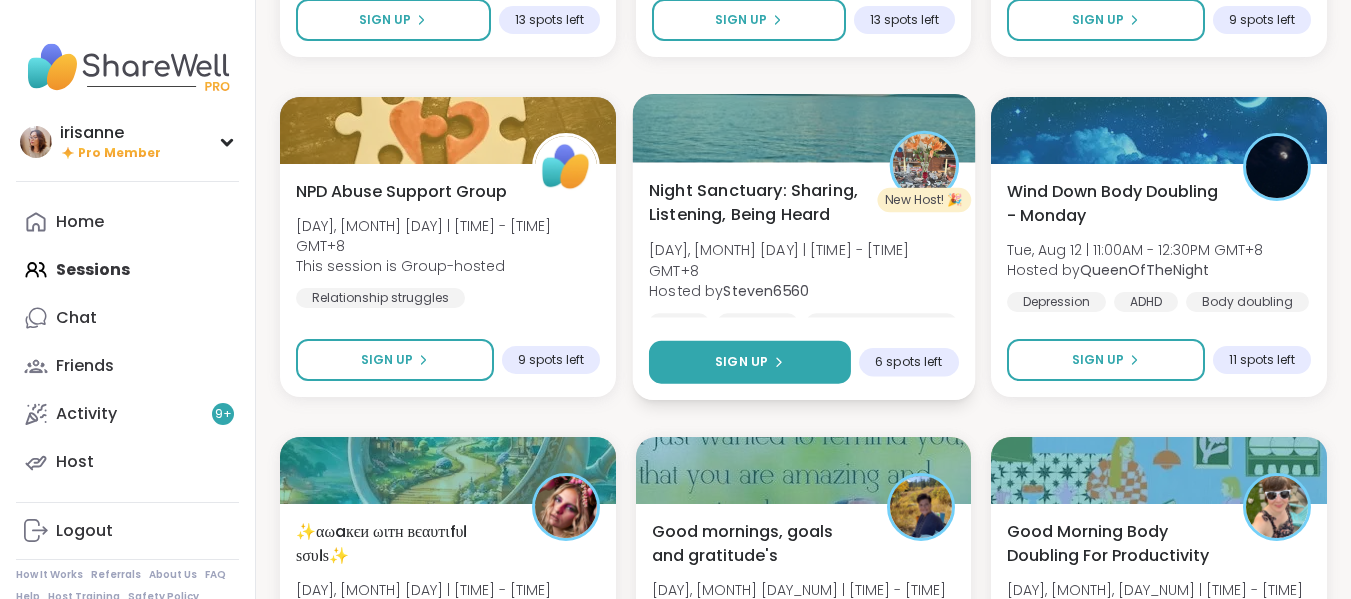 click on "Sign Up" at bounding box center (750, 362) 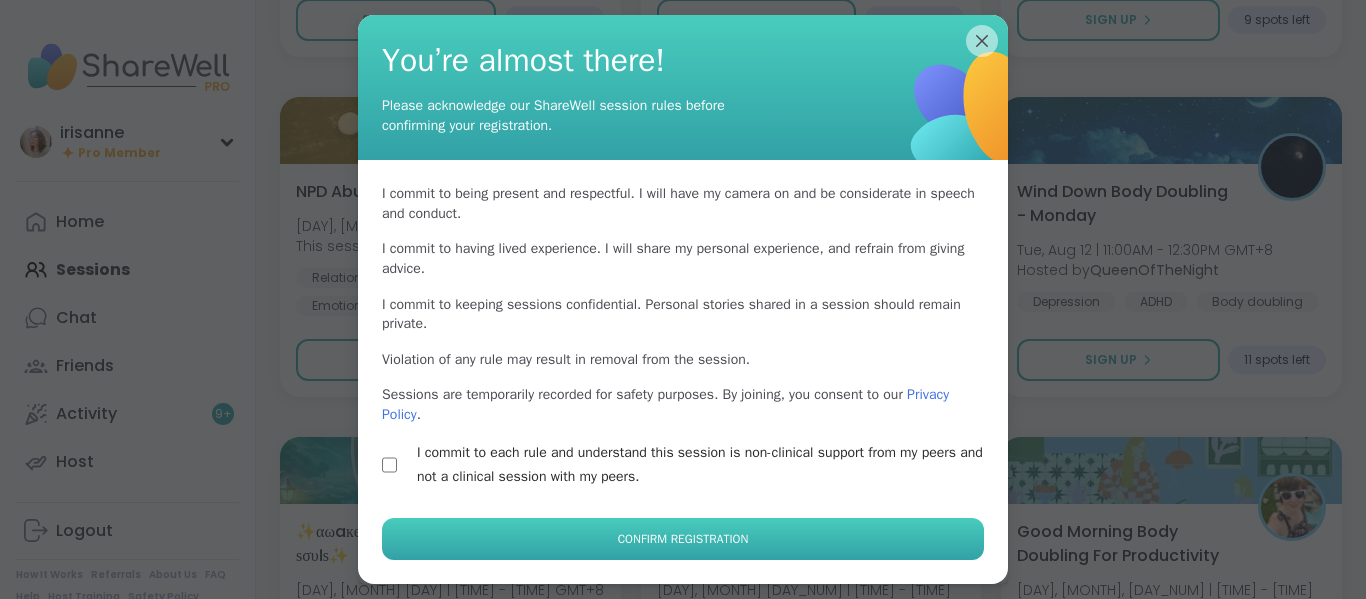 click on "Confirm Registration" at bounding box center [683, 539] 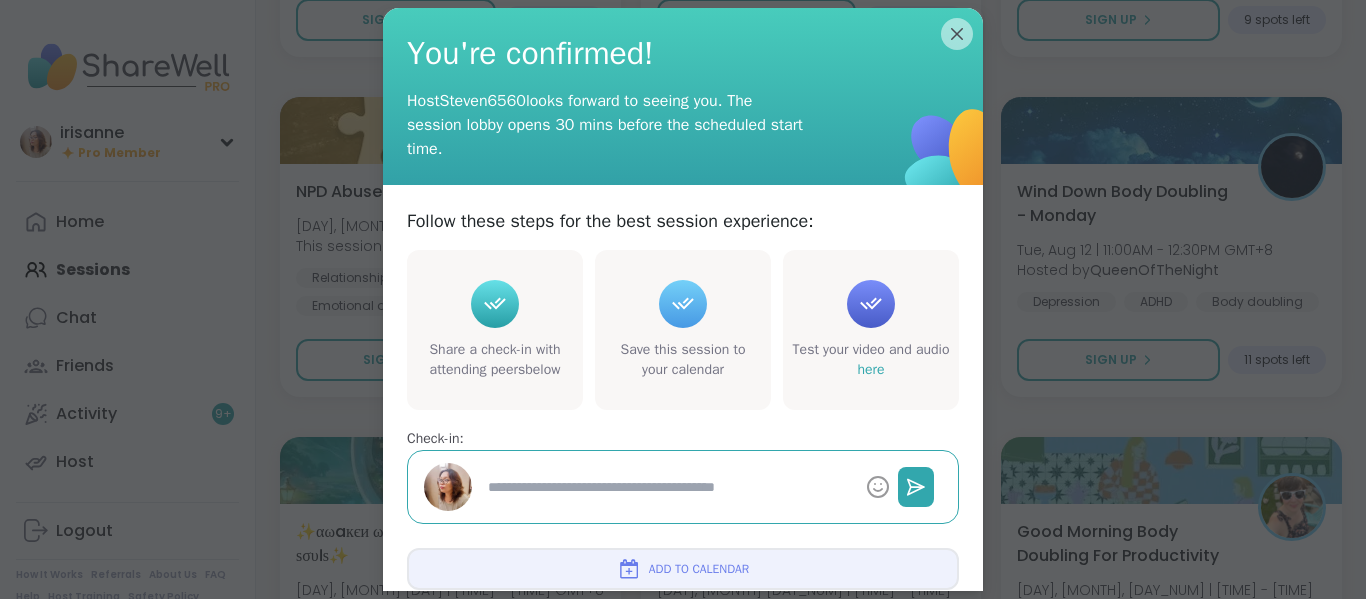 type on "*" 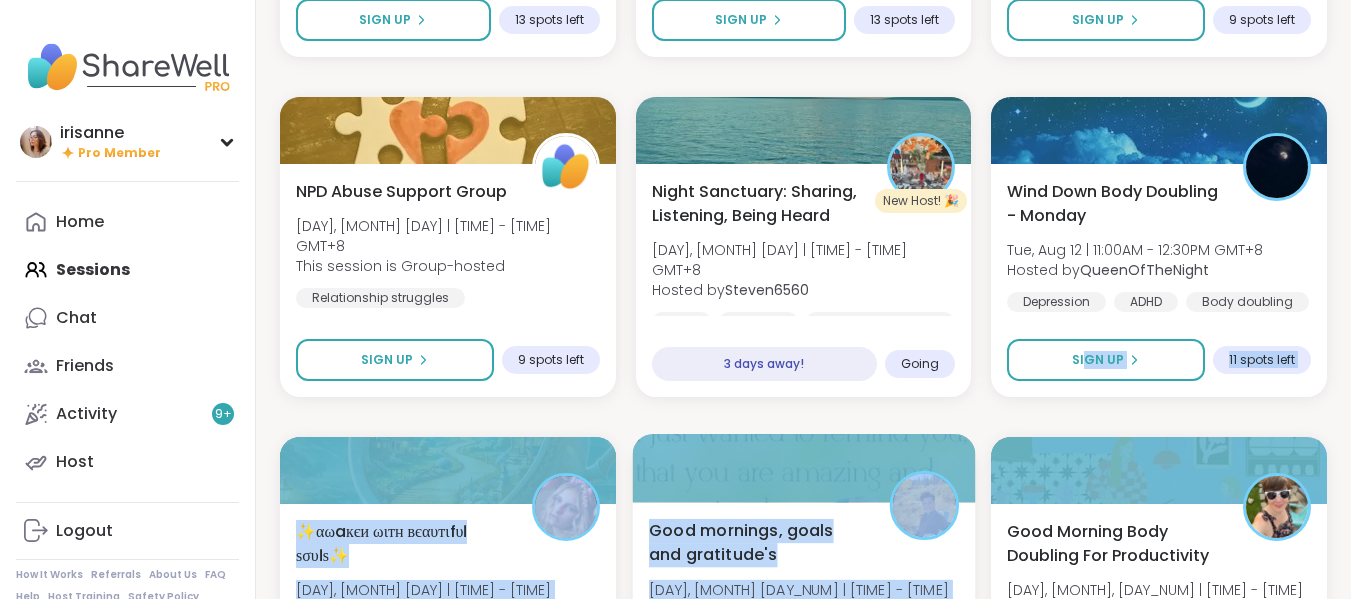 scroll, scrollTop: 14693, scrollLeft: 0, axis: vertical 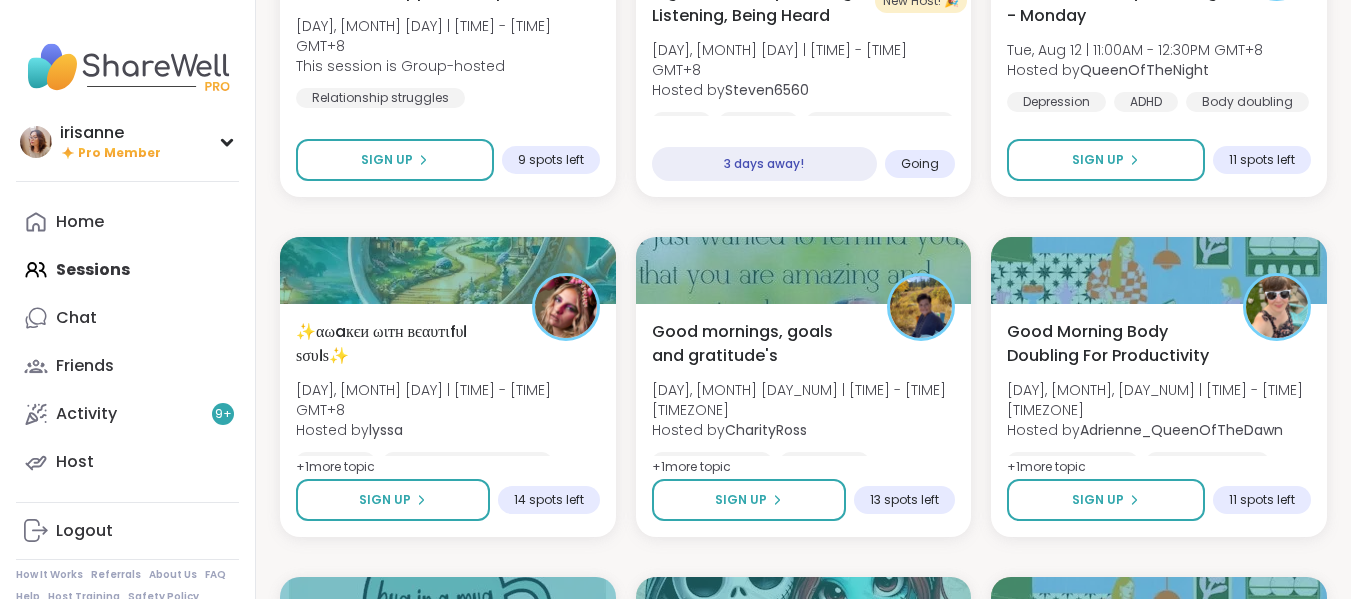click on "Night Cap Fri, Aug 08 | 11:30AM - 1:00PM GMT+8 Hosted by  PhoenixRising83 Personal development Healing Growth SESSION LIVE 🧞‍♂️αωaкєи ωιтн вєαυтιfυℓ ѕσυℓѕ🧜‍♀️ Fri, Aug 08 | 7:00PM - 8:00PM GMT+8 This session is Group-hosted Mindfulness Growth Healthy love Sign Up 14 spots left 🧞‍♂️αωaкєи ωιтн вєαυтιfυℓ ѕσυℓѕ🧜‍♀️ Fri, Aug 08 | 7:00PM - 8:00PM GMT+8 Hosted by  lyssa Mindfulness Growth Healthy love 6 hours away! Going Good mornings, goals and gratitude's Fri, Aug 08 | 8:00PM - 9:30PM GMT+8 Hosted by  CharityRoss Self-care Mindfulness Goal-setting + 1  more topic Session Full Going Good Morning Body Doubling For Productivity Fri, Aug 08 | 9:00PM - 10:00PM GMT+8 Hosted by  Adrienne_QueenOfTheDawn Good company Body doubling Goal-setting + 1  more topic Sign Up 6 spots left Cup Of Calm Cafe Fri, Aug 08 | 9:30PM - 10:00PM GMT+8 Hosted by  Allie_P Daily check-in Session Full Going Pop up! Morning session! Hosted by  Dom_F Self-care +" at bounding box center [803, -6243] 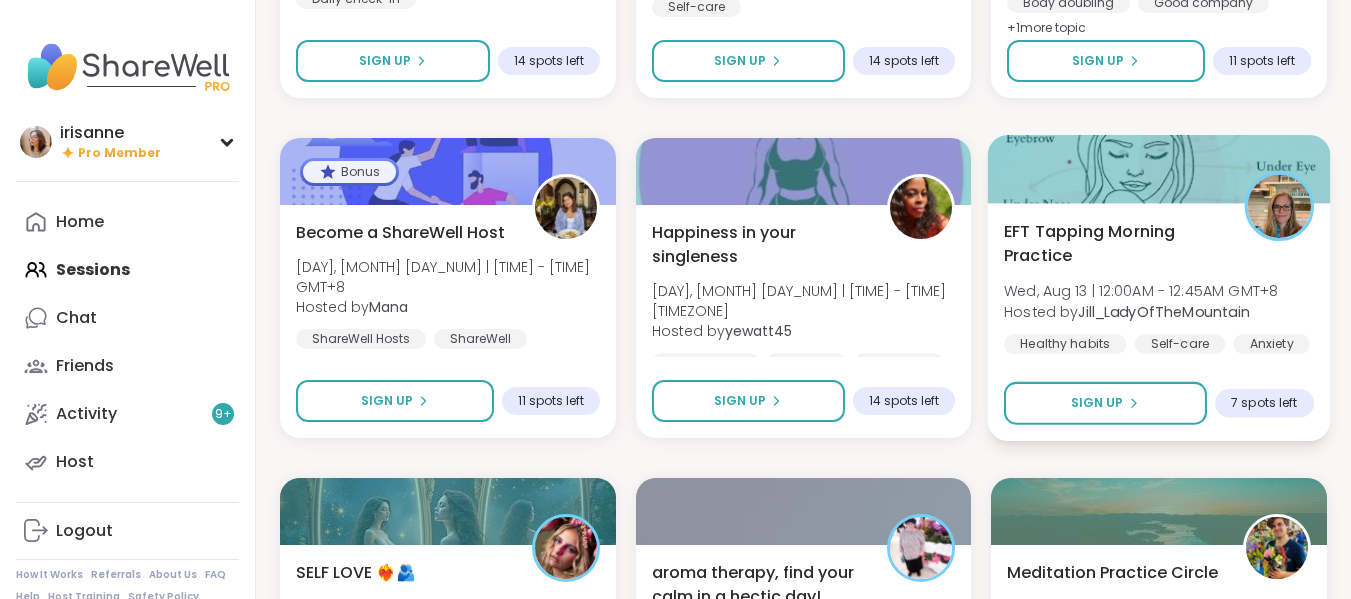 scroll, scrollTop: 15593, scrollLeft: 0, axis: vertical 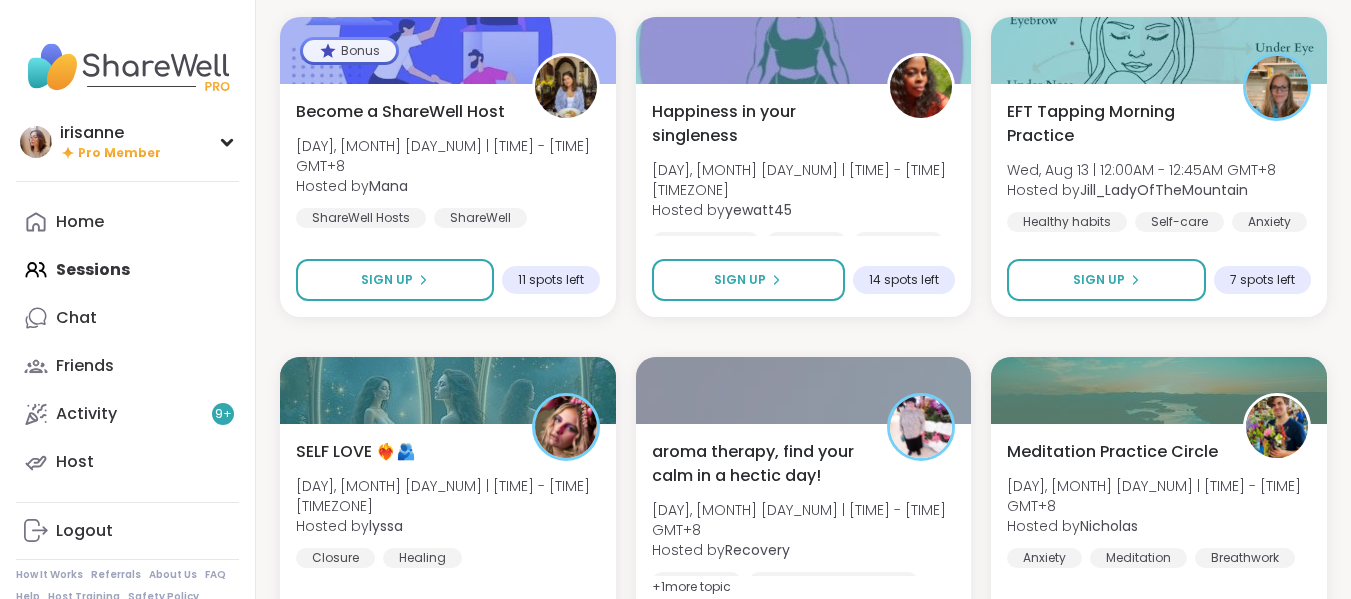 click on "Night Cap Fri, Aug 08 | 11:30AM - 1:00PM GMT+8 Hosted by  PhoenixRising83 Personal development Healing Growth SESSION LIVE 🧞‍♂️αωaкєи ωιтн вєαυтιfυℓ ѕσυℓѕ🧜‍♀️ Fri, Aug 08 | 7:00PM - 8:00PM GMT+8 This session is Group-hosted Mindfulness Growth Healthy love Sign Up 14 spots left 🧞‍♂️αωaкєи ωιтн вєαυтιfυℓ ѕσυℓѕ🧜‍♀️ Fri, Aug 08 | 7:00PM - 8:00PM GMT+8 Hosted by  lyssa Mindfulness Growth Healthy love 6 hours away! Going Good mornings, goals and gratitude's Fri, Aug 08 | 8:00PM - 9:30PM GMT+8 Hosted by  CharityRoss Self-care Mindfulness Goal-setting + 1  more topic Session Full Going Good Morning Body Doubling For Productivity Fri, Aug 08 | 9:00PM - 10:00PM GMT+8 Hosted by  Adrienne_QueenOfTheDawn Good company Body doubling Goal-setting + 1  more topic Sign Up 6 spots left Cup Of Calm Cafe Fri, Aug 08 | 9:30PM - 10:00PM GMT+8 Hosted by  Allie_P Daily check-in Session Full Going Pop up! Morning session! Hosted by  Dom_F Self-care +" at bounding box center (803, -7143) 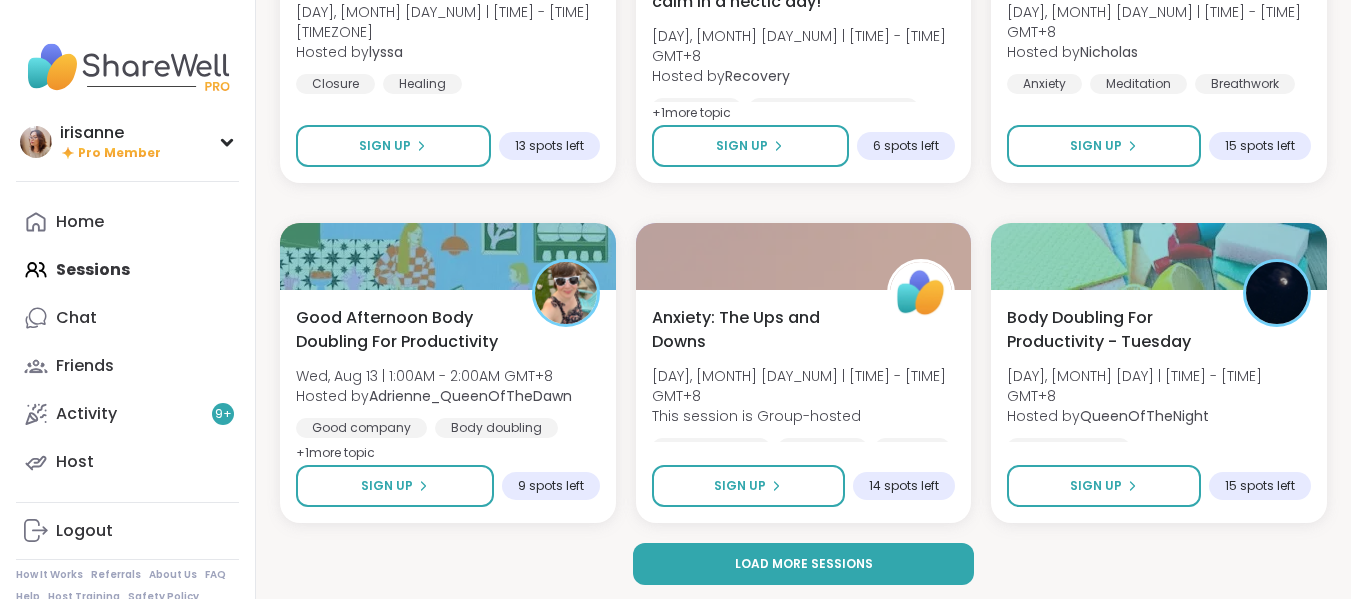 scroll, scrollTop: 16073, scrollLeft: 0, axis: vertical 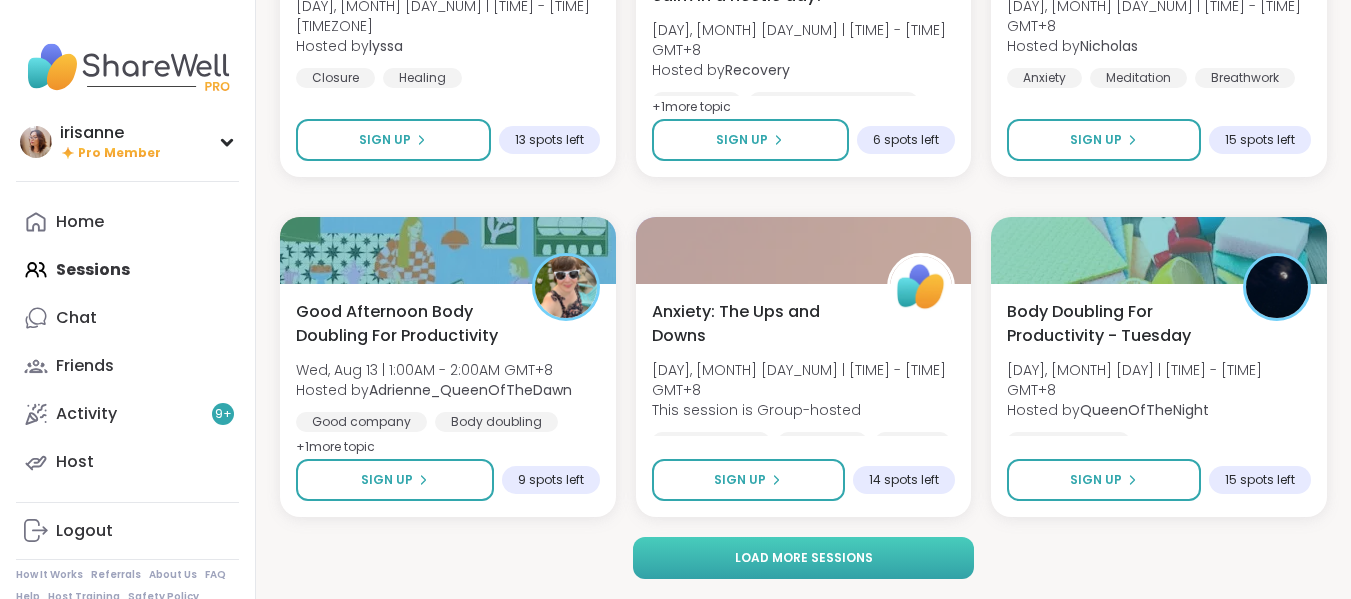 click on "Load more sessions" at bounding box center (803, 558) 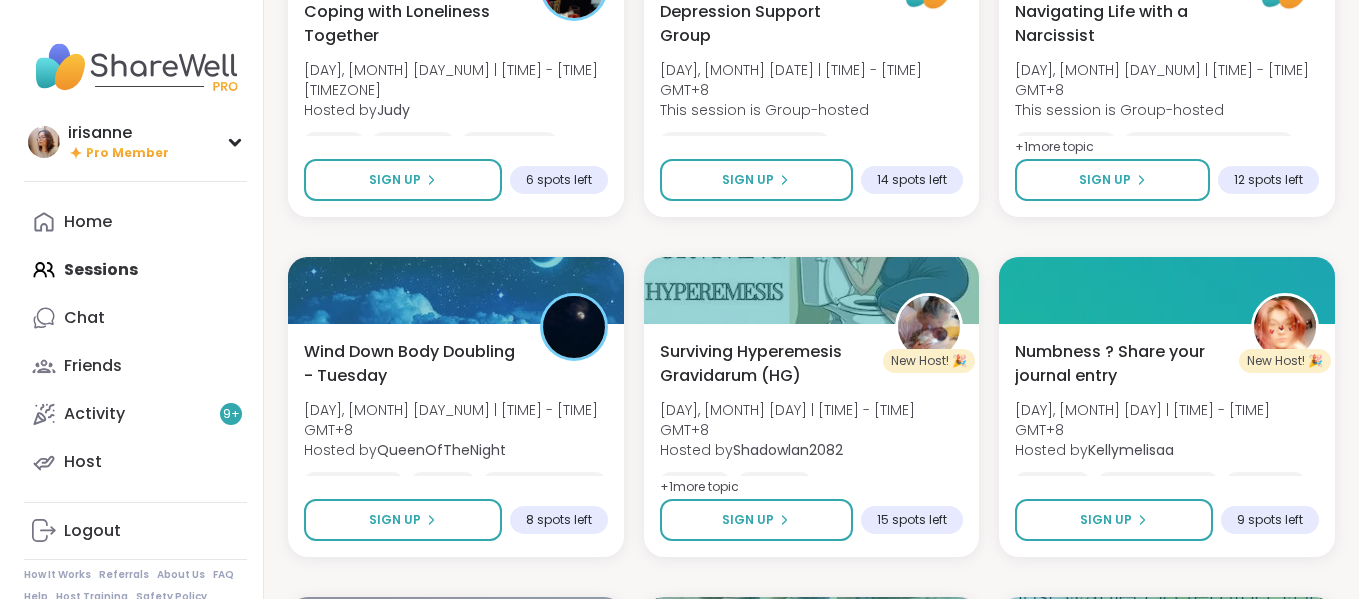 scroll, scrollTop: 18273, scrollLeft: 0, axis: vertical 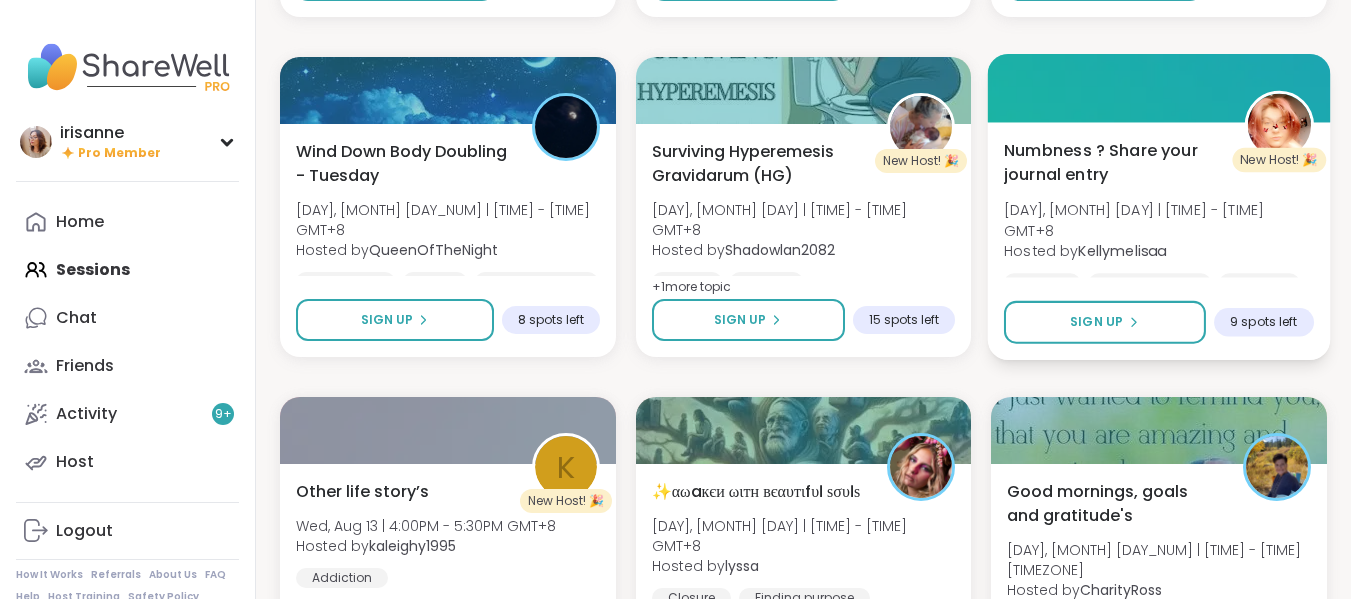 click on "Numbness ? Share your journal entry" at bounding box center (1113, 162) 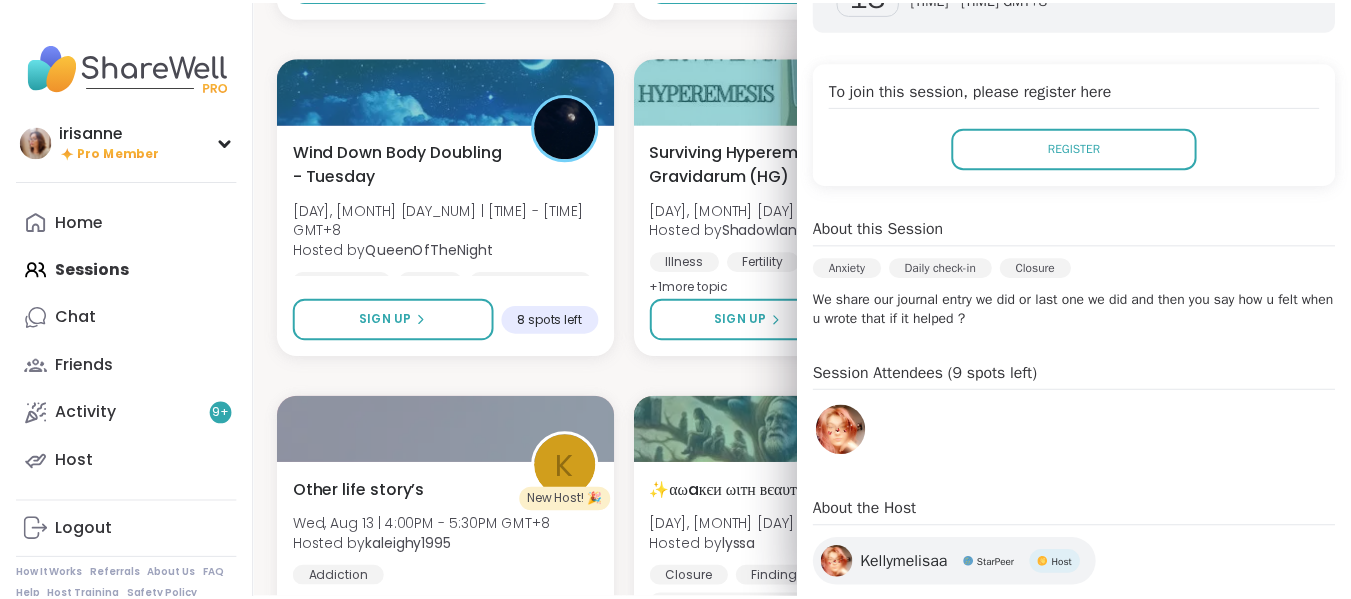 scroll, scrollTop: 405, scrollLeft: 0, axis: vertical 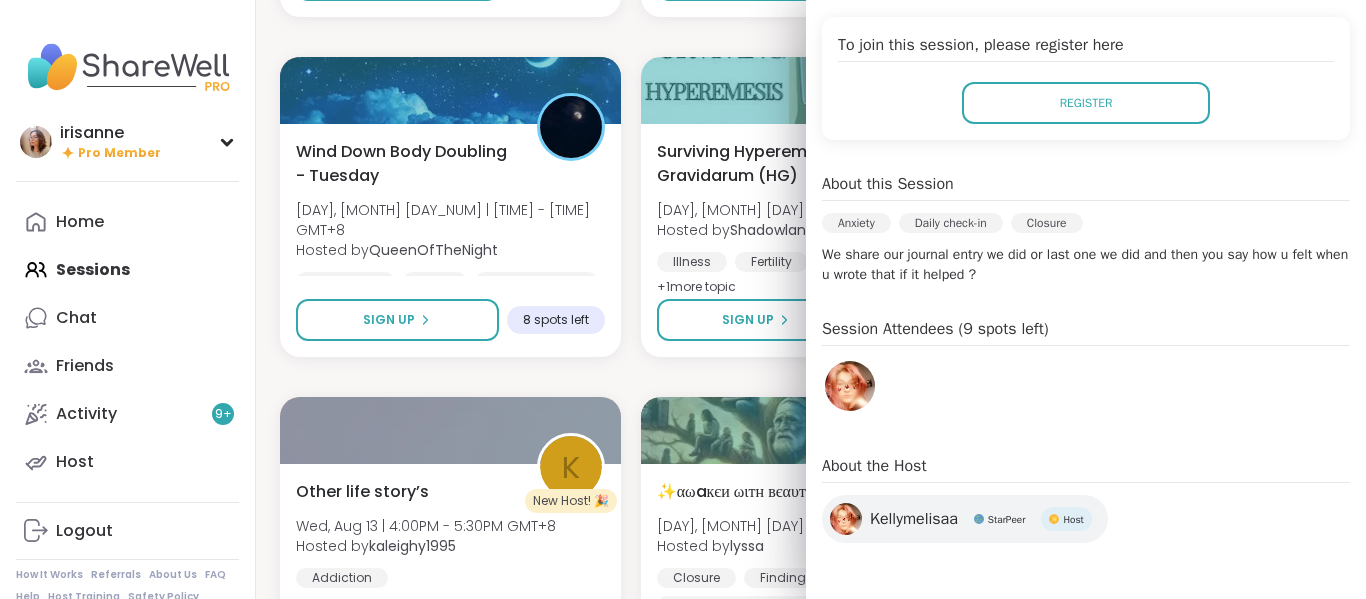 click on "Night Cap Fri, Aug 08 | 11:30AM - 1:00PM GMT+8 Hosted by  PhoenixRising83 Personal development Healing Growth SESSION LIVE 🧞‍♂️αωaкєи ωιтн вєαυтιfυℓ ѕσυℓѕ🧜‍♀️ Fri, Aug 08 | 7:00PM - 8:00PM GMT+8 This session is Group-hosted Mindfulness Growth Healthy love Sign Up 14 spots left 🧞‍♂️αωaкєи ωιтн вєαυтιfυℓ ѕσυℓѕ🧜‍♀️ Fri, Aug 08 | 7:00PM - 8:00PM GMT+8 Hosted by  lyssa Mindfulness Growth Healthy love 6 hours away! Going Good mornings, goals and gratitude's Fri, Aug 08 | 8:00PM - 9:30PM GMT+8 Hosted by  CharityRoss Self-care Mindfulness Goal-setting + 1  more topic Session Full Going Good Morning Body Doubling For Productivity Fri, Aug 08 | 9:00PM - 10:00PM GMT+8 Hosted by  Adrienne_QueenOfTheDawn Good company Body doubling Goal-setting + 1  more topic Sign Up 6 spots left Cup Of Calm Cafe Fri, Aug 08 | 9:30PM - 10:00PM GMT+8 Hosted by  Allie_P Daily check-in Session Full Going Pop up! Morning session! Hosted by  Dom_F Self-care +" at bounding box center [811, -7783] 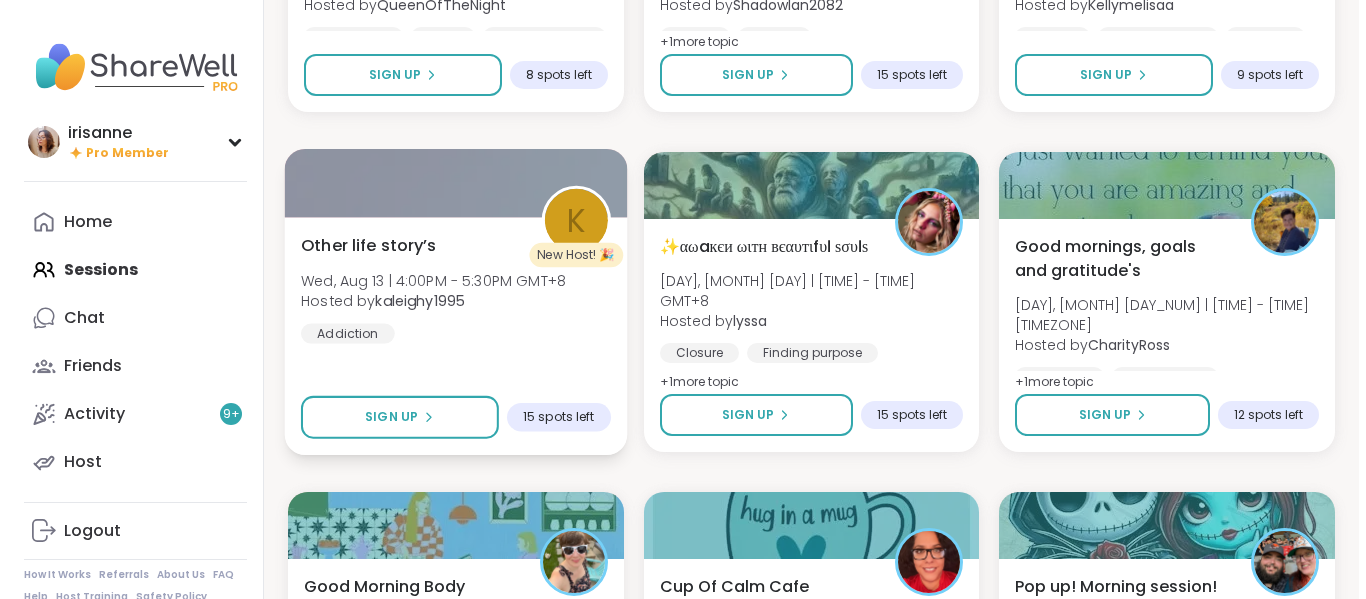 scroll, scrollTop: 18573, scrollLeft: 0, axis: vertical 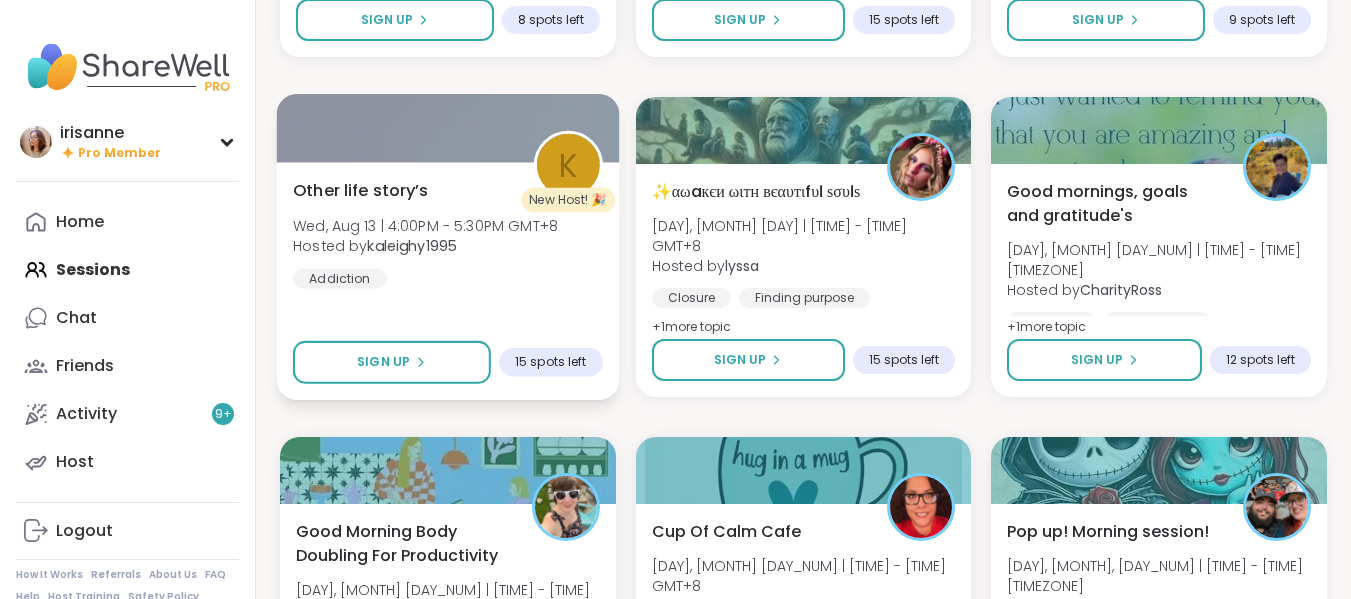 click on "Other life story’s Wed, Aug 13 | 4:00PM - 5:30PM GMT+8 Hosted by  kaleighy1995 Addiction" at bounding box center (448, 233) 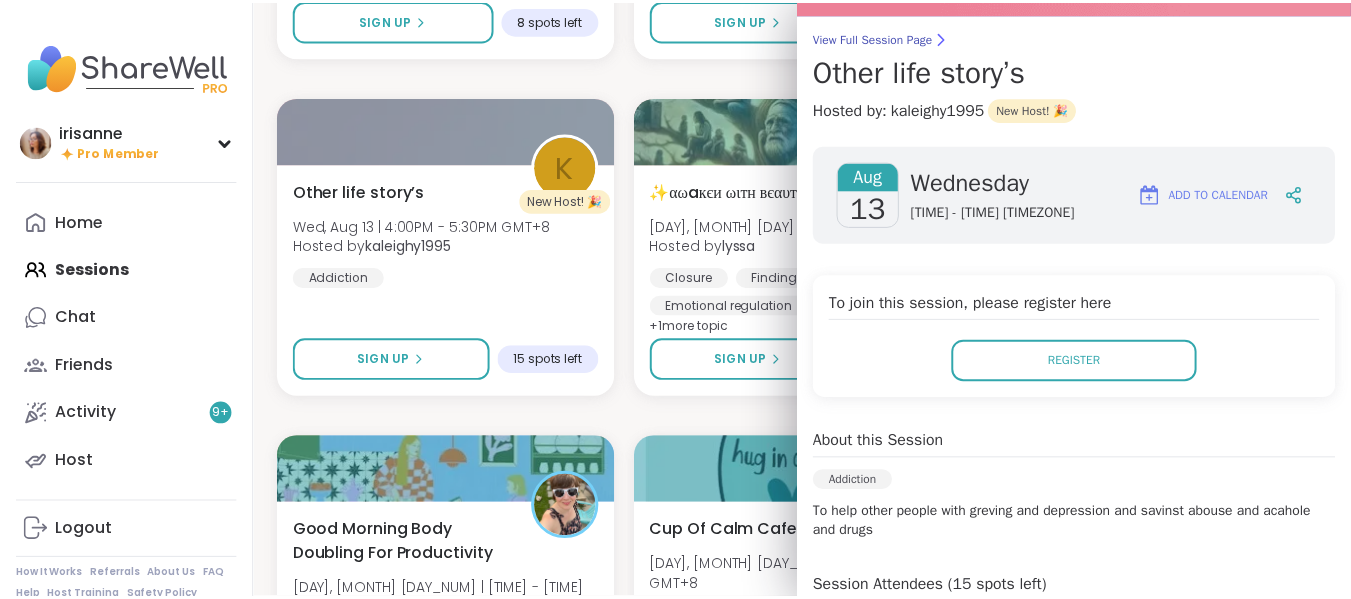scroll, scrollTop: 300, scrollLeft: 0, axis: vertical 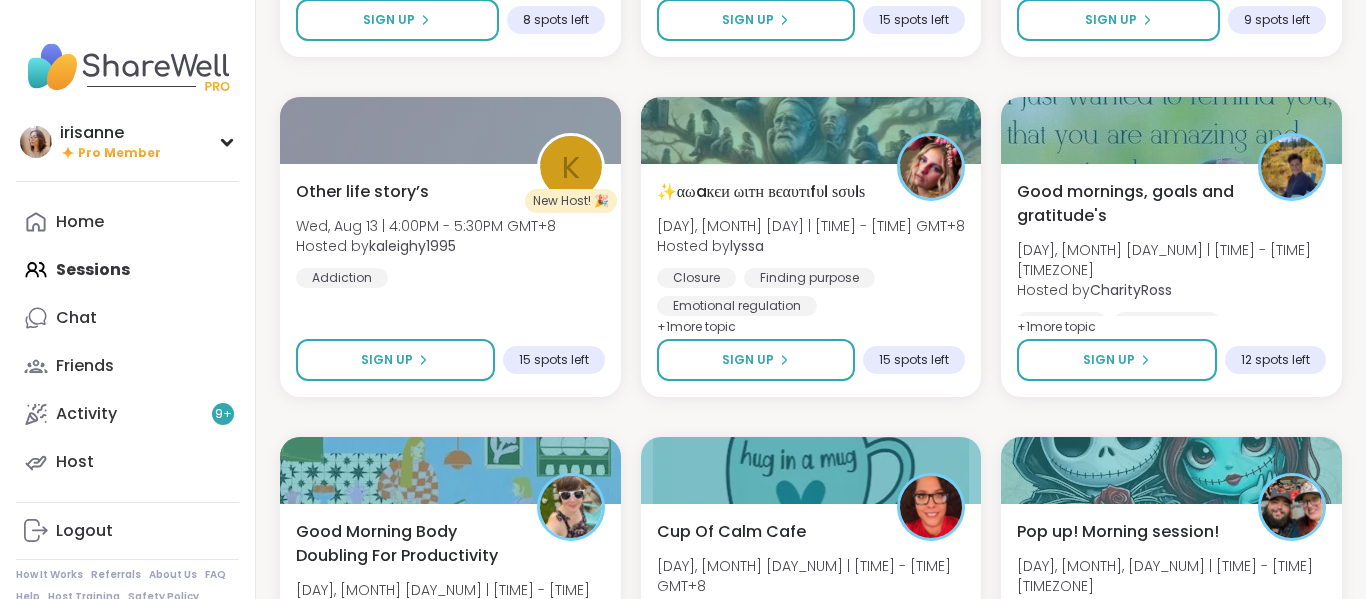 click on "Night Cap Fri, Aug 08 | 11:30AM - 1:00PM GMT+8 Hosted by  PhoenixRising83 Personal development Healing Growth SESSION LIVE 🧞‍♂️αωaкєи ωιтн вєαυтιfυℓ ѕσυℓѕ🧜‍♀️ Fri, Aug 08 | 7:00PM - 8:00PM GMT+8 This session is Group-hosted Mindfulness Growth Healthy love Sign Up 14 spots left 🧞‍♂️αωaкєи ωιтн вєαυтιfυℓ ѕσυℓѕ🧜‍♀️ Fri, Aug 08 | 7:00PM - 8:00PM GMT+8 Hosted by  lyssa Mindfulness Growth Healthy love 6 hours away! Going Good mornings, goals and gratitude's Fri, Aug 08 | 8:00PM - 9:30PM GMT+8 Hosted by  CharityRoss Self-care Mindfulness Goal-setting + 1  more topic Session Full Going Good Morning Body Doubling For Productivity Fri, Aug 08 | 9:00PM - 10:00PM GMT+8 Hosted by  Adrienne_QueenOfTheDawn Good company Body doubling Goal-setting + 1  more topic Sign Up 6 spots left Cup Of Calm Cafe Fri, Aug 08 | 9:30PM - 10:00PM GMT+8 Hosted by  Allie_P Daily check-in Session Full Going Pop up! Morning session! Hosted by  Dom_F Self-care +" at bounding box center (811, -8083) 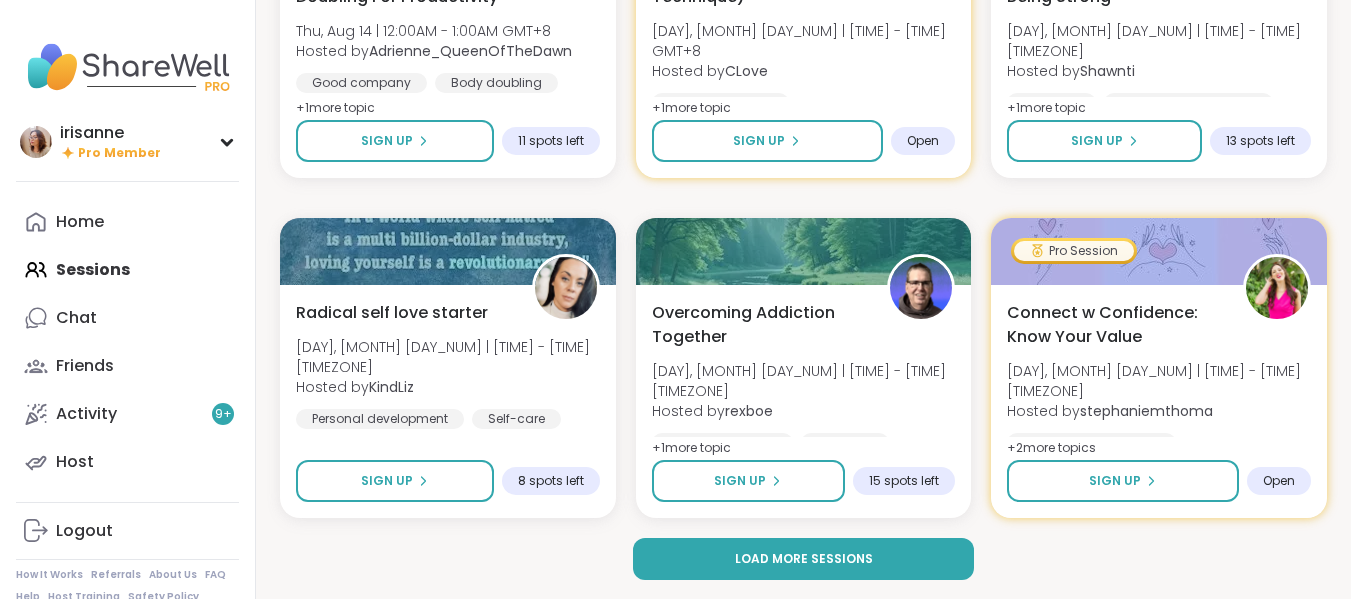 scroll, scrollTop: 20153, scrollLeft: 0, axis: vertical 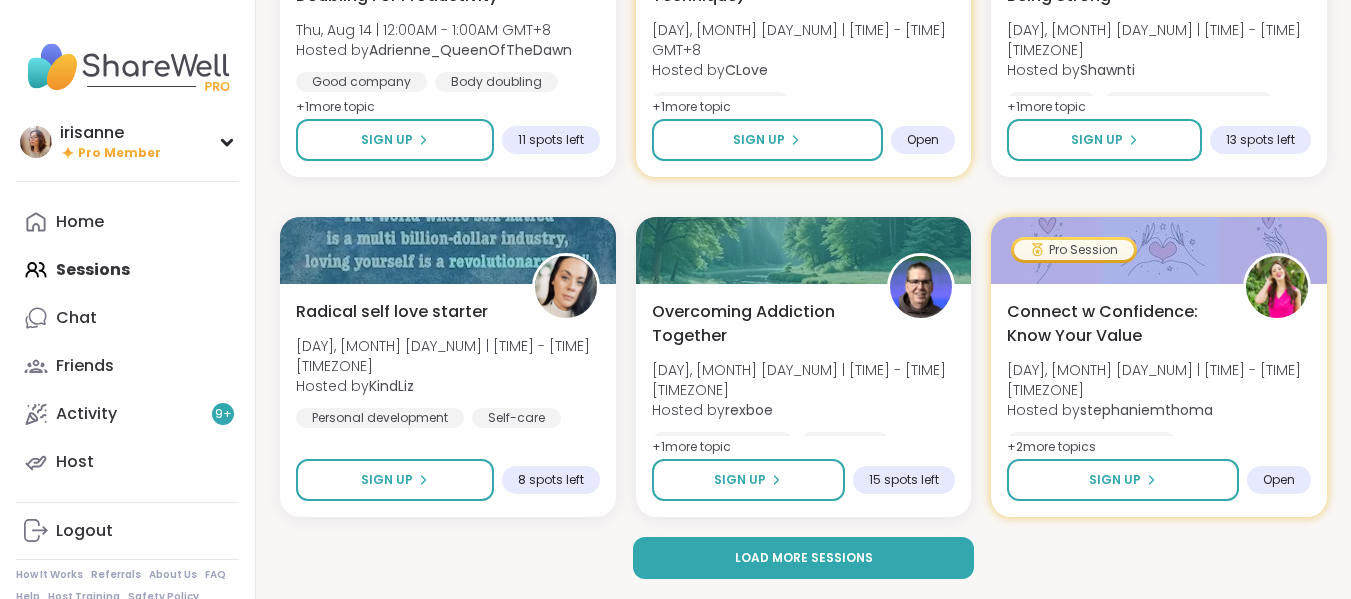 click on "Night Cap Fri, Aug 08 | 11:30AM - 1:00PM GMT+8 Hosted by  PhoenixRising83 Personal development Healing Growth SESSION LIVE 🧞‍♂️αωaкєи ωιтн вєαυтιfυℓ ѕσυℓѕ🧜‍♀️ Fri, Aug 08 | 7:00PM - 8:00PM GMT+8 This session is Group-hosted Mindfulness Growth Healthy love Sign Up 14 spots left 🧞‍♂️αωaкєи ωιтн вєαυтιfυℓ ѕσυℓѕ🧜‍♀️ Fri, Aug 08 | 7:00PM - 8:00PM GMT+8 Hosted by  lyssa Mindfulness Growth Healthy love 6 hours away! Going Good mornings, goals and gratitude's Fri, Aug 08 | 8:00PM - 9:30PM GMT+8 Hosted by  CharityRoss Self-care Mindfulness Goal-setting + 1  more topic Session Full Going Good Morning Body Doubling For Productivity Fri, Aug 08 | 9:00PM - 10:00PM GMT+8 Hosted by  Adrienne_QueenOfTheDawn Good company Body doubling Goal-setting + 1  more topic Sign Up 6 spots left Cup Of Calm Cafe Fri, Aug 08 | 9:30PM - 10:00PM GMT+8 Hosted by  Allie_P Daily check-in Session Full Going Pop up! Morning session! Hosted by  Dom_F Self-care +" at bounding box center [803, -9632] 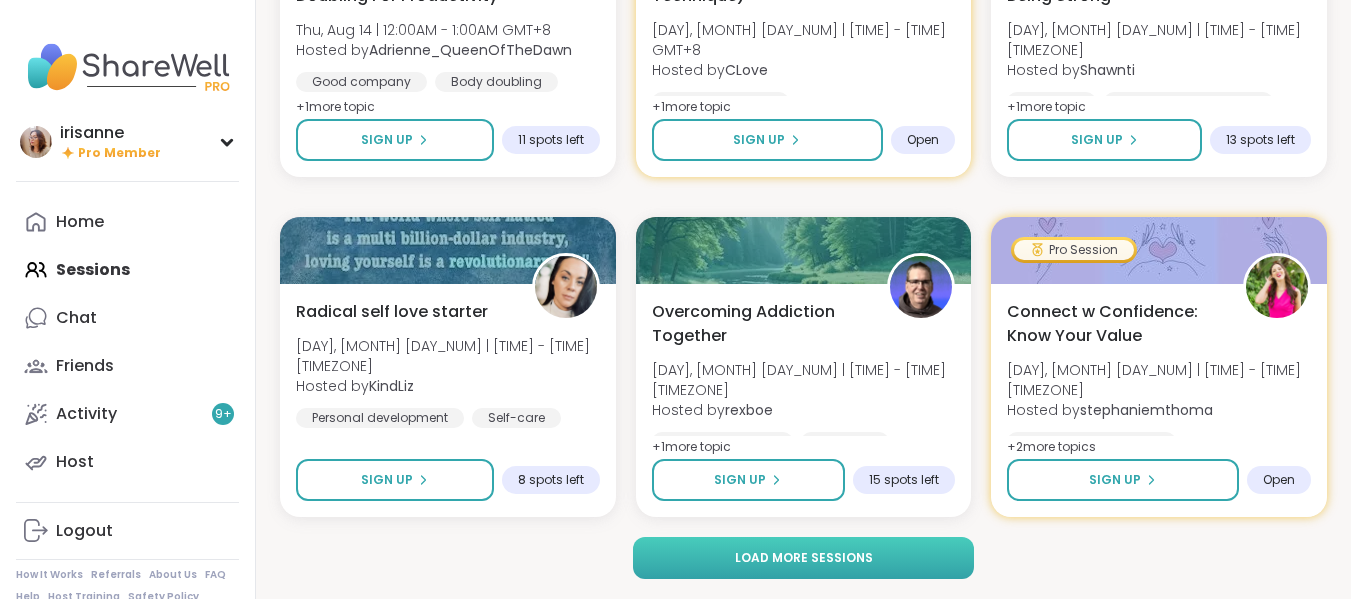 click on "Load more sessions" at bounding box center [803, 558] 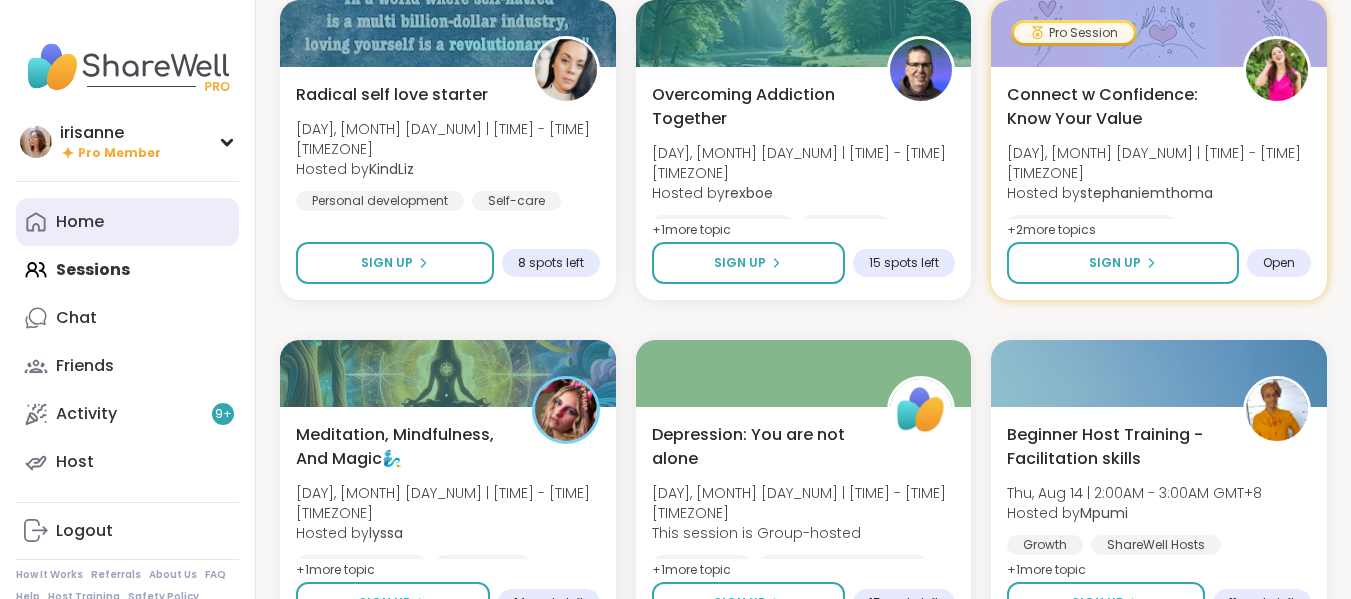 scroll, scrollTop: 20253, scrollLeft: 0, axis: vertical 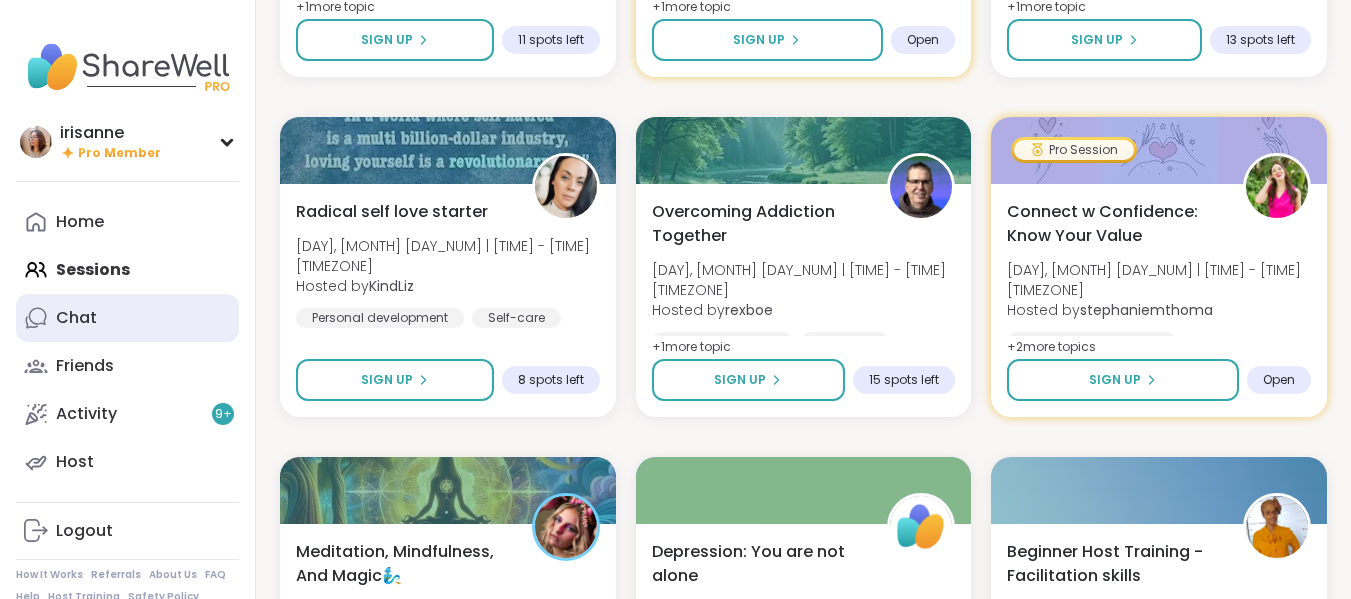 click on "Chat" at bounding box center (127, 318) 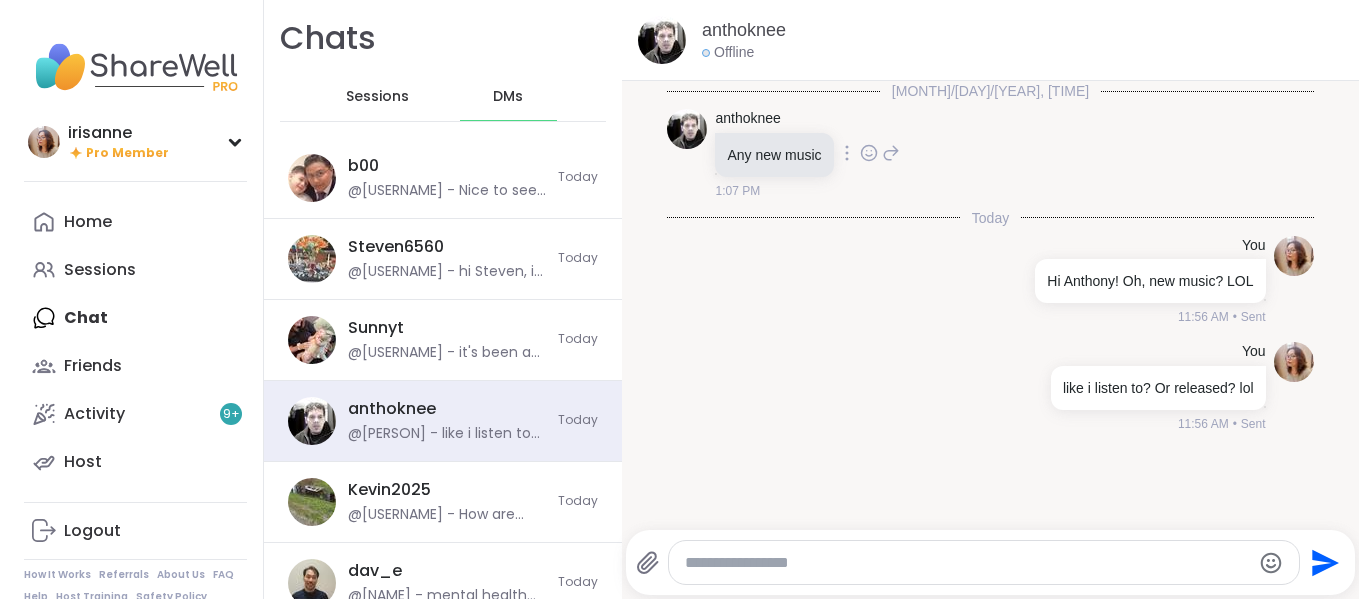 scroll, scrollTop: 0, scrollLeft: 0, axis: both 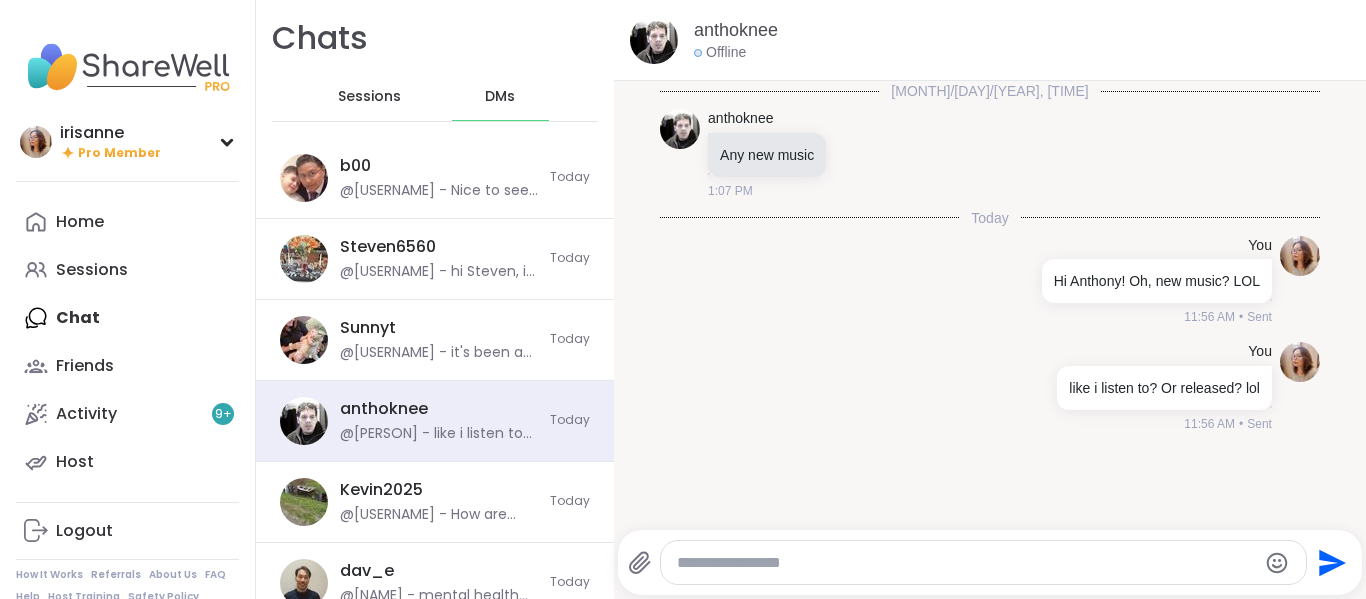 click on "Sessions" at bounding box center [369, 97] 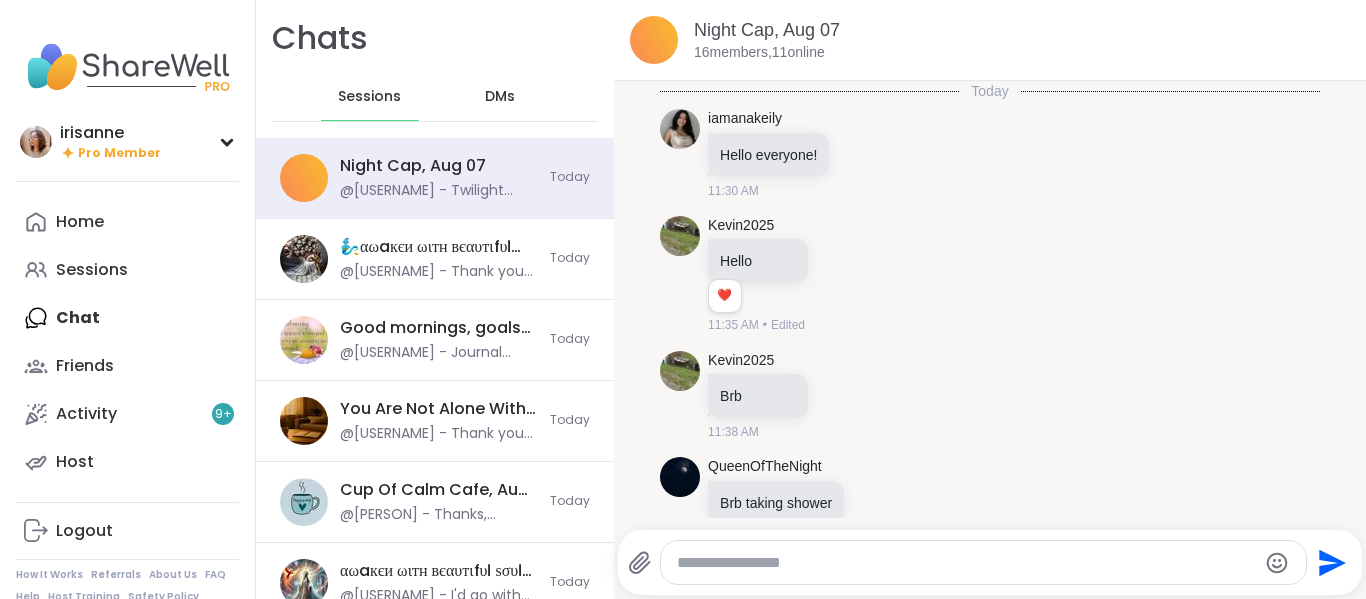 scroll, scrollTop: 340, scrollLeft: 0, axis: vertical 